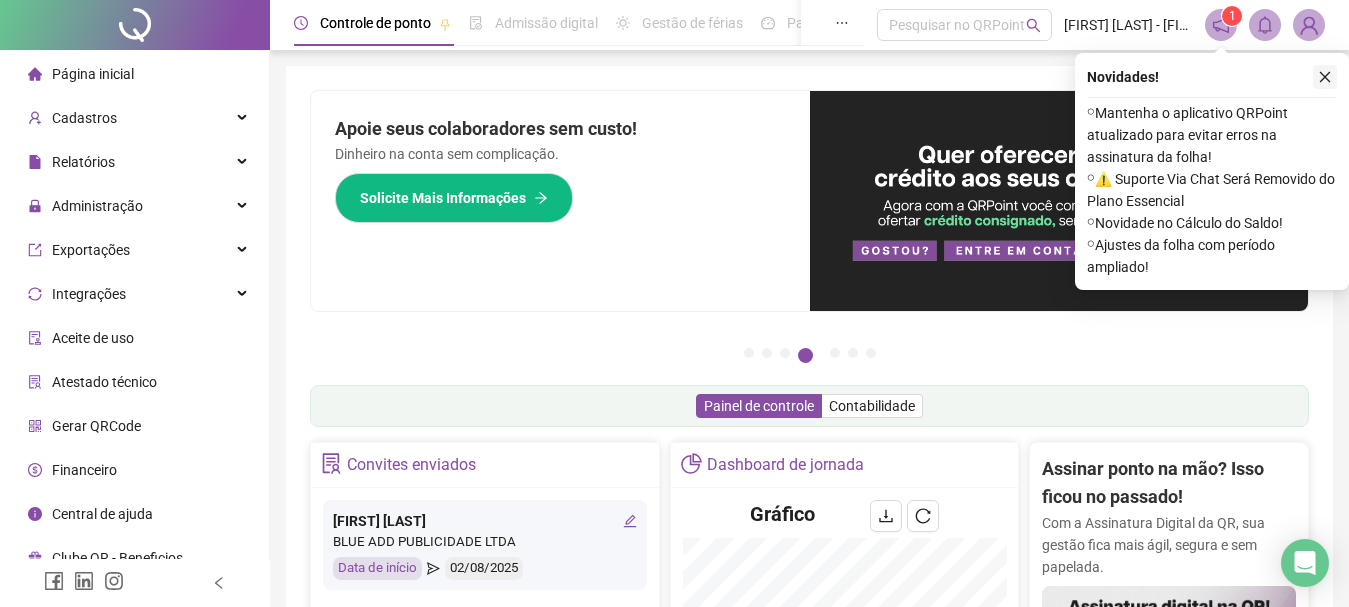 scroll, scrollTop: 0, scrollLeft: 0, axis: both 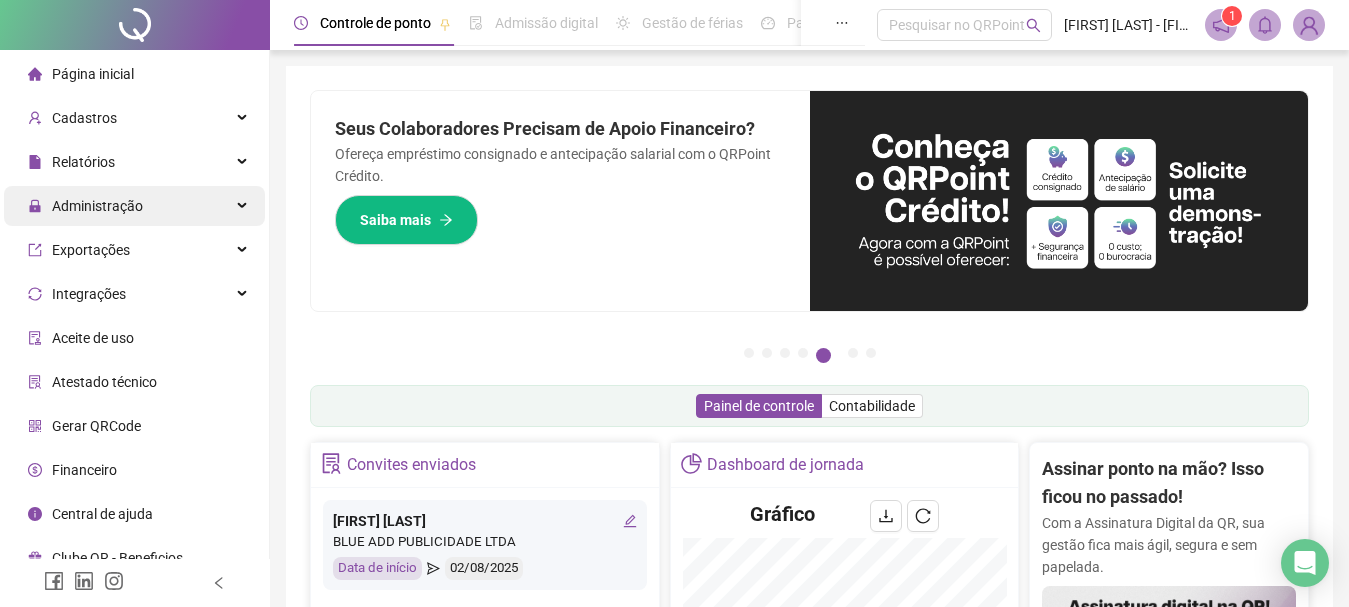 click on "Administração" at bounding box center [134, 206] 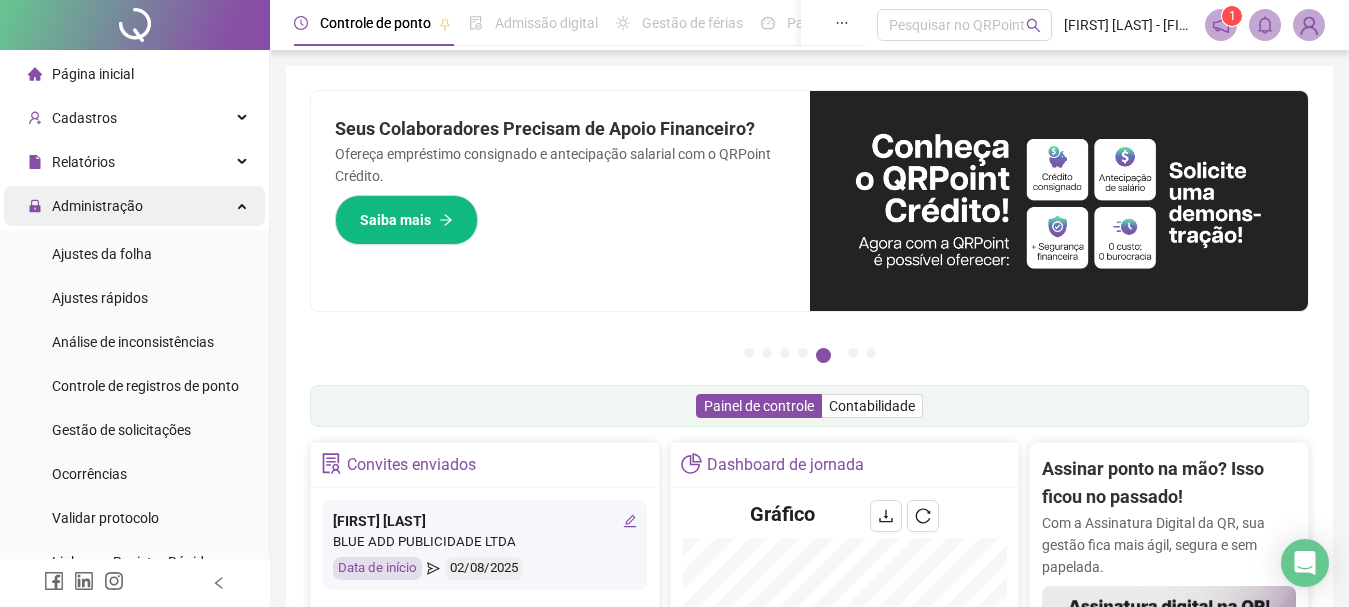click on "Administração" at bounding box center [134, 206] 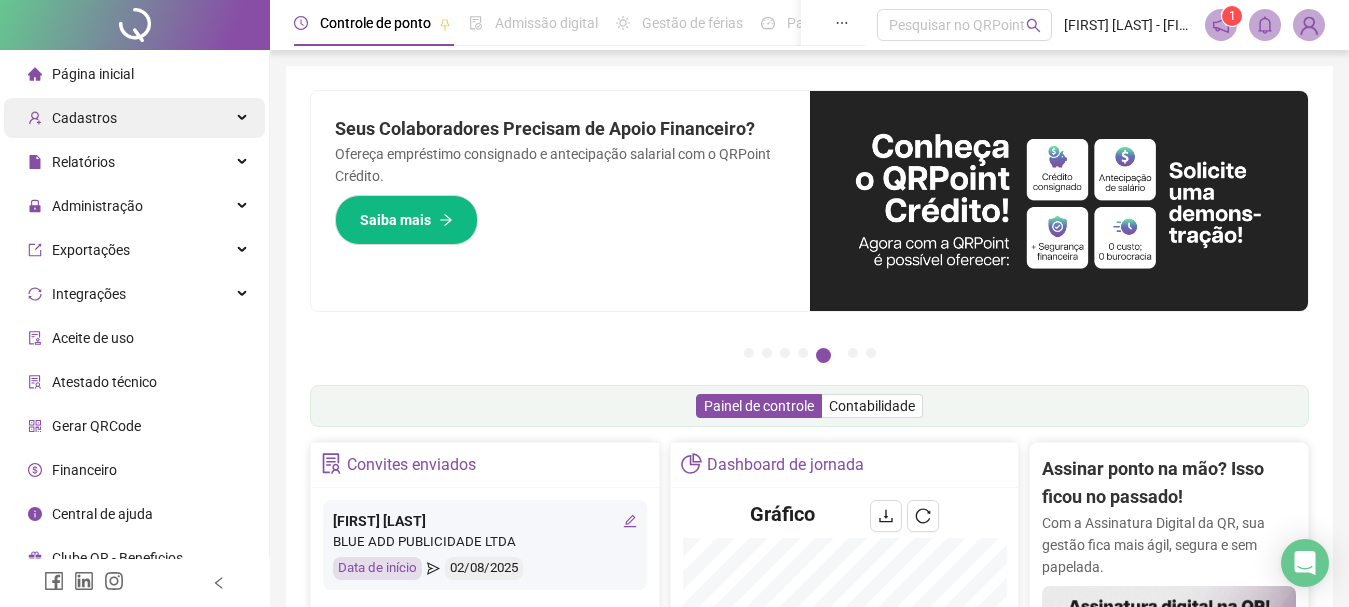 click on "Cadastros" at bounding box center [134, 118] 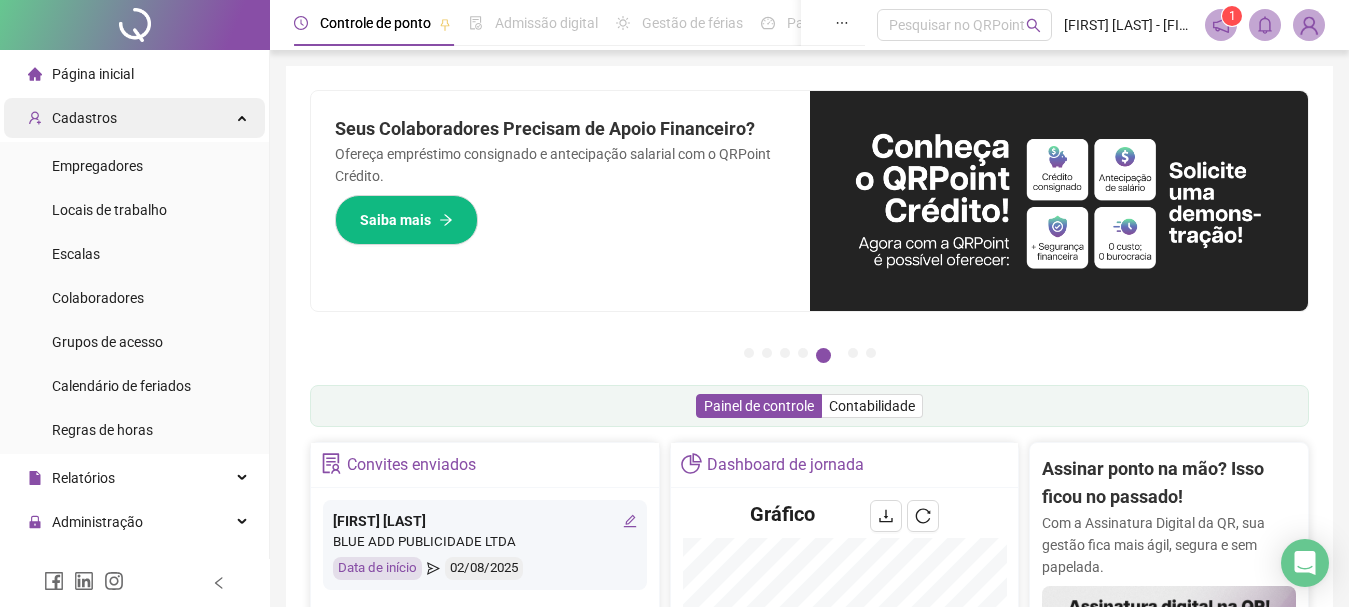 click on "Cadastros" at bounding box center [134, 118] 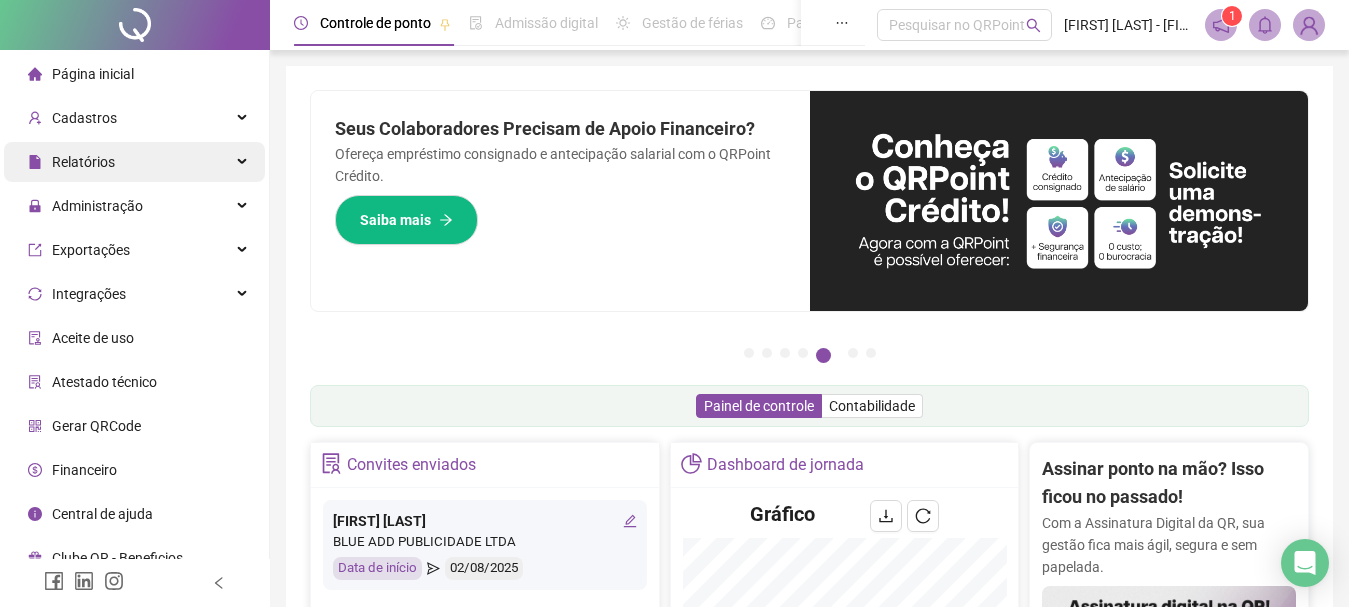 click on "Relatórios" at bounding box center (134, 162) 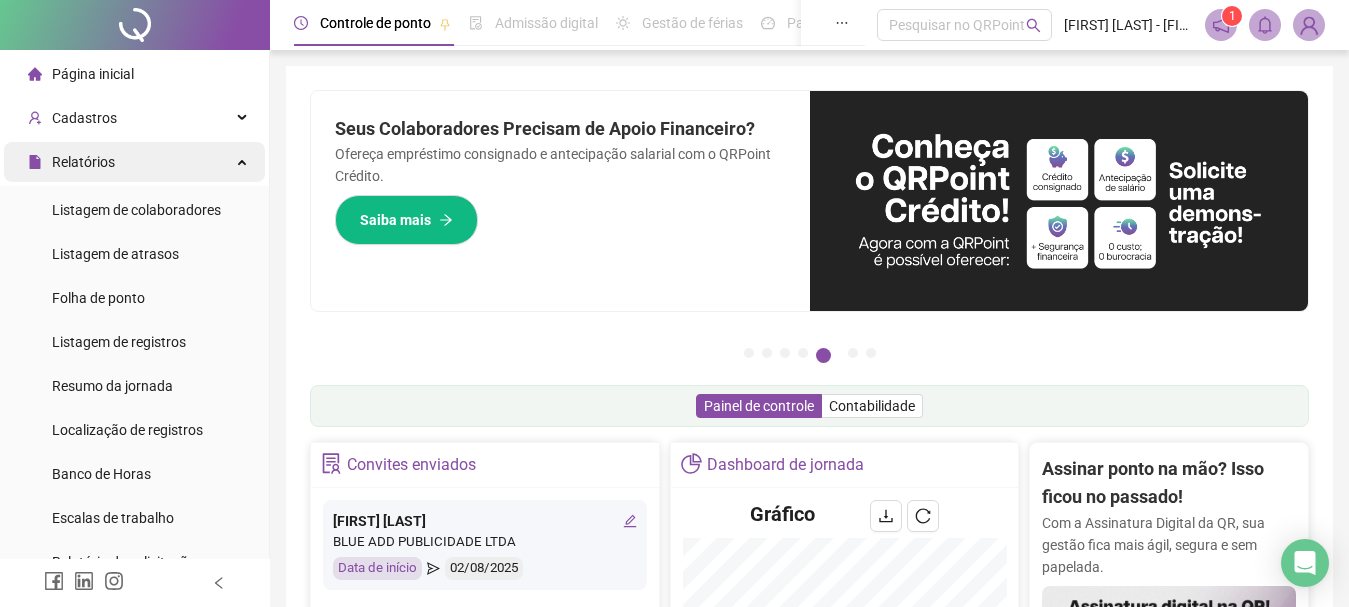 click on "Relatórios" at bounding box center [134, 162] 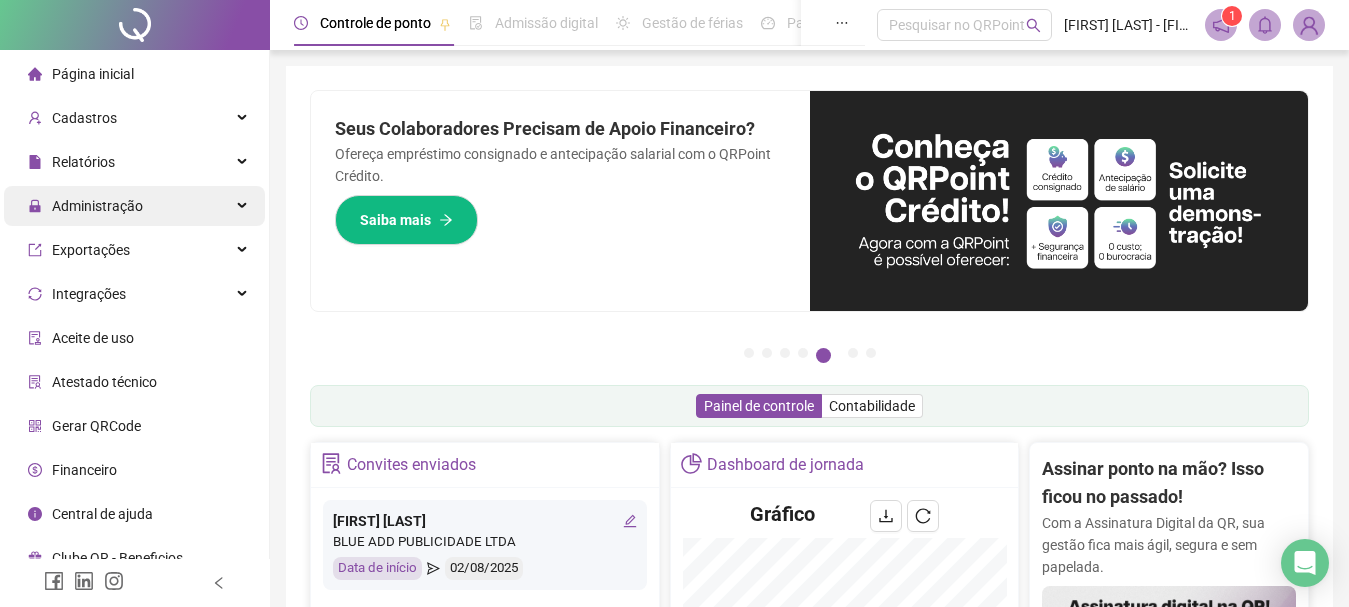 click on "Administração" at bounding box center (85, 206) 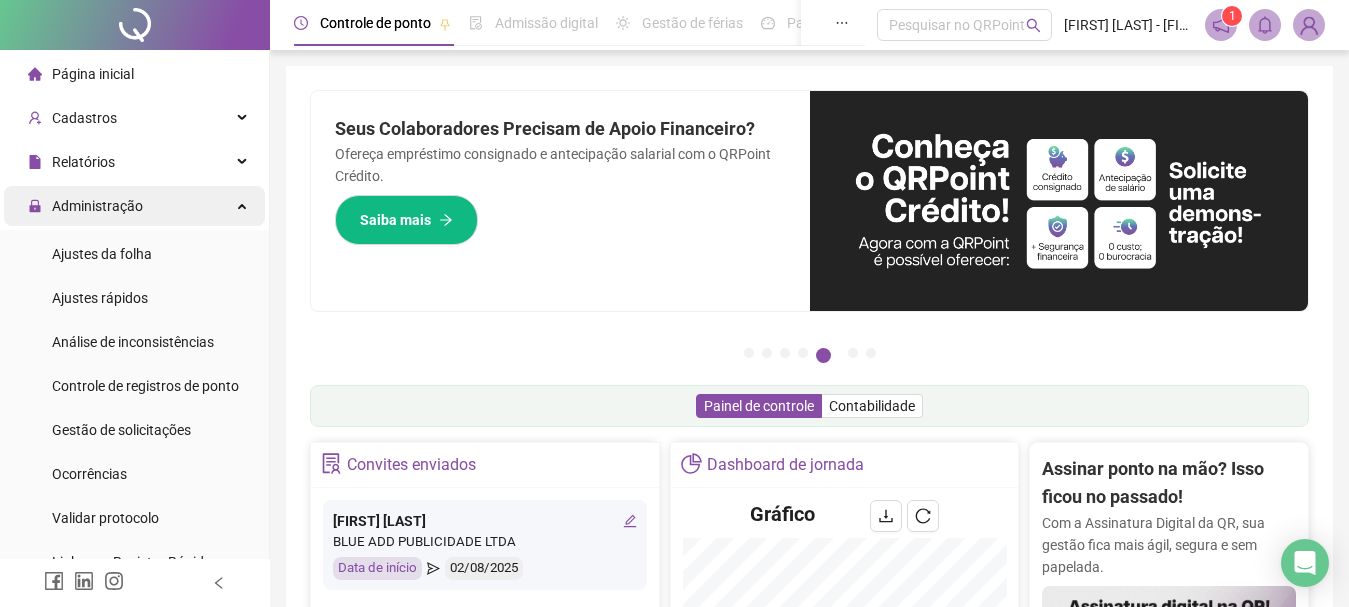 click on "Administração" at bounding box center (85, 206) 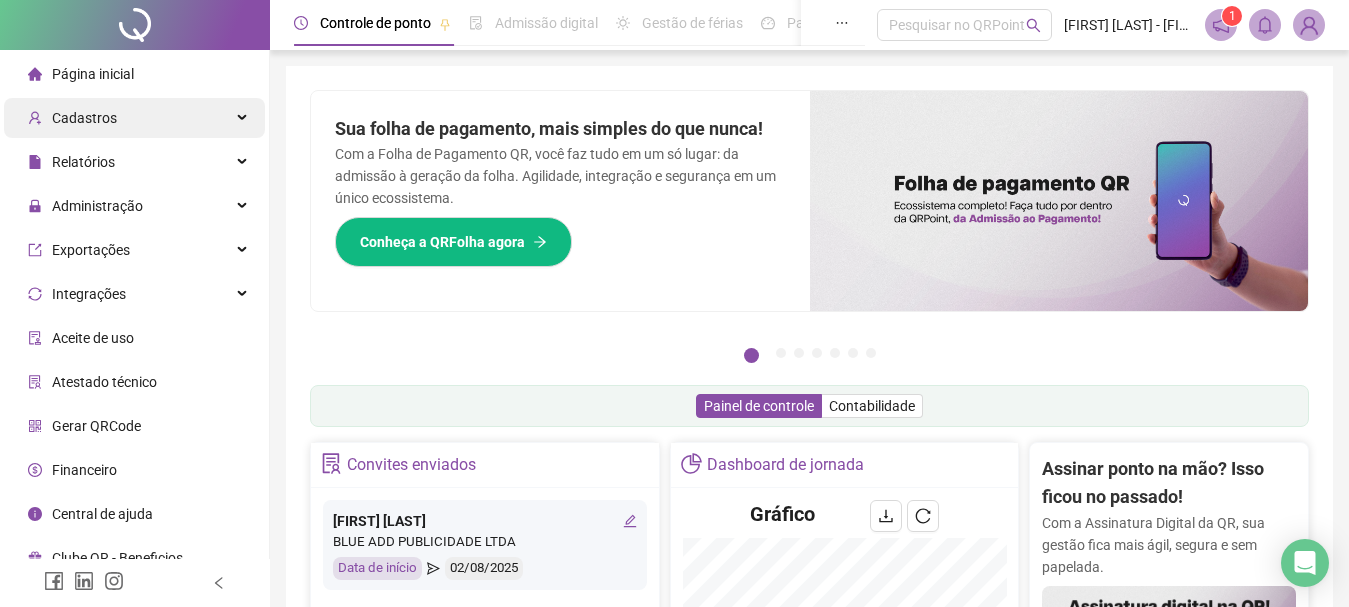 click on "Cadastros" at bounding box center (134, 118) 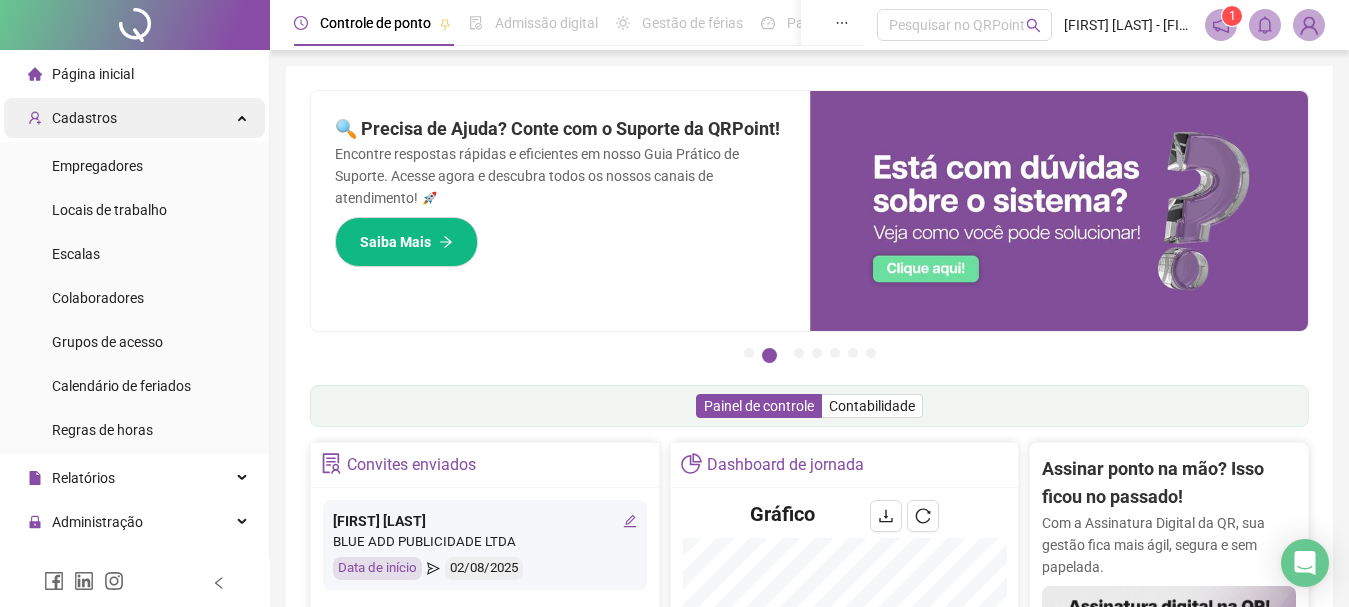 click on "Cadastros" at bounding box center [134, 118] 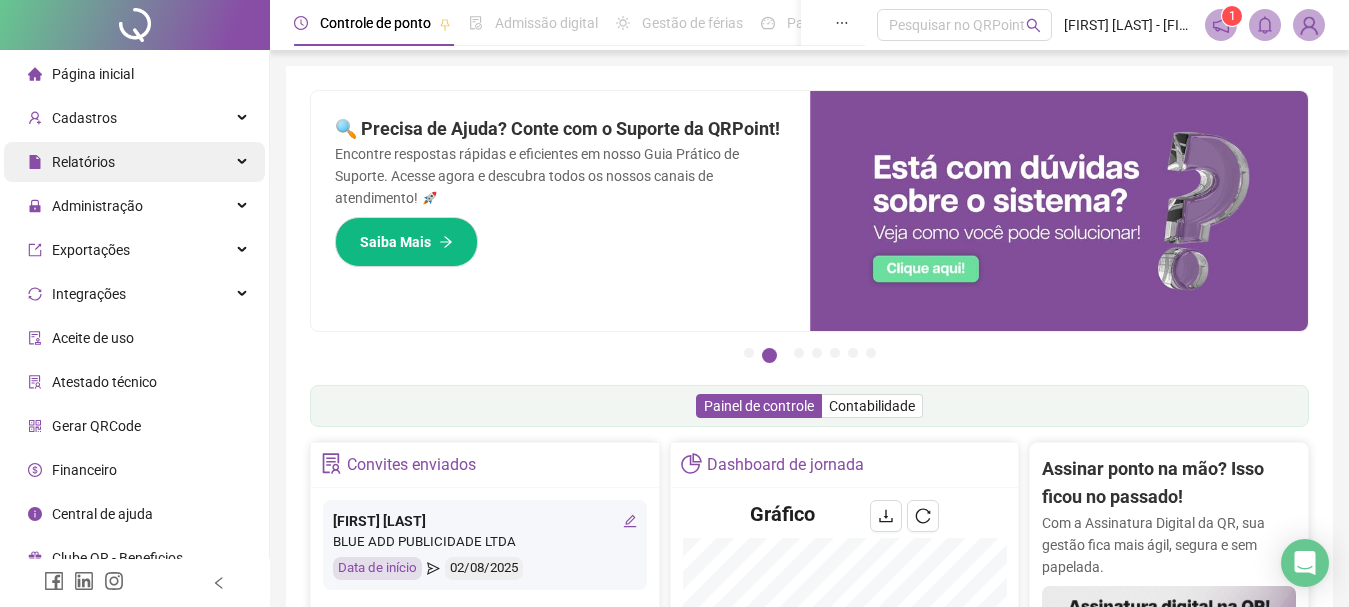click on "Relatórios" at bounding box center [134, 162] 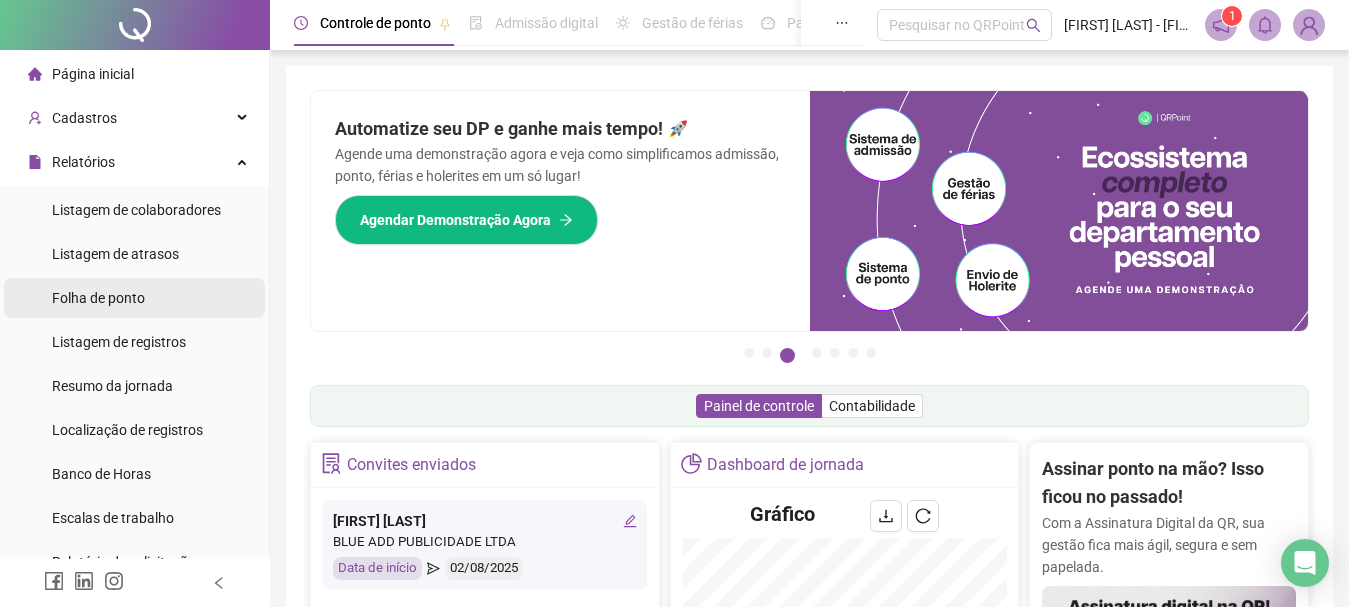 click on "Folha de ponto" at bounding box center (98, 298) 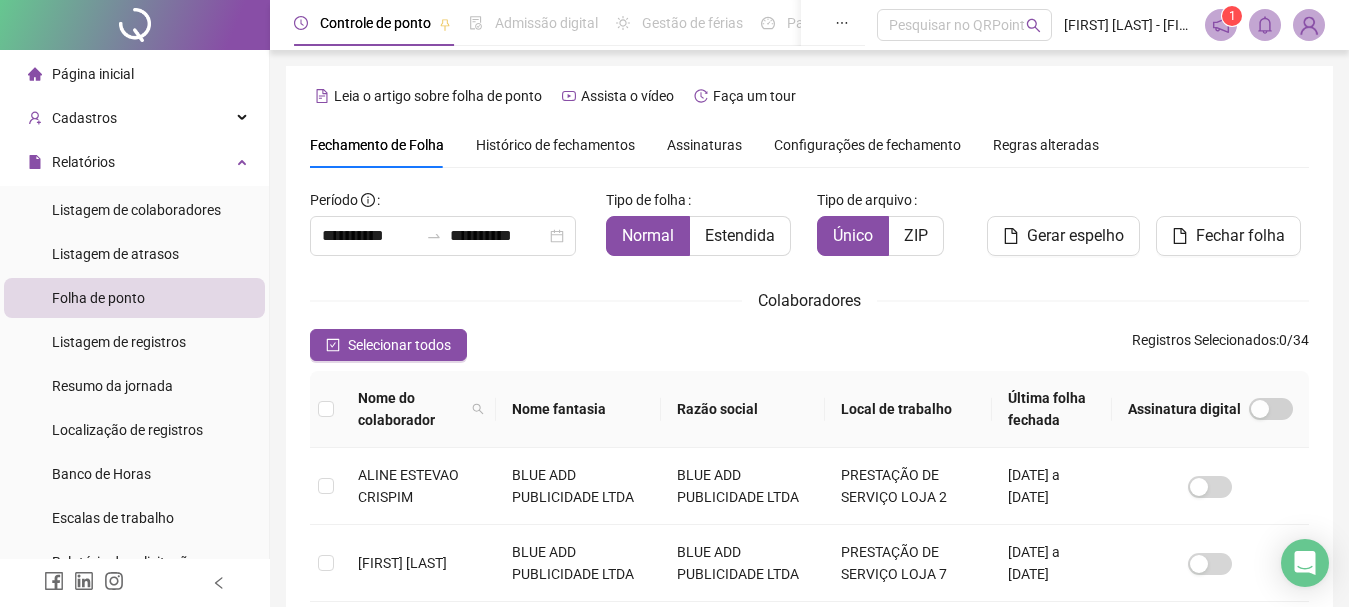 scroll, scrollTop: 106, scrollLeft: 0, axis: vertical 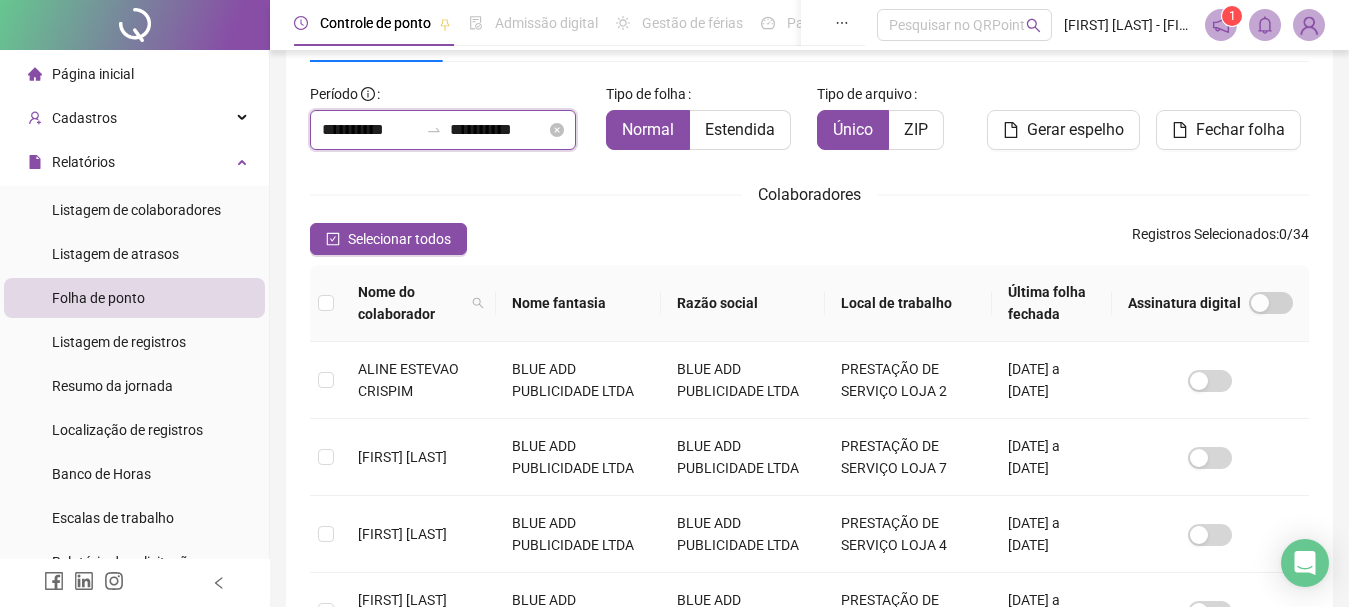 click on "**********" at bounding box center (370, 130) 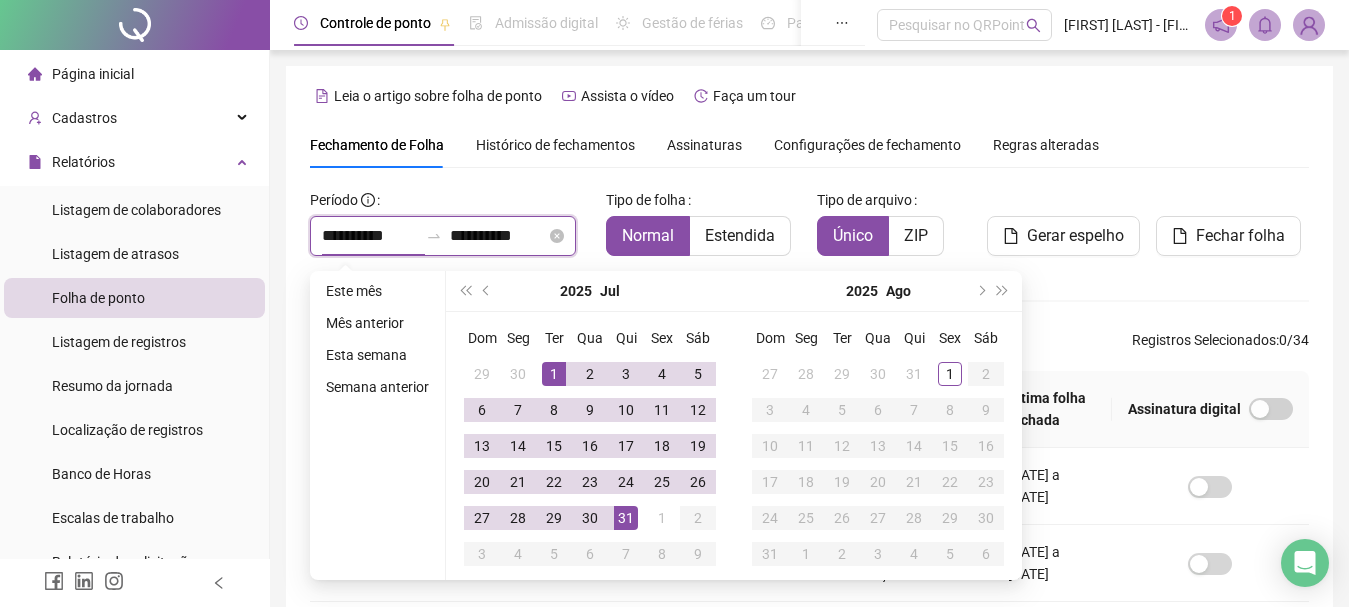 scroll, scrollTop: 106, scrollLeft: 0, axis: vertical 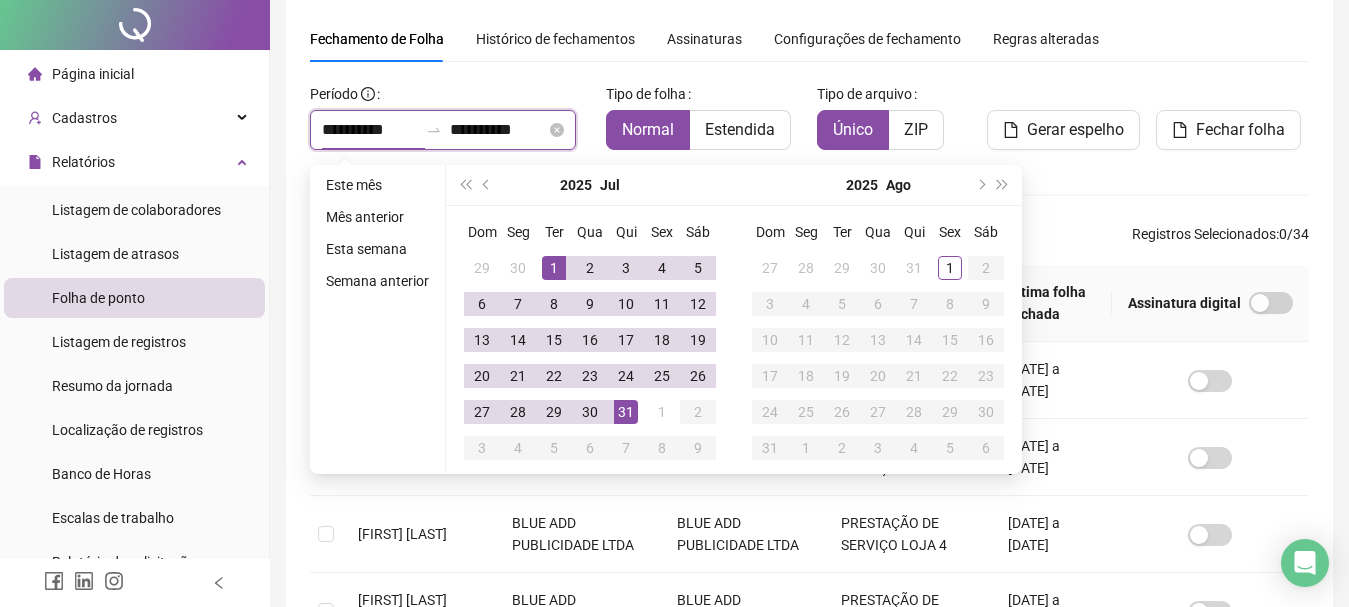 click on "**********" at bounding box center [498, 130] 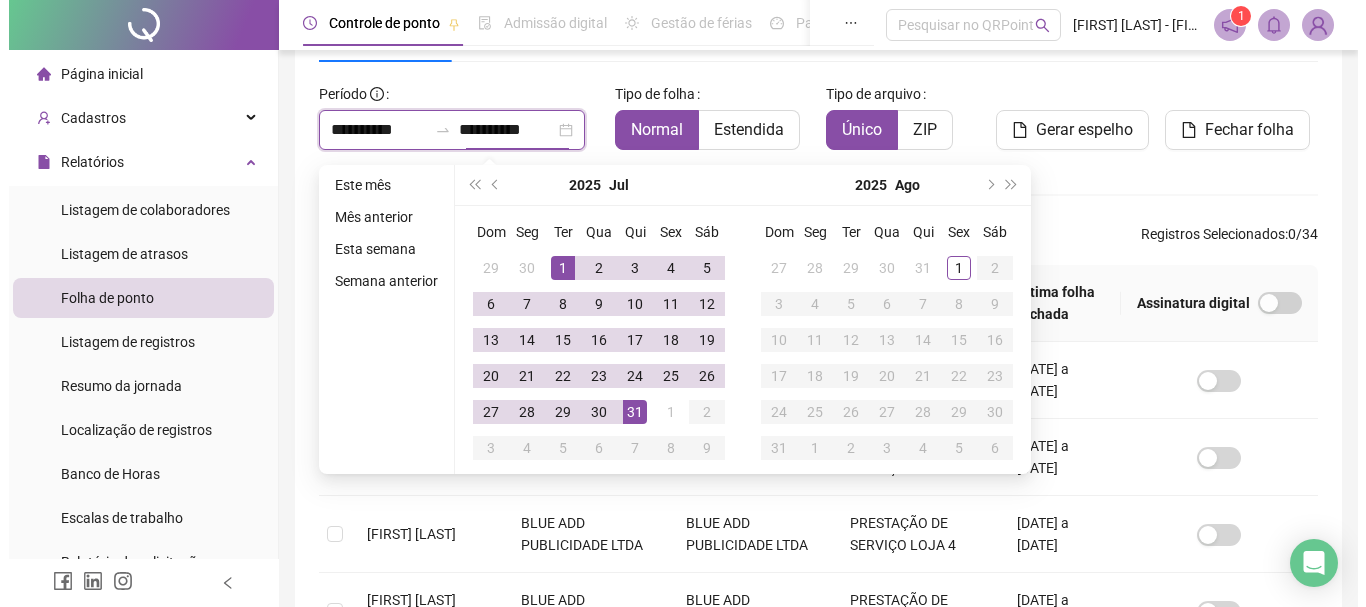 scroll, scrollTop: 0, scrollLeft: 0, axis: both 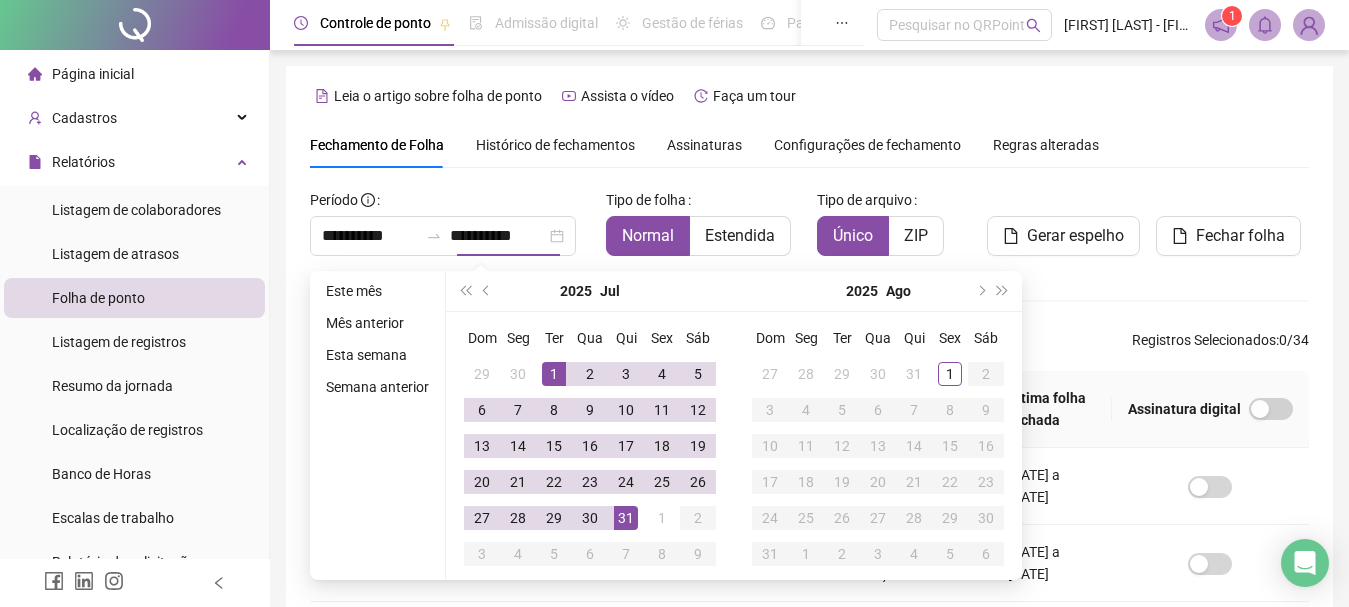 click on "Histórico de fechamentos" at bounding box center [555, 145] 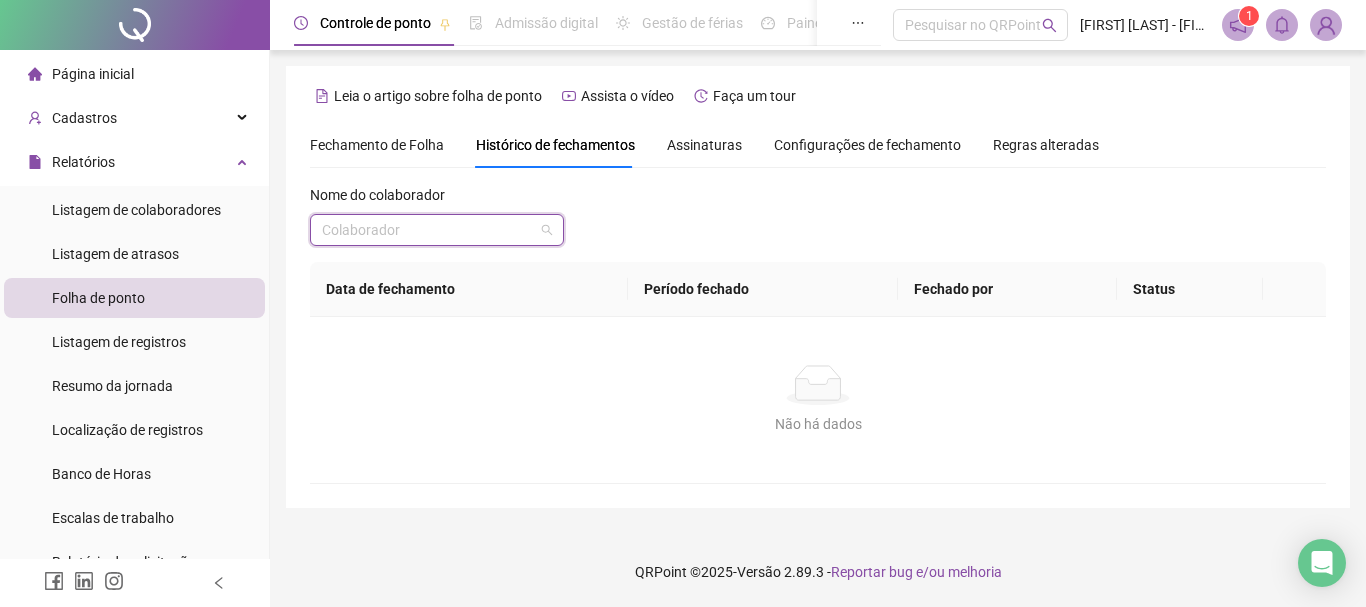 click at bounding box center [428, 230] 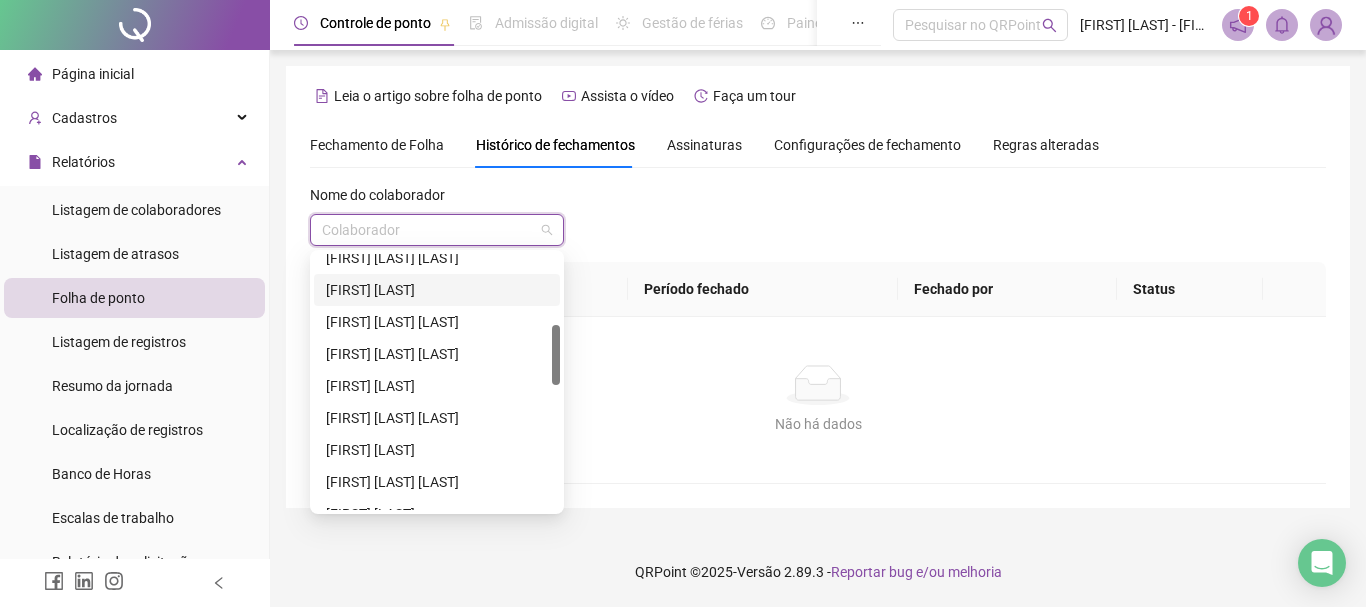 scroll, scrollTop: 500, scrollLeft: 0, axis: vertical 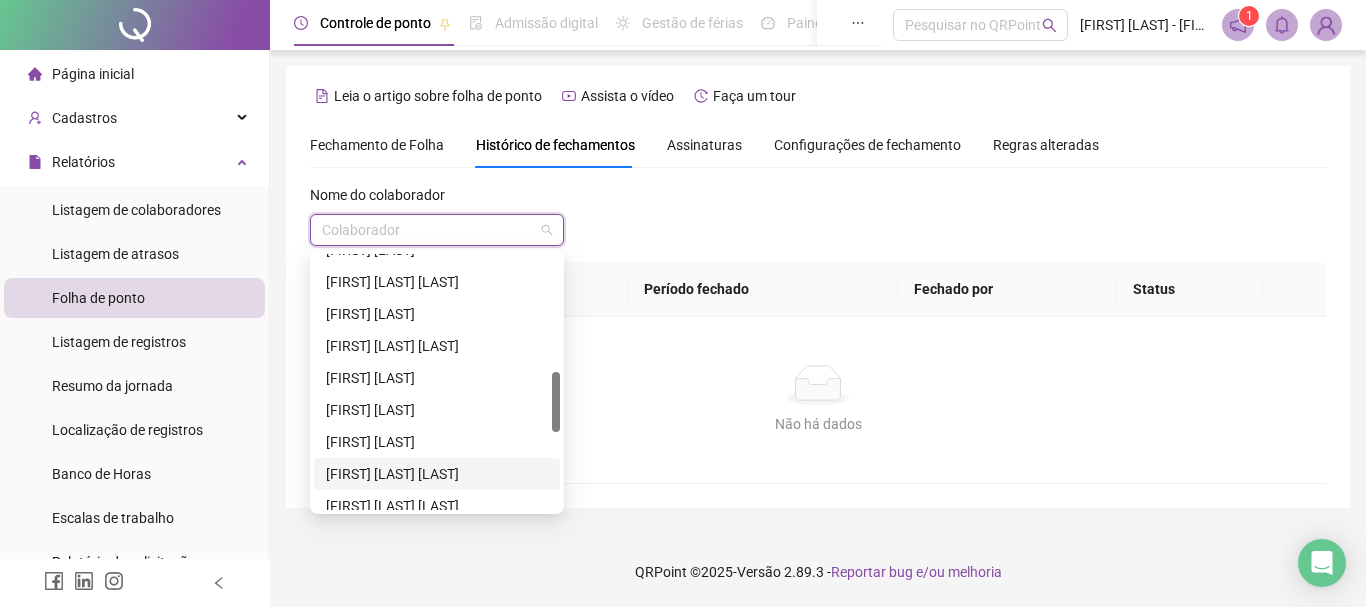 click on "[FIRST] [LAST] [LAST]" at bounding box center (437, 474) 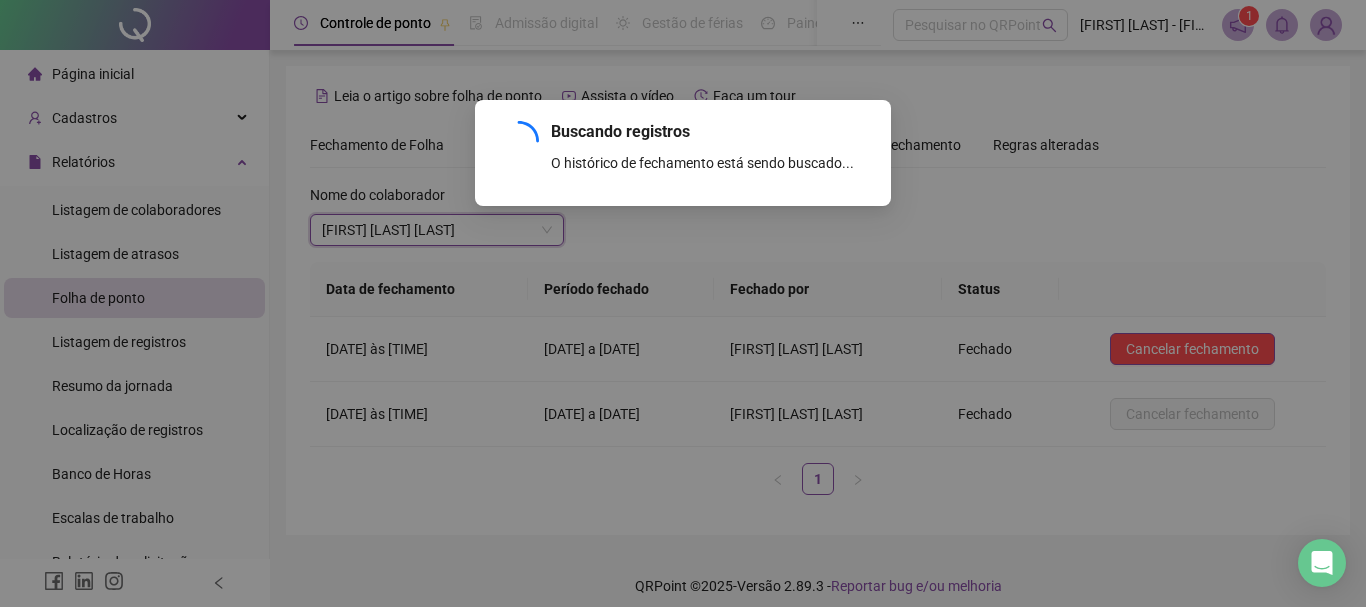 scroll, scrollTop: 14, scrollLeft: 0, axis: vertical 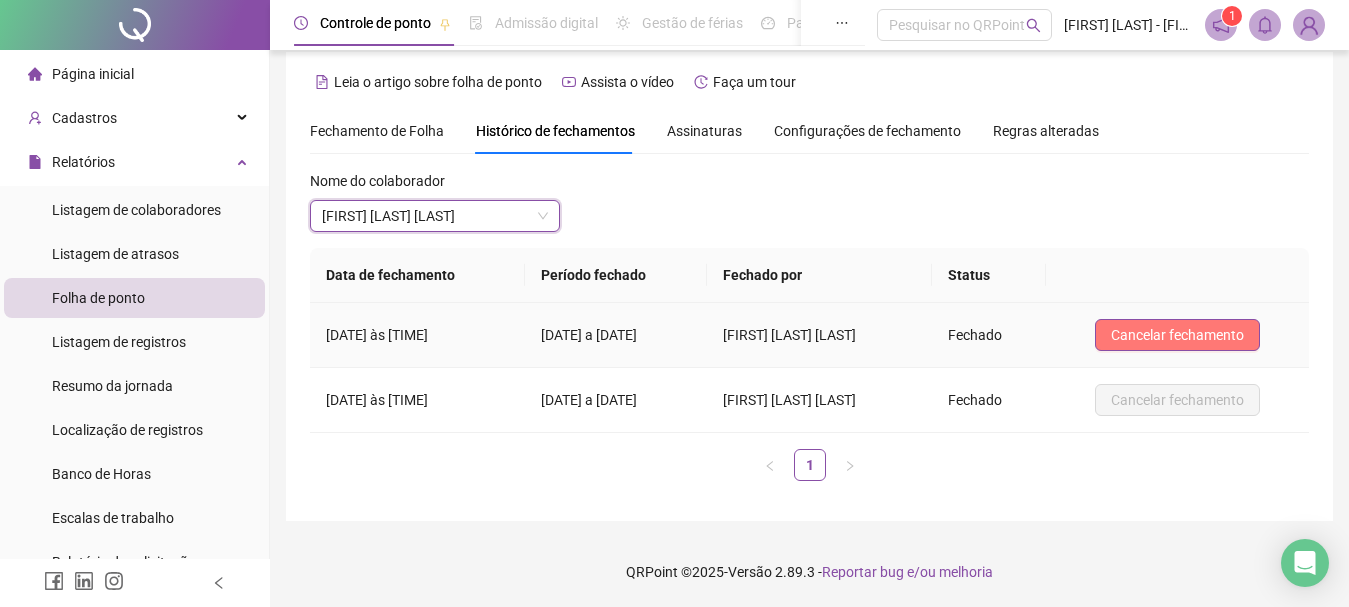 click on "Cancelar fechamento" at bounding box center (1177, 335) 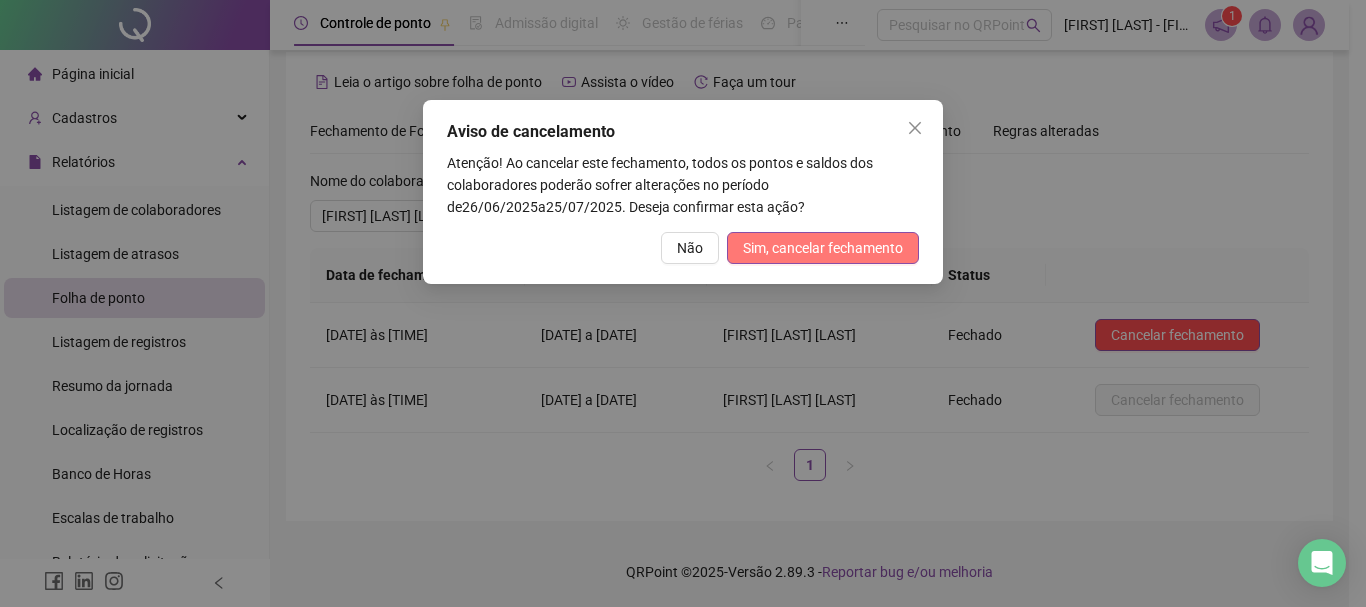 click on "Sim, cancelar fechamento" at bounding box center (823, 248) 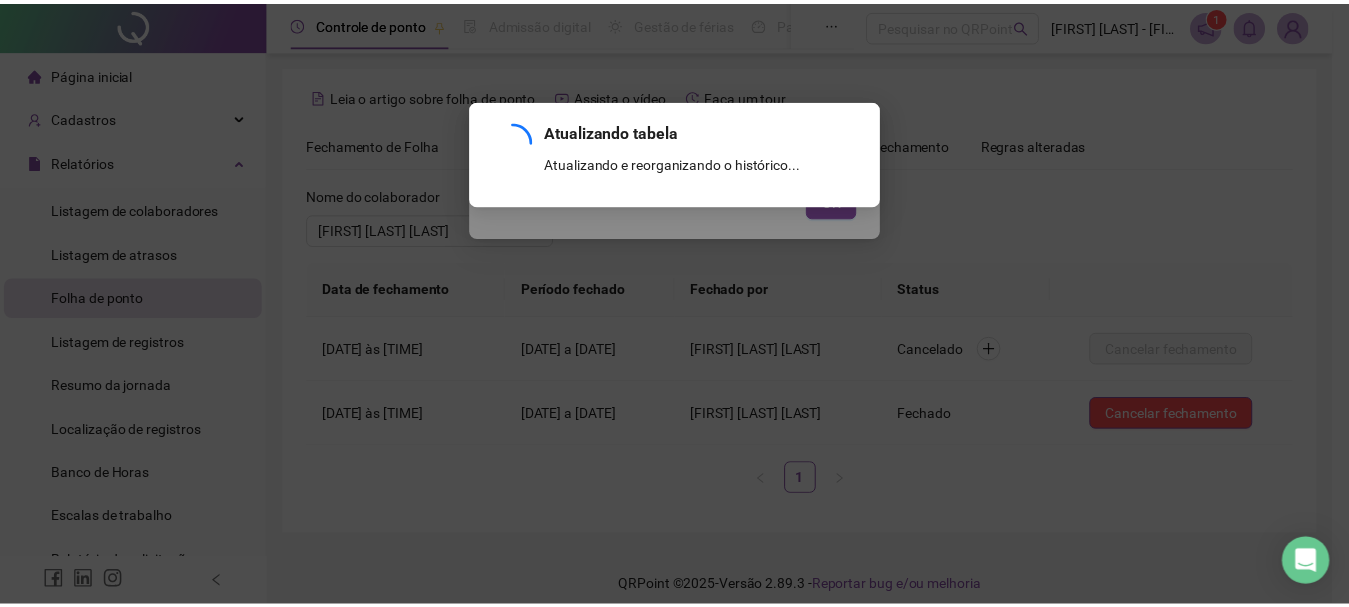 scroll, scrollTop: 14, scrollLeft: 0, axis: vertical 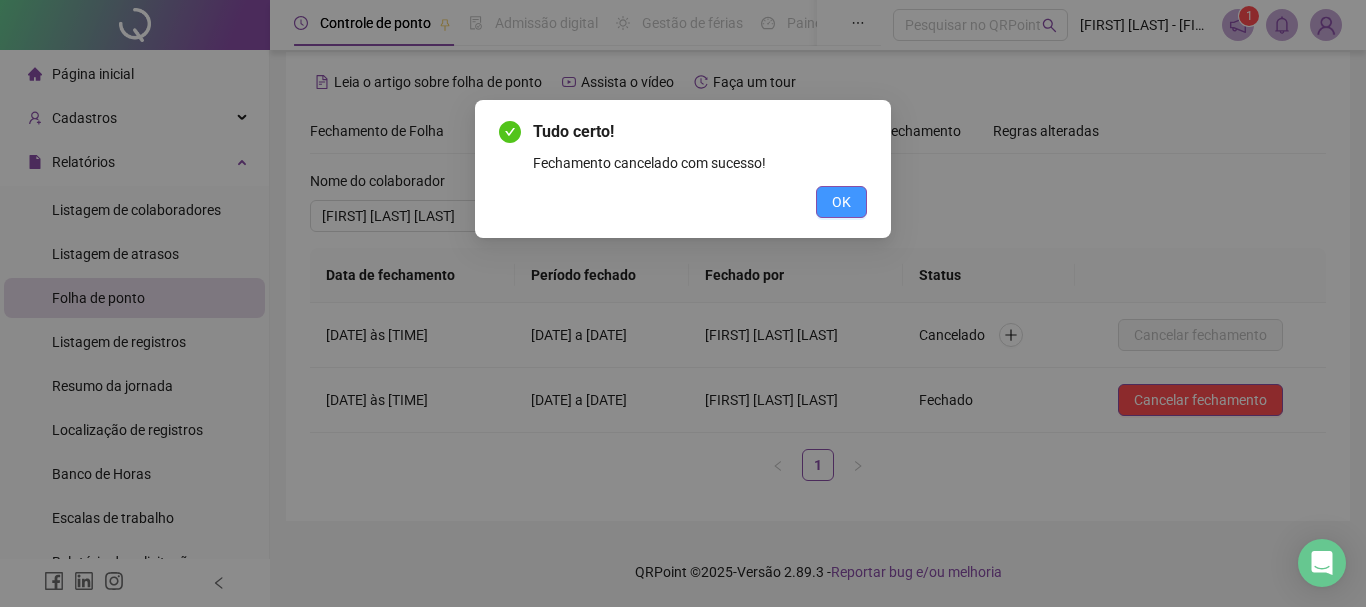 click on "OK" at bounding box center [841, 202] 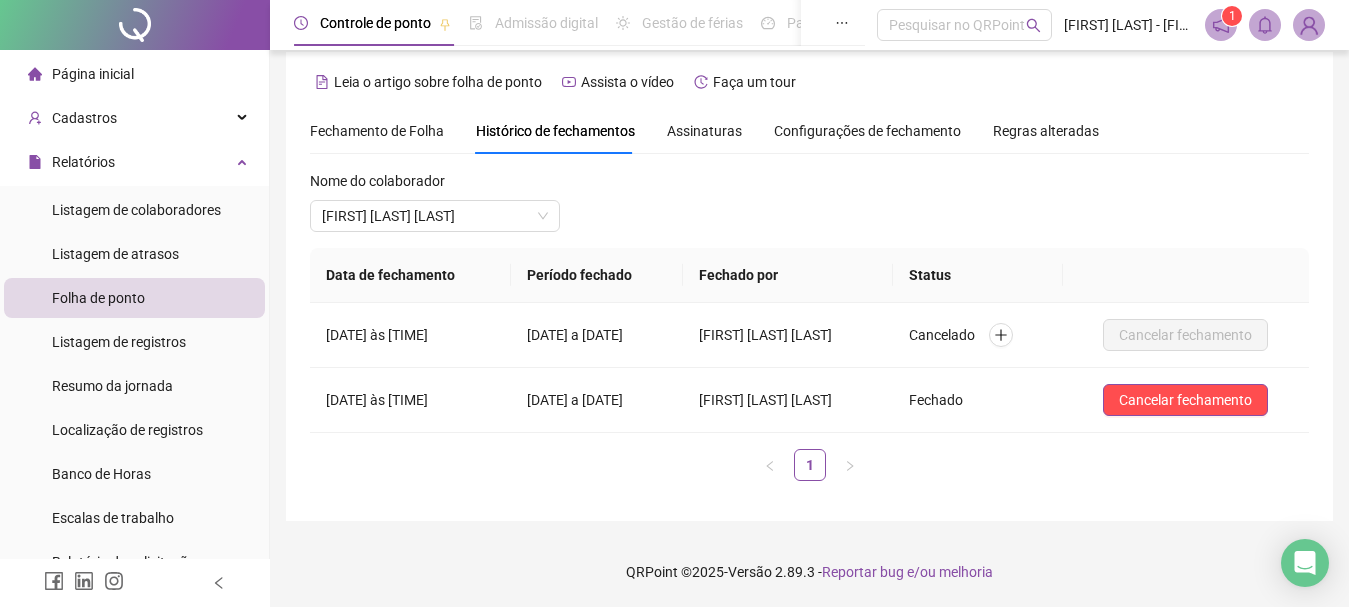 scroll, scrollTop: 0, scrollLeft: 0, axis: both 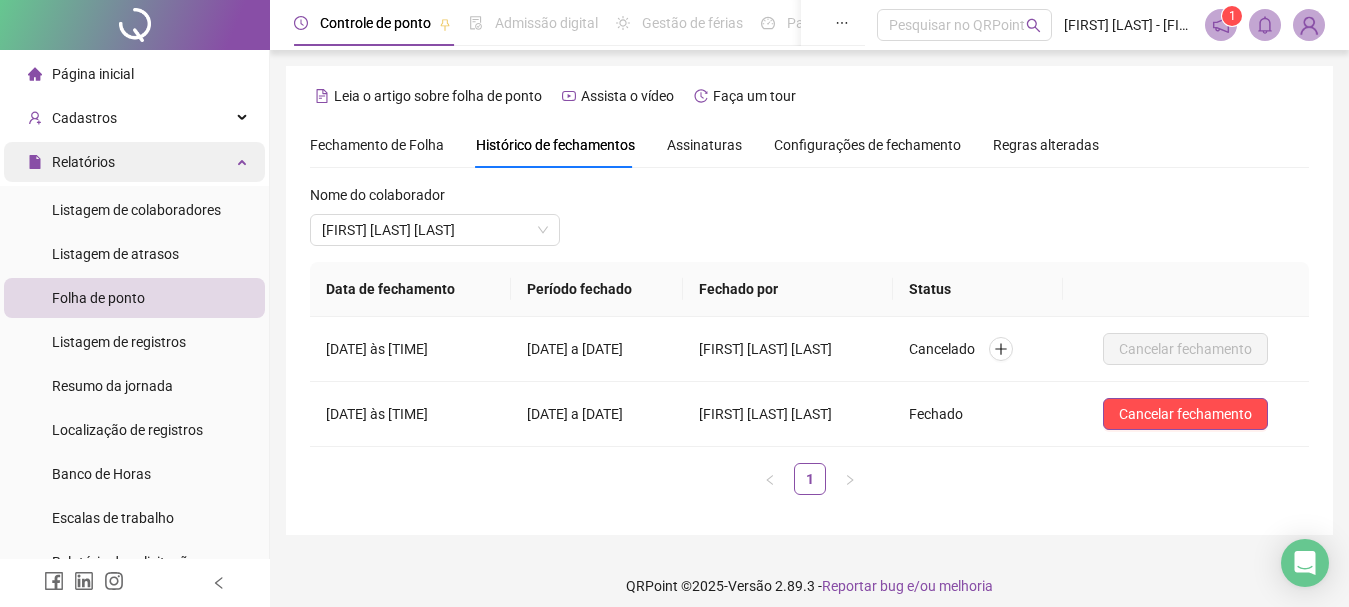 click on "Relatórios" at bounding box center [83, 162] 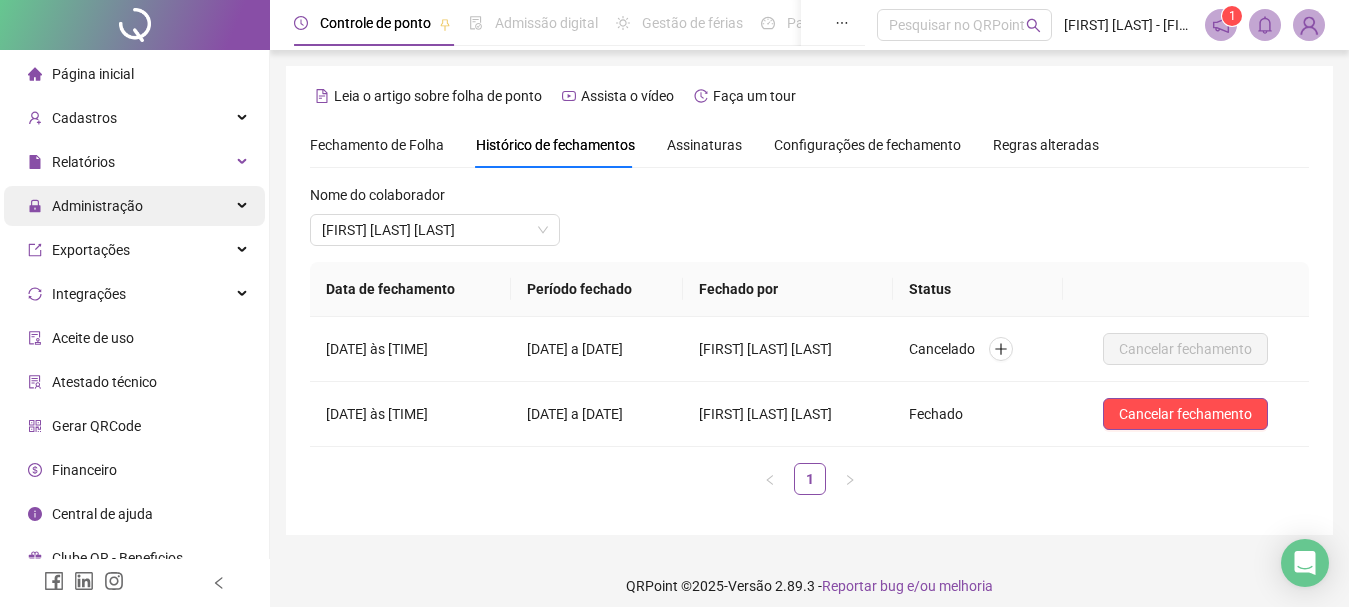 click on "Administração" at bounding box center [97, 206] 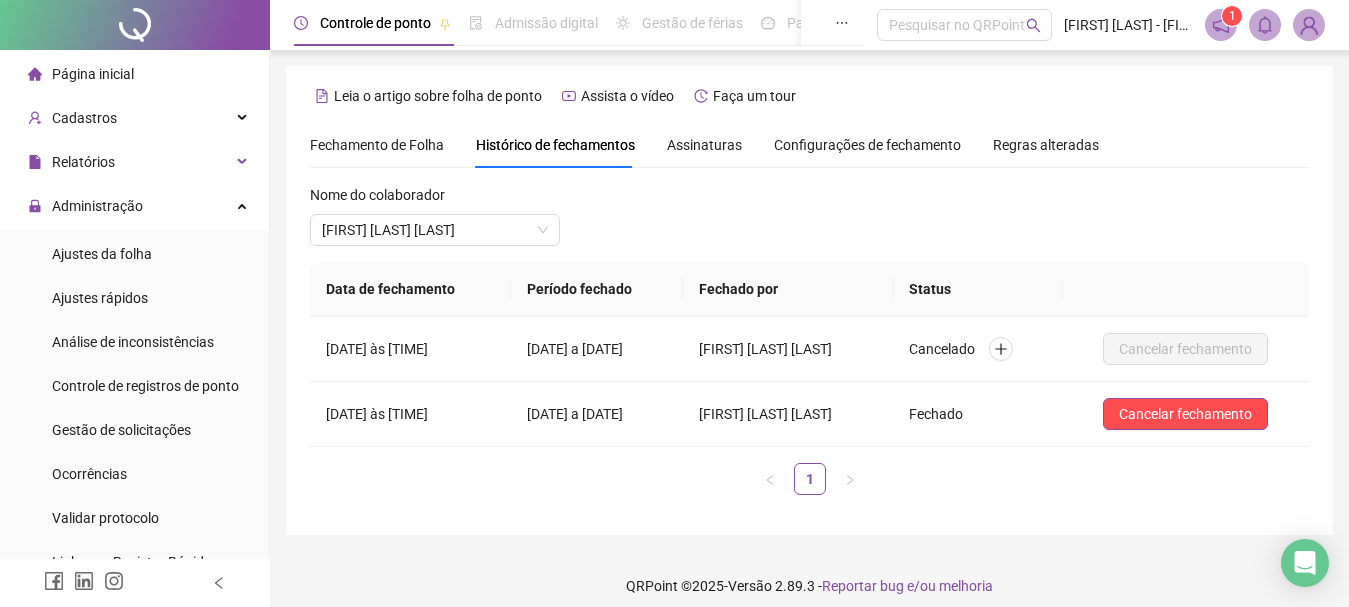 click on "Ajustes da folha" at bounding box center (102, 254) 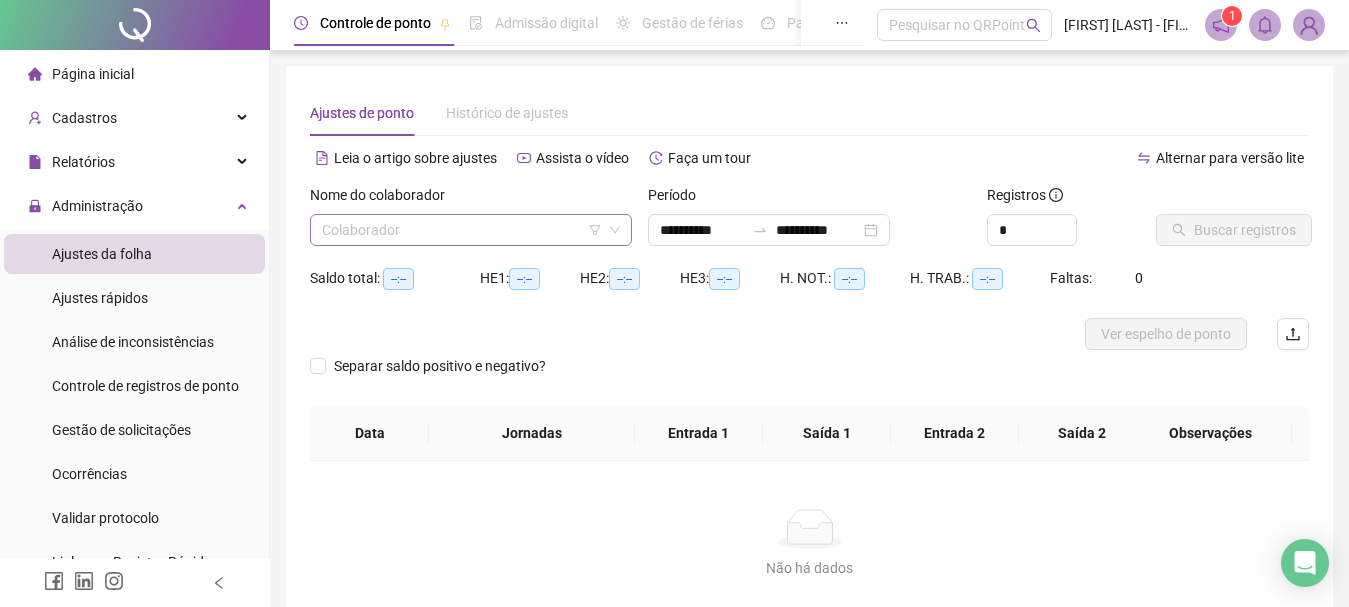 click at bounding box center (462, 230) 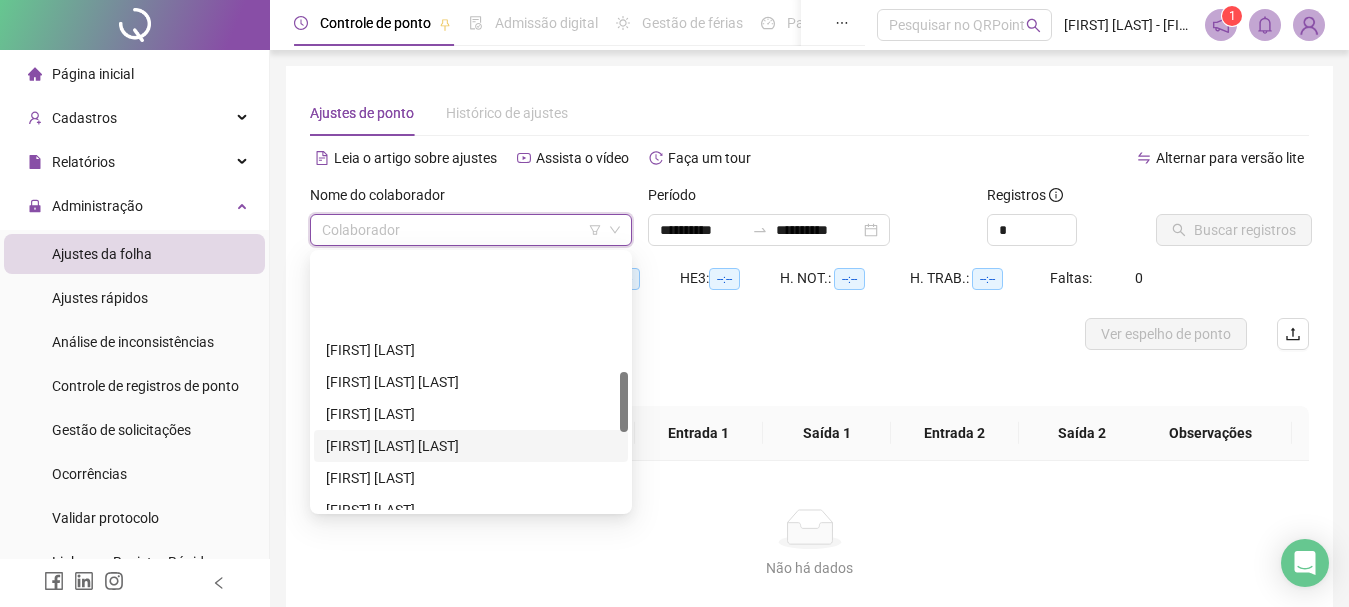scroll, scrollTop: 500, scrollLeft: 0, axis: vertical 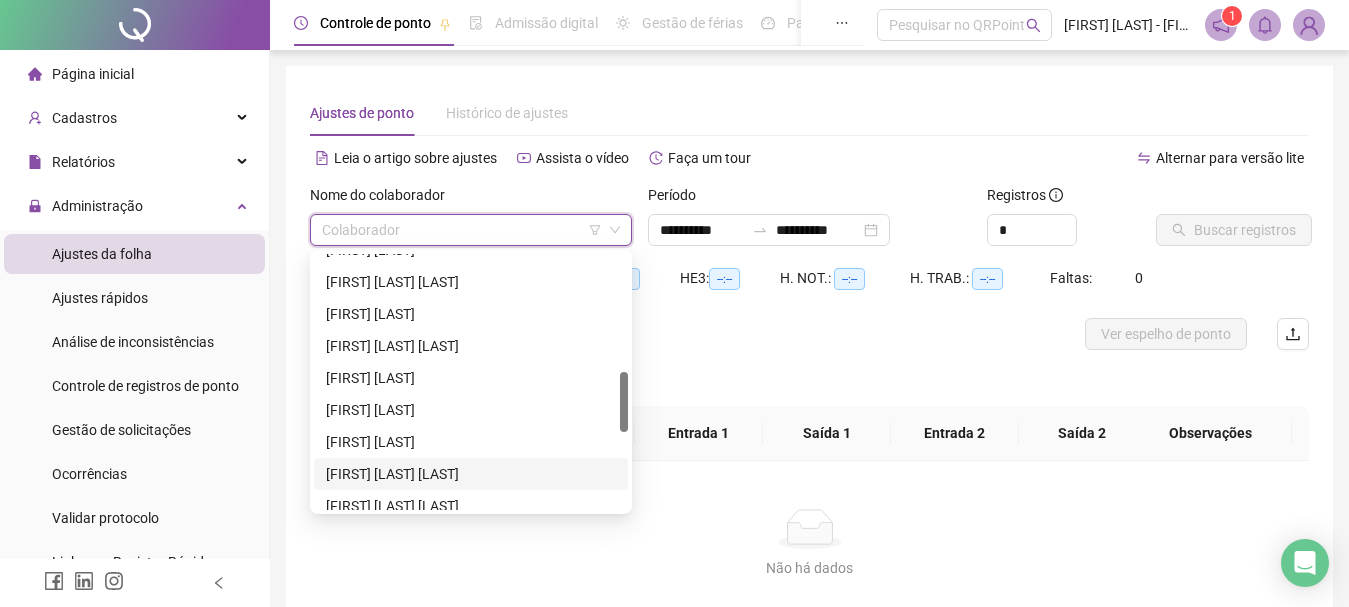click on "[FIRST] [LAST] [LAST]" at bounding box center [471, 474] 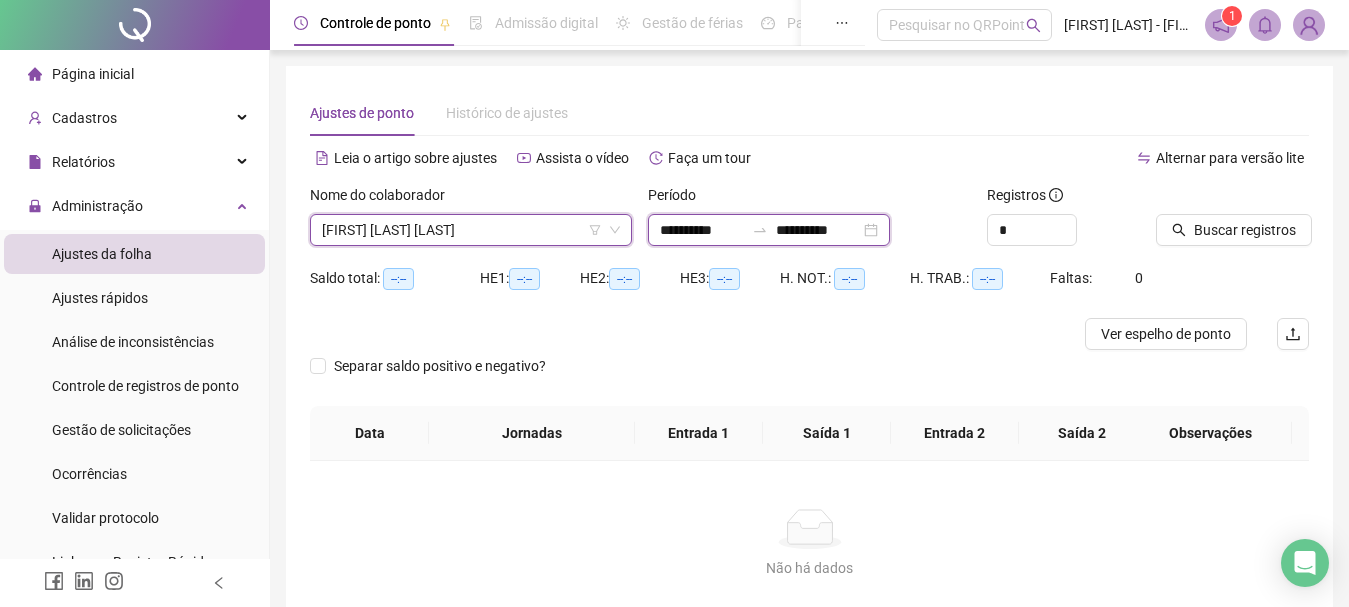 click on "**********" at bounding box center [702, 230] 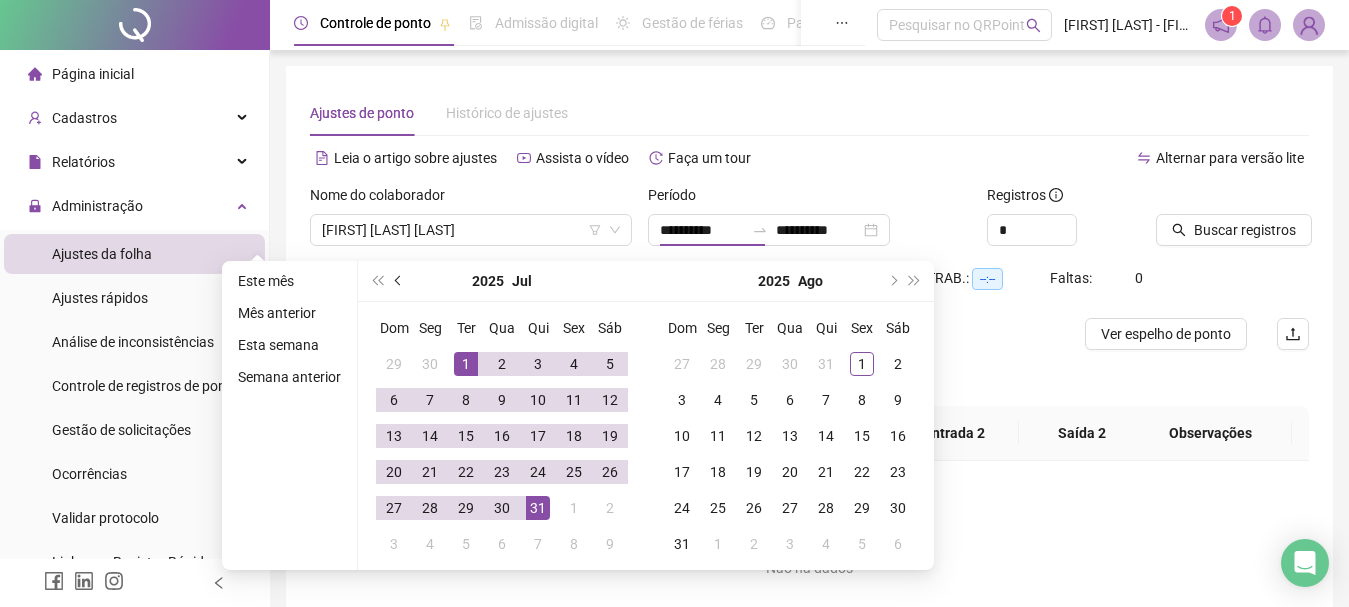 click at bounding box center (400, 281) 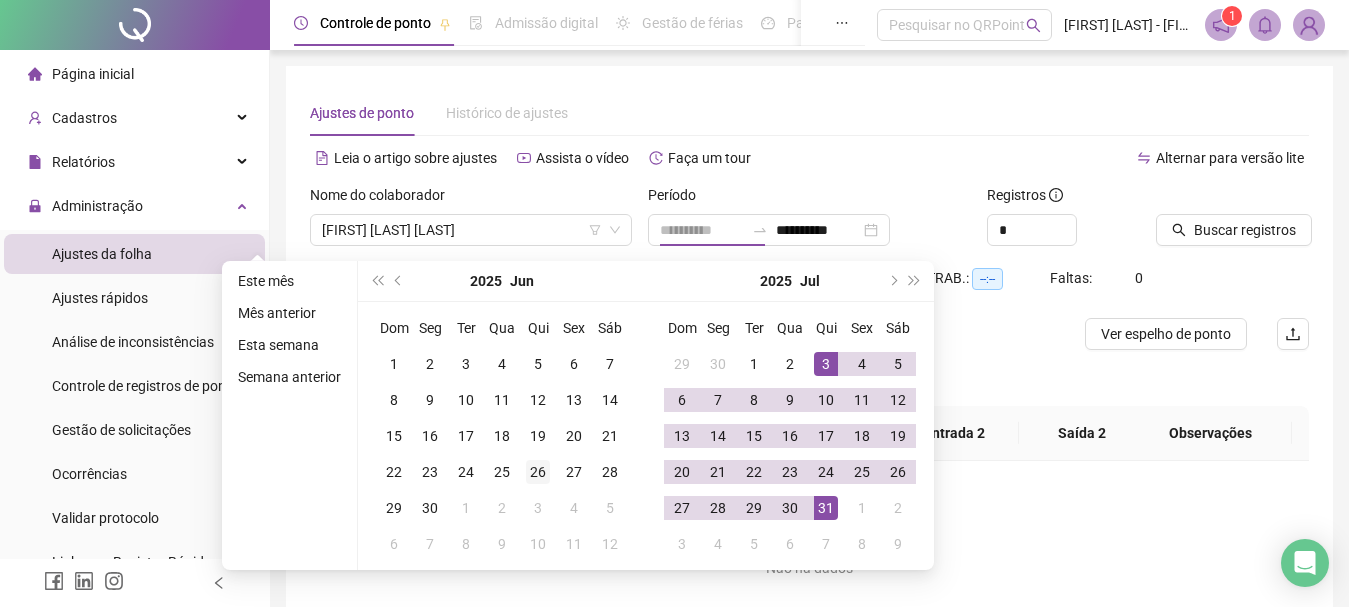 type on "**********" 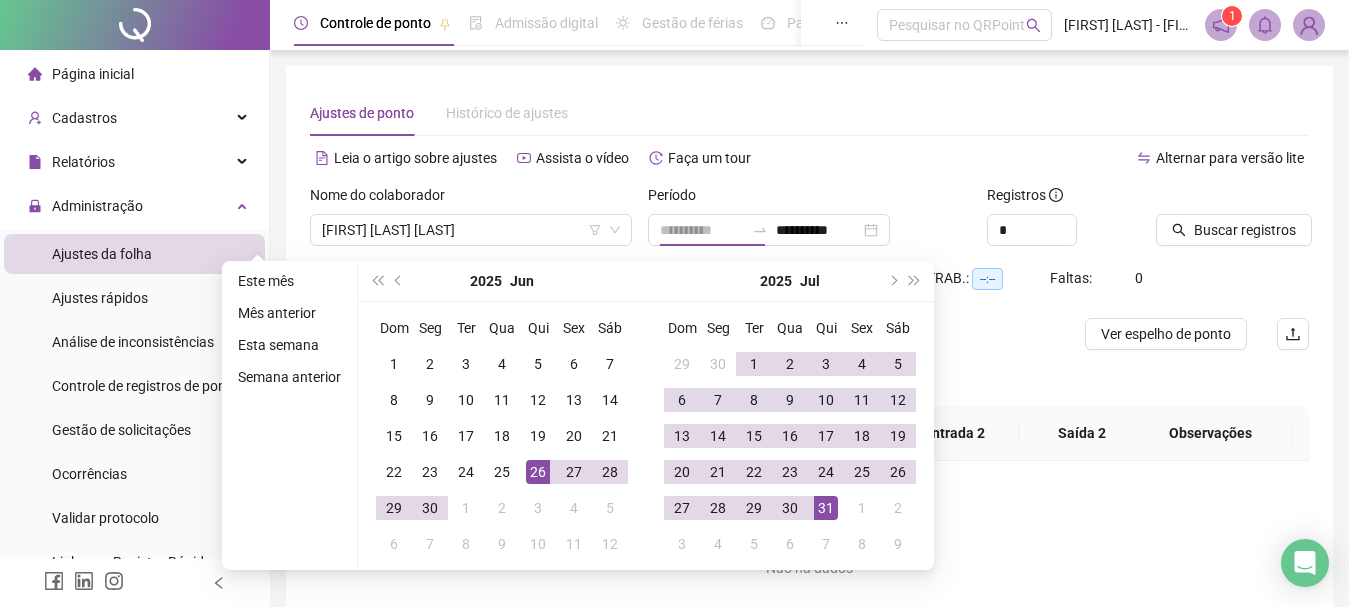 click on "26" at bounding box center (538, 472) 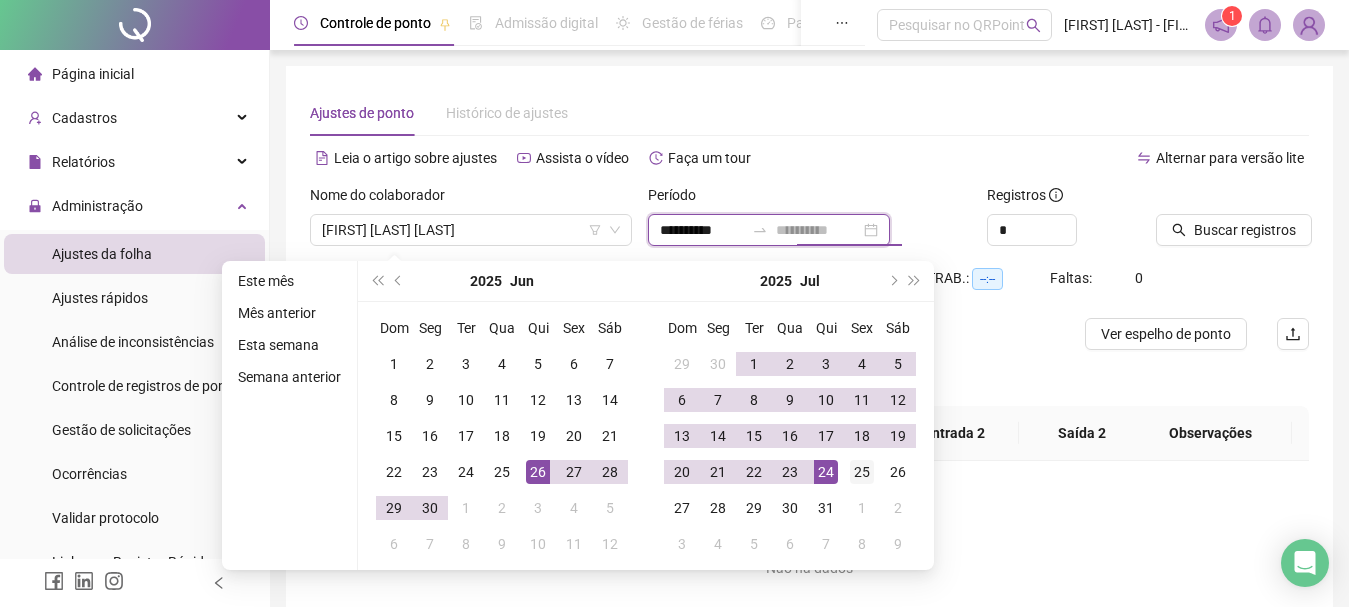 type on "**********" 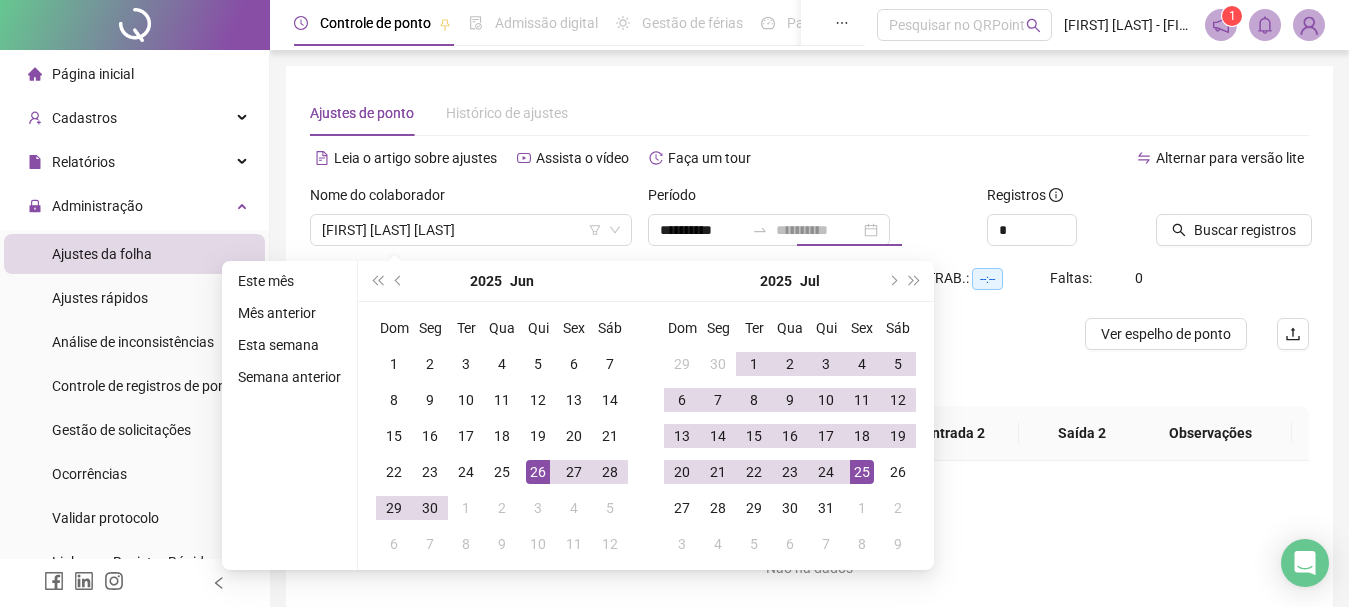 click on "25" at bounding box center (862, 472) 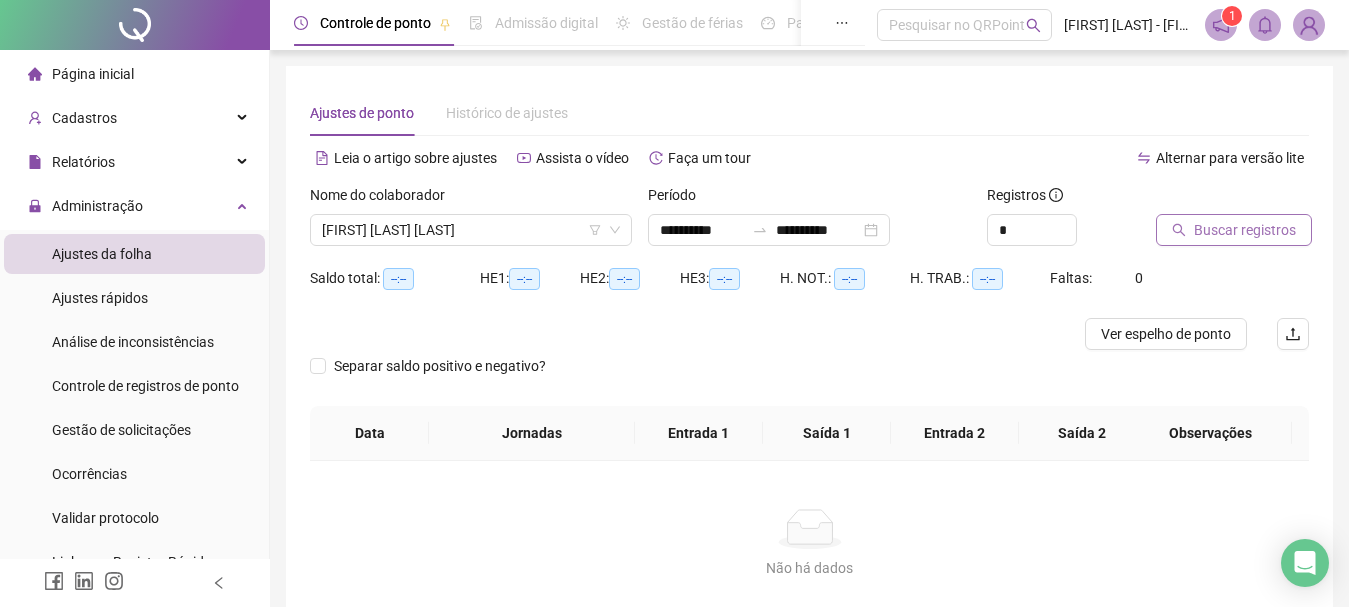 click on "Buscar registros" at bounding box center (1245, 230) 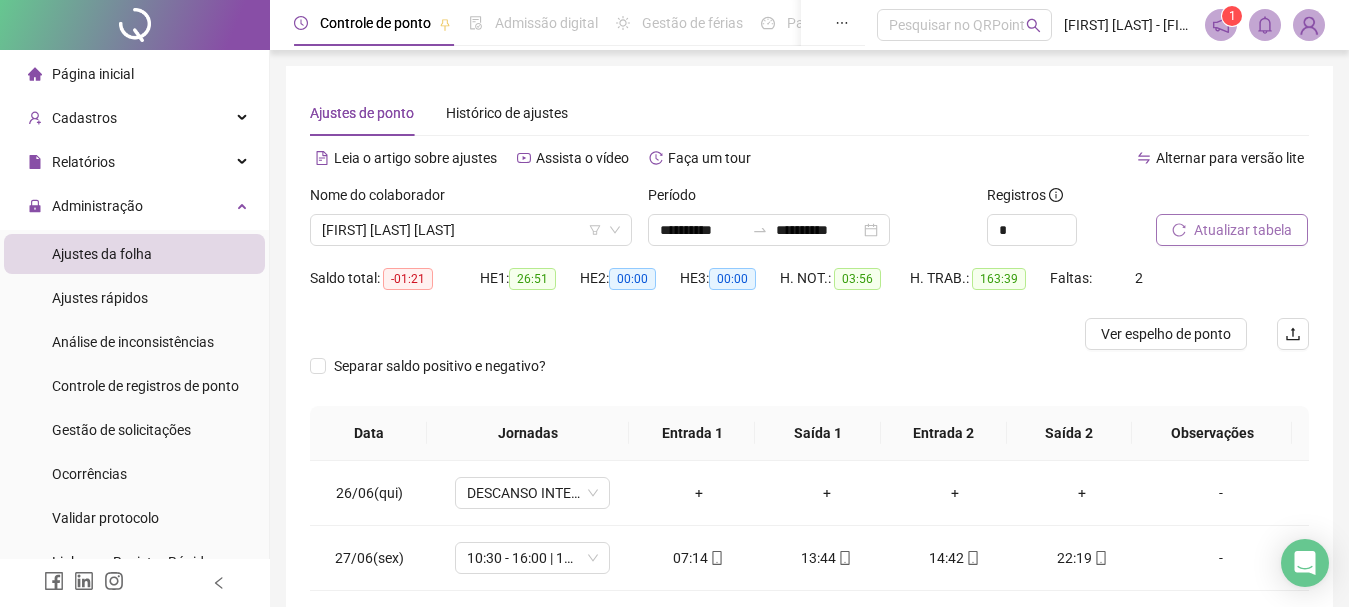 scroll, scrollTop: 100, scrollLeft: 0, axis: vertical 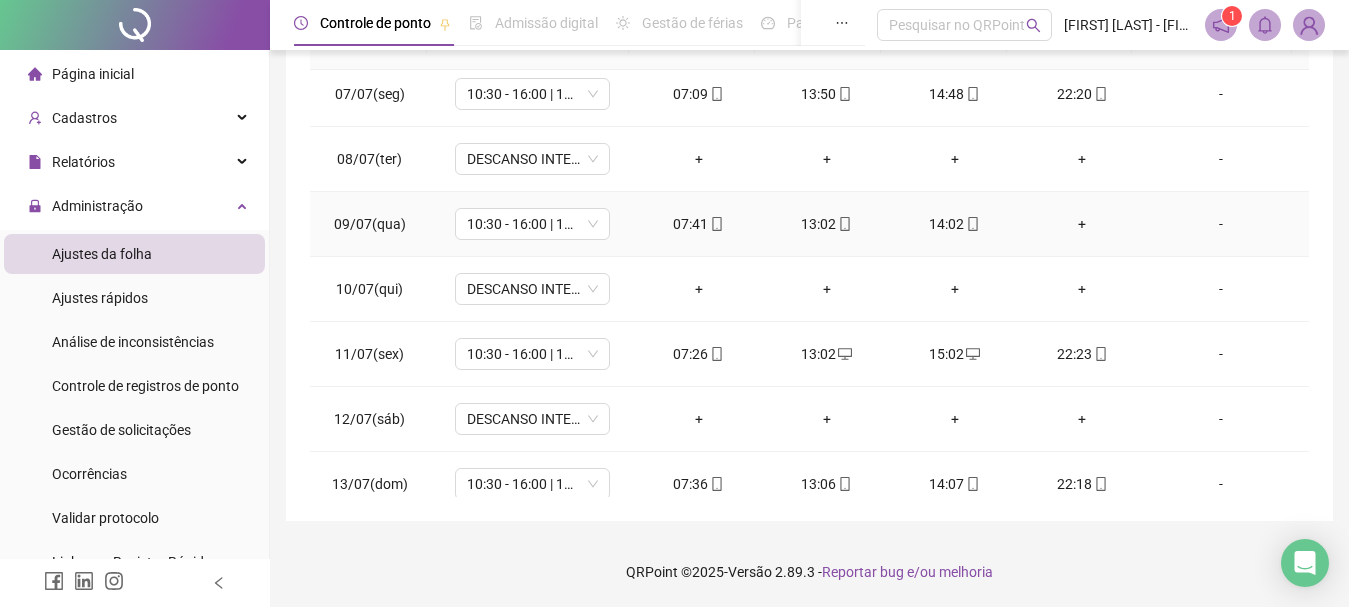 click on "+" at bounding box center [1083, 224] 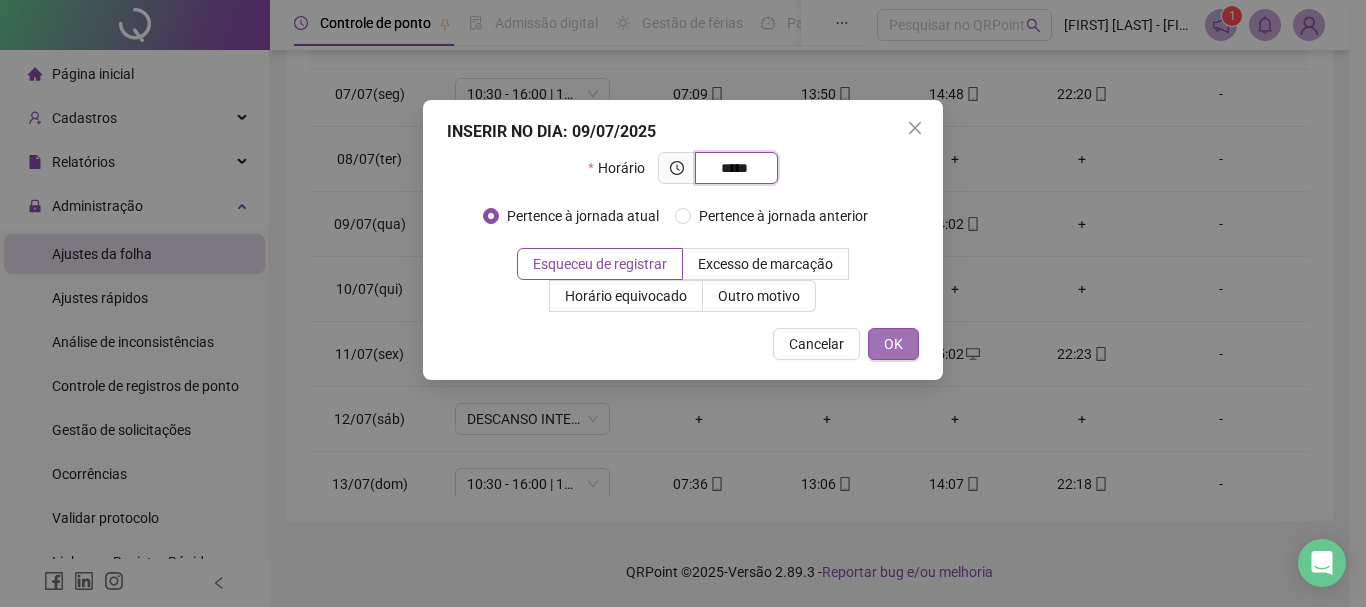 type on "*****" 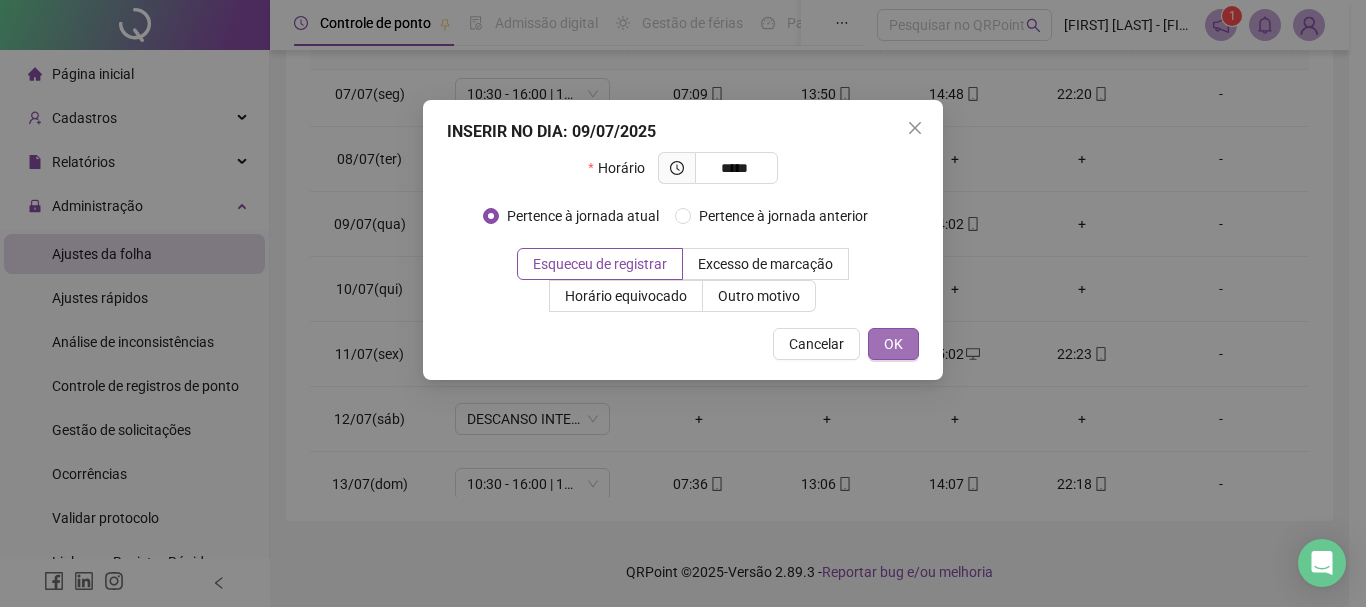 click on "OK" at bounding box center (893, 344) 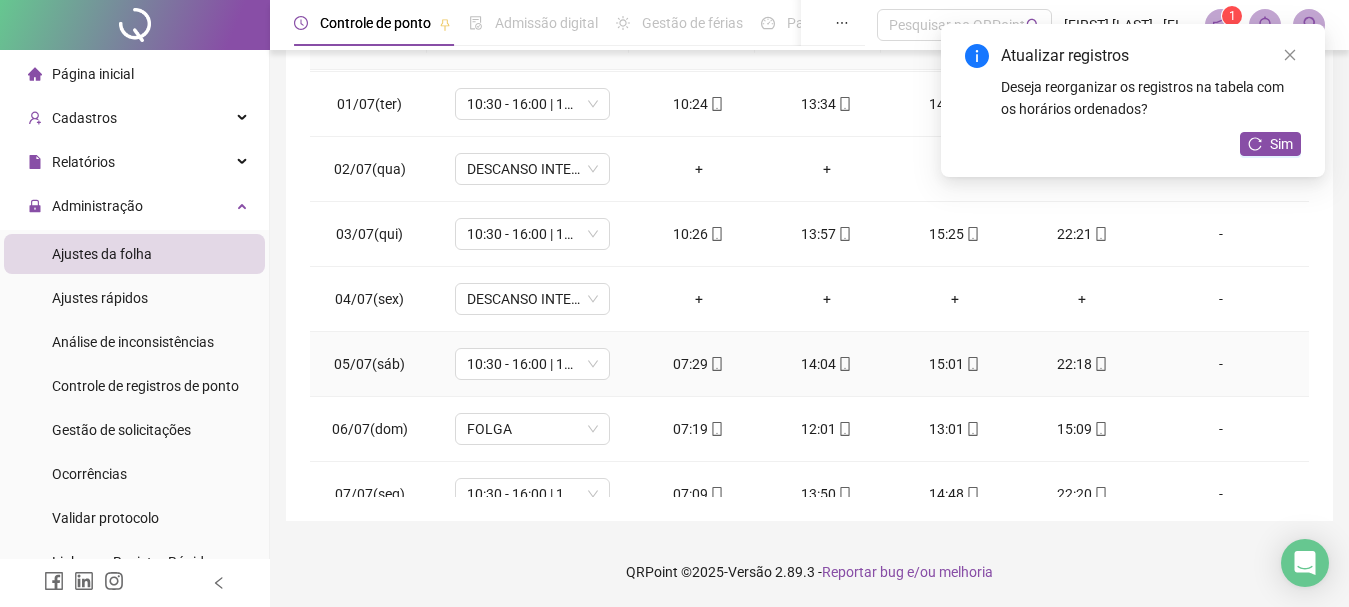 scroll, scrollTop: 0, scrollLeft: 0, axis: both 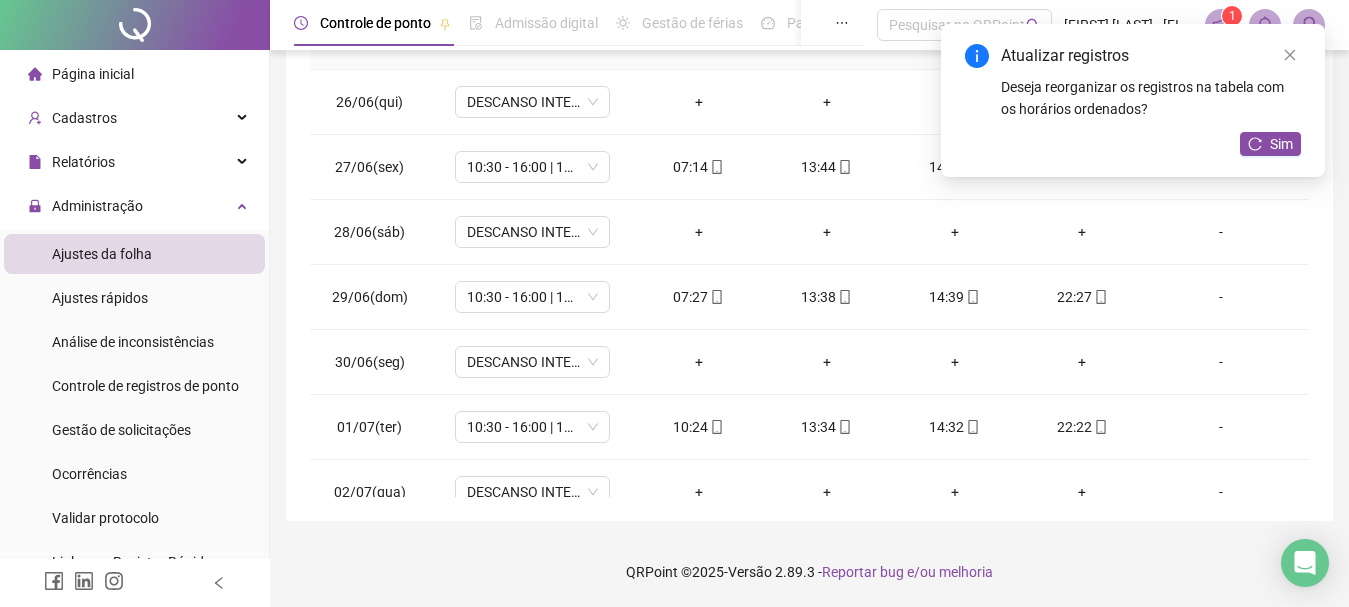 click on "Atualizar registros Deseja reorganizar os registros na tabela com os horários ordenados? Sim" at bounding box center (1133, 100) 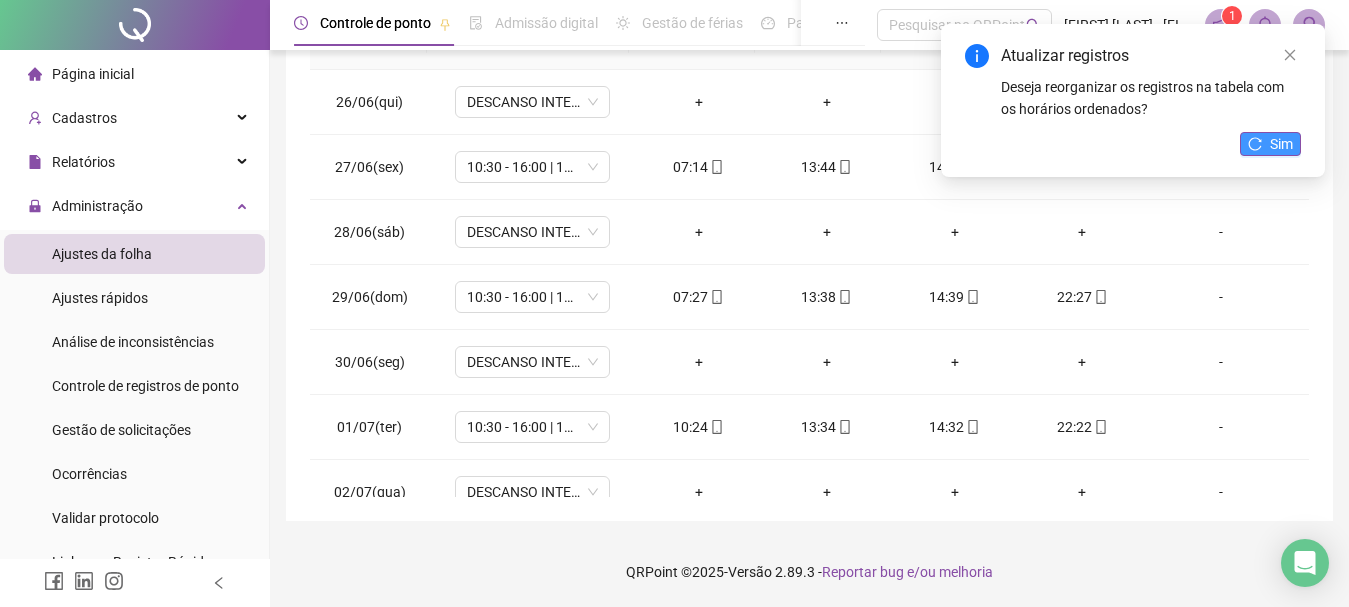 click on "Sim" at bounding box center [1270, 144] 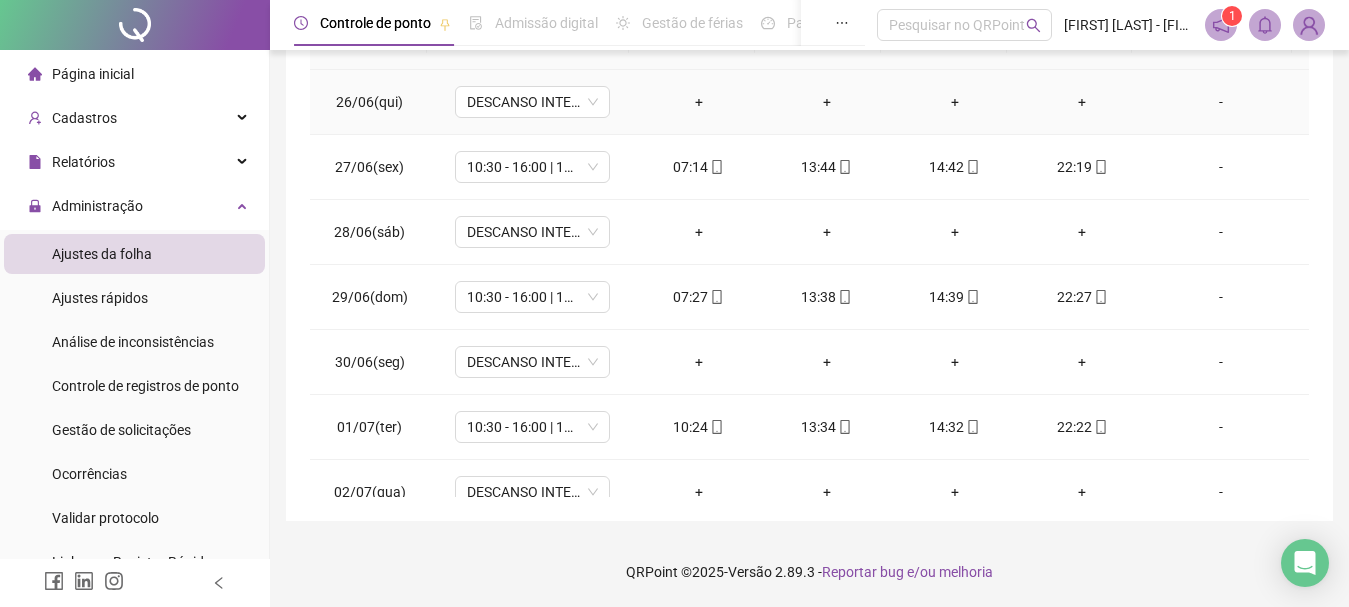 scroll, scrollTop: 0, scrollLeft: 0, axis: both 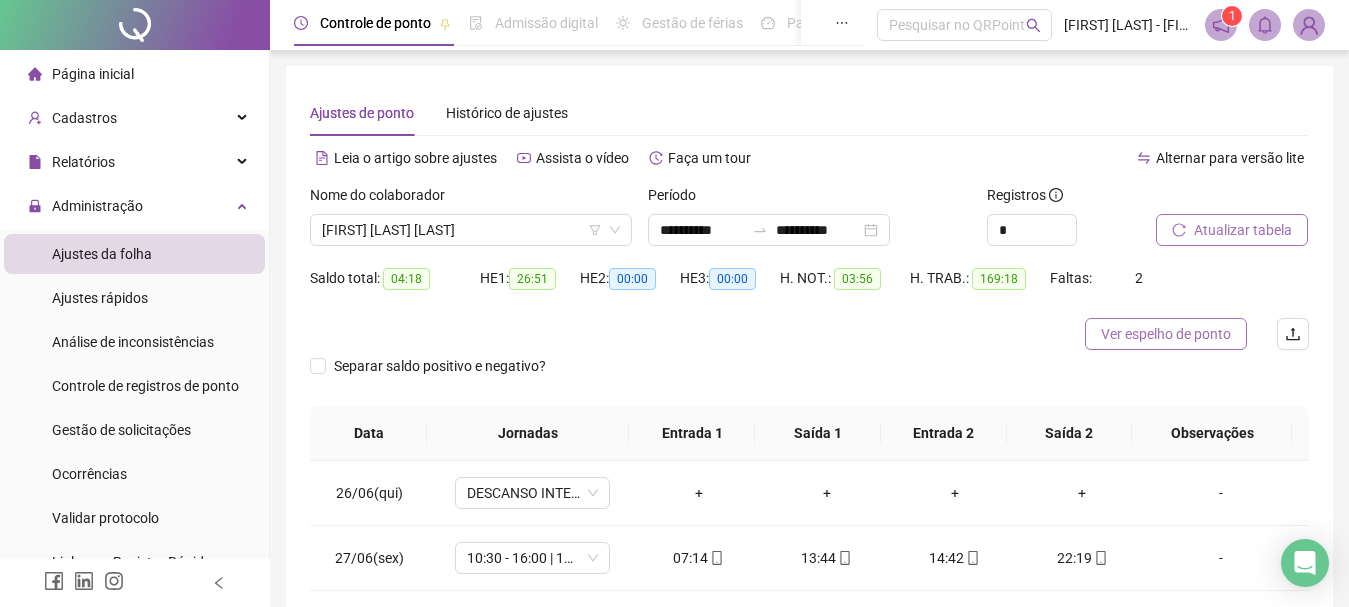 click on "Ver espelho de ponto" at bounding box center (1166, 334) 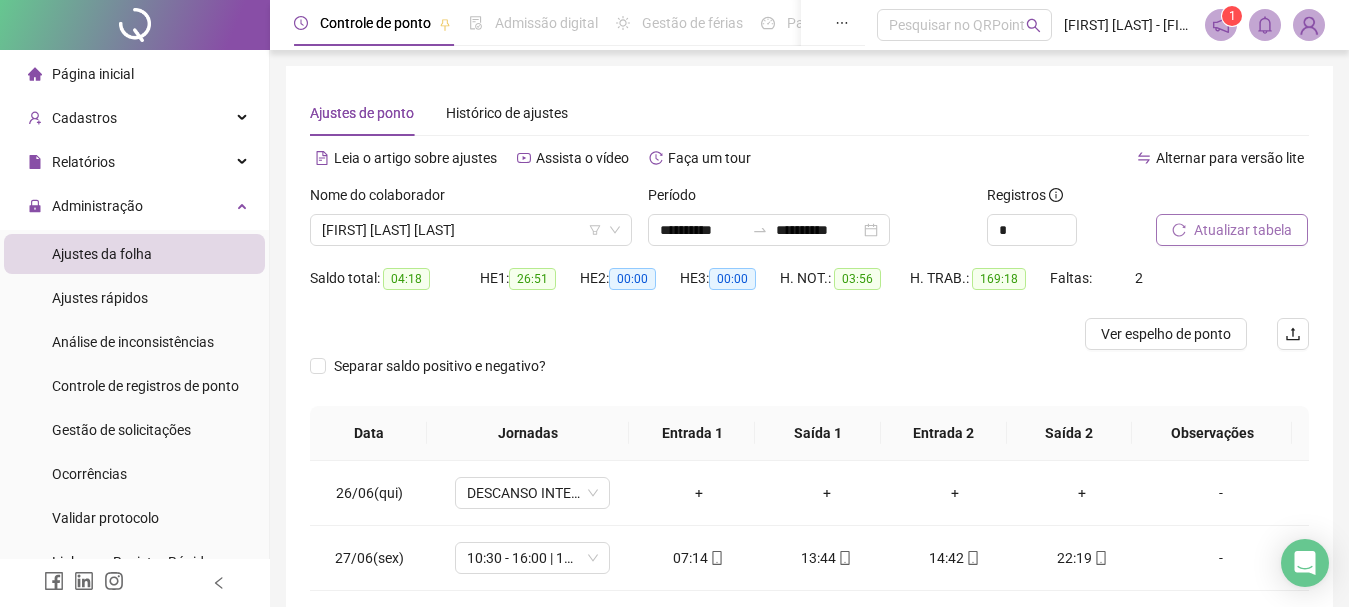scroll, scrollTop: 200, scrollLeft: 0, axis: vertical 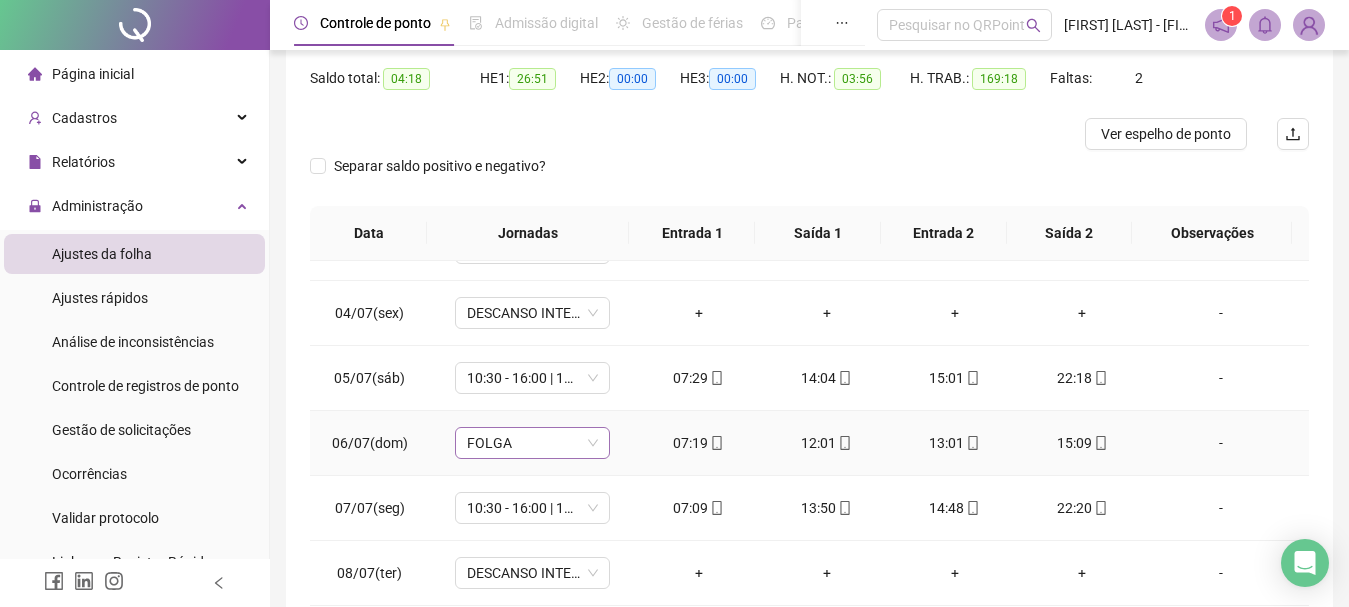 click on "FOLGA" at bounding box center [532, 443] 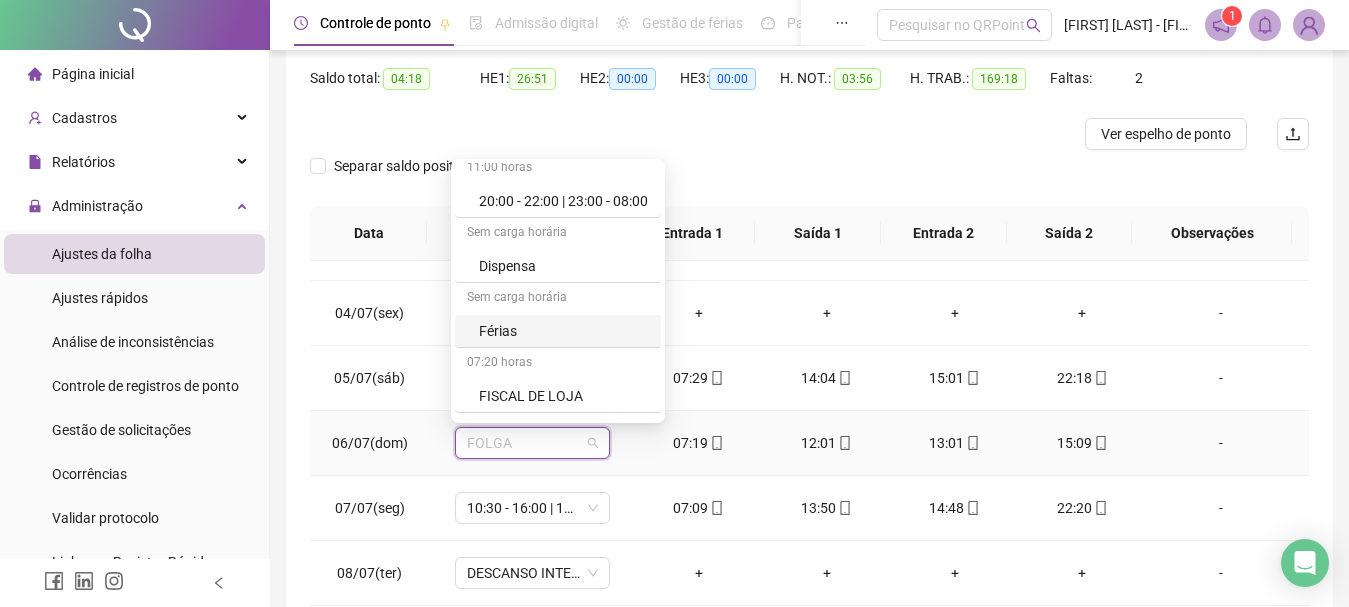 scroll, scrollTop: 719, scrollLeft: 0, axis: vertical 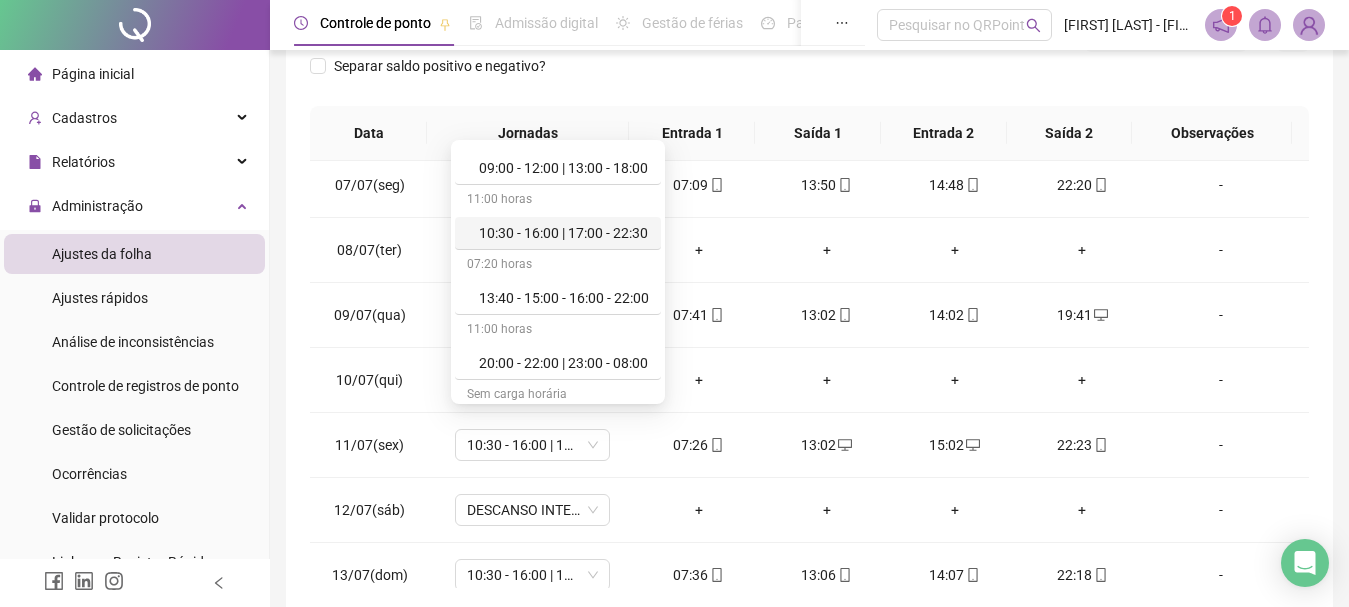 click on "10:30 - 16:00 | 17:00 - 22:30" at bounding box center (564, 233) 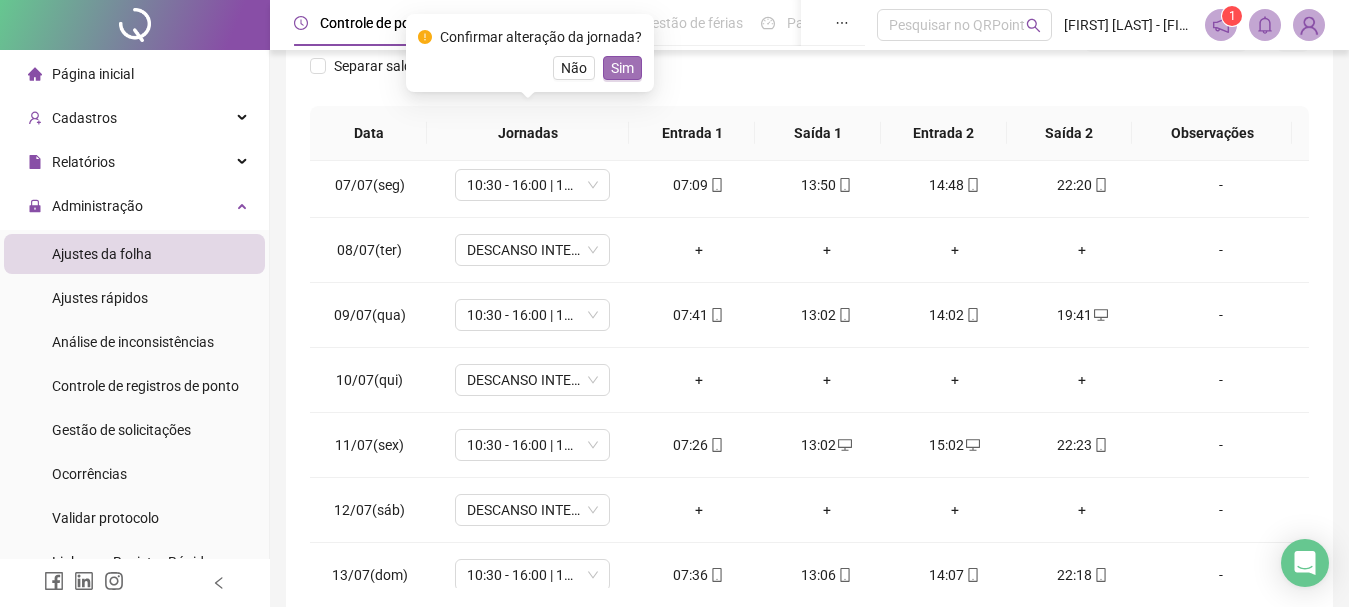 click on "Sim" at bounding box center (622, 68) 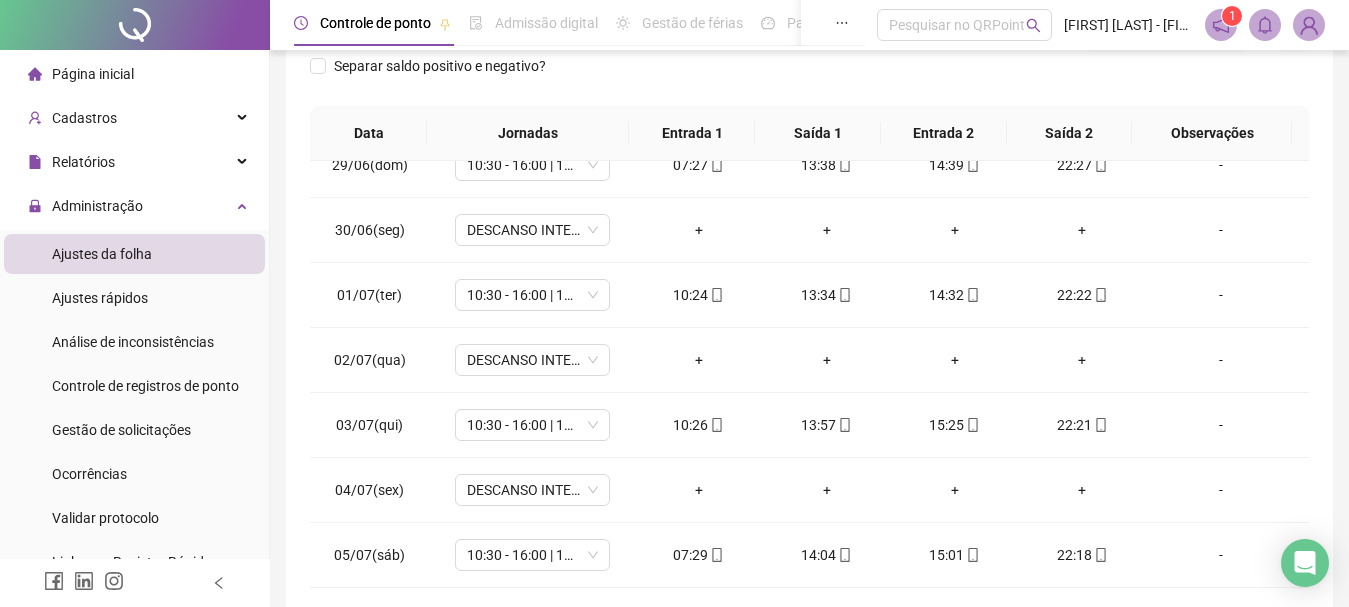 scroll, scrollTop: 0, scrollLeft: 0, axis: both 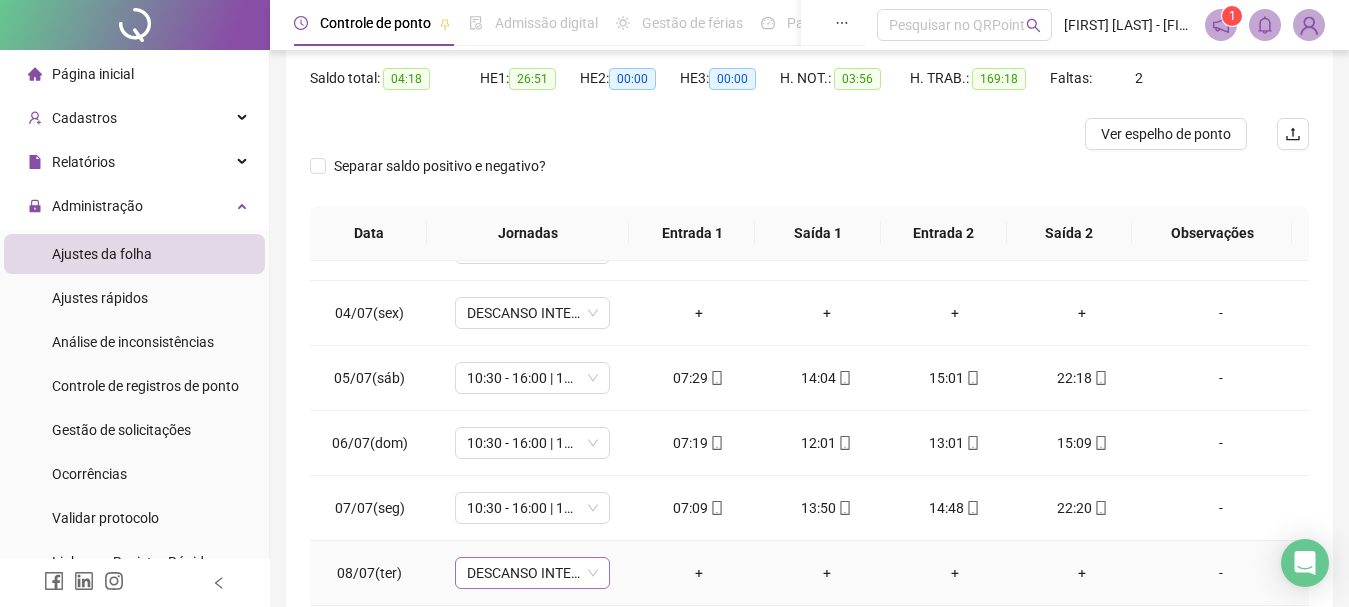 click on "DESCANSO INTER-JORNADA" at bounding box center (532, 573) 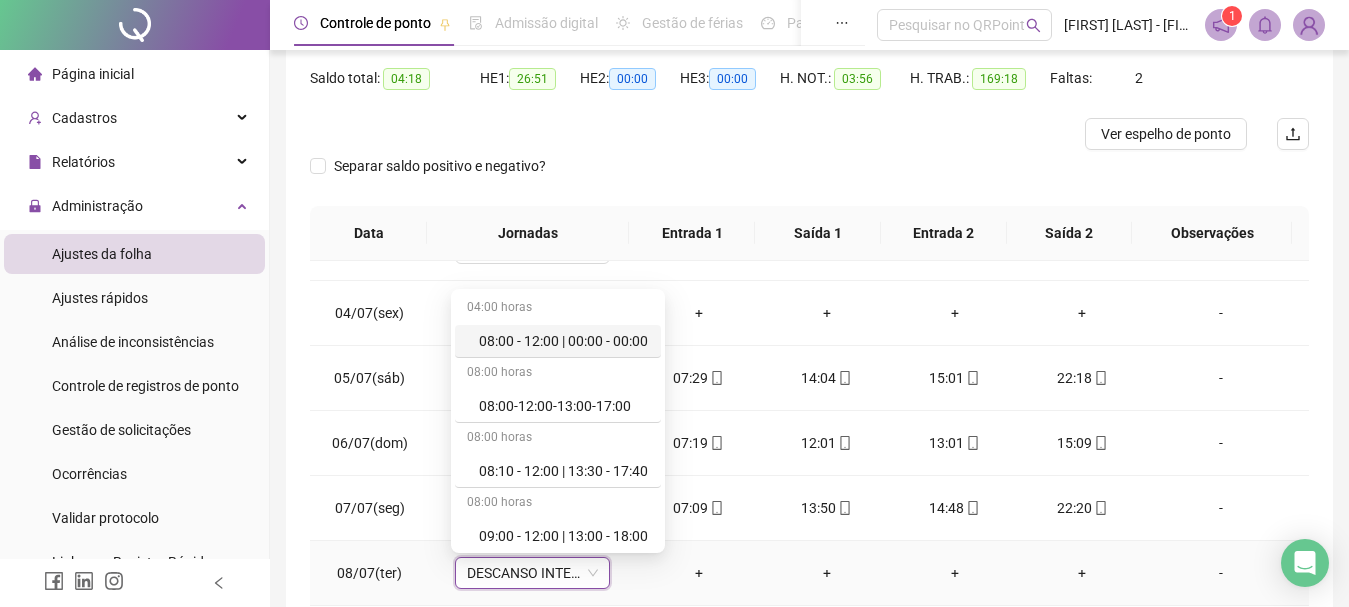 click on "DESCANSO INTER-JORNADA" at bounding box center (532, 573) 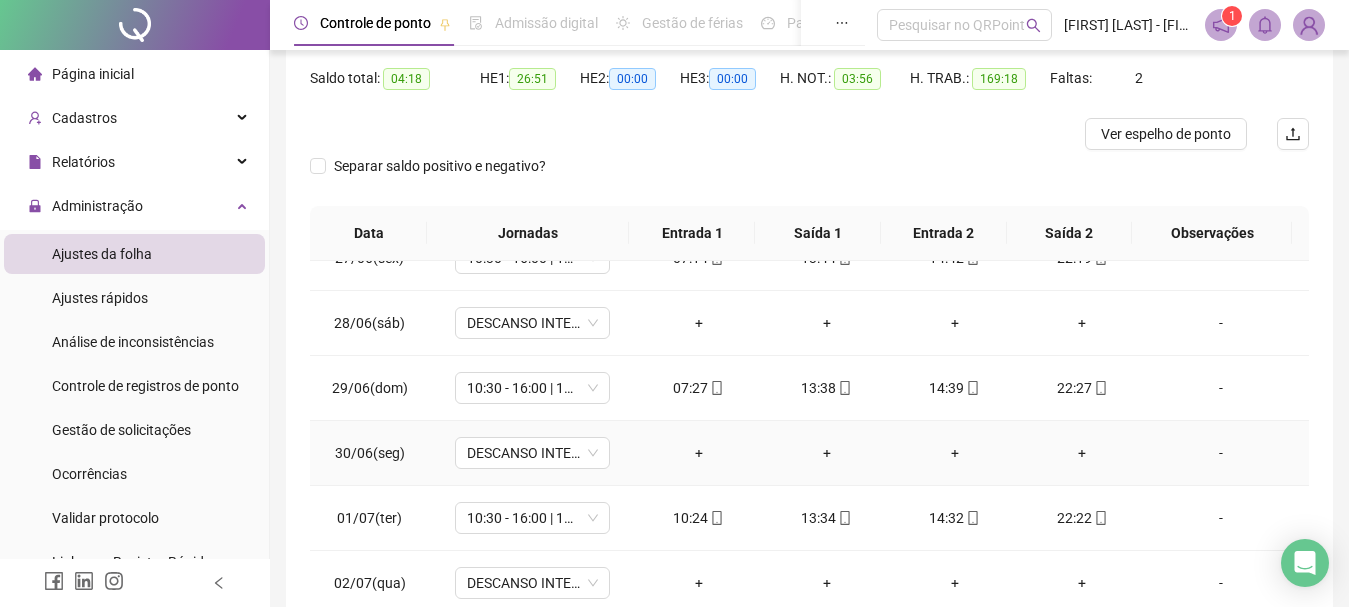 scroll, scrollTop: 0, scrollLeft: 0, axis: both 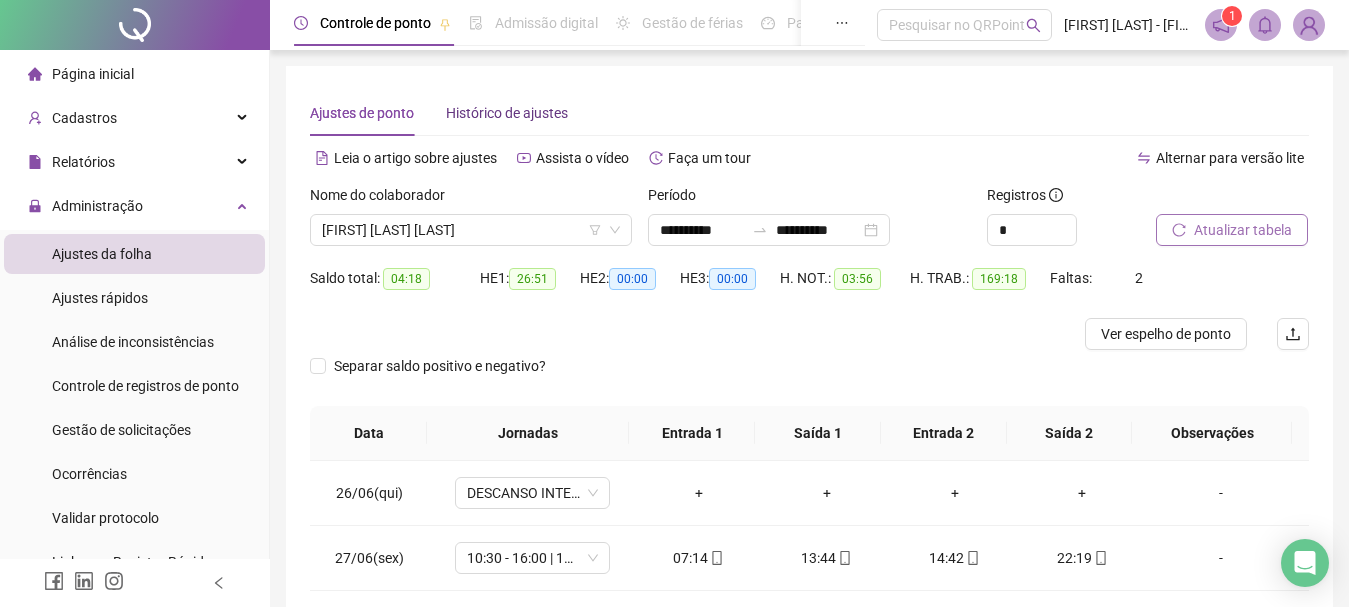 click on "Histórico de ajustes" at bounding box center (507, 113) 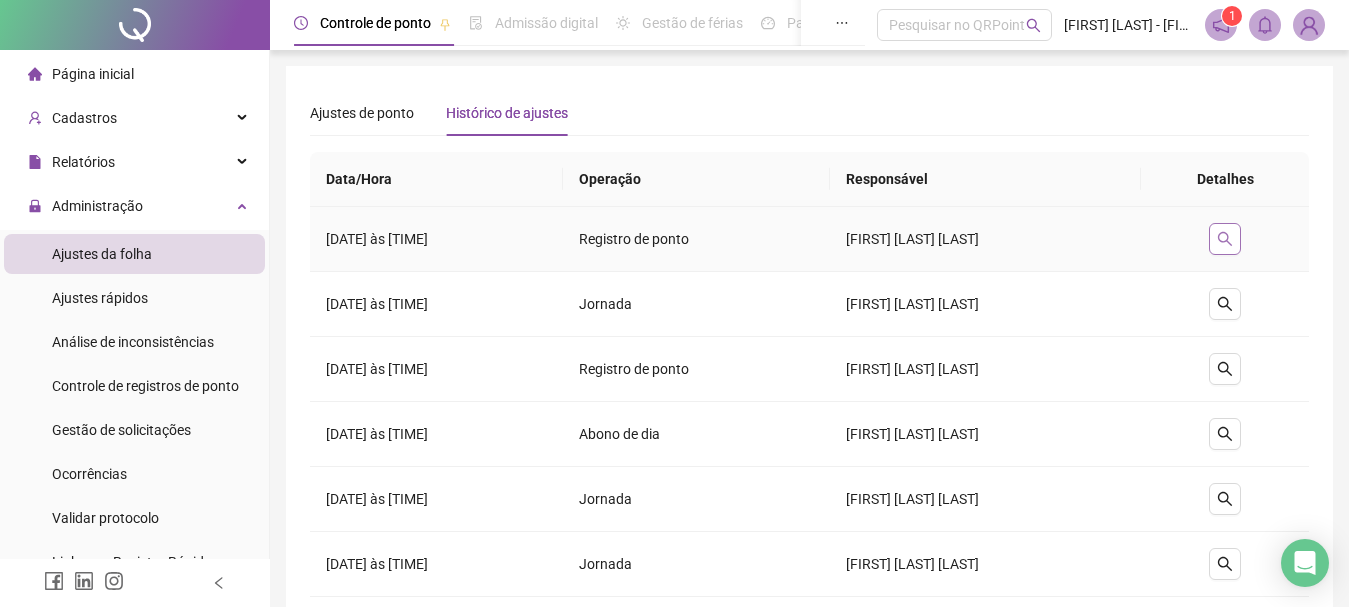 click 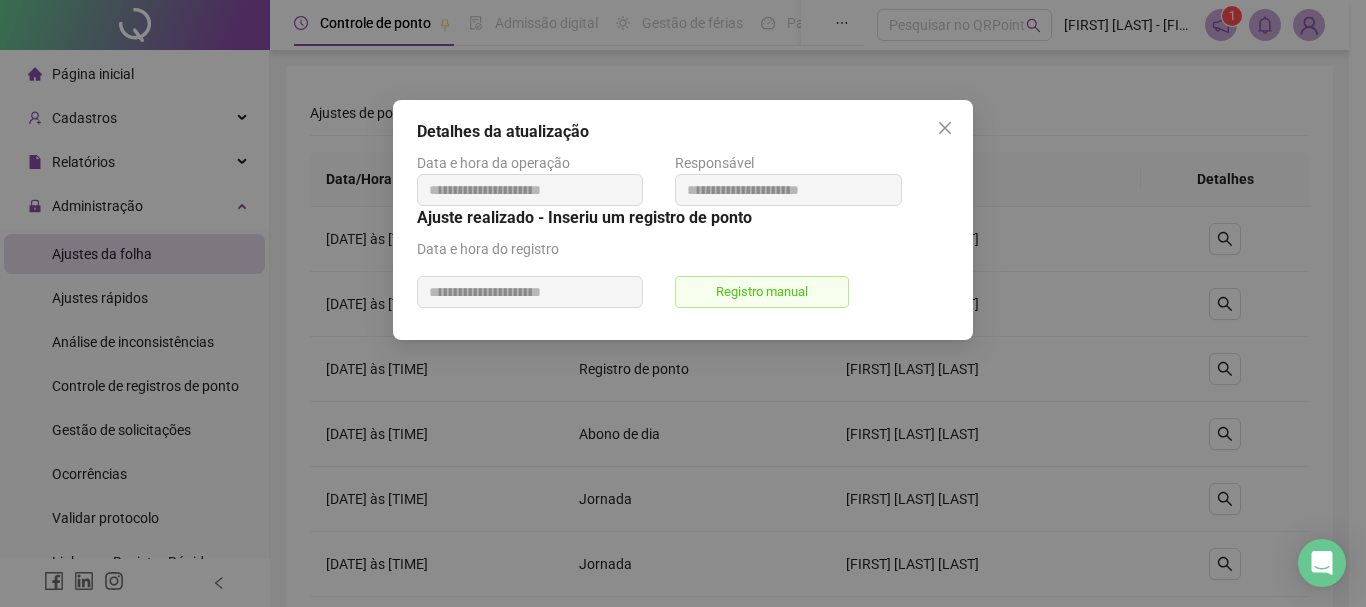 click on "Registro manual" at bounding box center [762, 292] 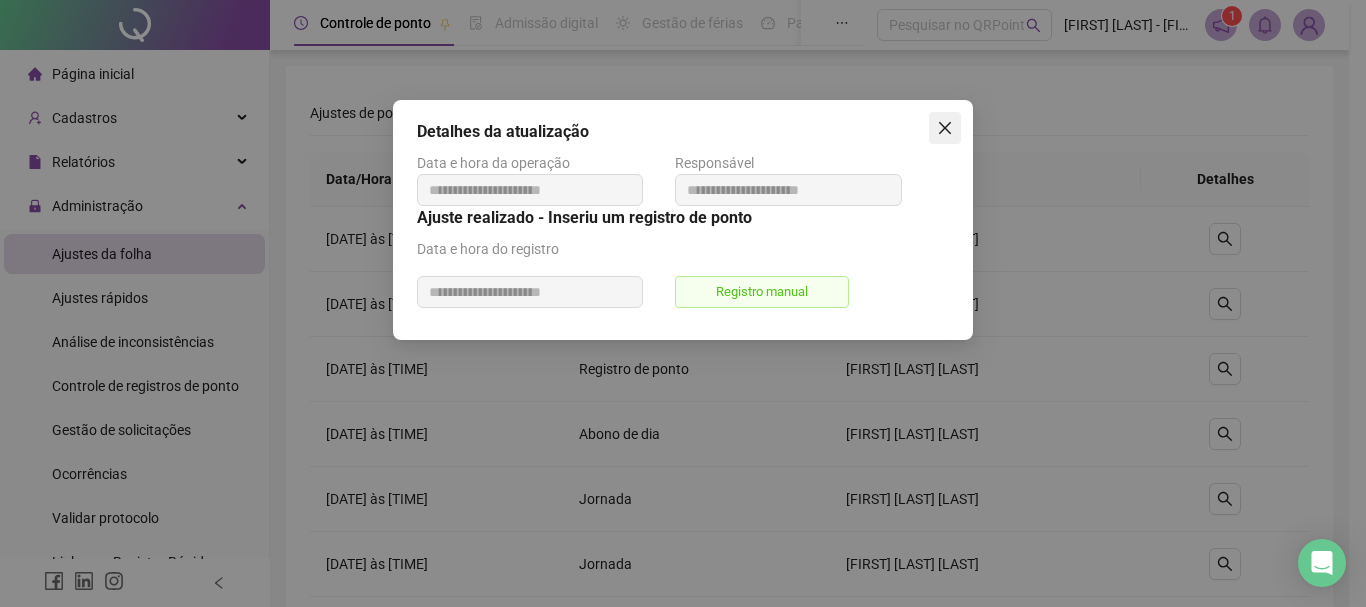 click 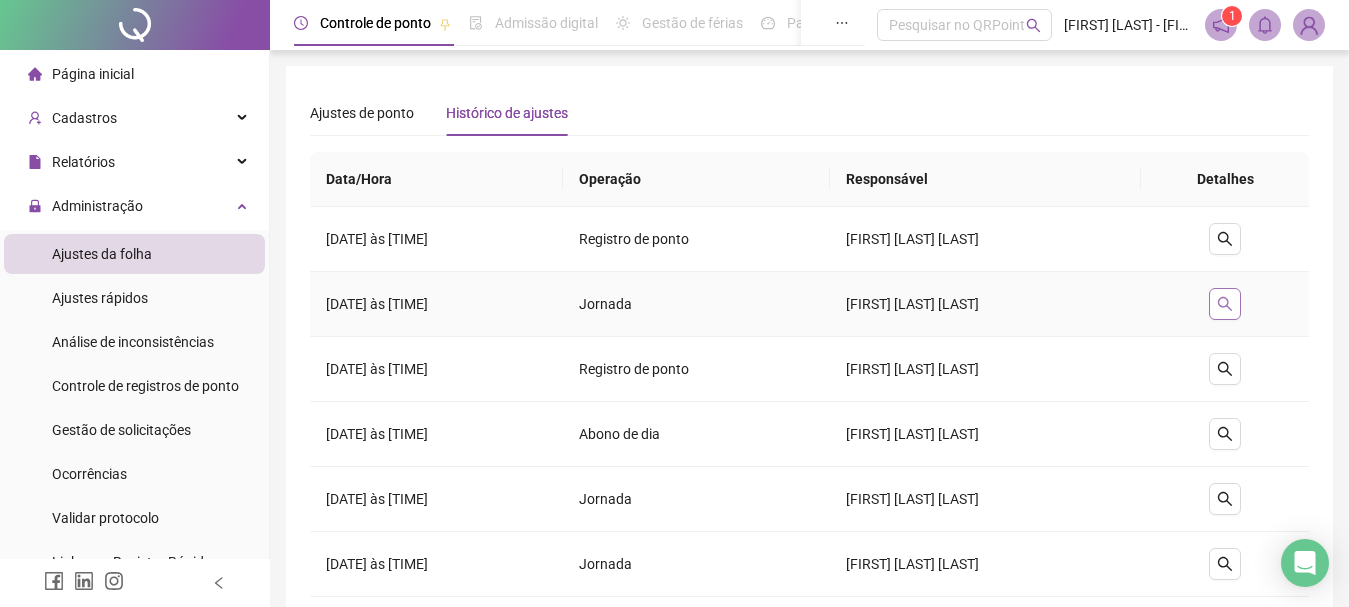 click 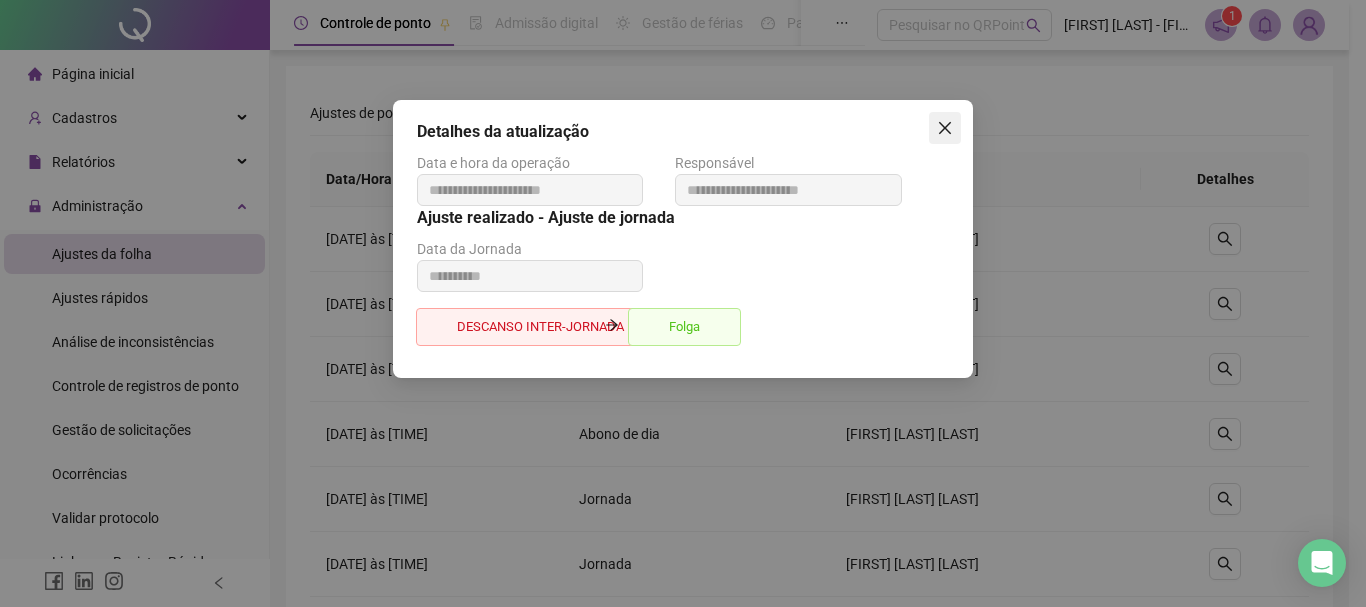 click 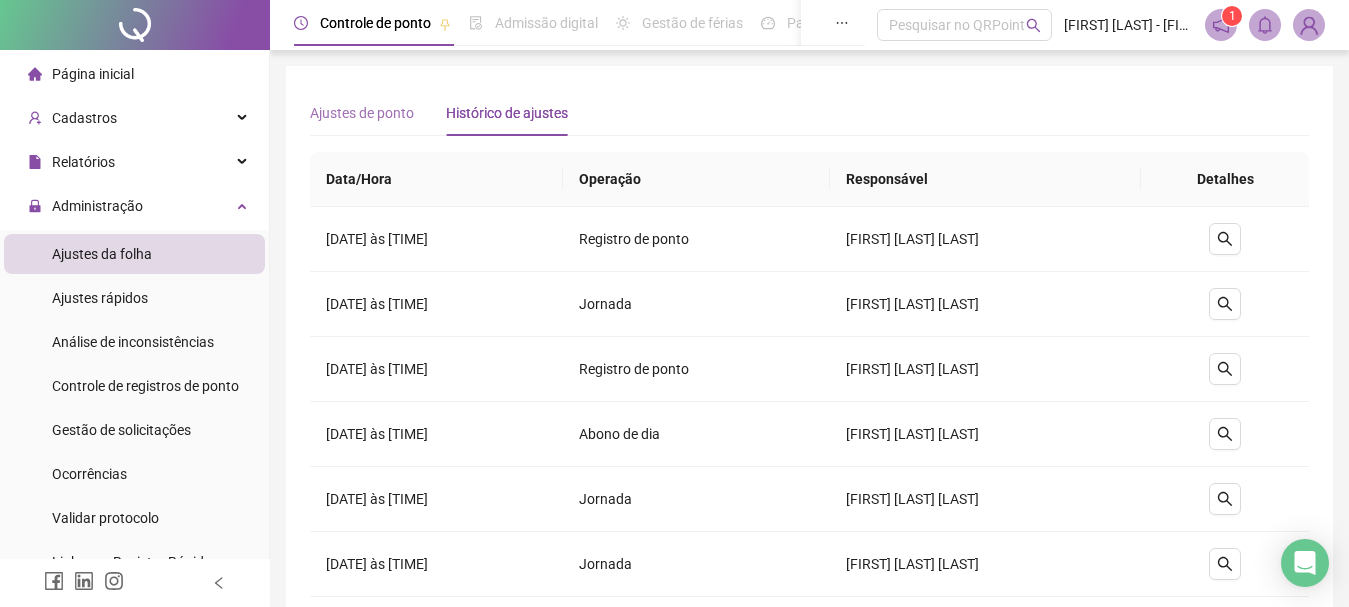 click on "Ajustes de ponto" at bounding box center (362, 113) 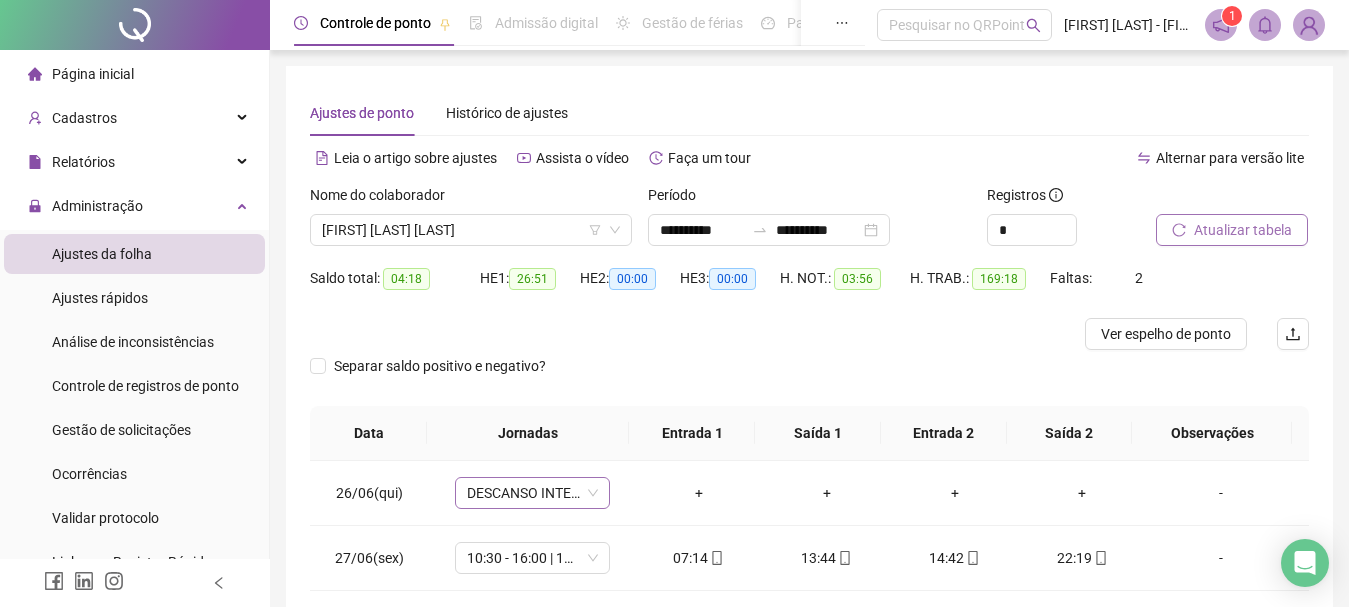 scroll, scrollTop: 200, scrollLeft: 0, axis: vertical 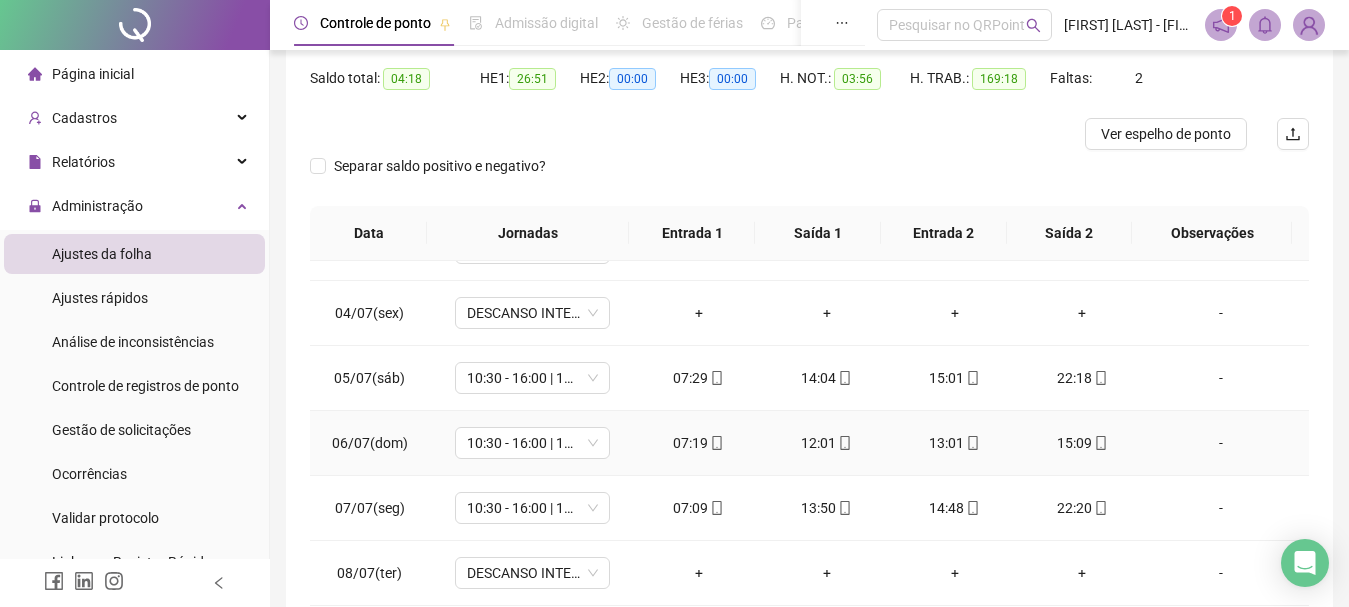 click on "-" at bounding box center [1221, 443] 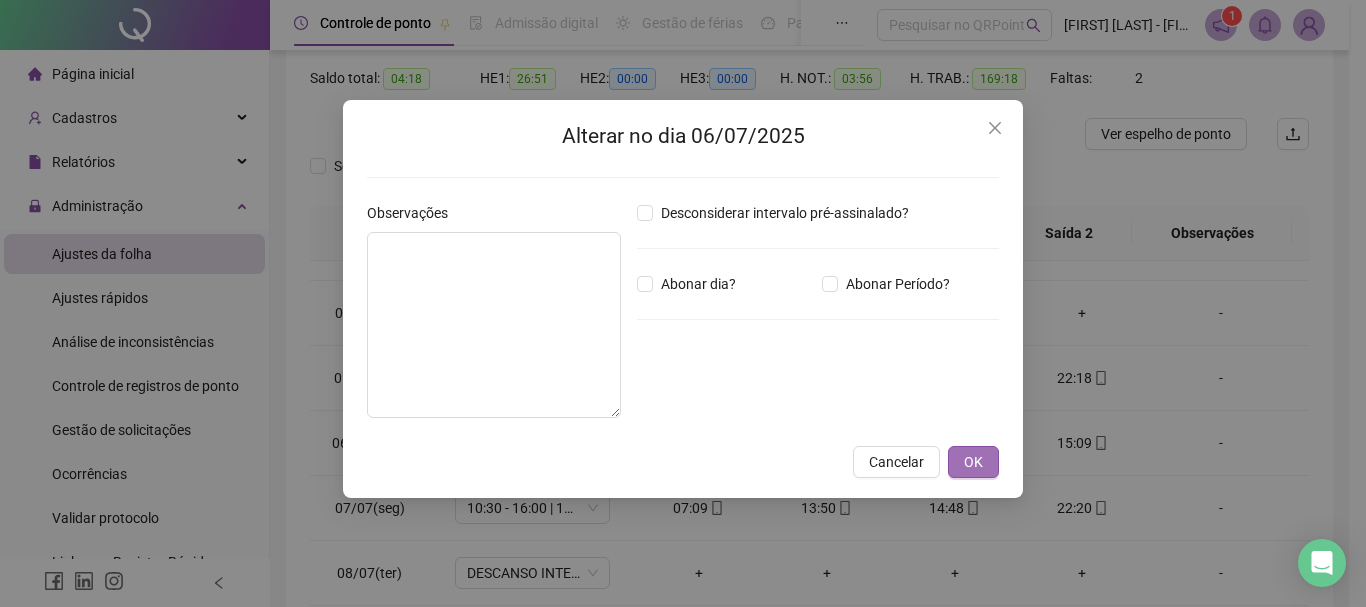 click on "OK" at bounding box center (973, 462) 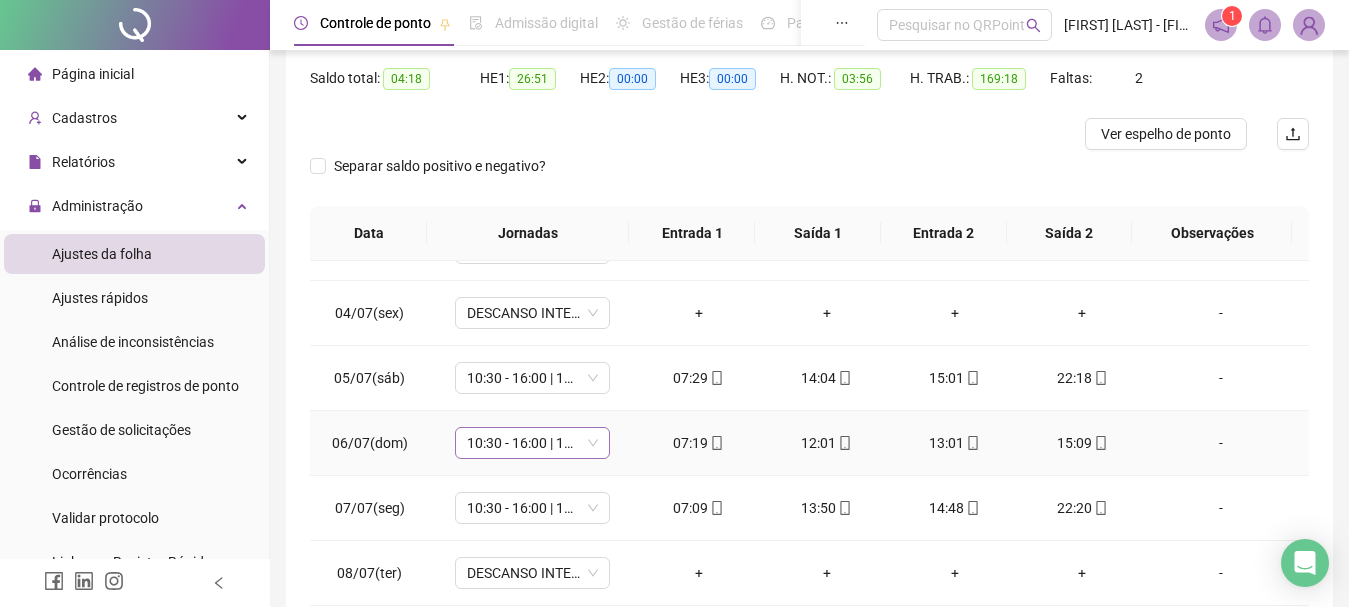click on "10:30 - 16:00 | 17:00 - 22:30" at bounding box center (532, 443) 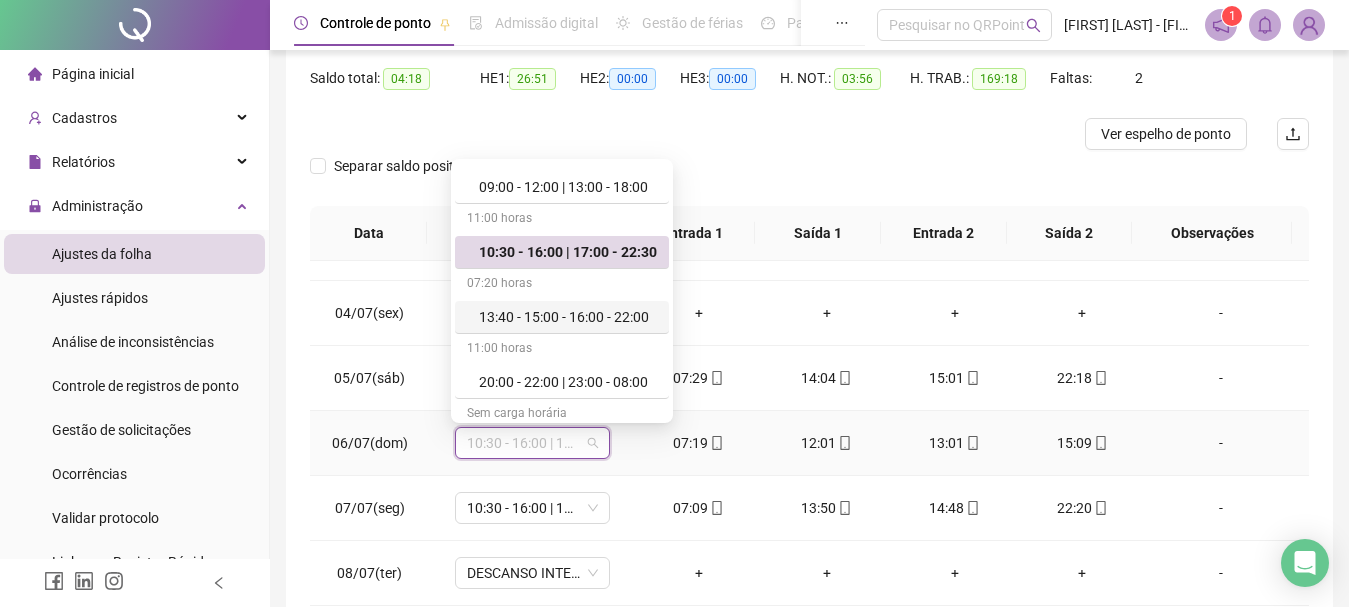 scroll, scrollTop: 0, scrollLeft: 0, axis: both 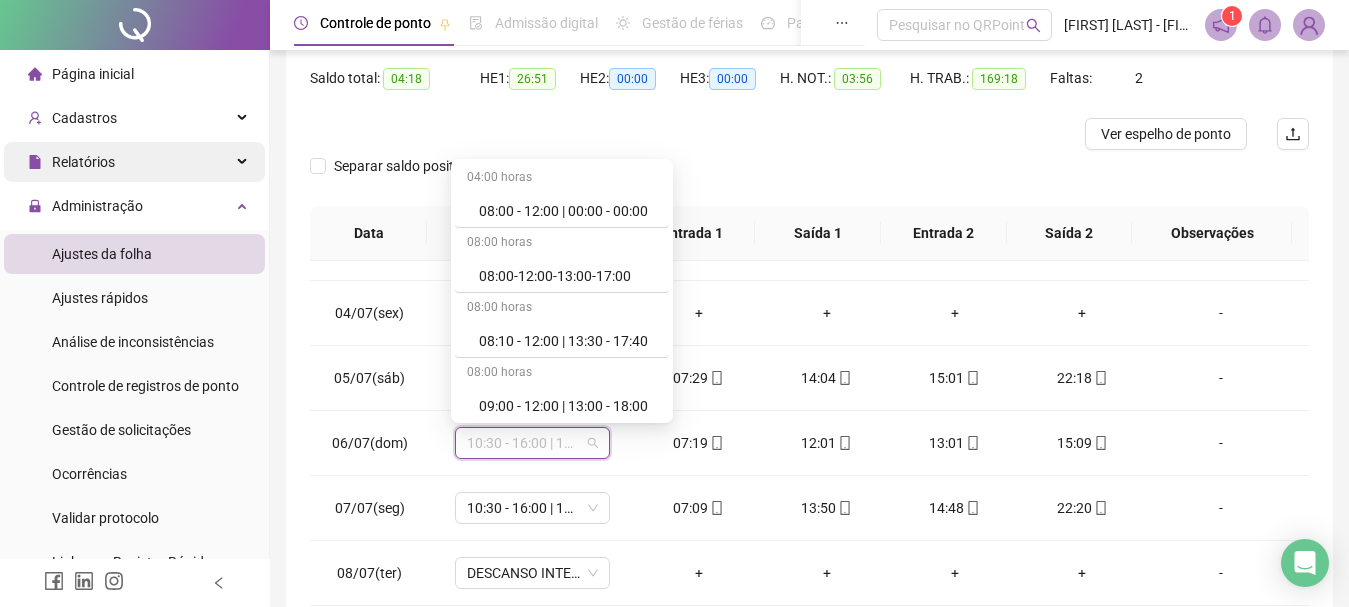 click on "Relatórios" at bounding box center (83, 162) 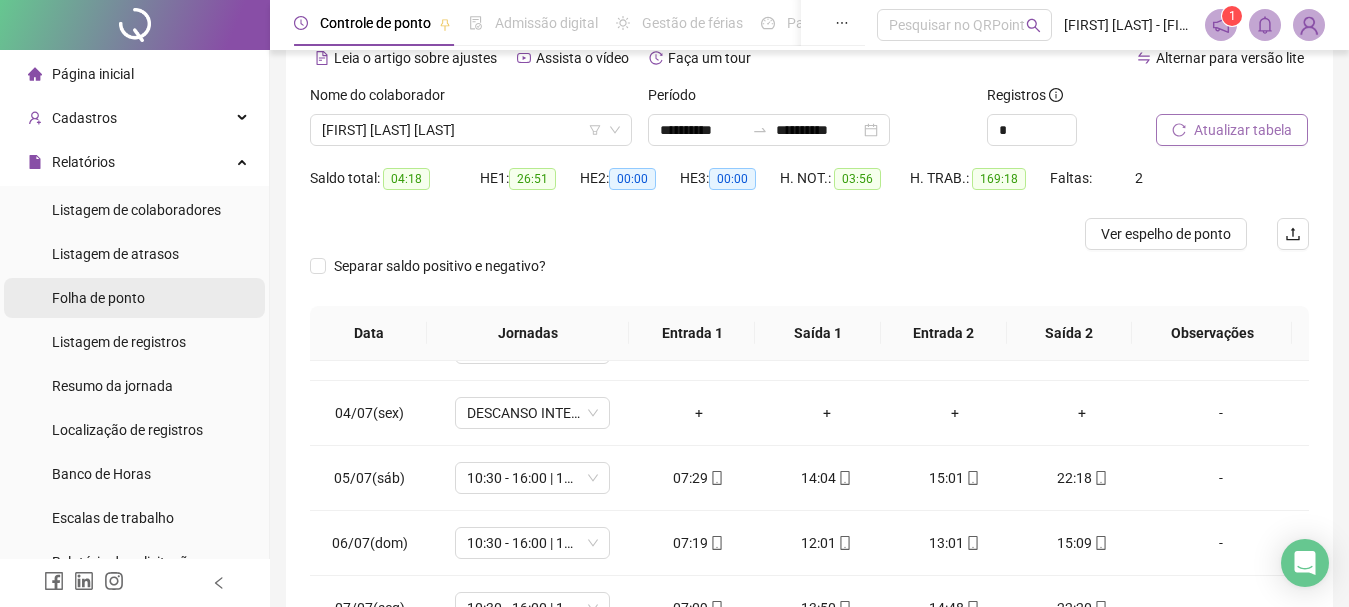 scroll, scrollTop: 0, scrollLeft: 0, axis: both 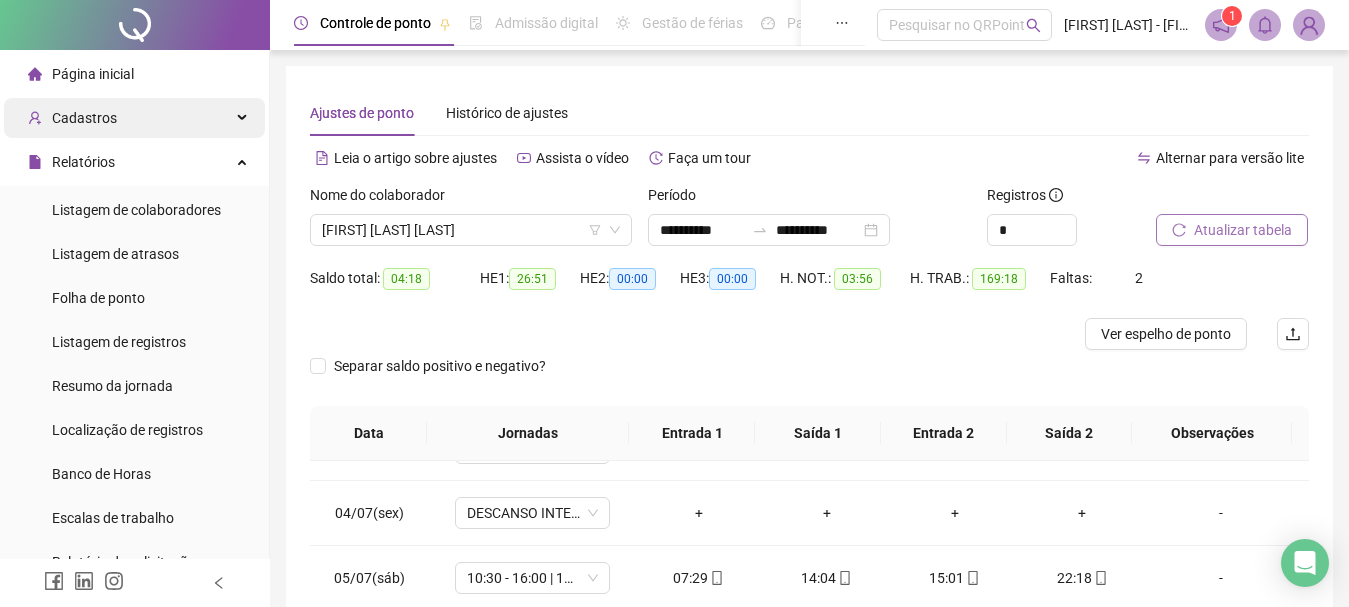 click on "Cadastros" at bounding box center (134, 118) 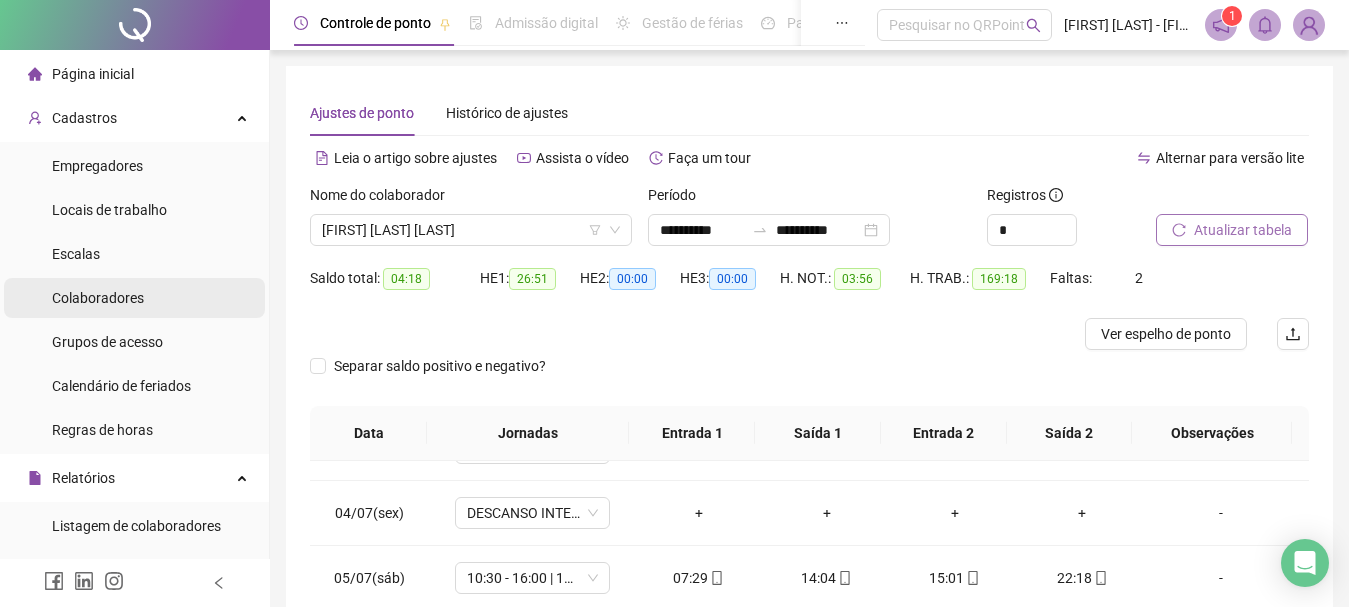 click on "Colaboradores" at bounding box center (98, 298) 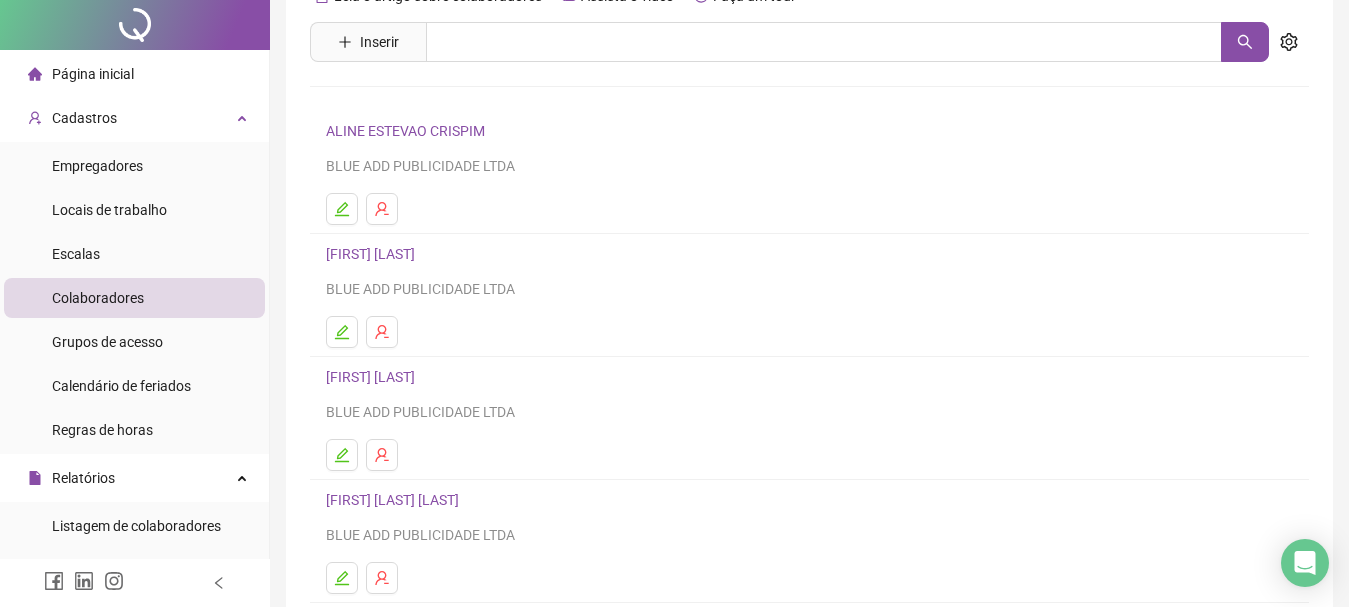 scroll, scrollTop: 360, scrollLeft: 0, axis: vertical 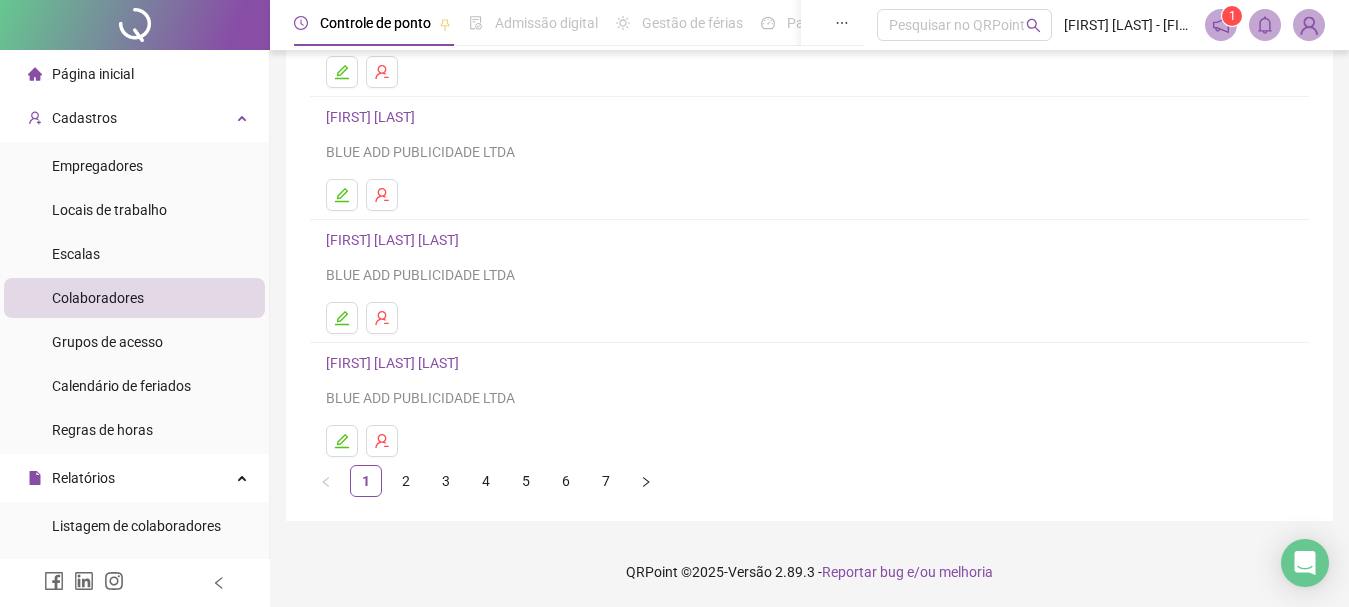 click on "1 2 3 4 5 6 7" at bounding box center [809, 481] 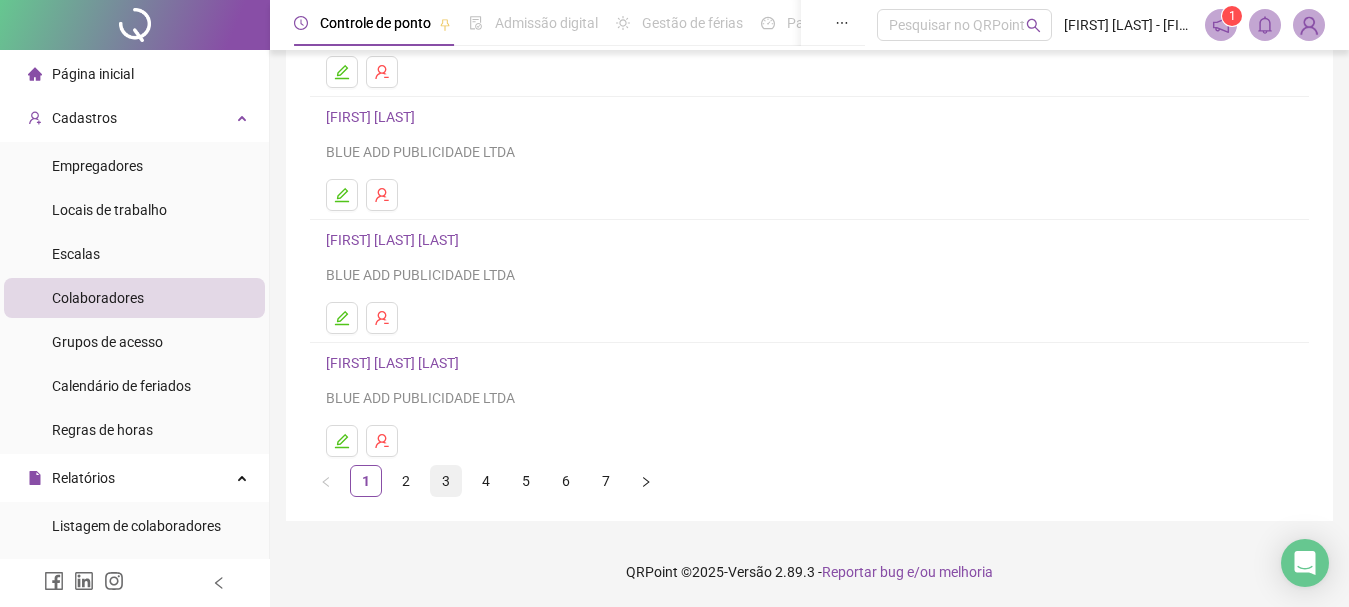 click on "3" at bounding box center [446, 481] 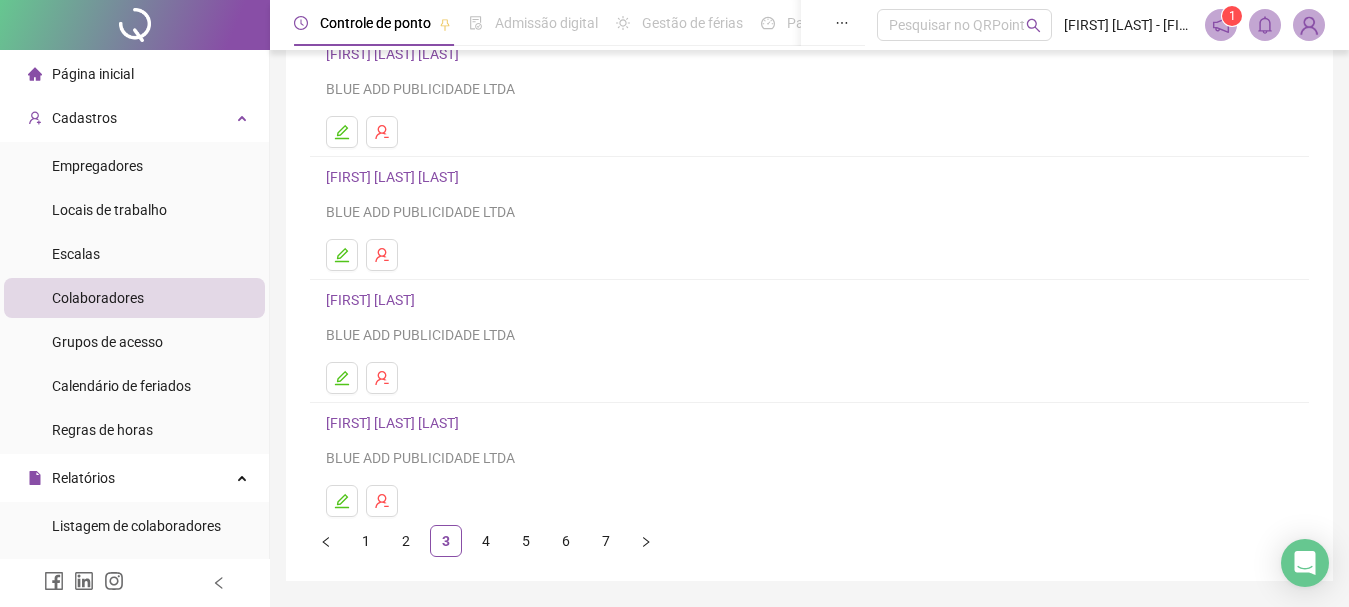 scroll, scrollTop: 360, scrollLeft: 0, axis: vertical 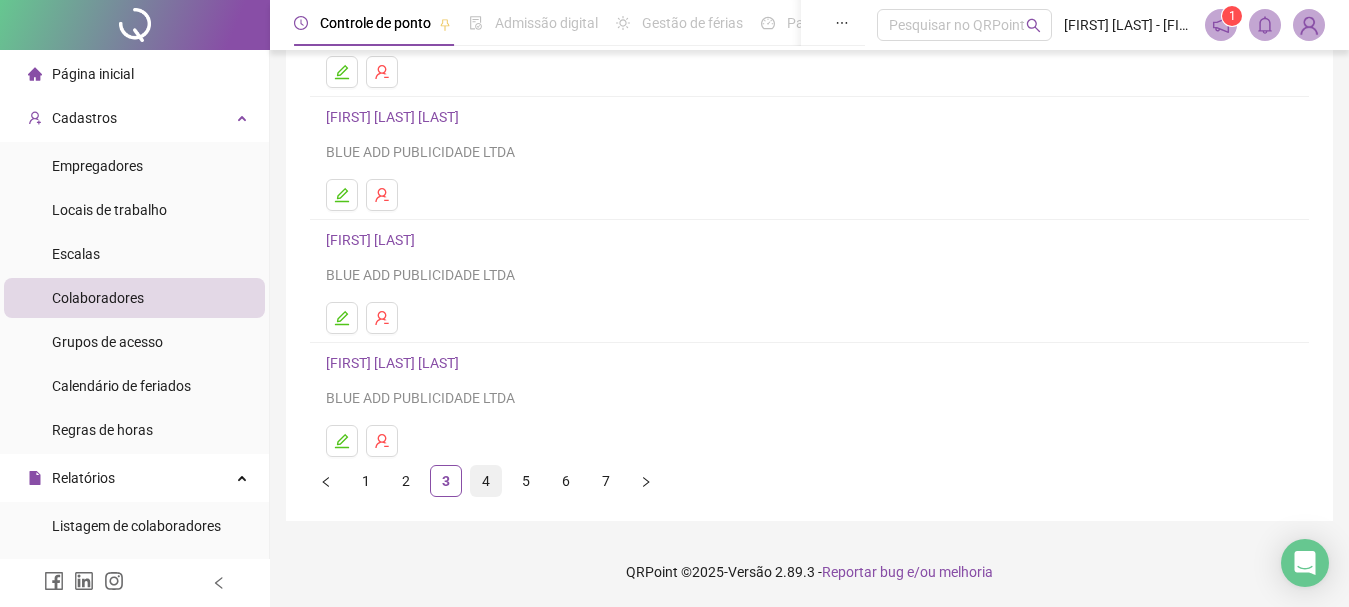 click on "4" at bounding box center [486, 481] 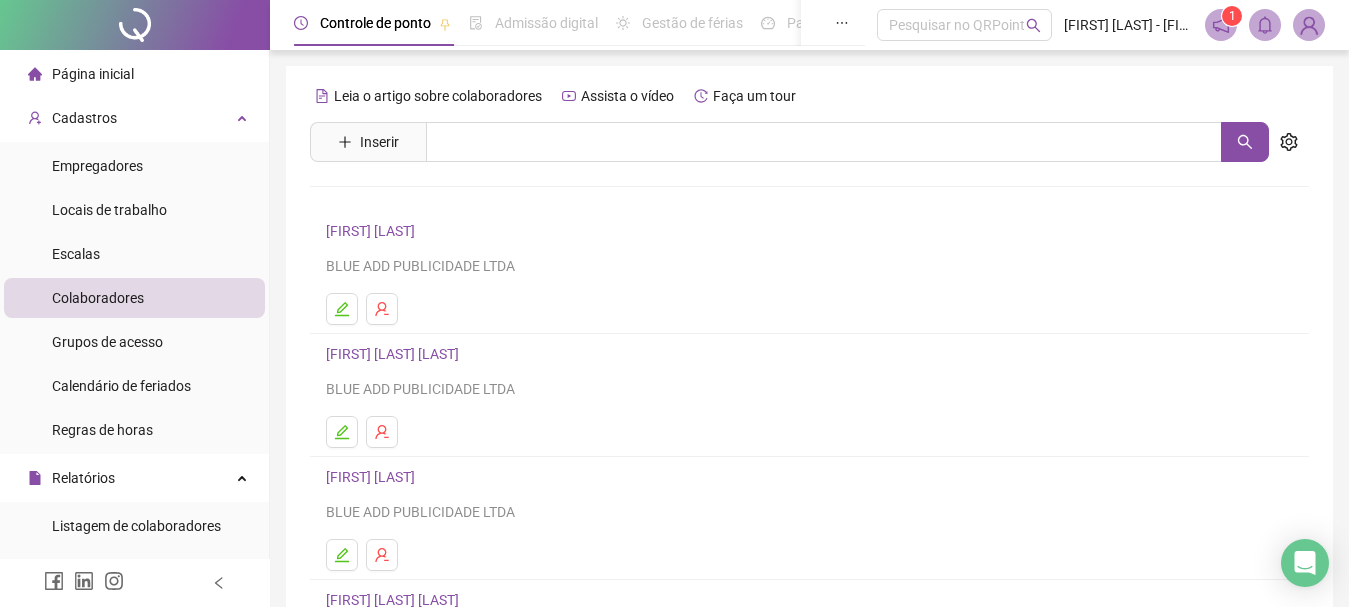 scroll, scrollTop: 300, scrollLeft: 0, axis: vertical 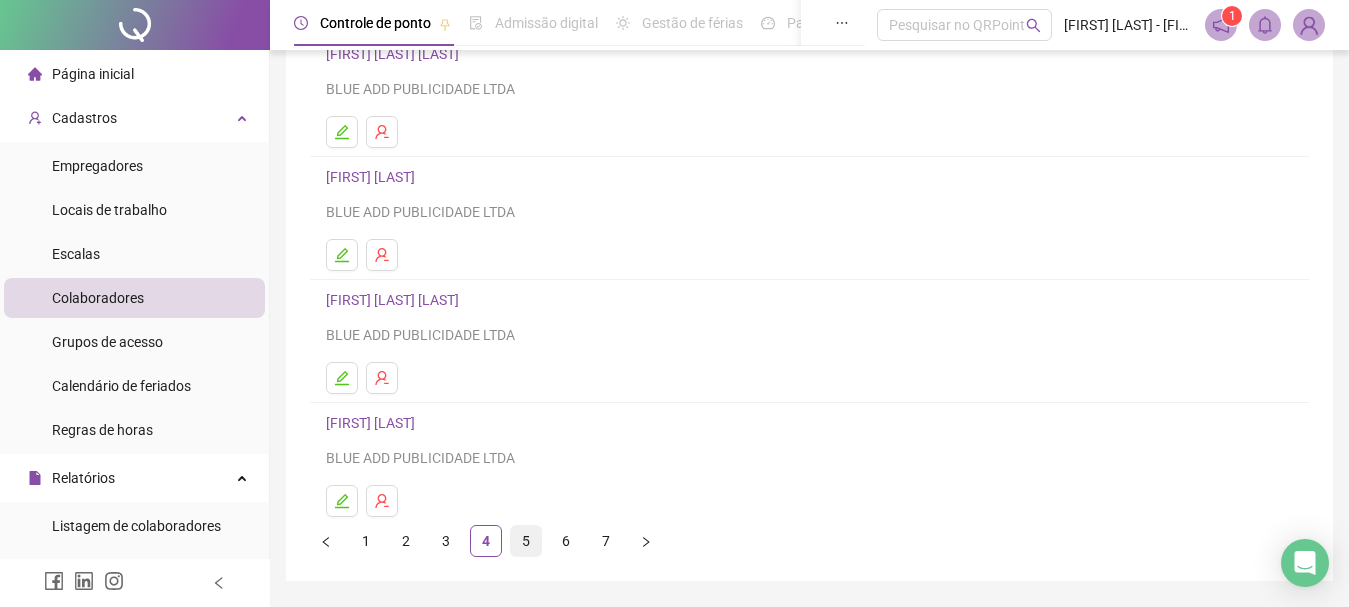 click on "5" at bounding box center (526, 541) 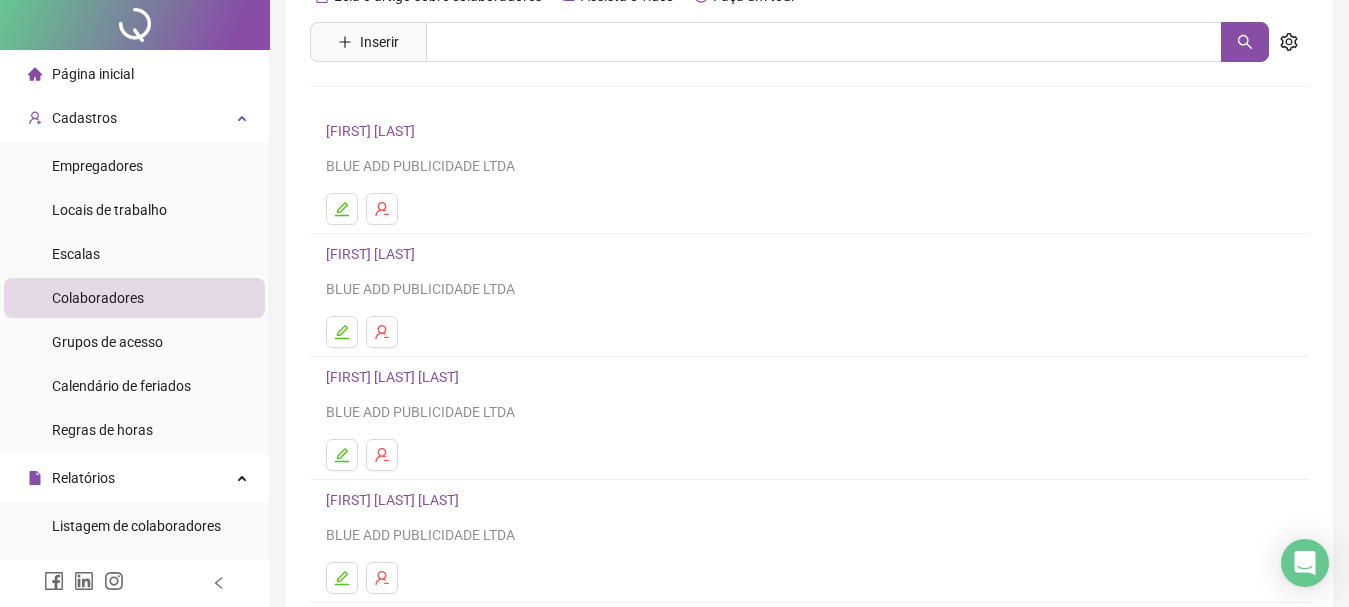scroll, scrollTop: 200, scrollLeft: 0, axis: vertical 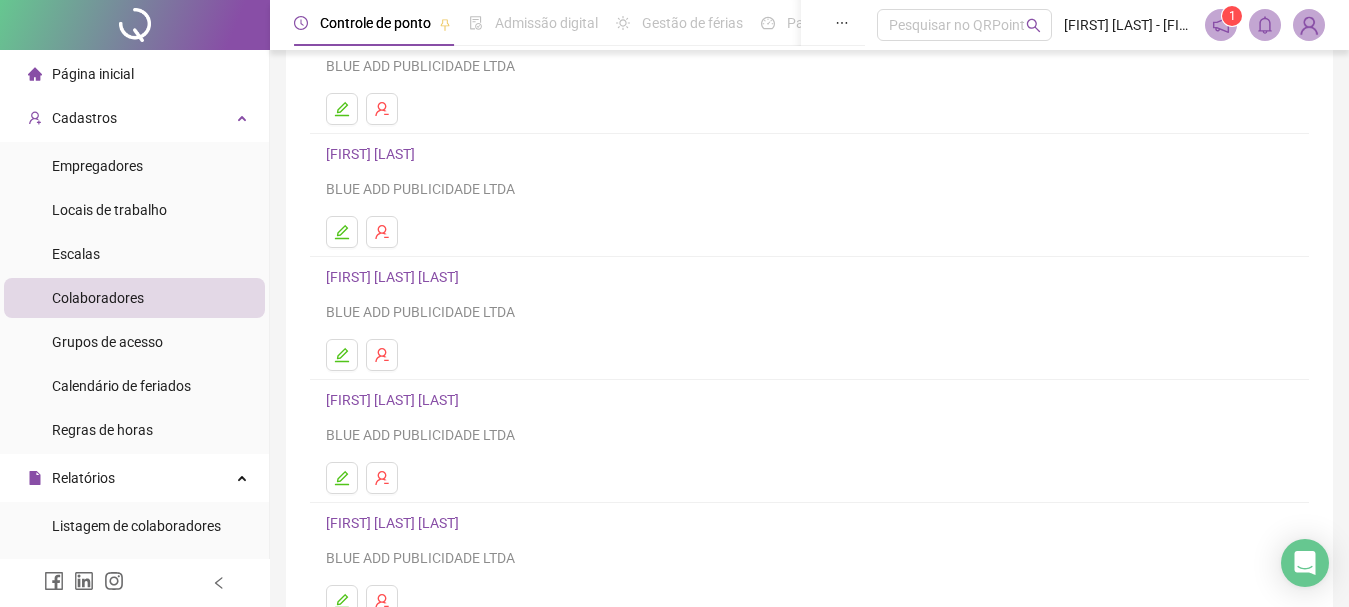 click on "[FIRST] [LAST] [LAST]" at bounding box center [395, 277] 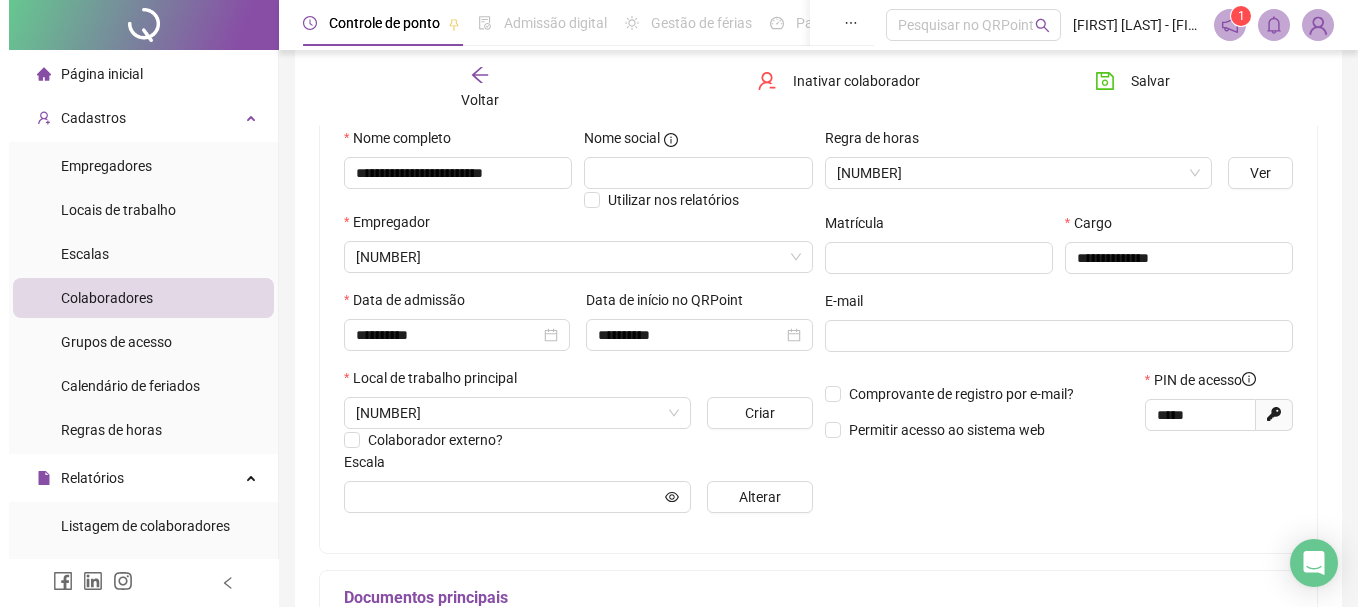 scroll, scrollTop: 210, scrollLeft: 0, axis: vertical 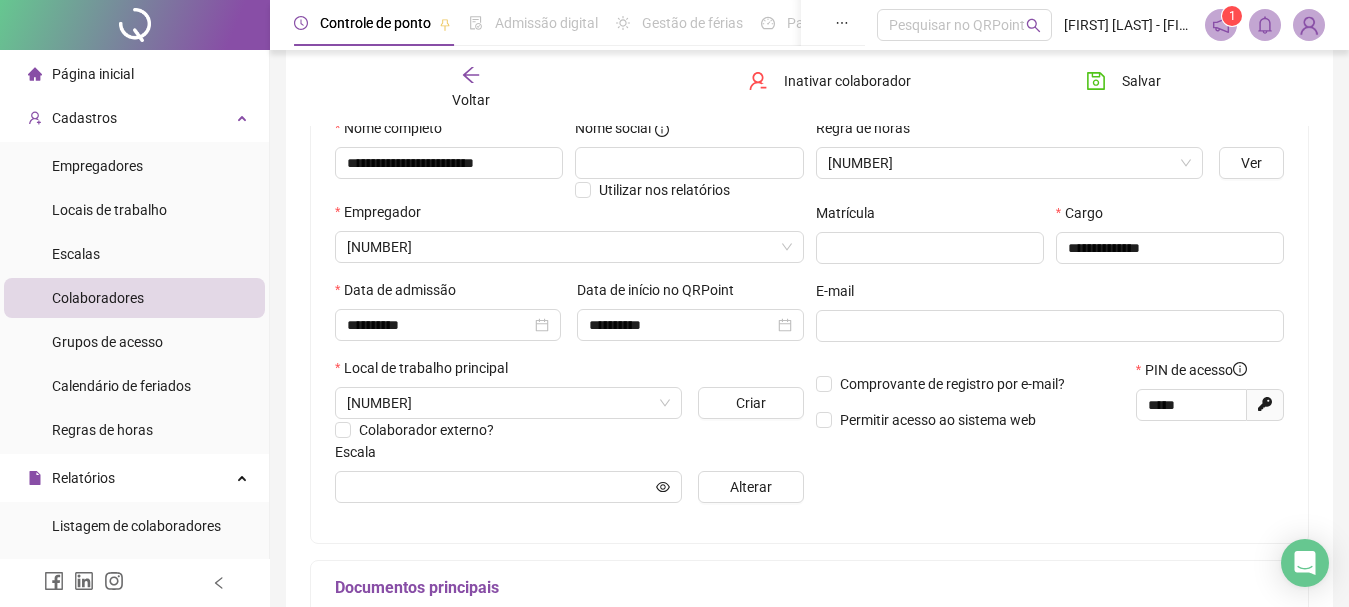 type on "**********" 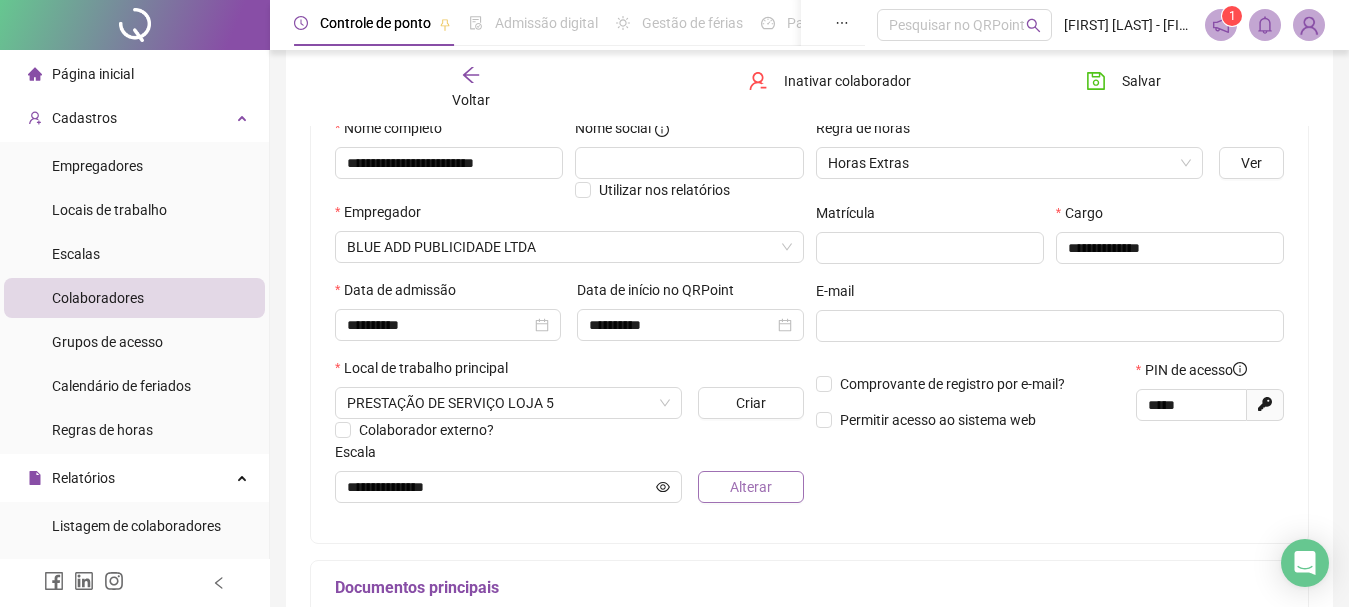 click on "Alterar" at bounding box center (751, 487) 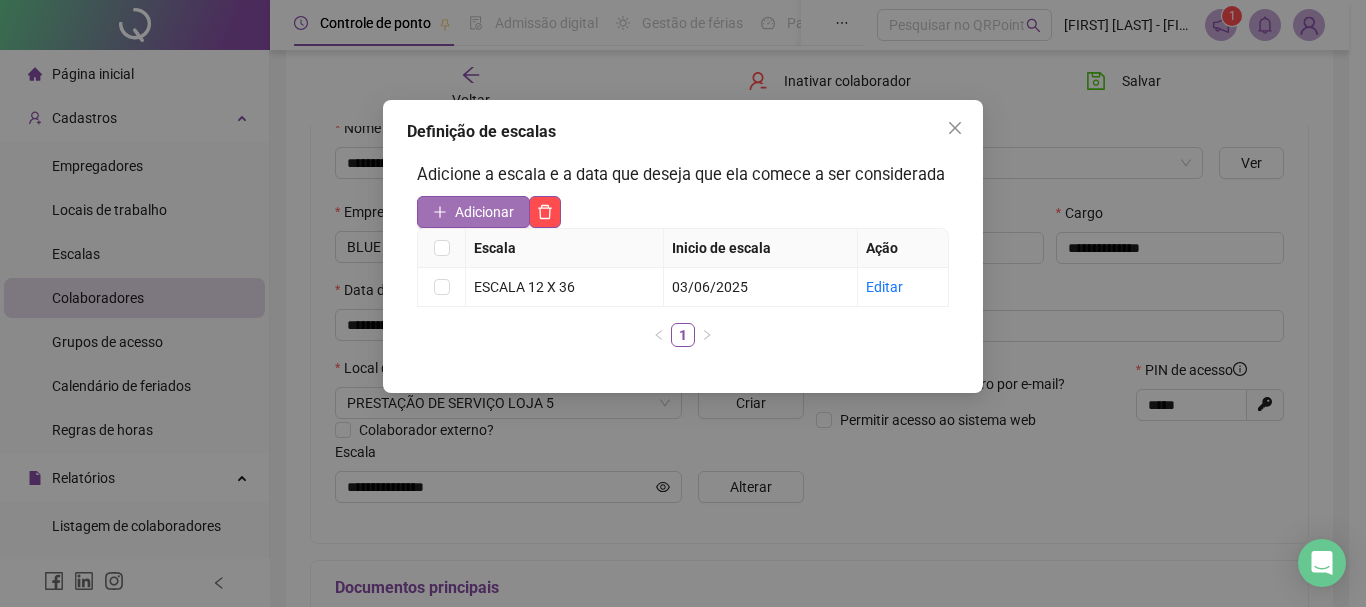 click on "Adicionar" at bounding box center [484, 212] 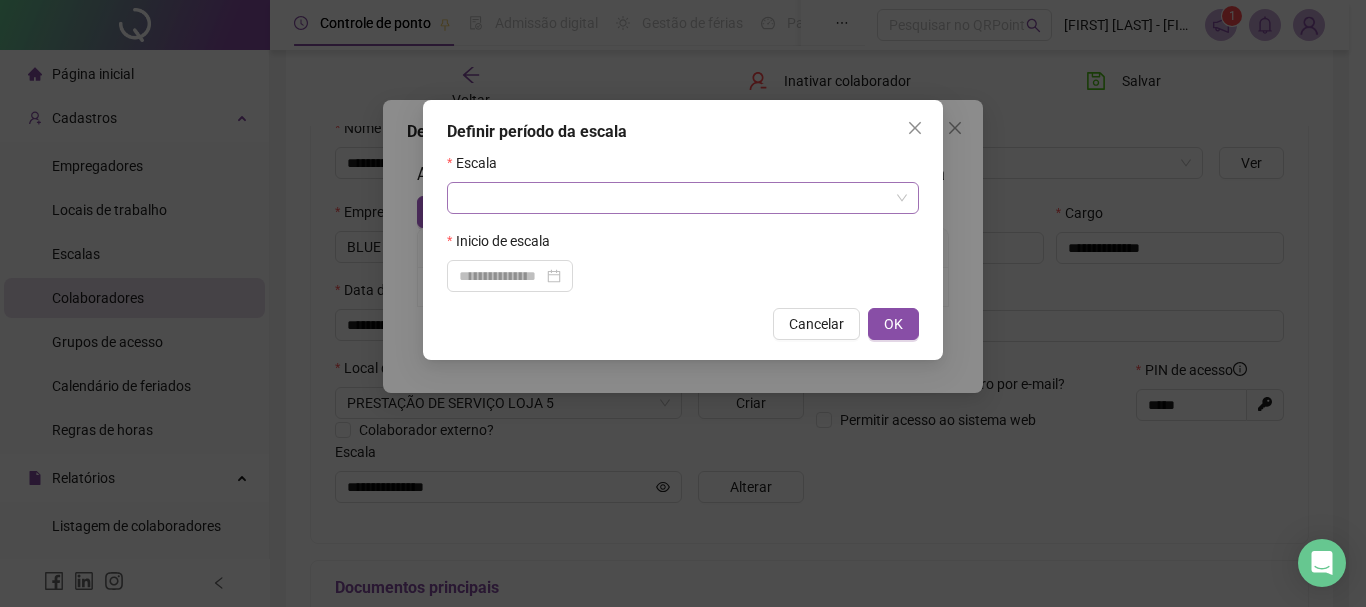 click at bounding box center [683, 198] 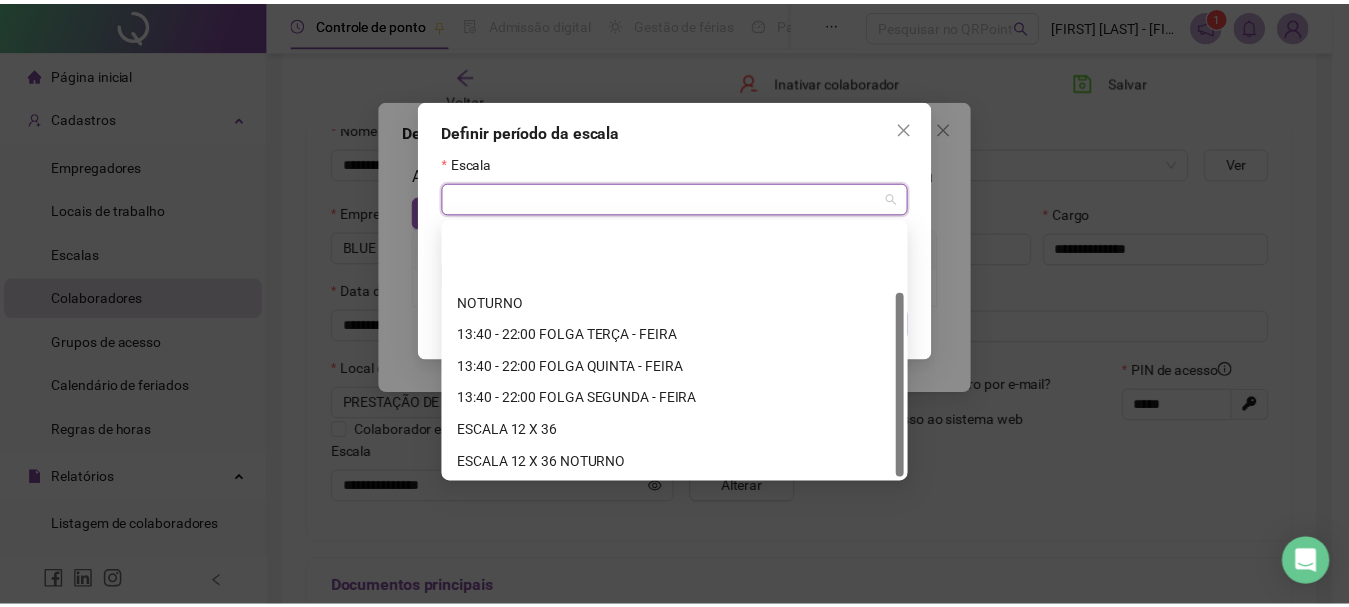 scroll, scrollTop: 96, scrollLeft: 0, axis: vertical 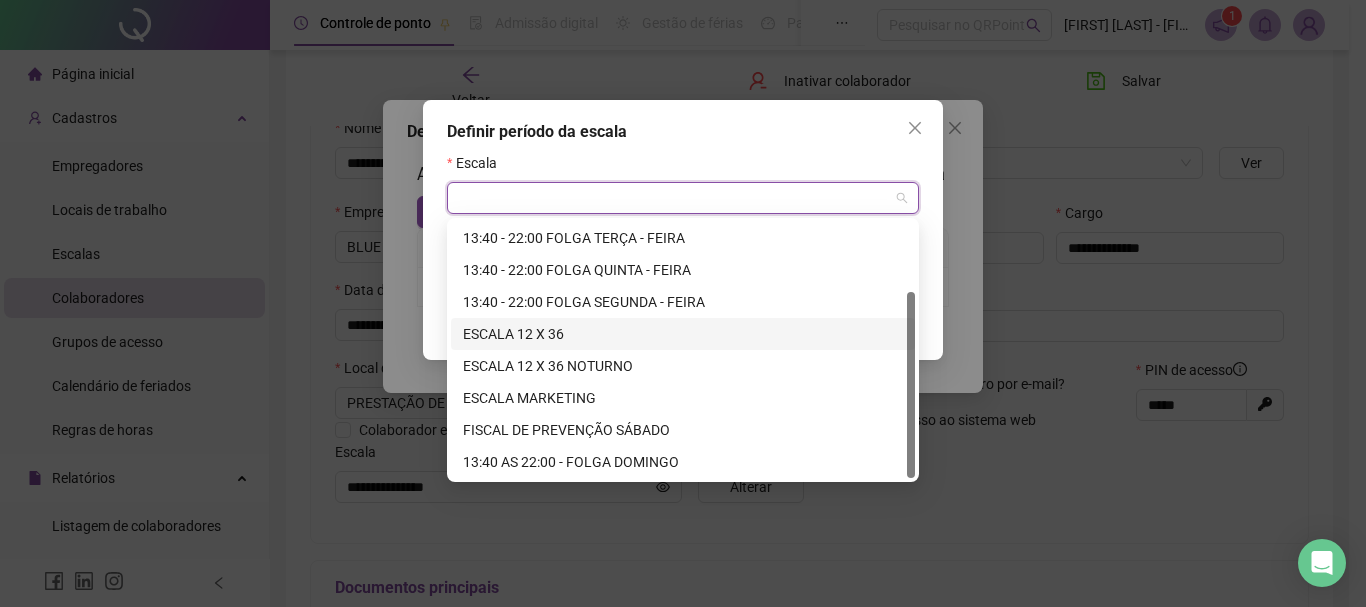 click on "ESCALA 12 X 36" at bounding box center [683, 334] 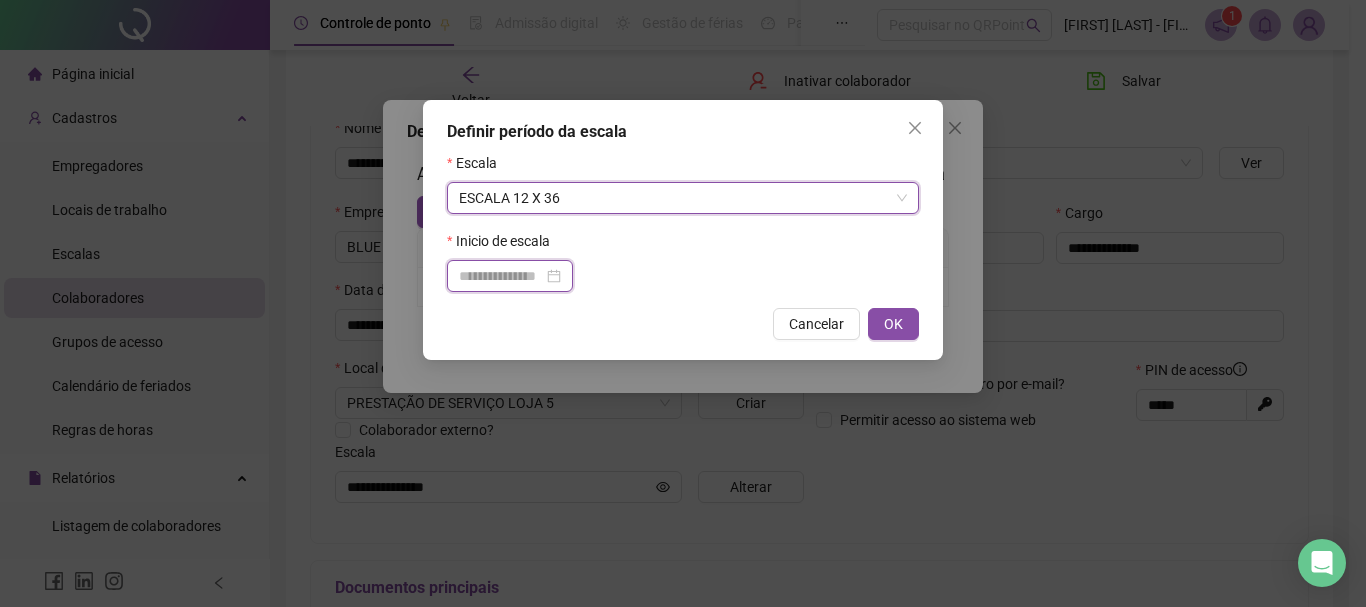click at bounding box center (501, 276) 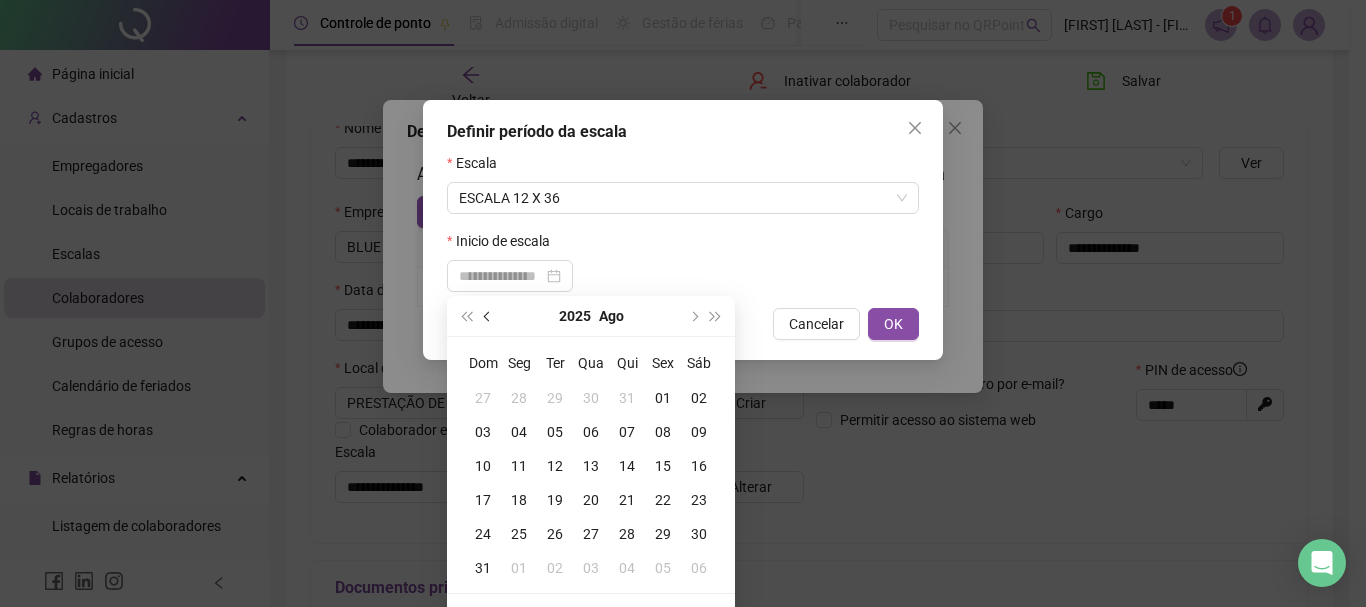 click at bounding box center (489, 316) 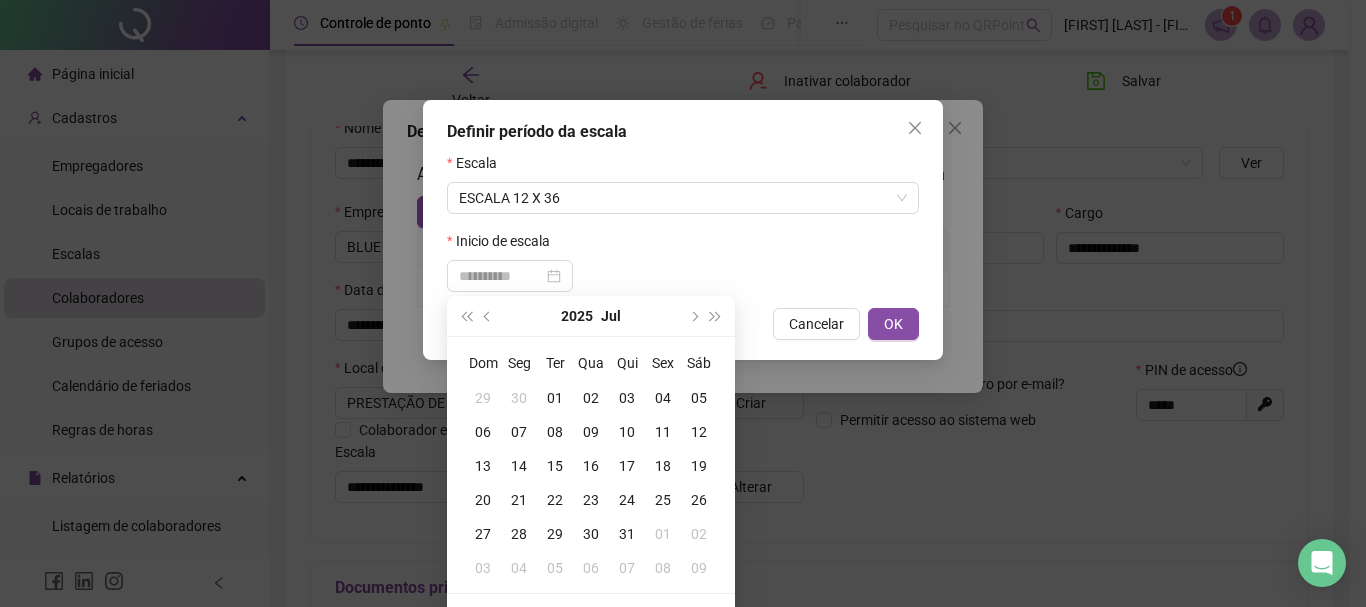 type on "**********" 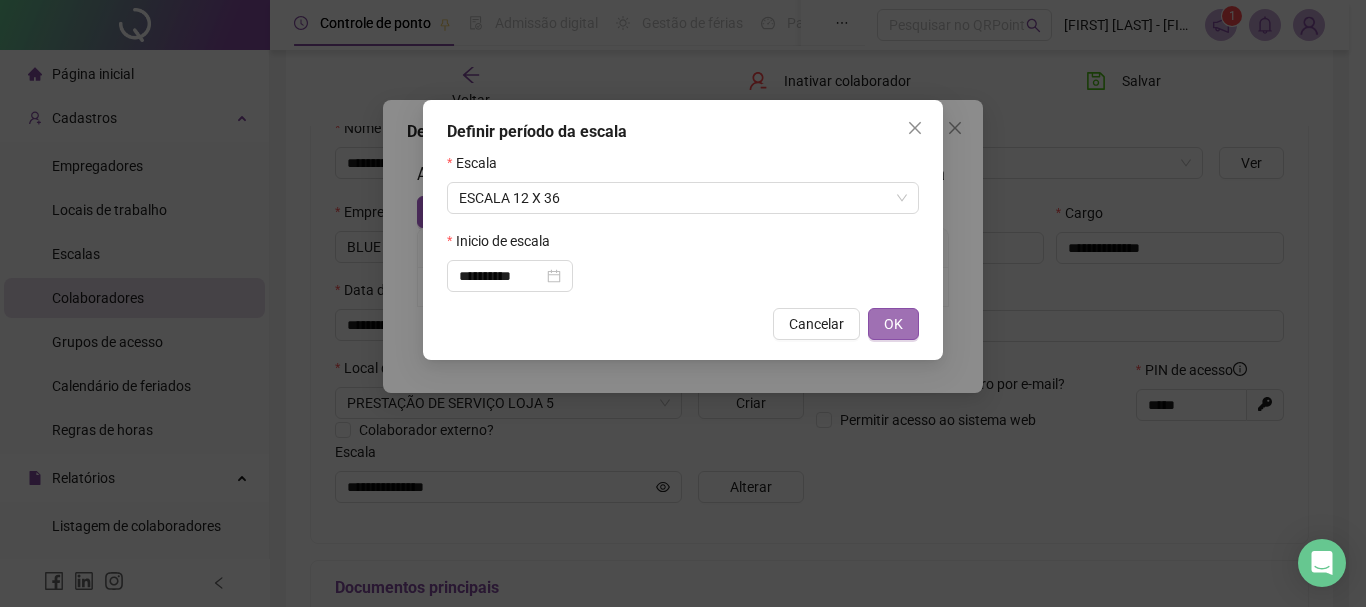 click on "OK" at bounding box center [893, 324] 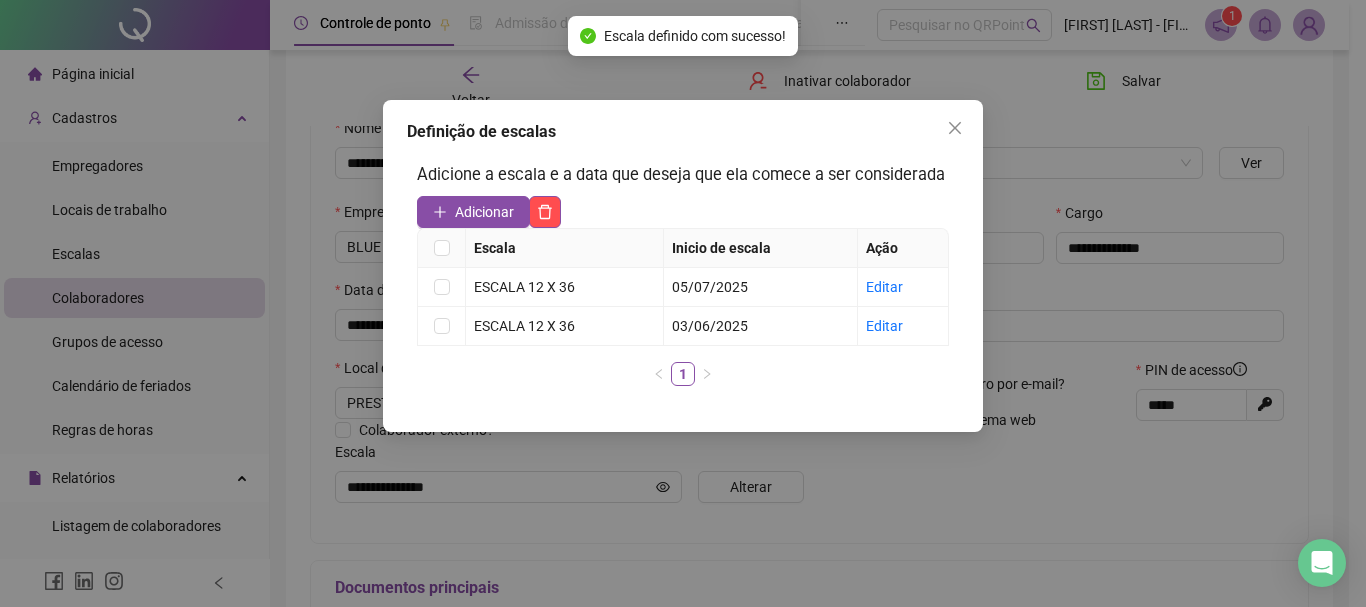 click 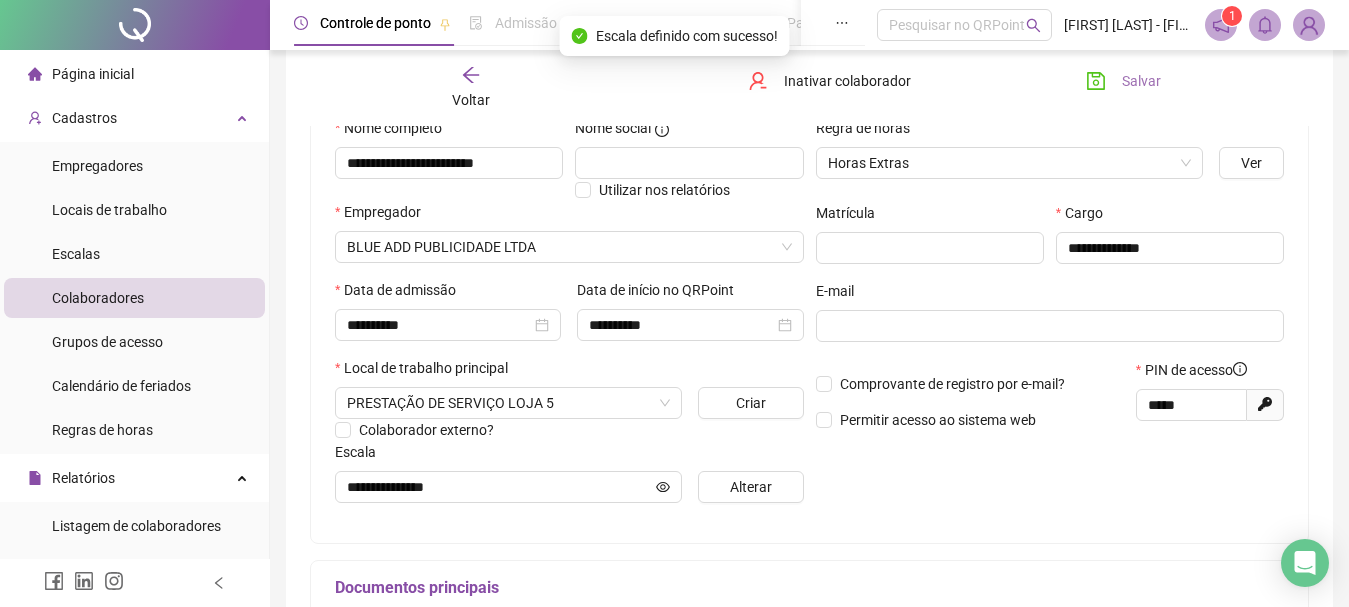 click on "Salvar" at bounding box center [1141, 81] 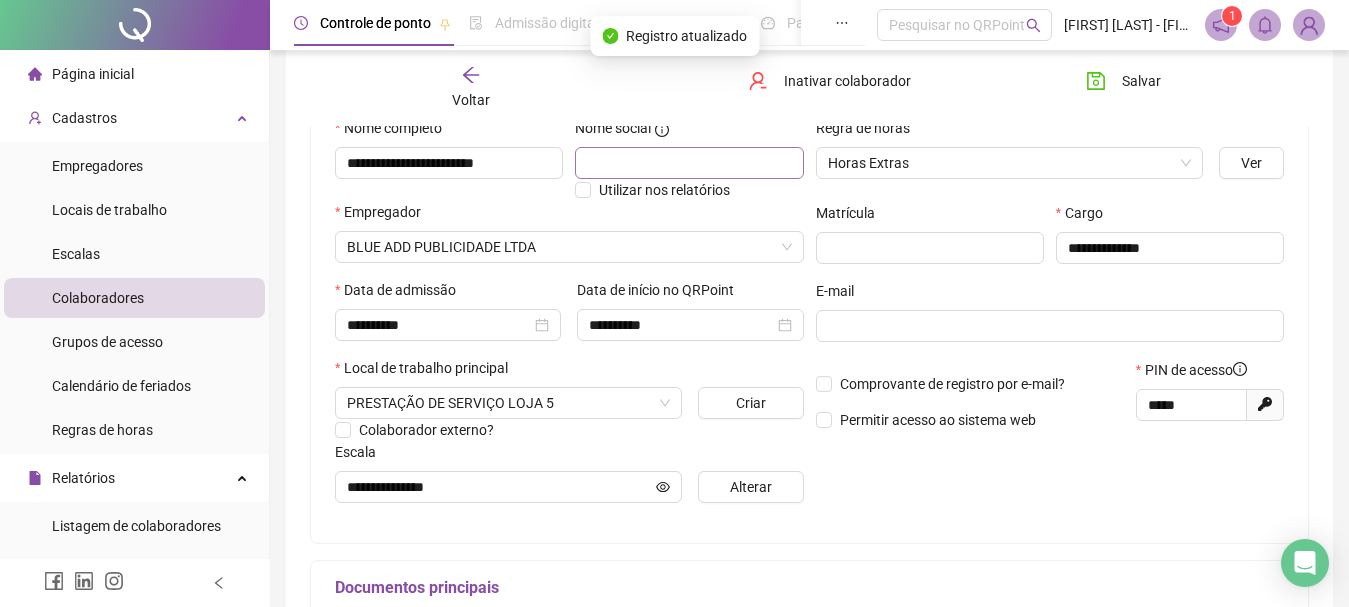 scroll, scrollTop: 10, scrollLeft: 0, axis: vertical 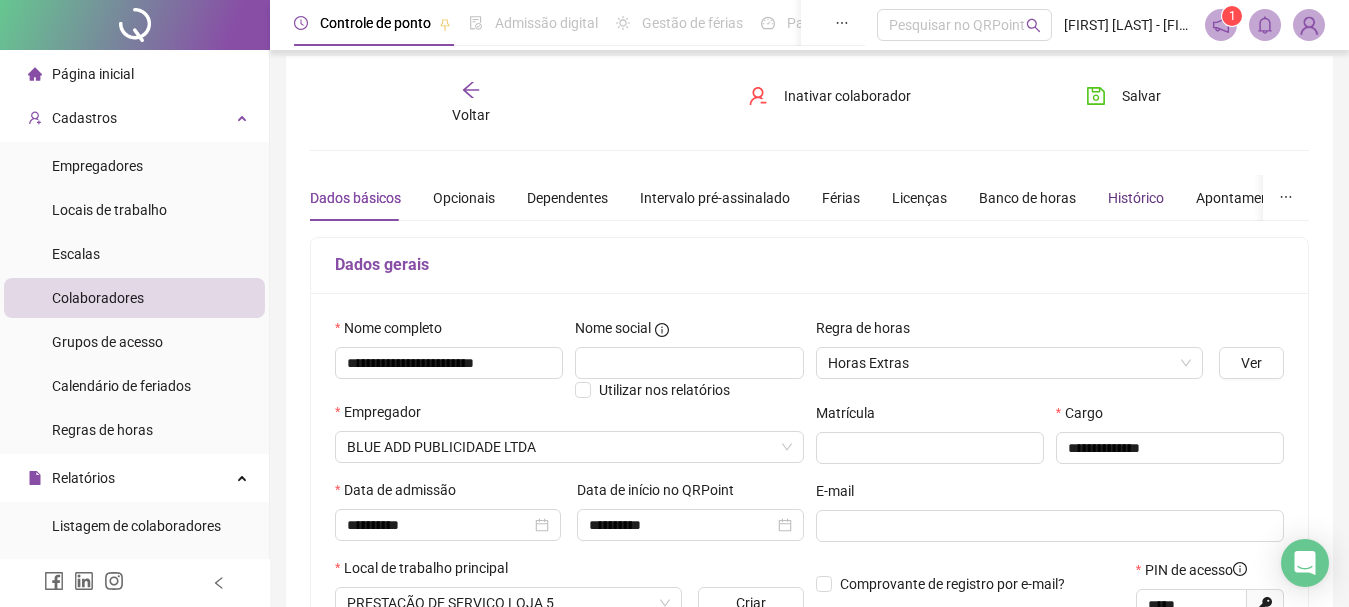 click on "Histórico" at bounding box center [1136, 198] 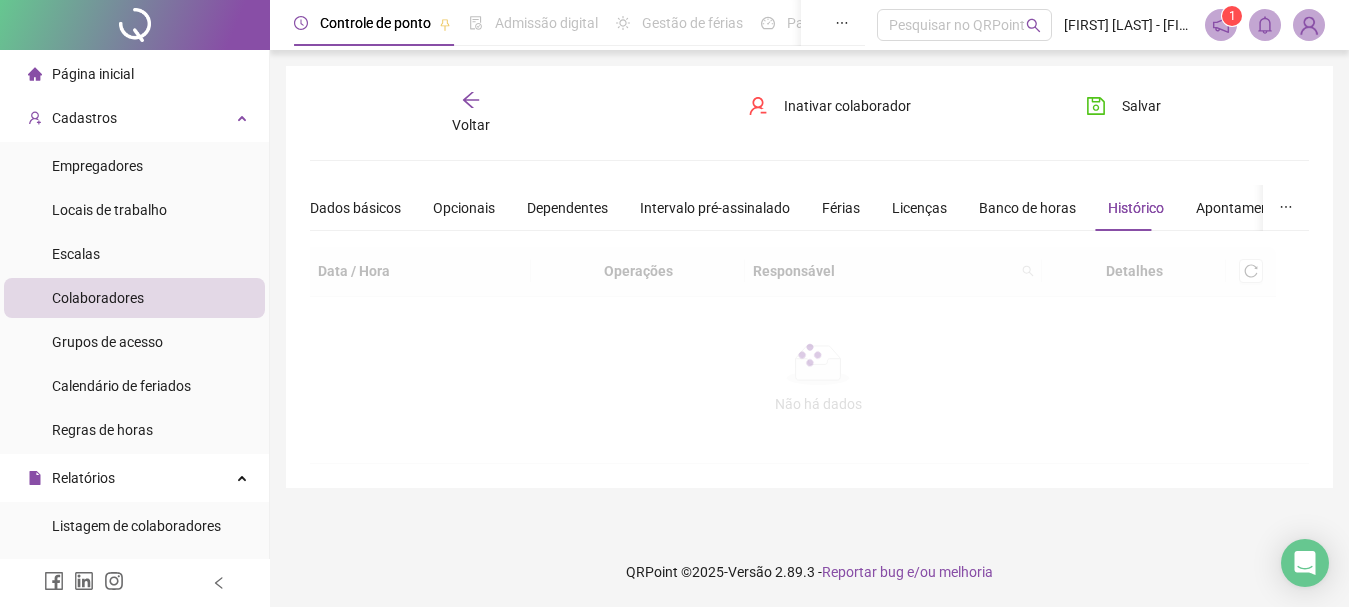 scroll, scrollTop: 0, scrollLeft: 0, axis: both 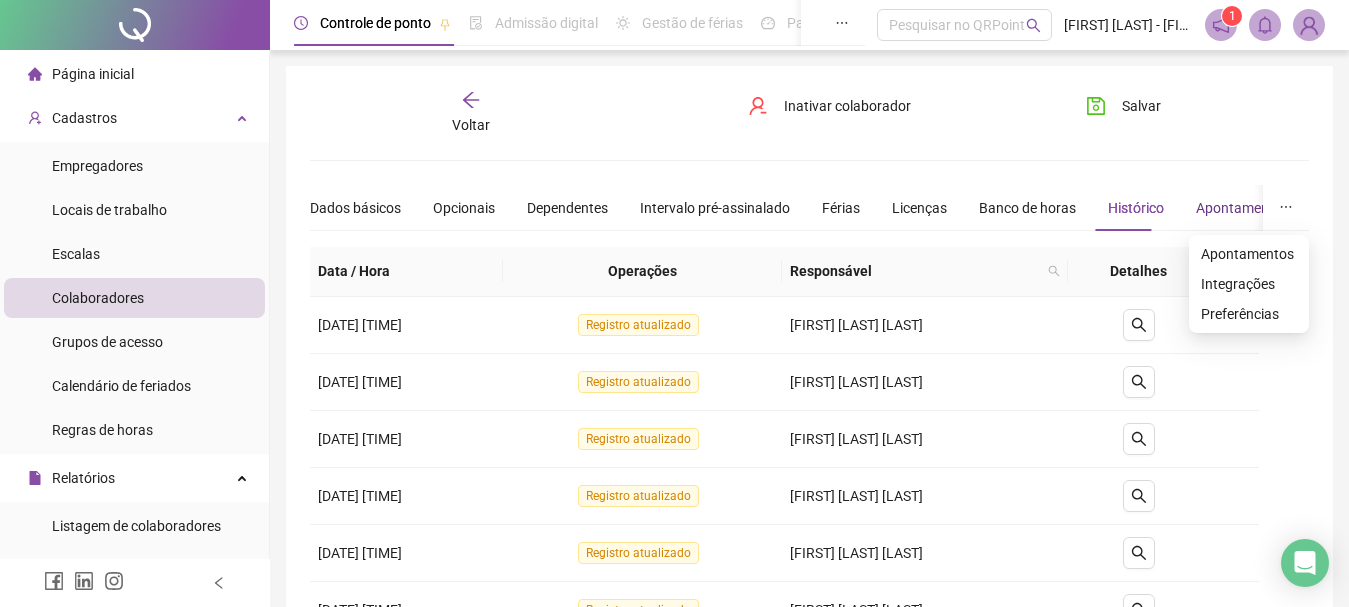 click on "Apontamentos" at bounding box center (1242, 208) 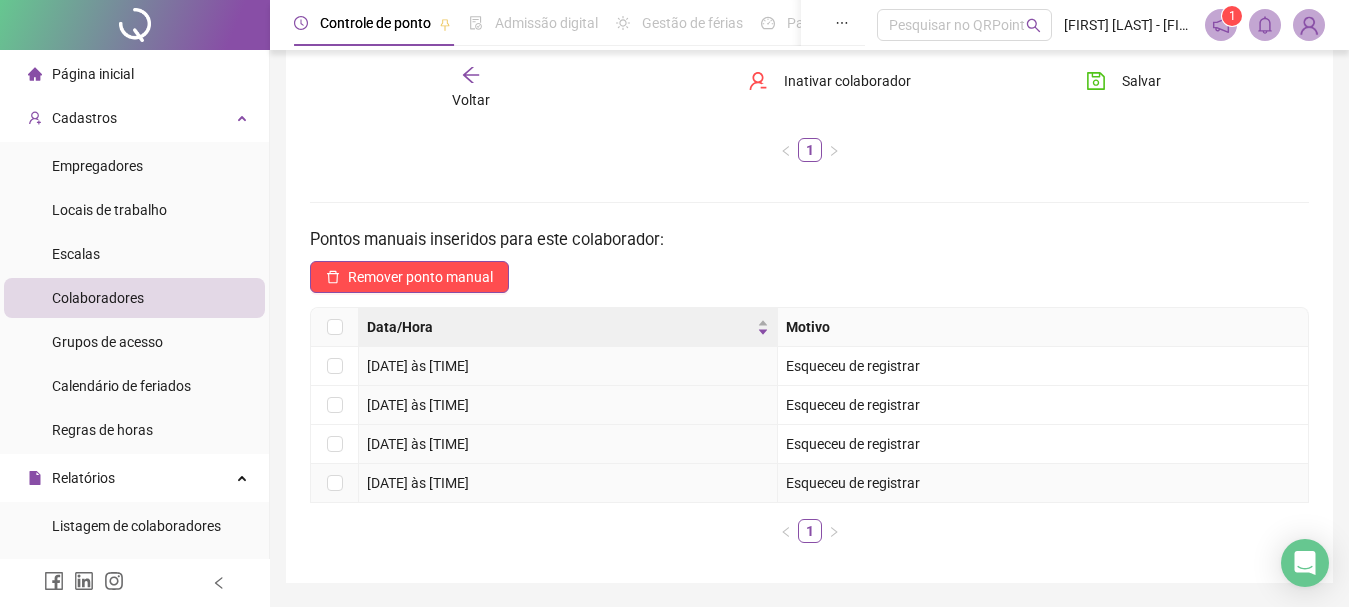 scroll, scrollTop: 462, scrollLeft: 0, axis: vertical 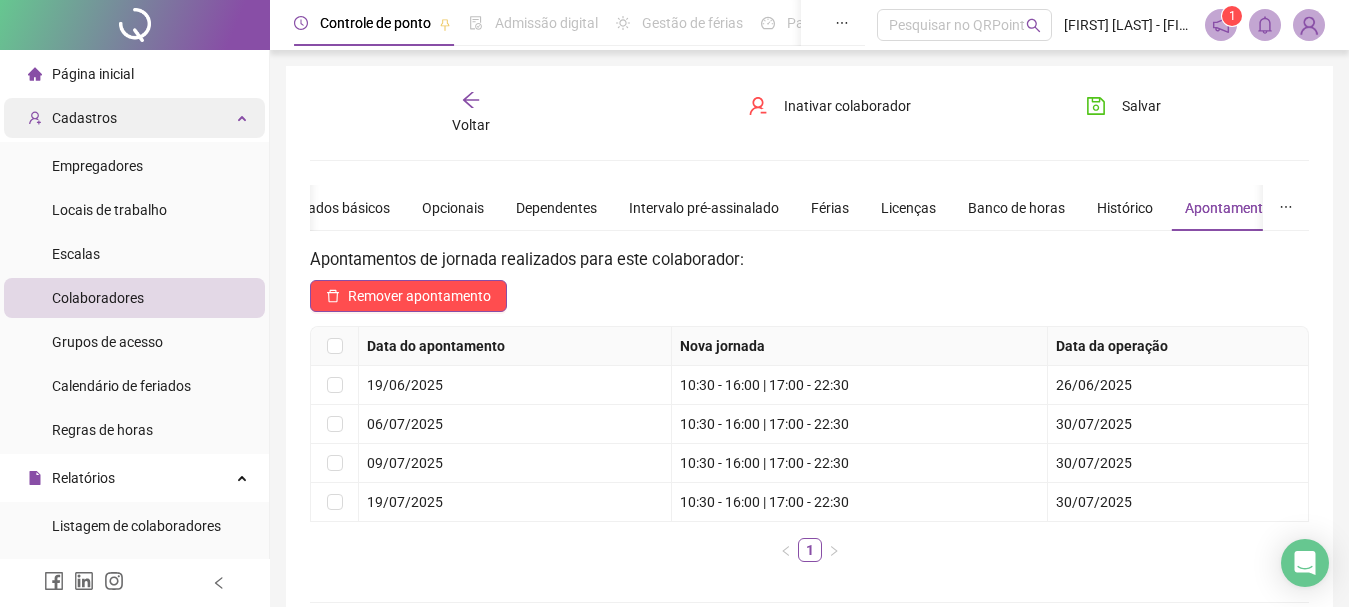 click on "Cadastros" at bounding box center (84, 118) 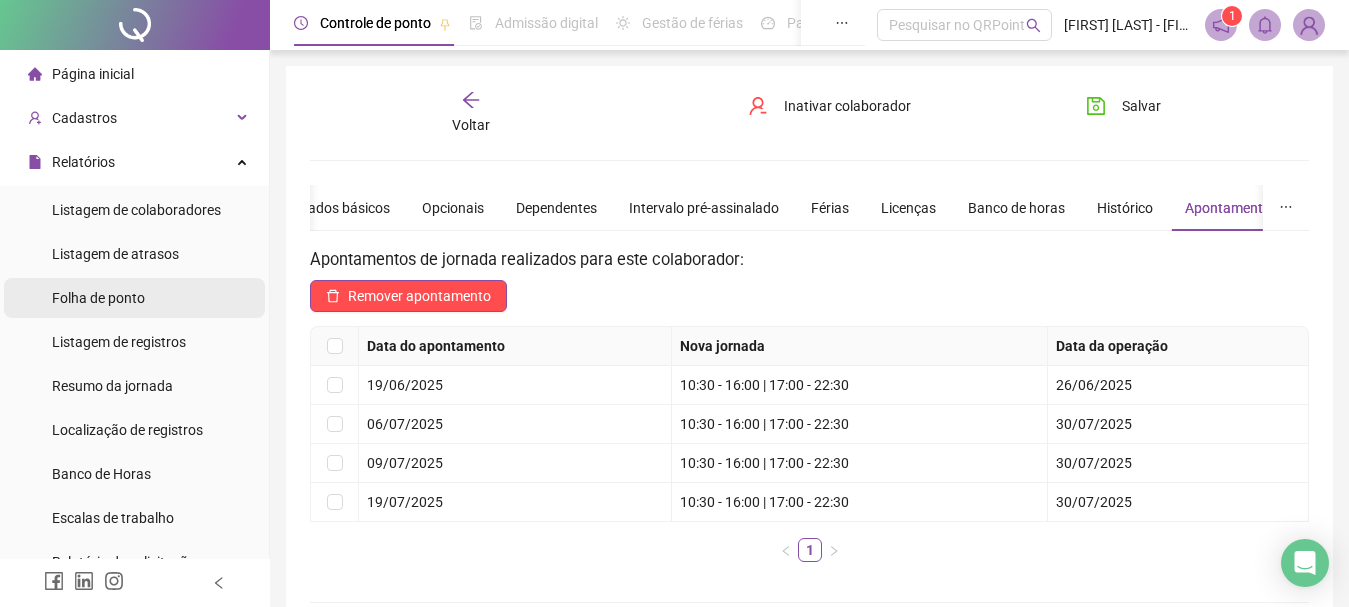 click on "Folha de ponto" at bounding box center [98, 298] 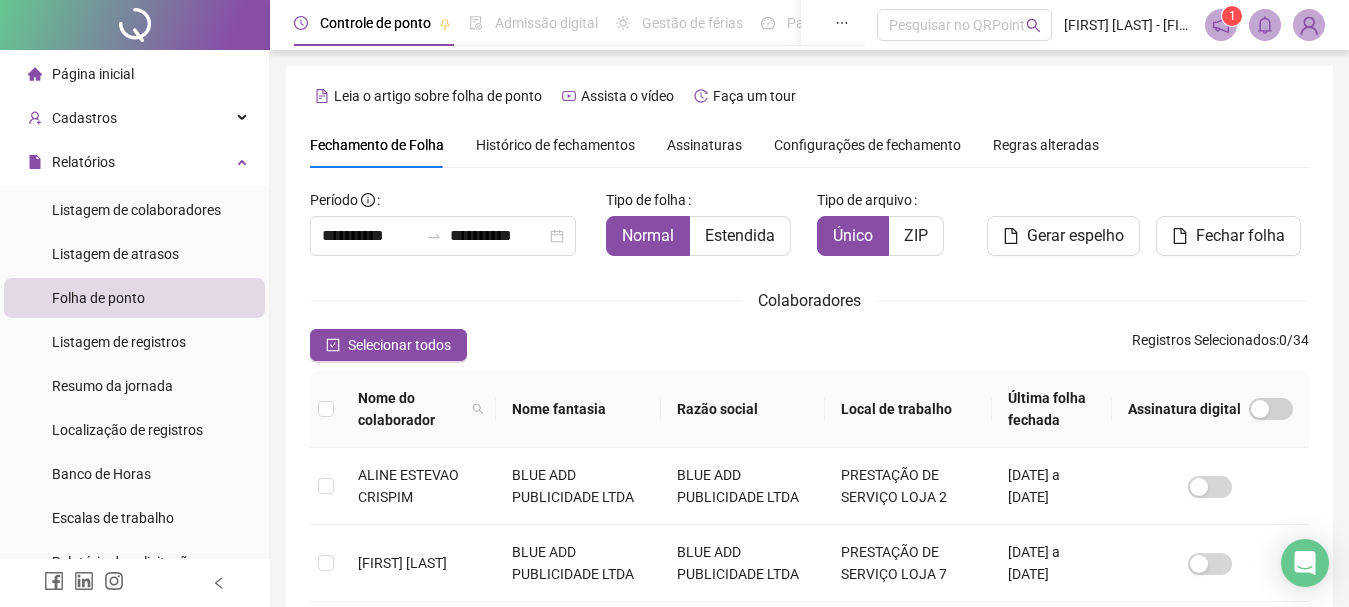 scroll, scrollTop: 106, scrollLeft: 0, axis: vertical 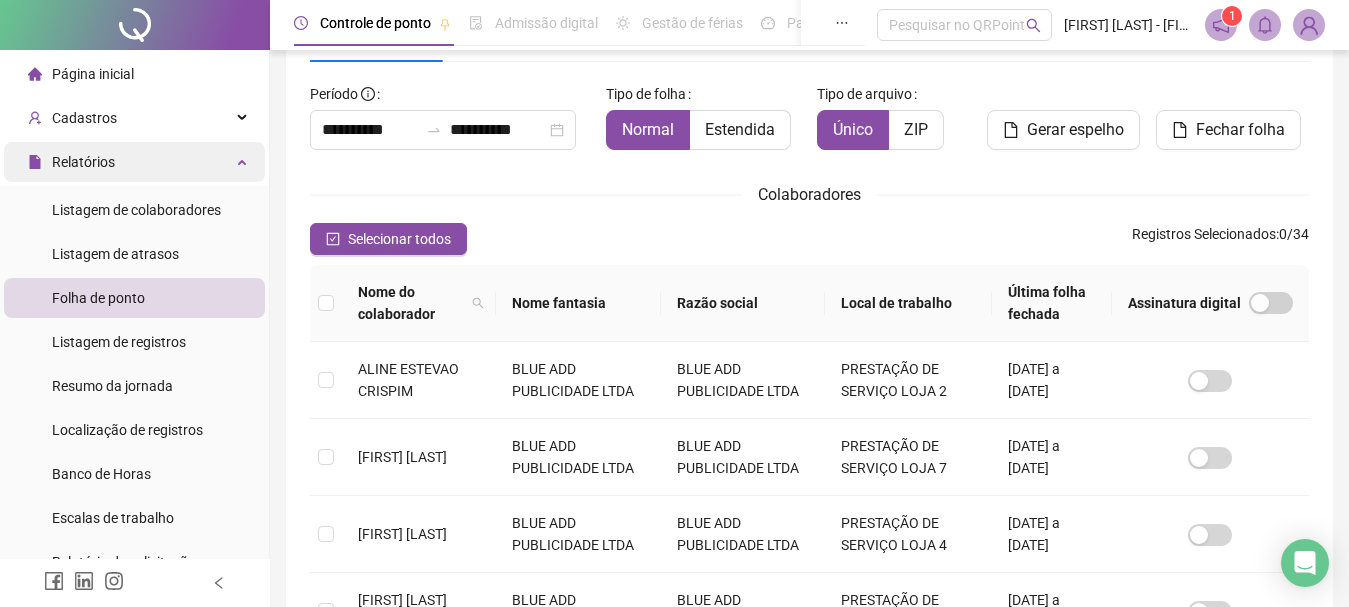 click on "Relatórios" at bounding box center (134, 162) 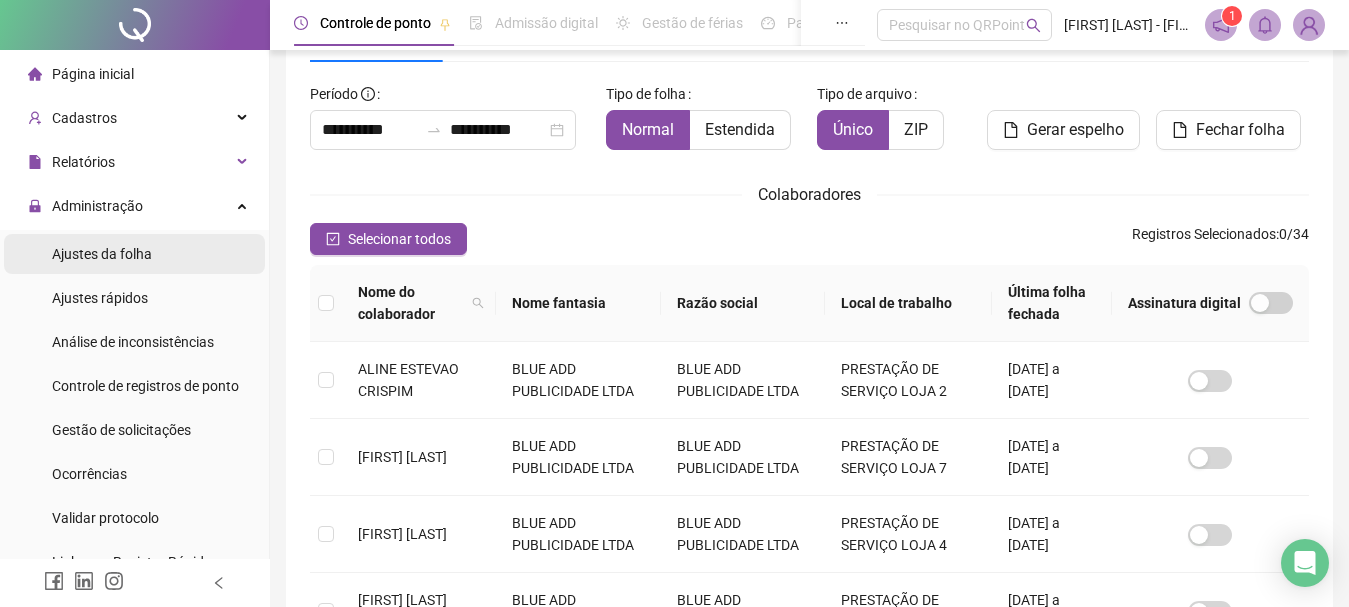 click on "Ajustes da folha" at bounding box center (102, 254) 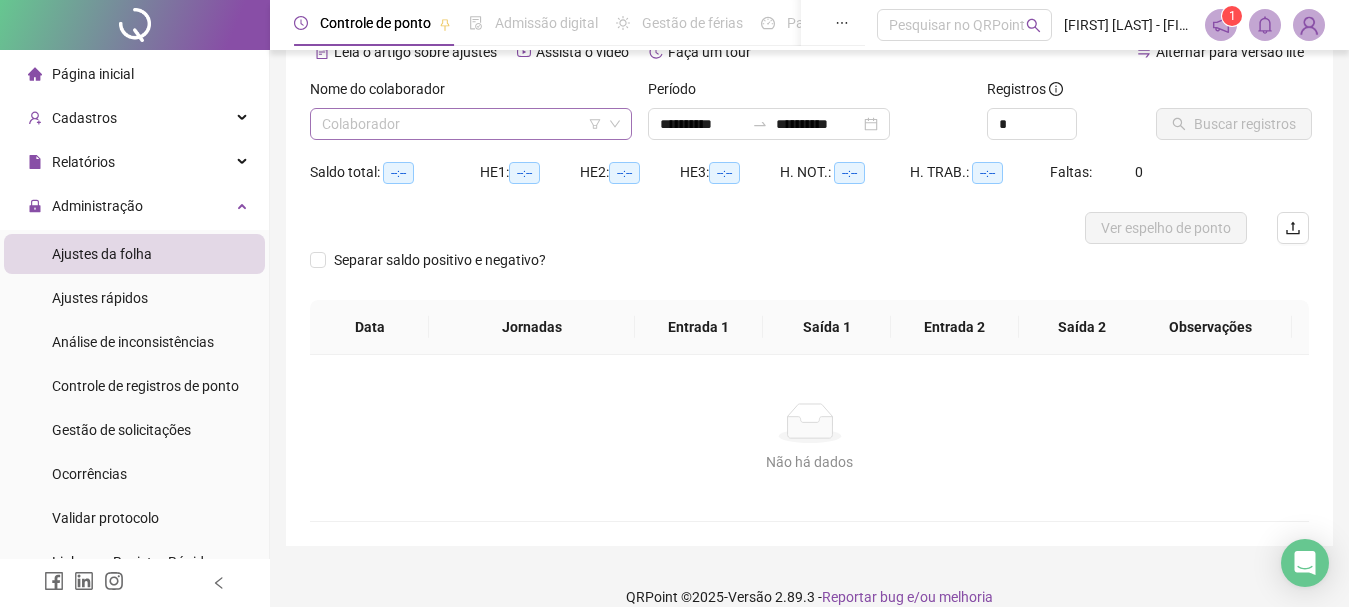 click at bounding box center (462, 124) 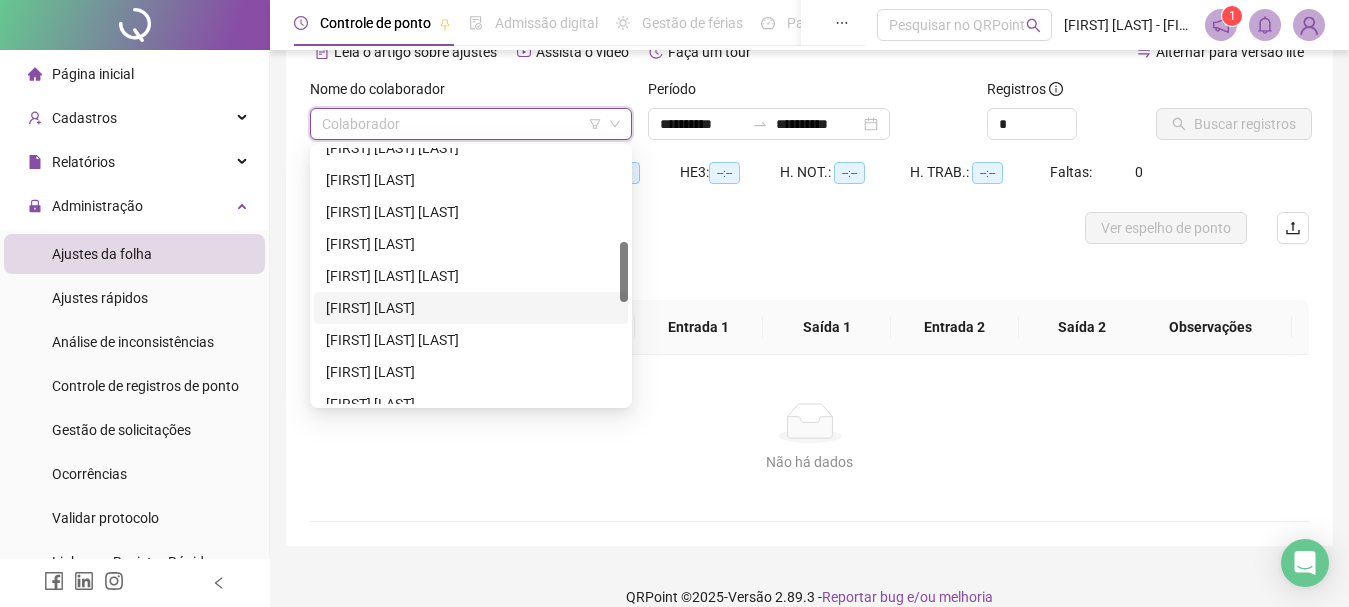 scroll, scrollTop: 500, scrollLeft: 0, axis: vertical 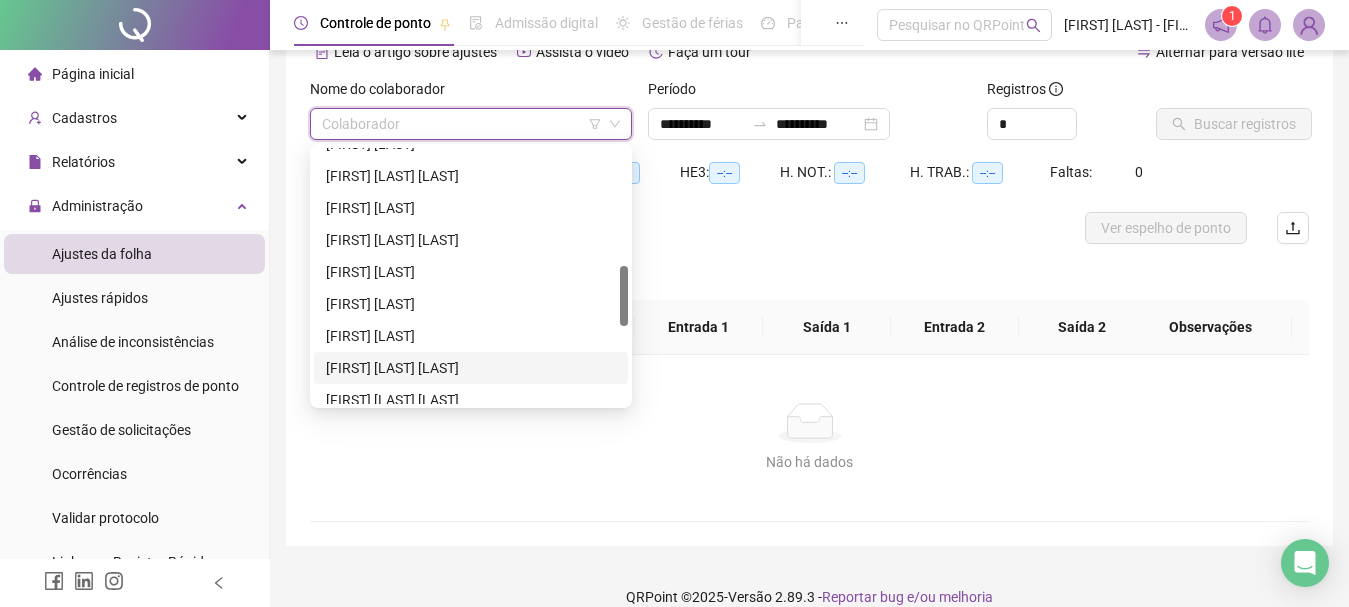 click on "[FIRST] [LAST] [LAST]" at bounding box center (471, 368) 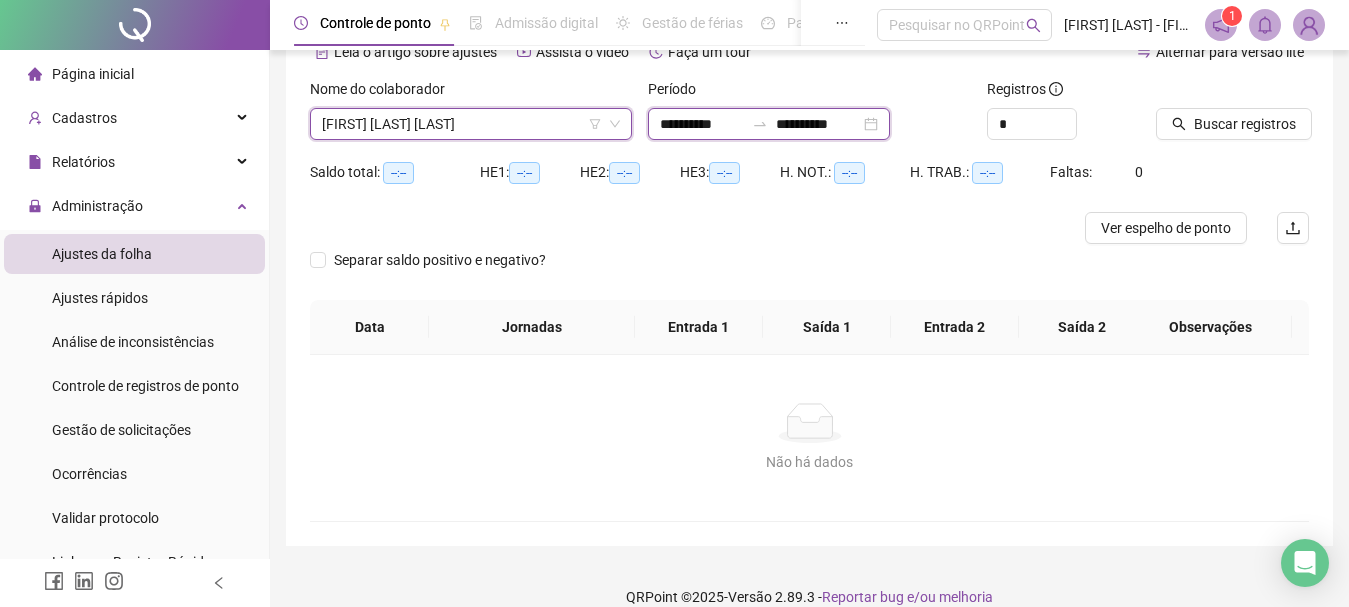 click on "**********" at bounding box center [702, 124] 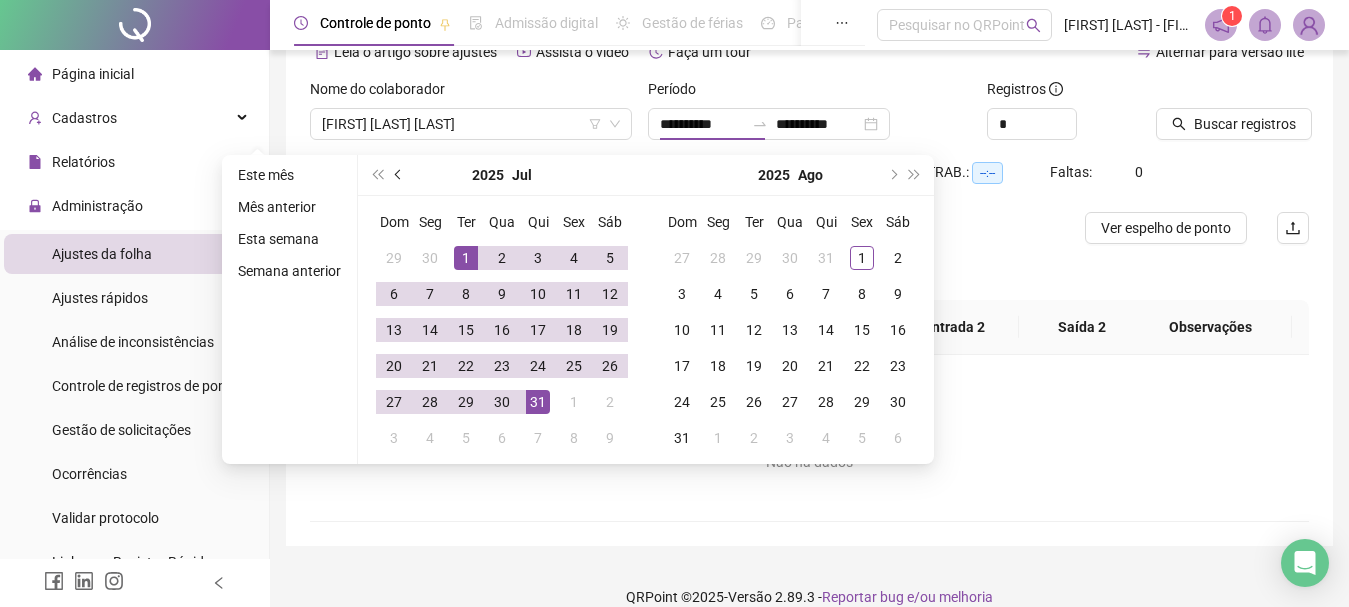 click at bounding box center [399, 175] 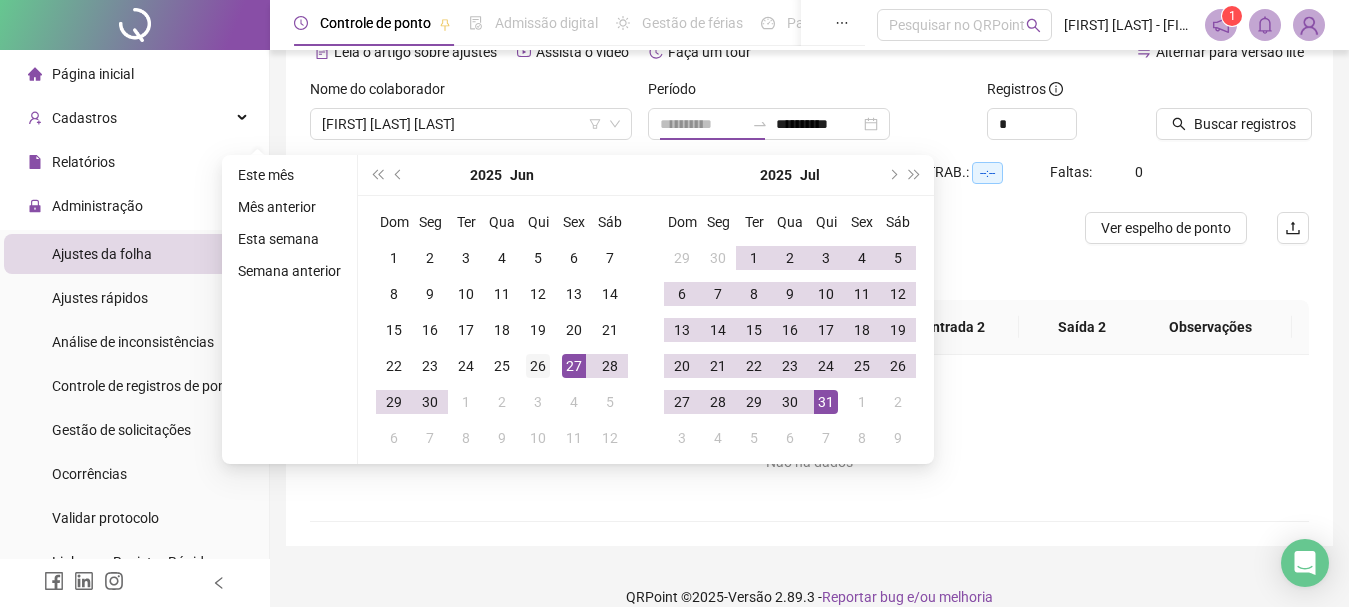 type on "**********" 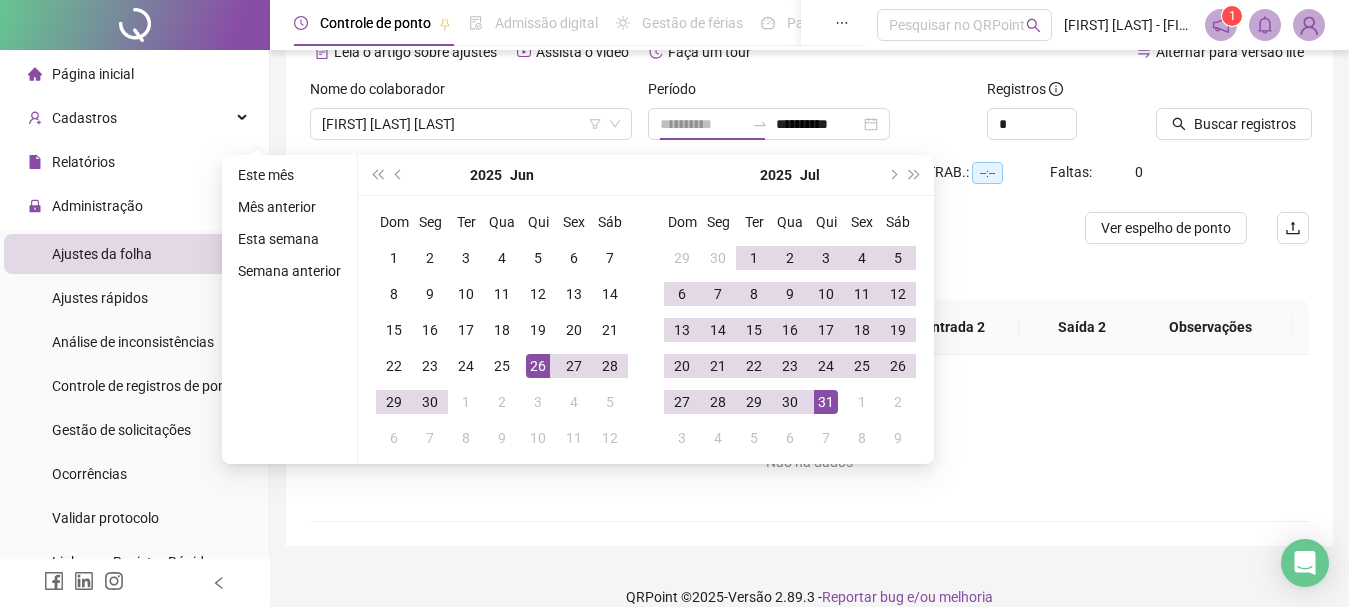 click on "26" at bounding box center [538, 366] 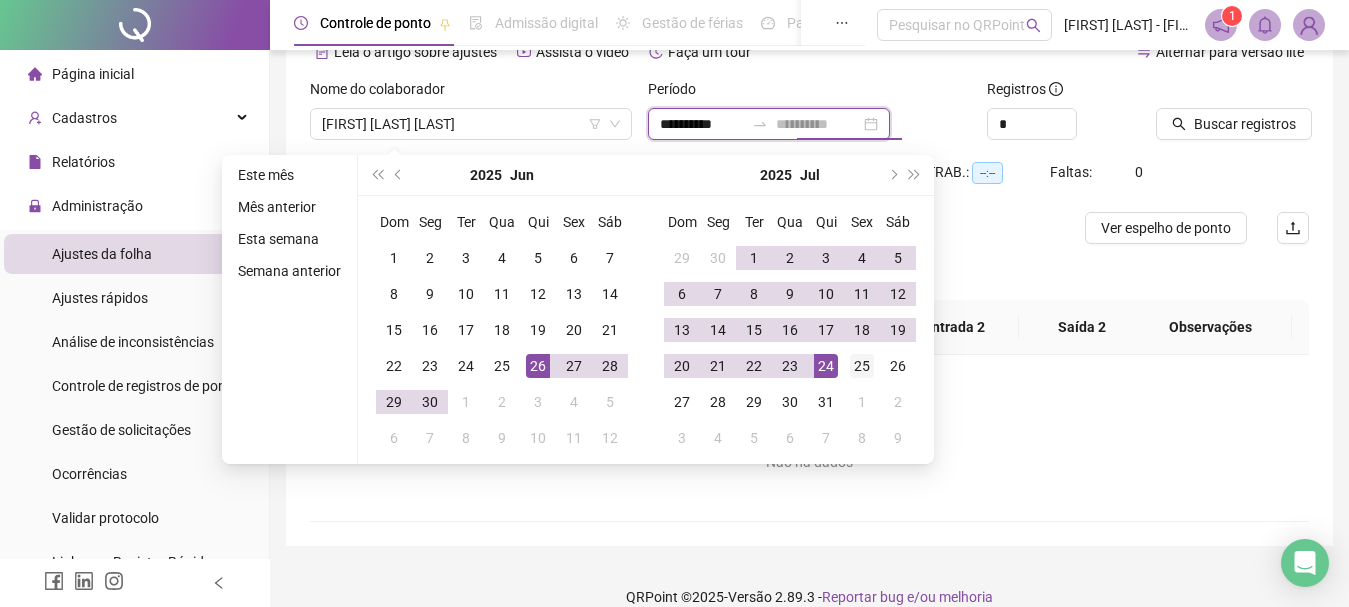 type on "**********" 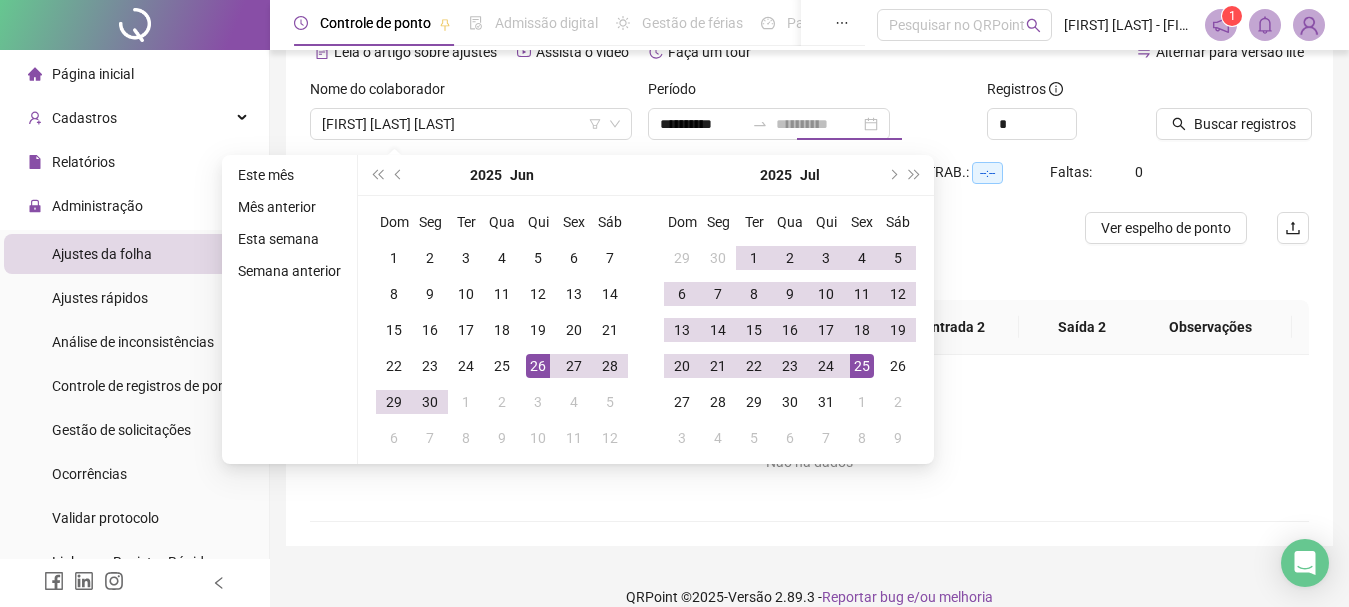 click on "25" at bounding box center [862, 366] 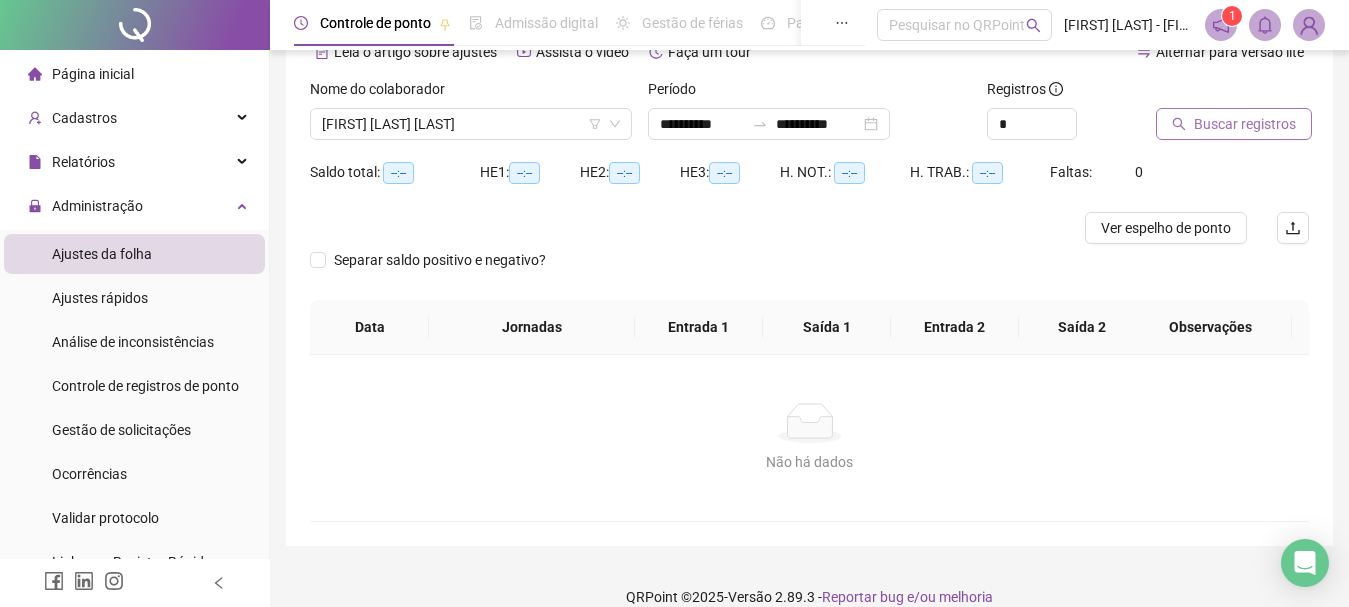 click on "Buscar registros" at bounding box center [1245, 124] 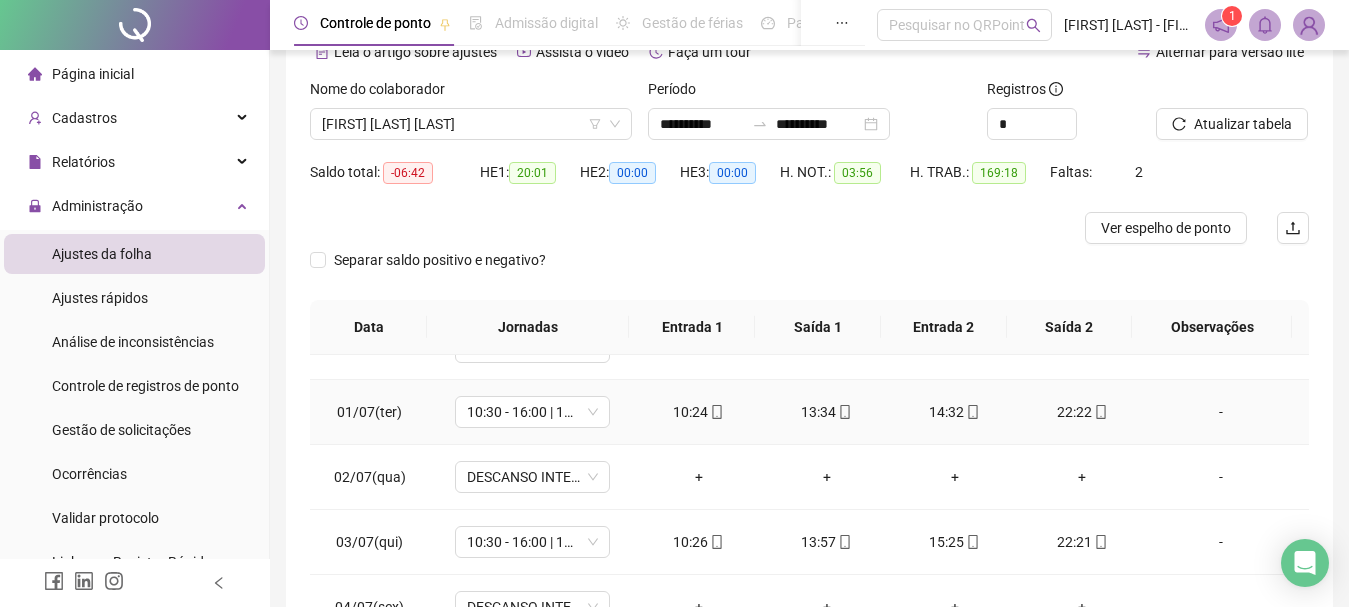 scroll, scrollTop: 500, scrollLeft: 0, axis: vertical 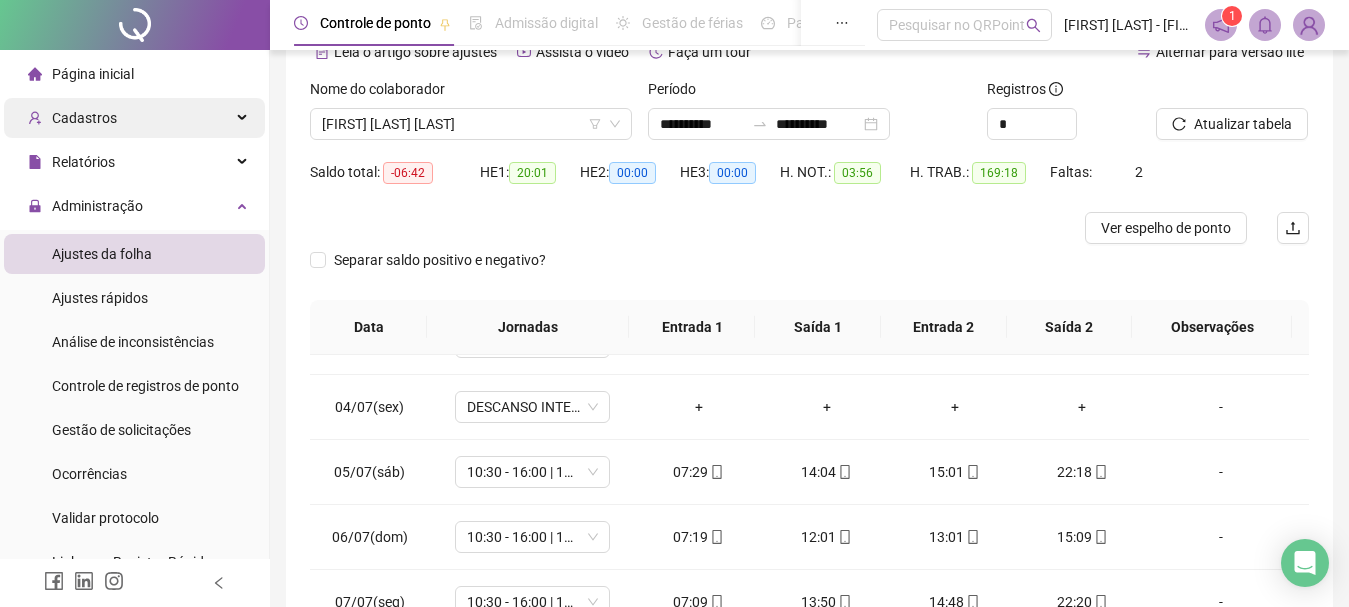 click on "Cadastros" at bounding box center (134, 118) 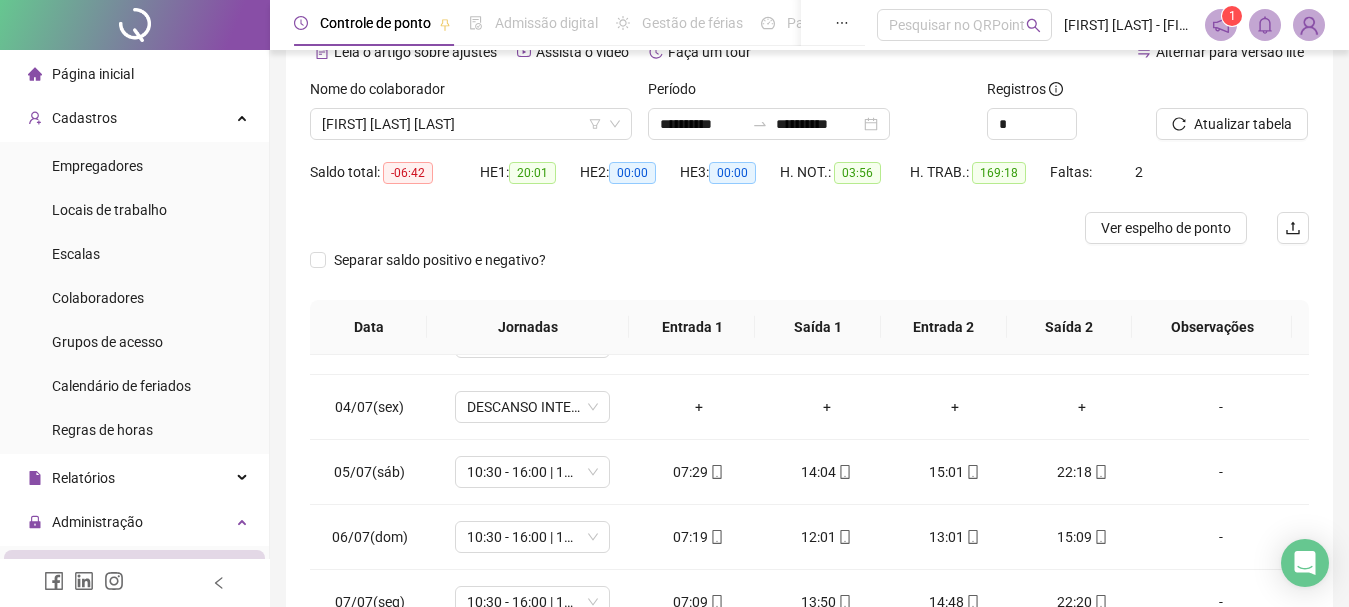 click on "Colaboradores" at bounding box center [98, 298] 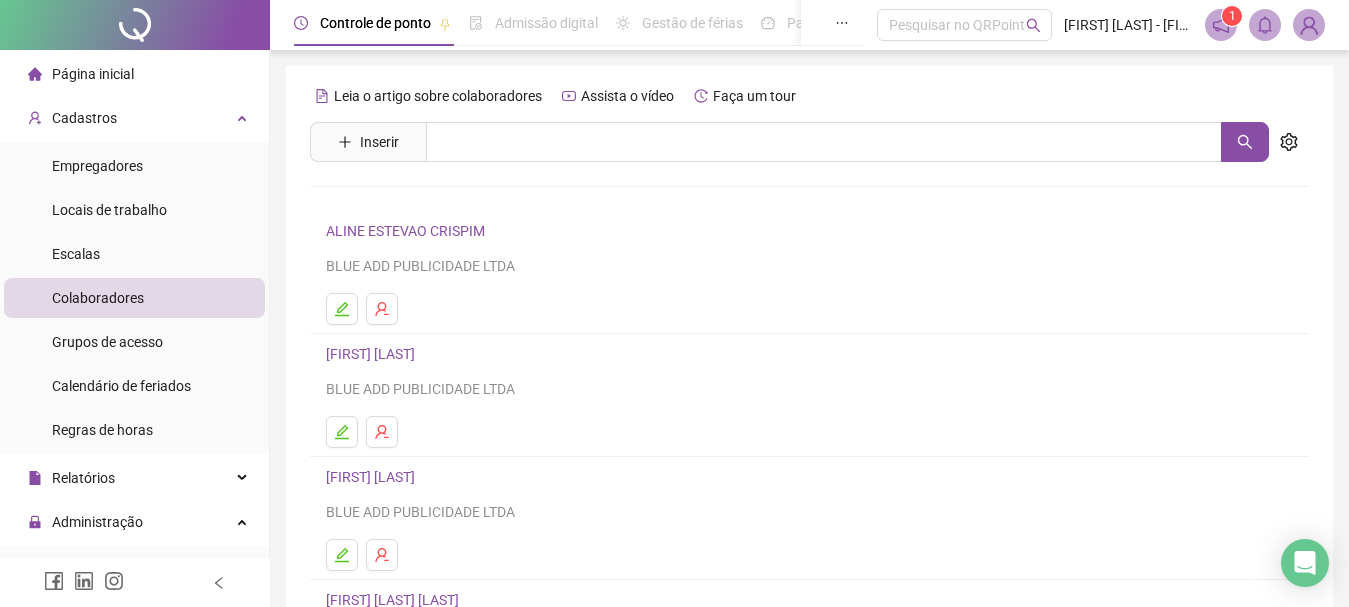 scroll, scrollTop: 360, scrollLeft: 0, axis: vertical 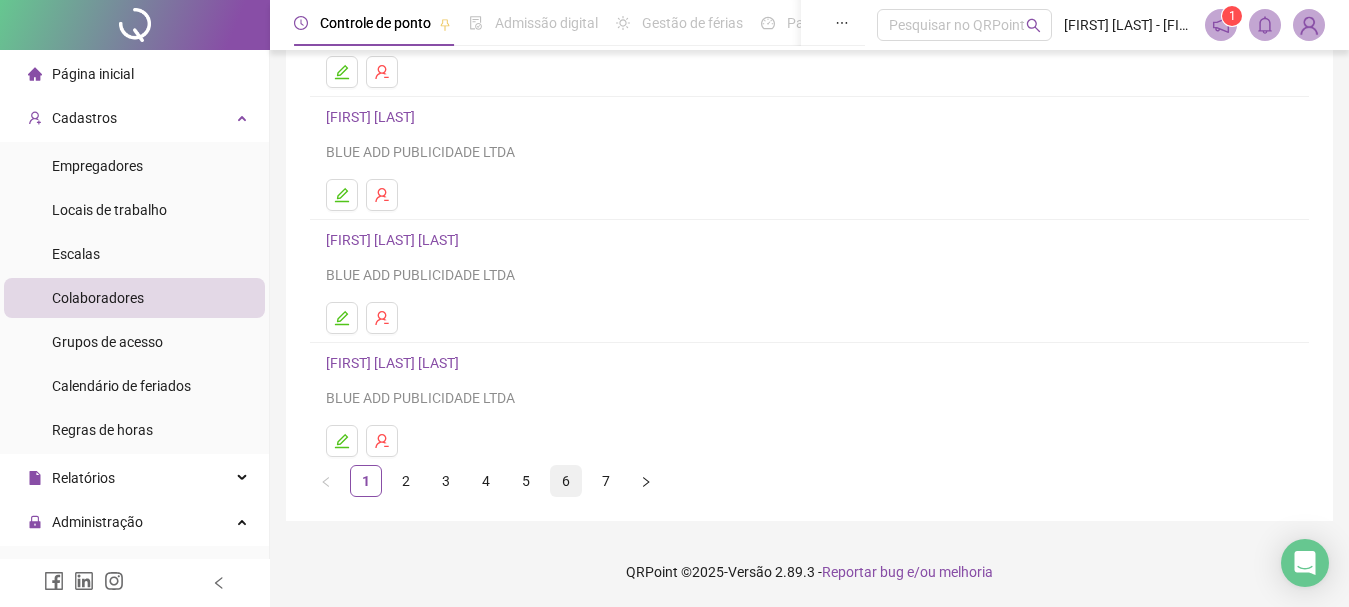 click on "6" at bounding box center [566, 481] 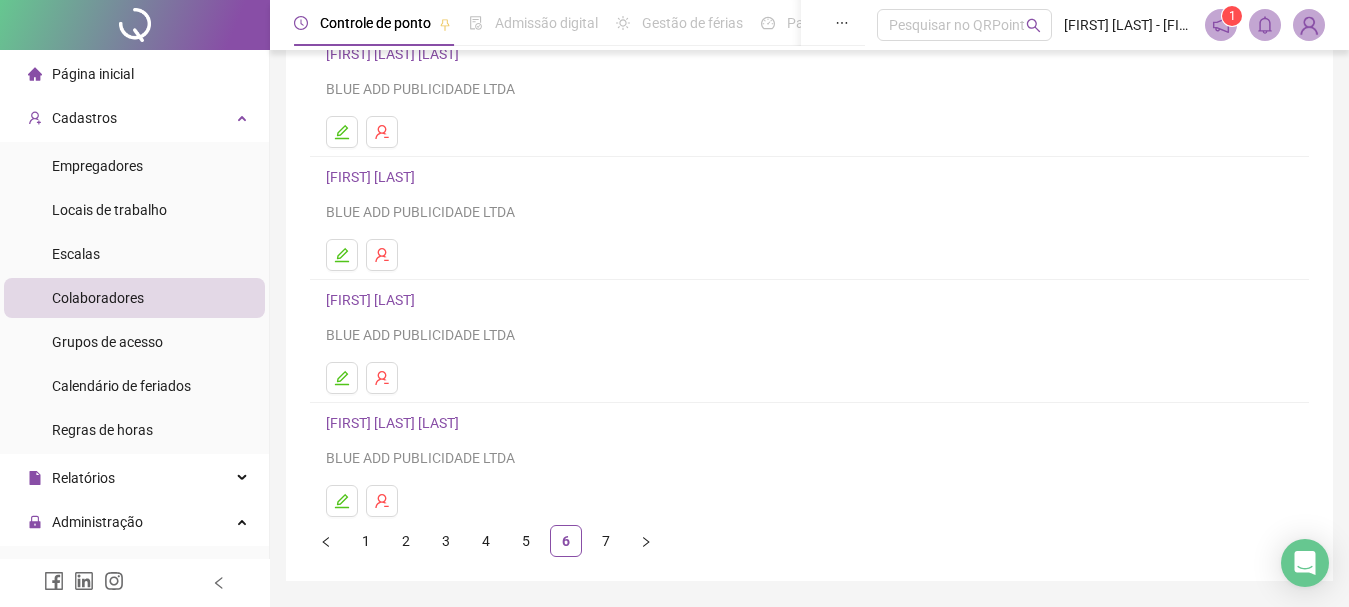 scroll, scrollTop: 360, scrollLeft: 0, axis: vertical 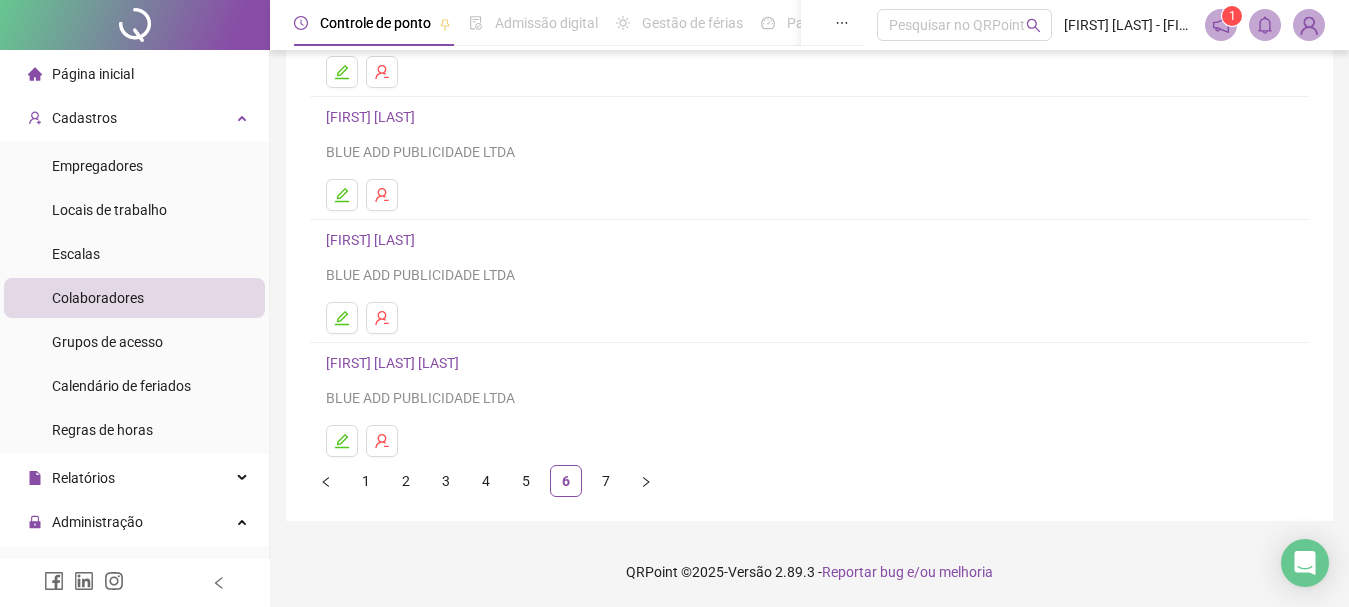 click on "5" at bounding box center [526, 481] 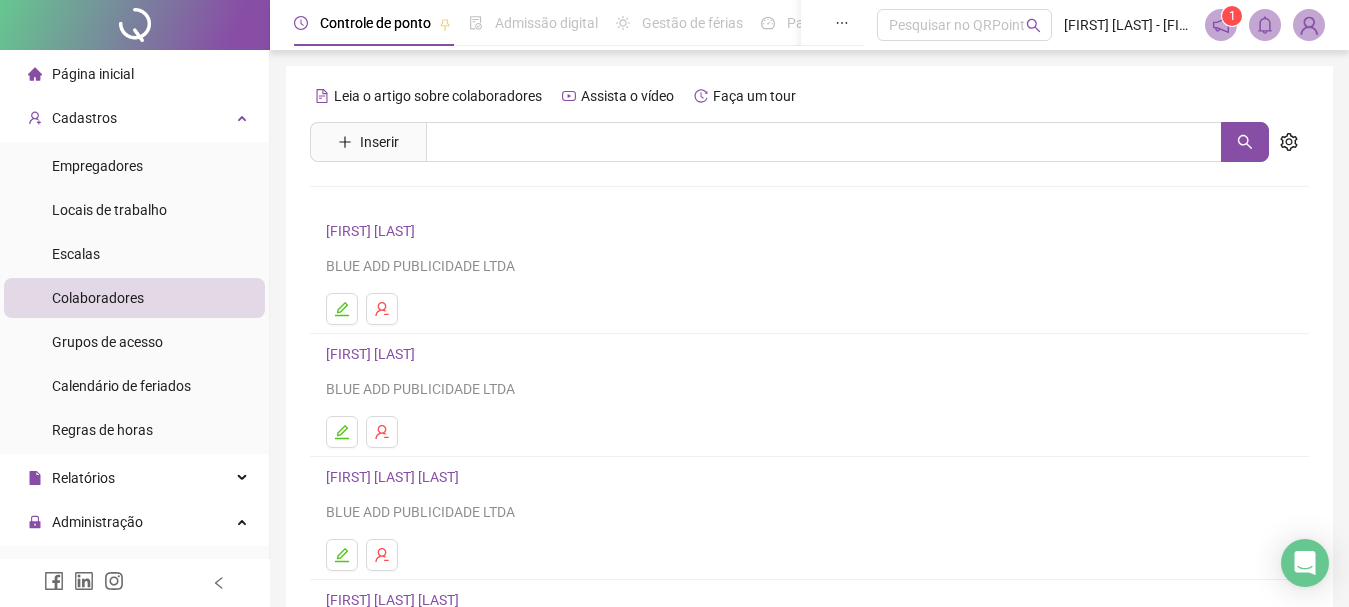 scroll, scrollTop: 200, scrollLeft: 0, axis: vertical 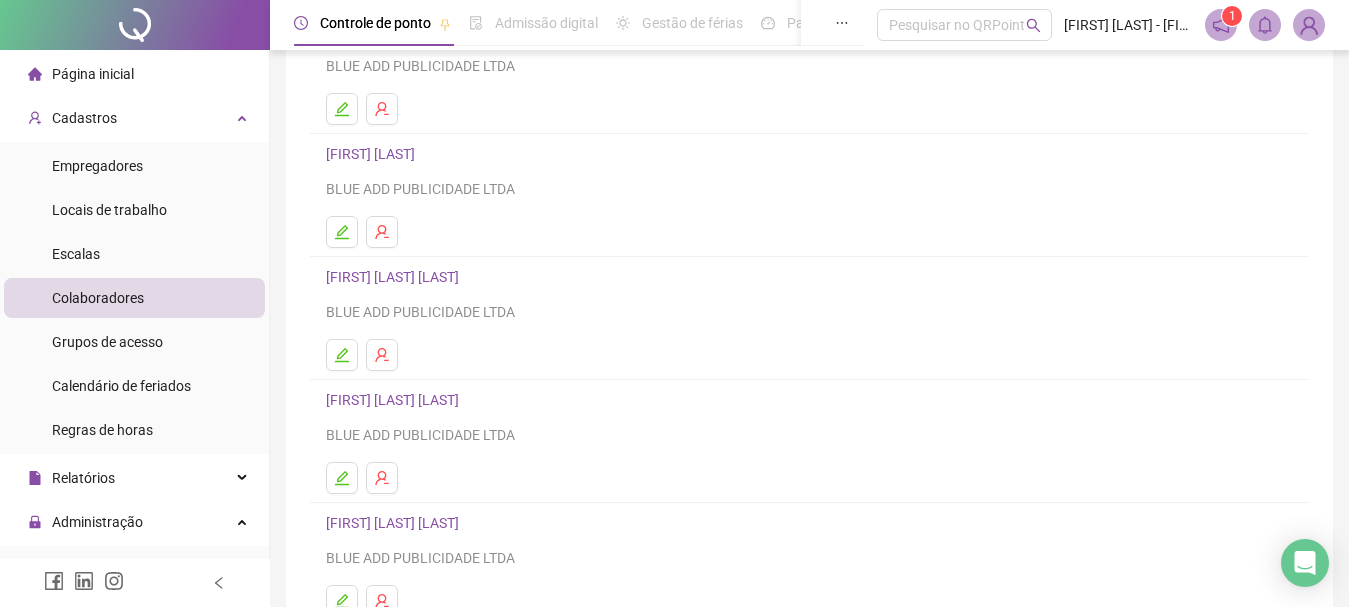 click on "[FIRST] [LAST] [LAST]" at bounding box center [395, 277] 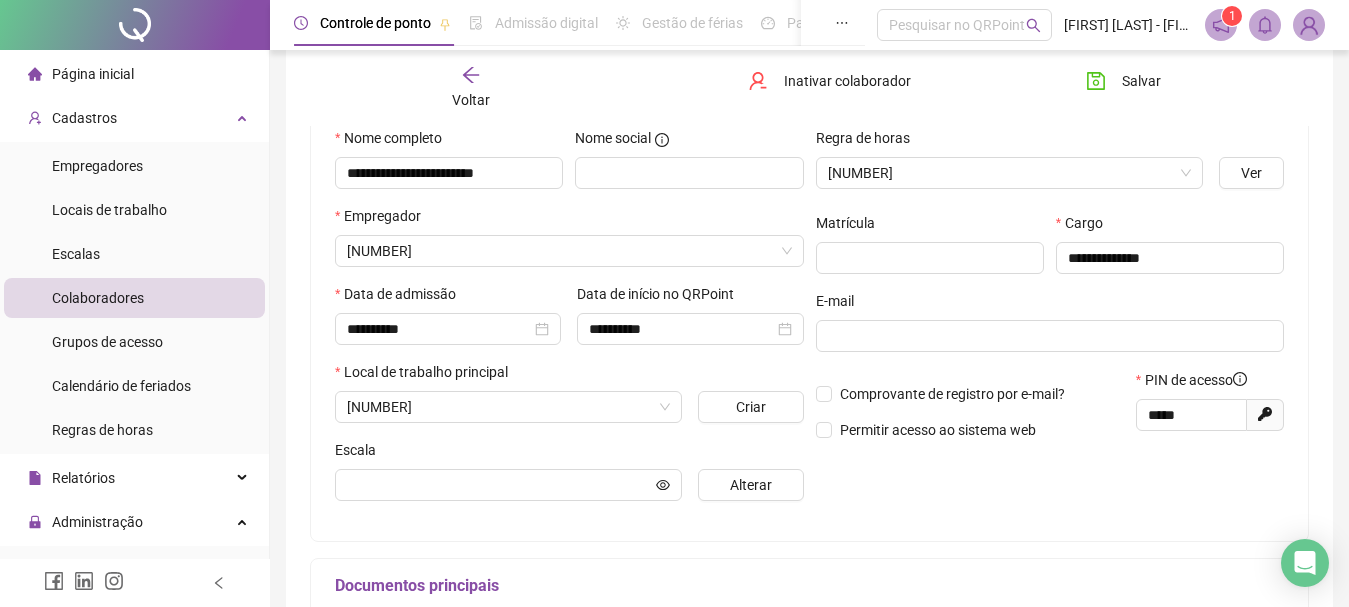 scroll, scrollTop: 210, scrollLeft: 0, axis: vertical 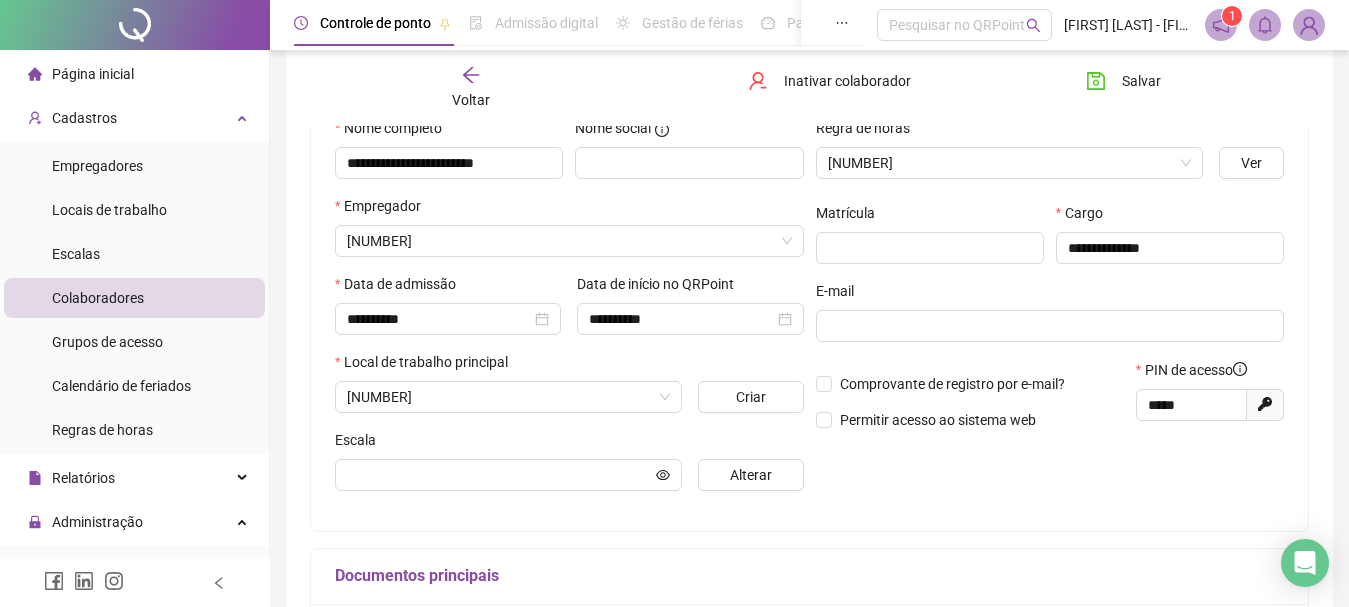 type on "**********" 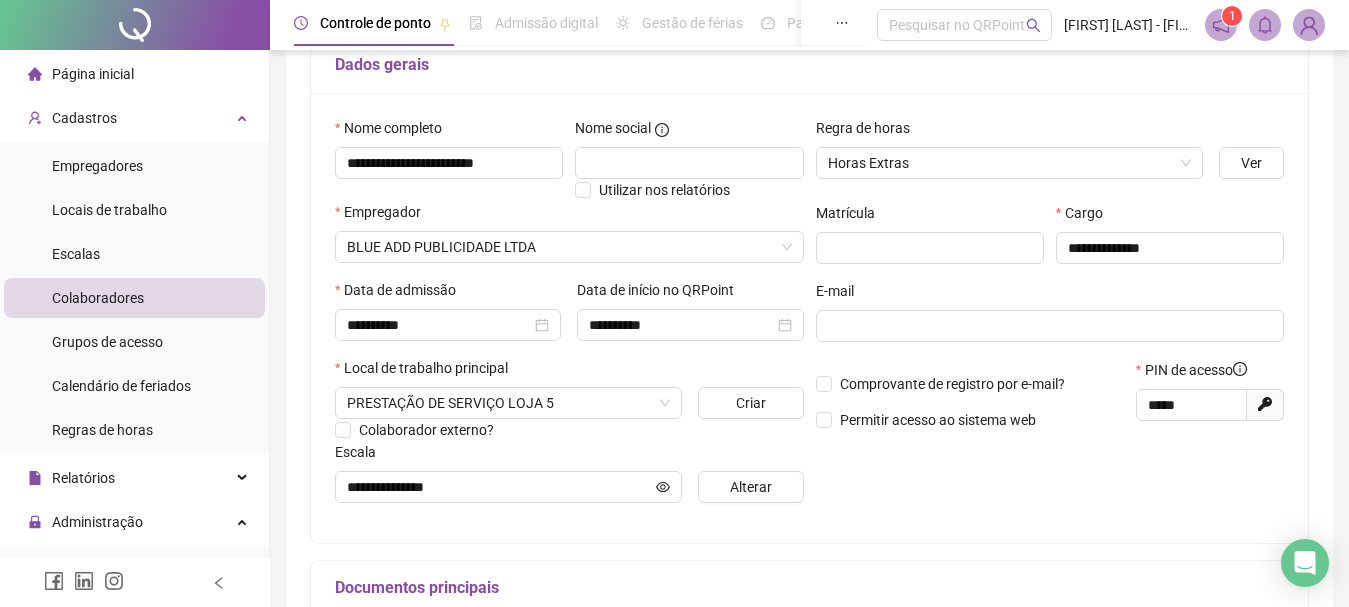 scroll, scrollTop: 0, scrollLeft: 0, axis: both 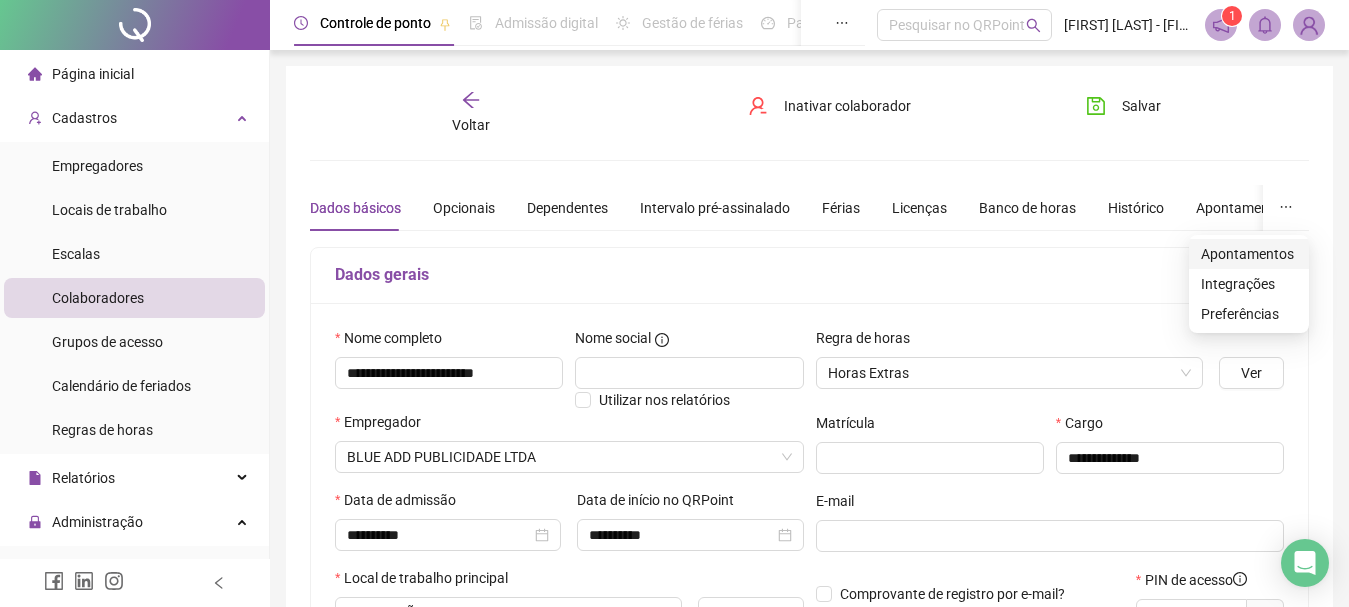 click on "Apontamentos" at bounding box center [1249, 254] 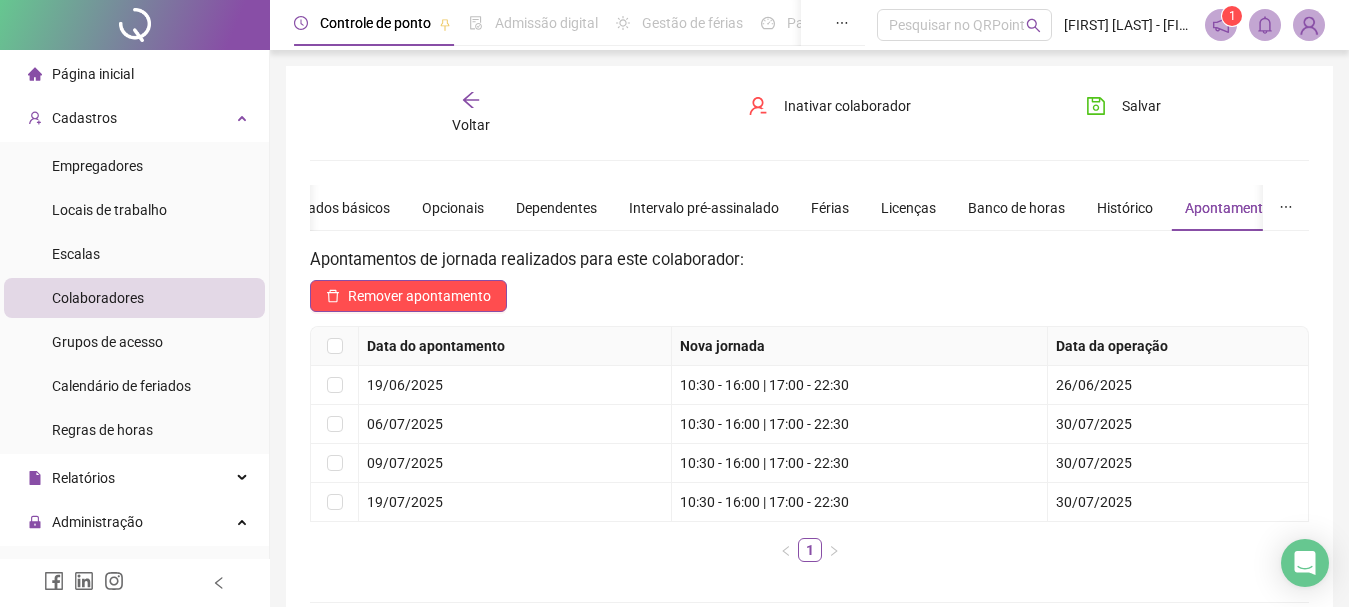 scroll, scrollTop: 100, scrollLeft: 0, axis: vertical 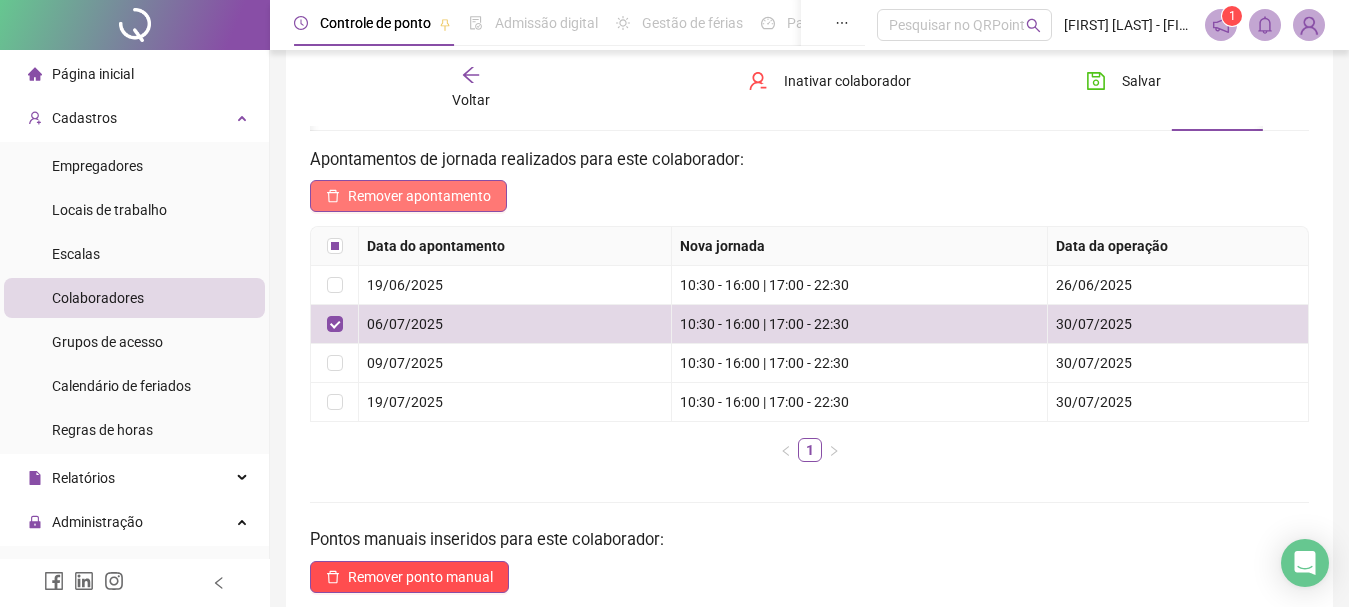 click on "Remover apontamento" at bounding box center [419, 196] 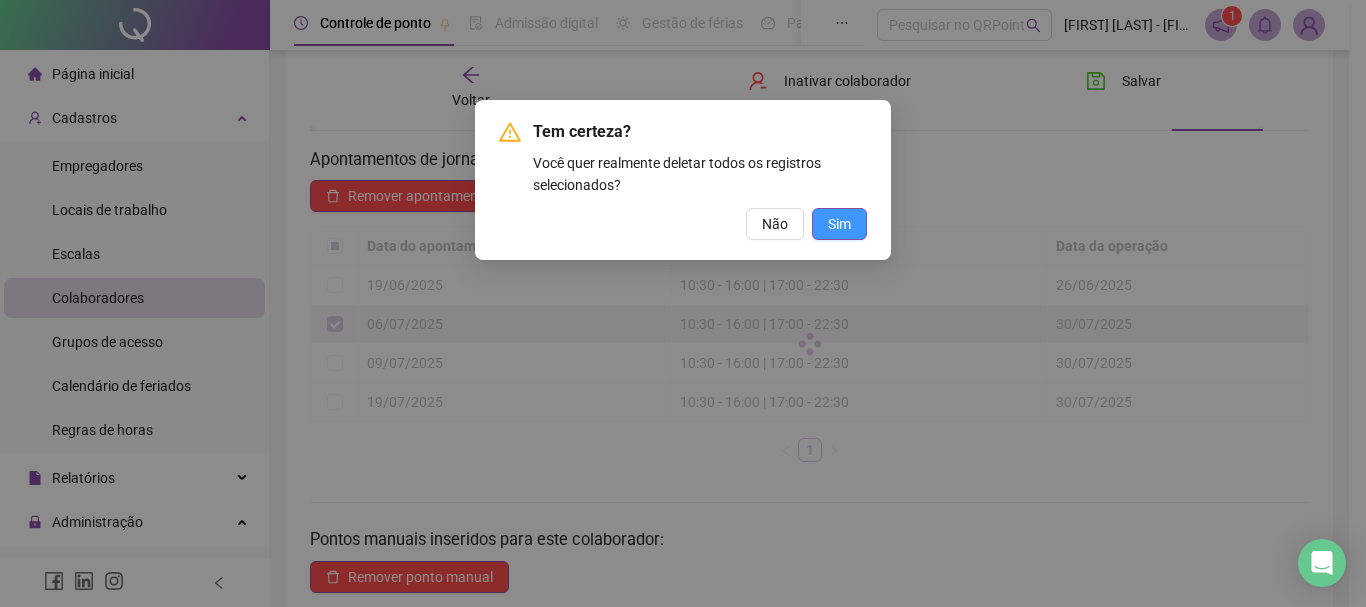 click on "Sim" at bounding box center [839, 224] 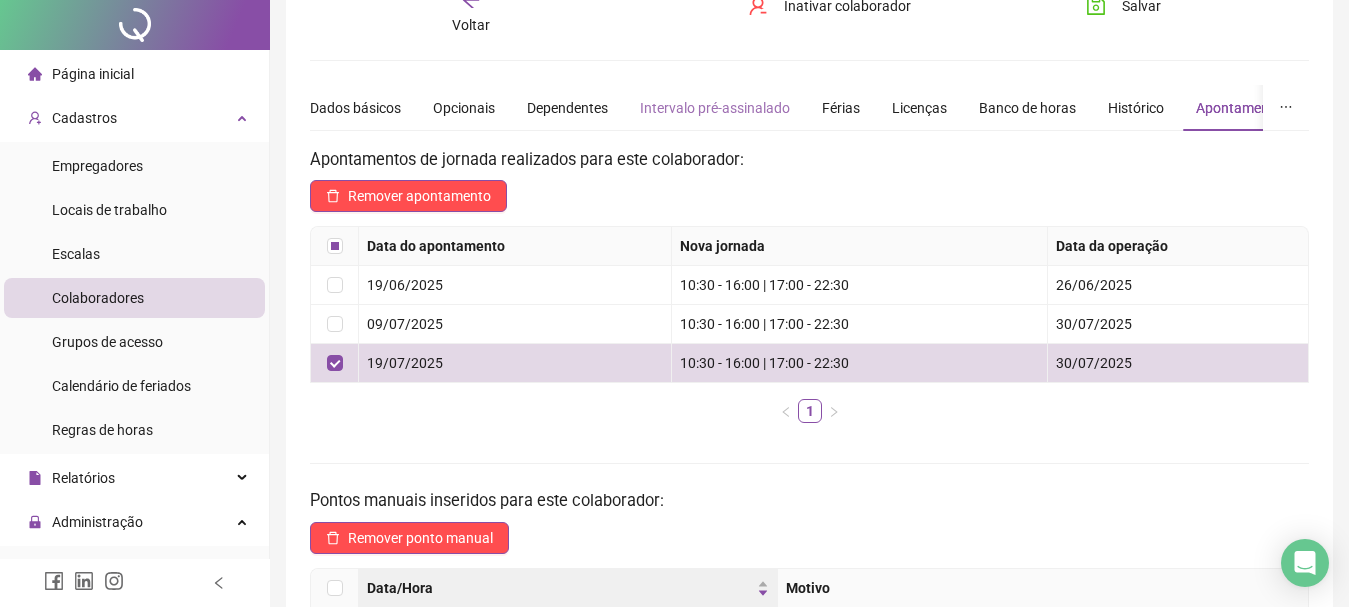 scroll, scrollTop: 0, scrollLeft: 0, axis: both 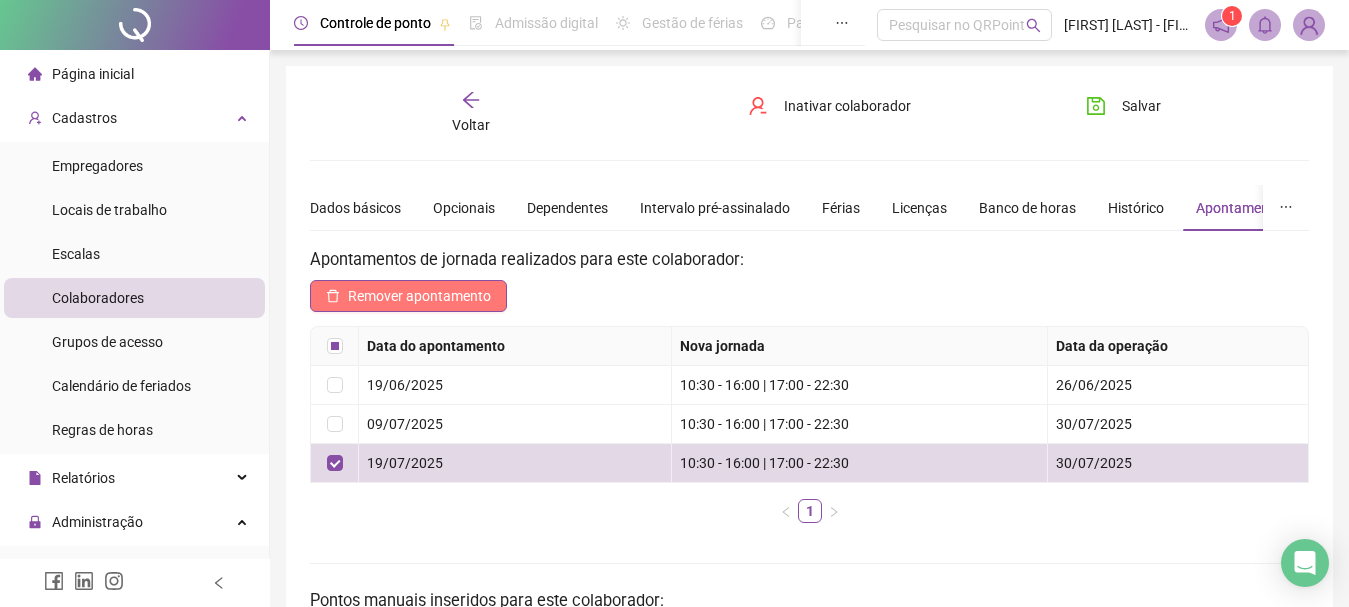 click on "Remover apontamento" at bounding box center (419, 296) 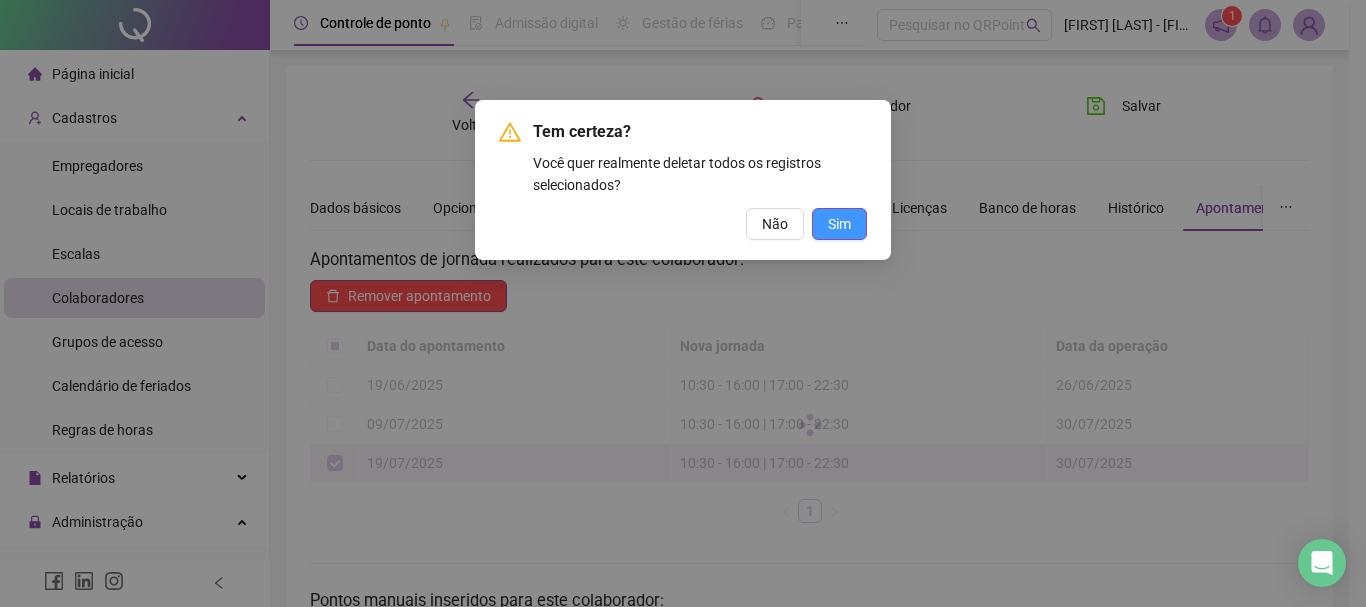 click on "Sim" at bounding box center [839, 224] 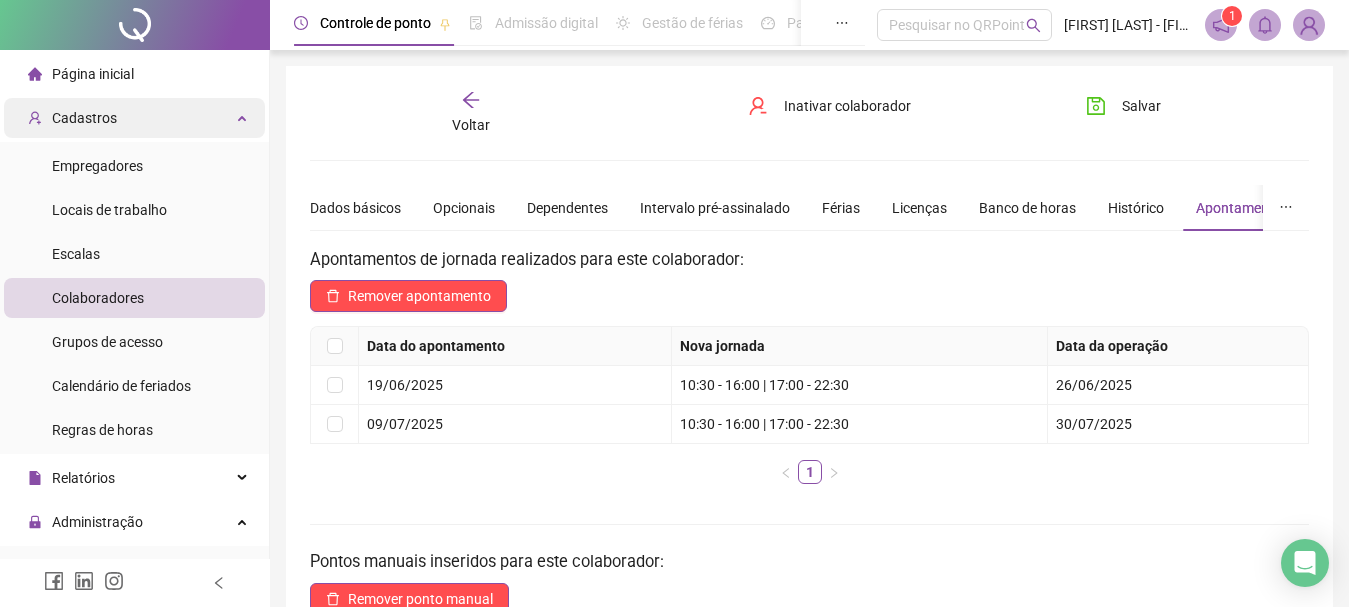 click on "Cadastros" at bounding box center (72, 118) 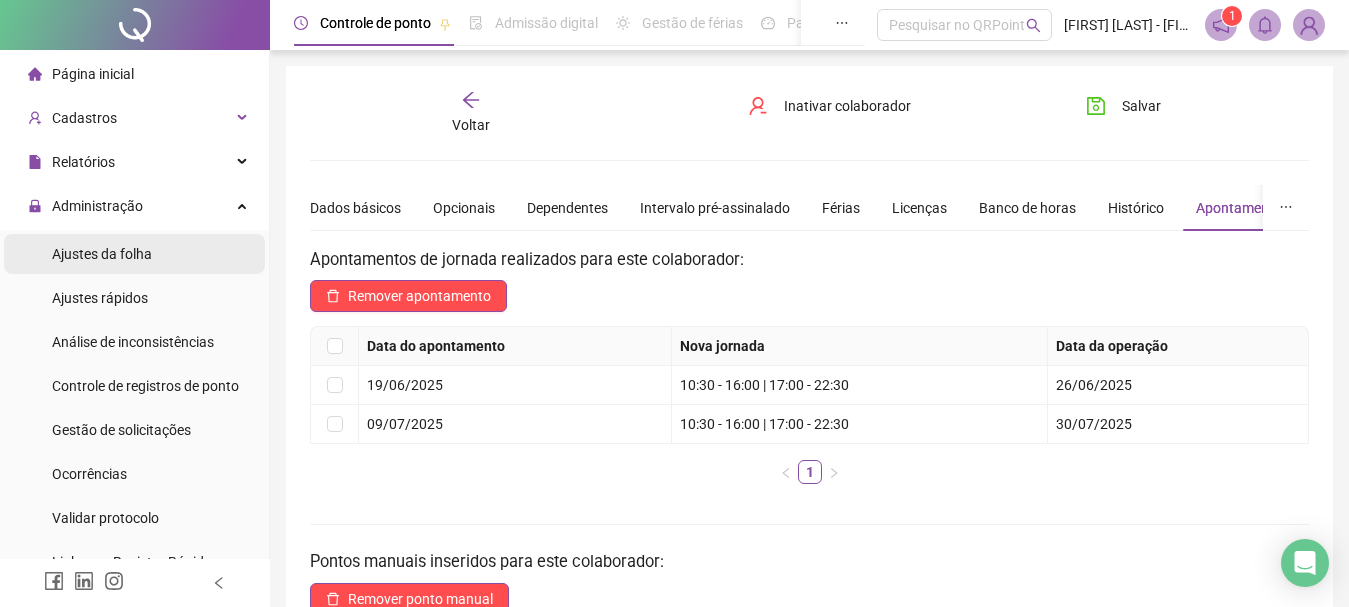 click on "Ajustes da folha" at bounding box center [102, 254] 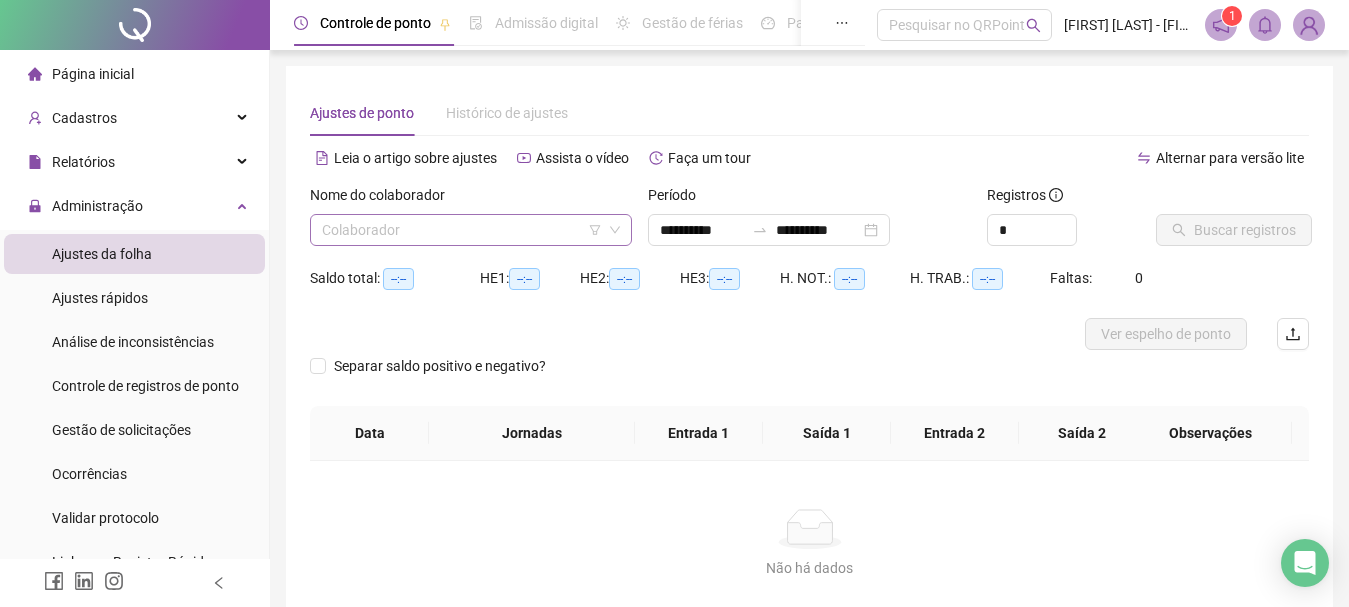 click at bounding box center [462, 230] 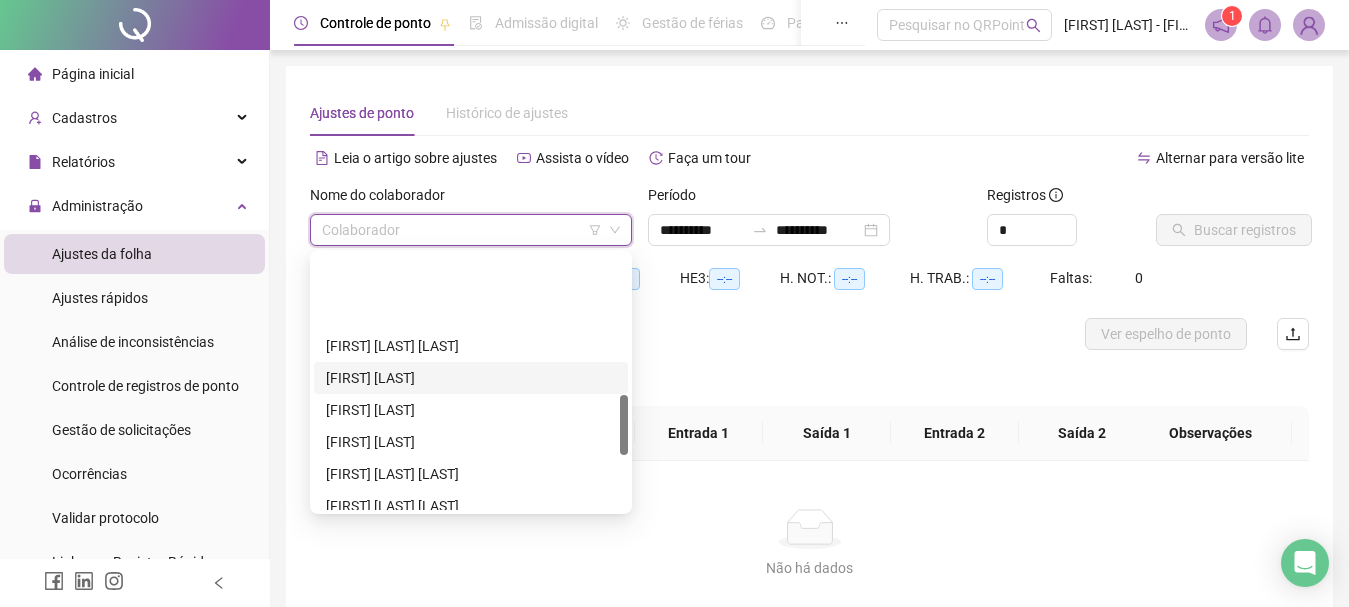 scroll, scrollTop: 600, scrollLeft: 0, axis: vertical 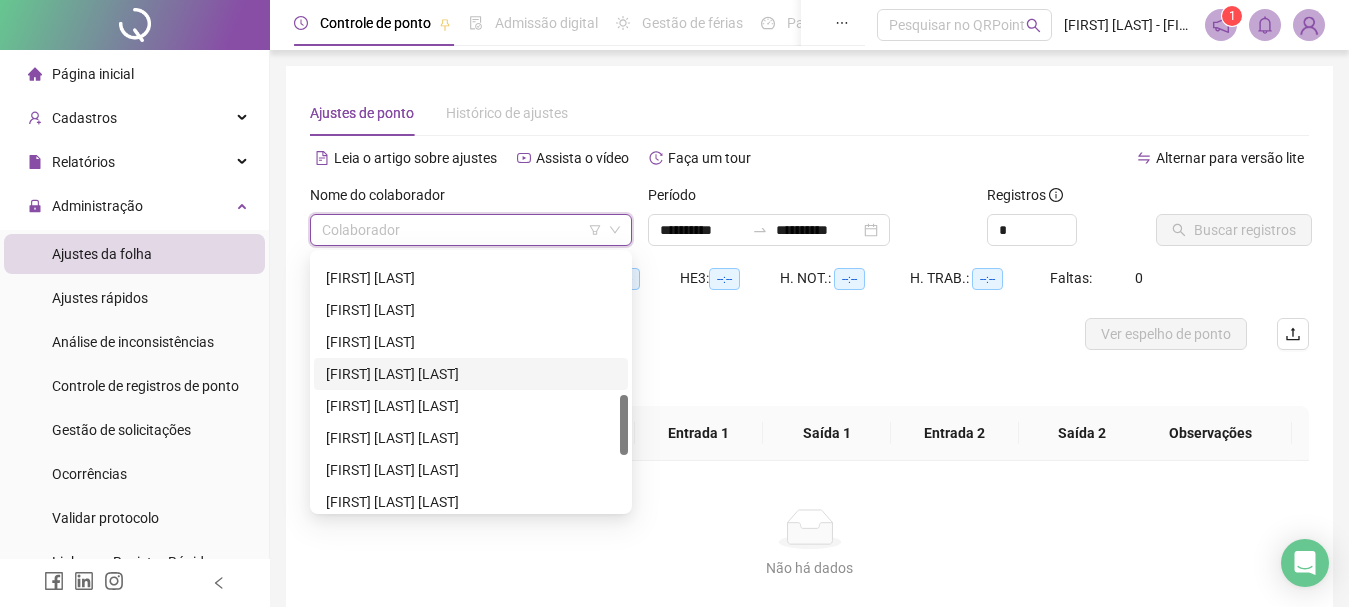 click on "[FIRST] [LAST] [LAST]" at bounding box center [471, 374] 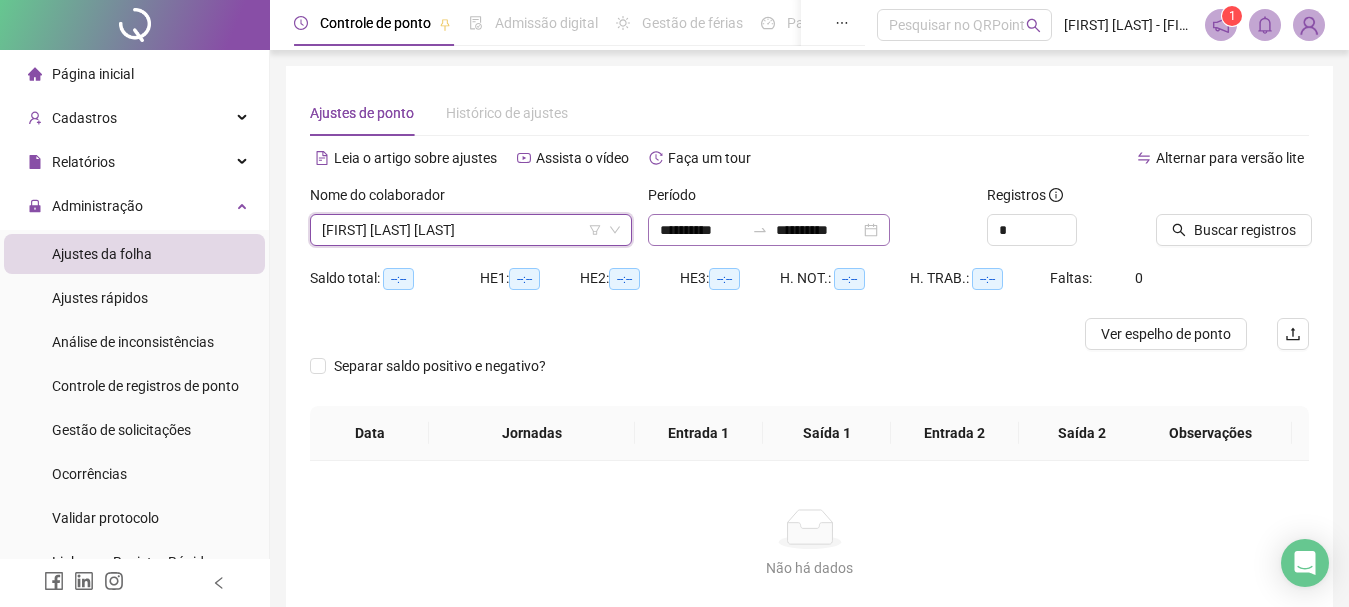 click on "**********" at bounding box center [769, 230] 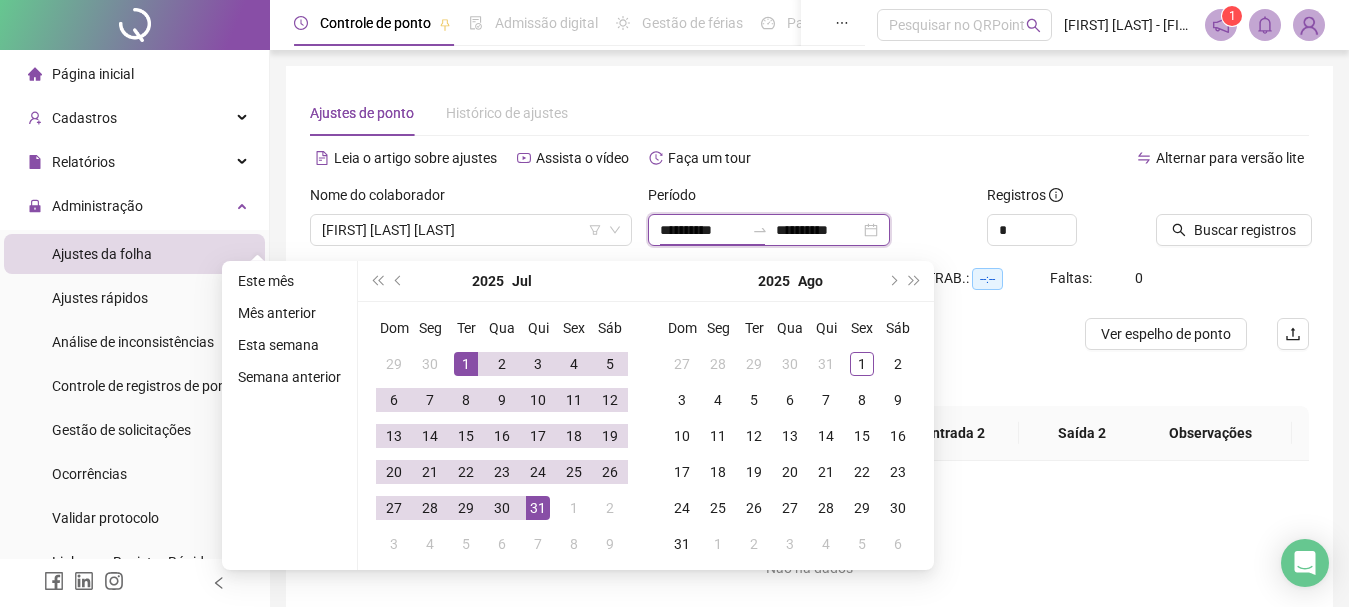 click on "**********" at bounding box center [702, 230] 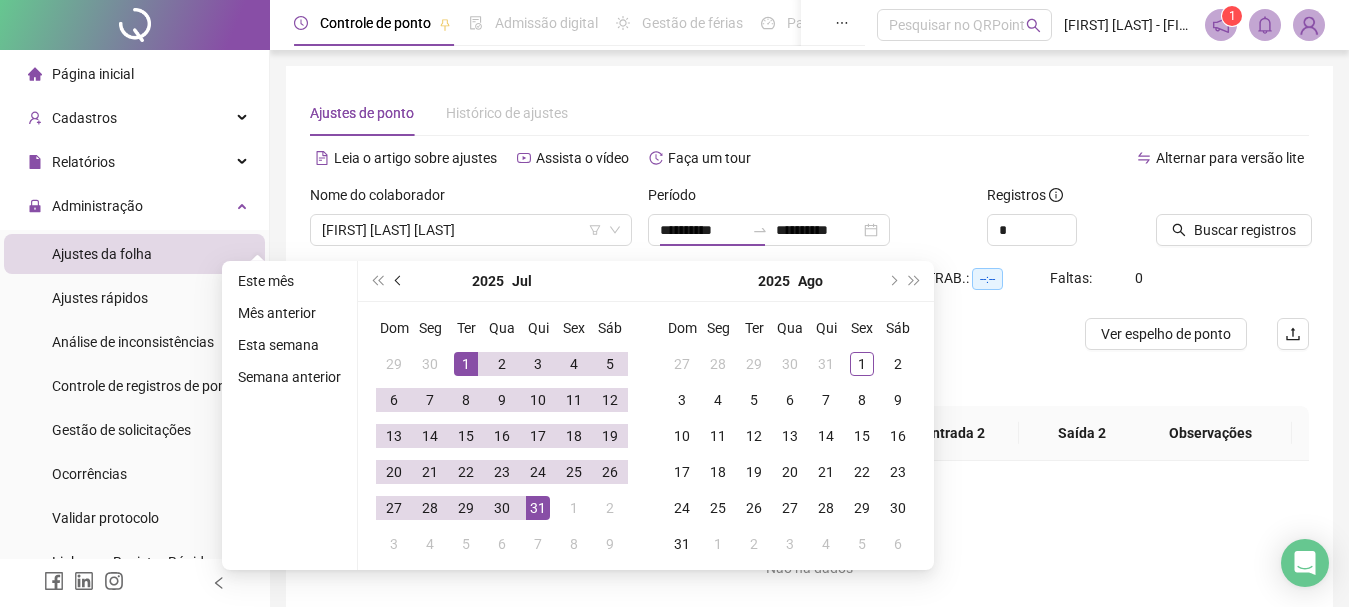 click at bounding box center (400, 281) 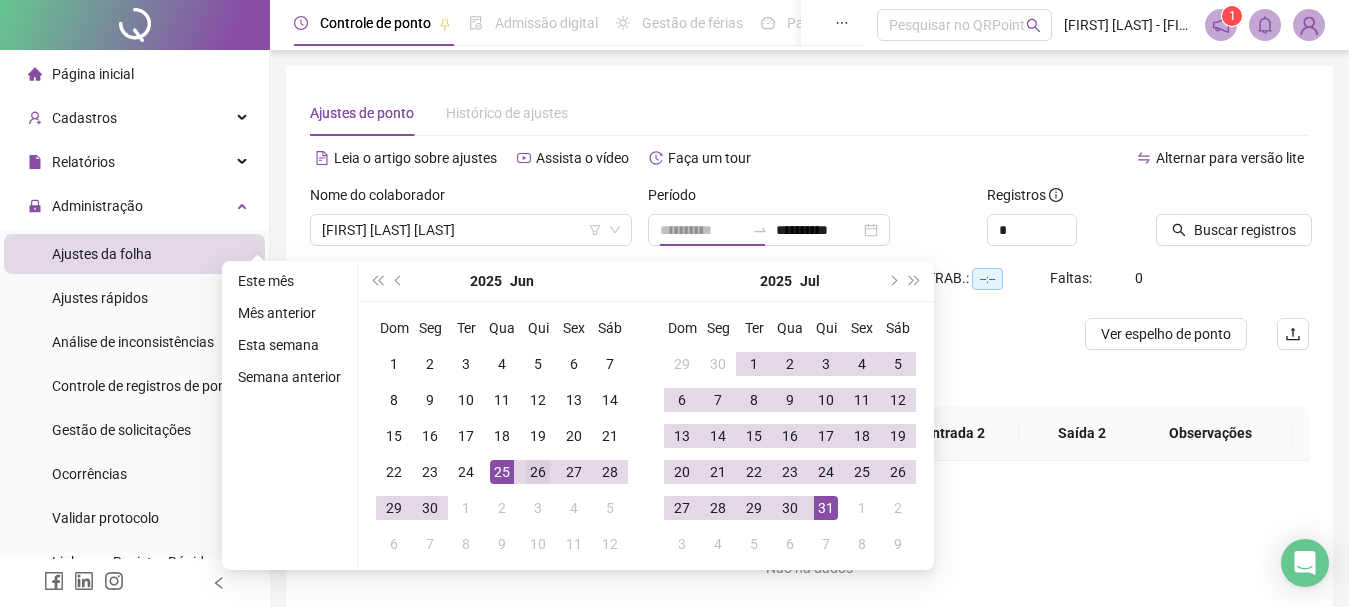 type on "**********" 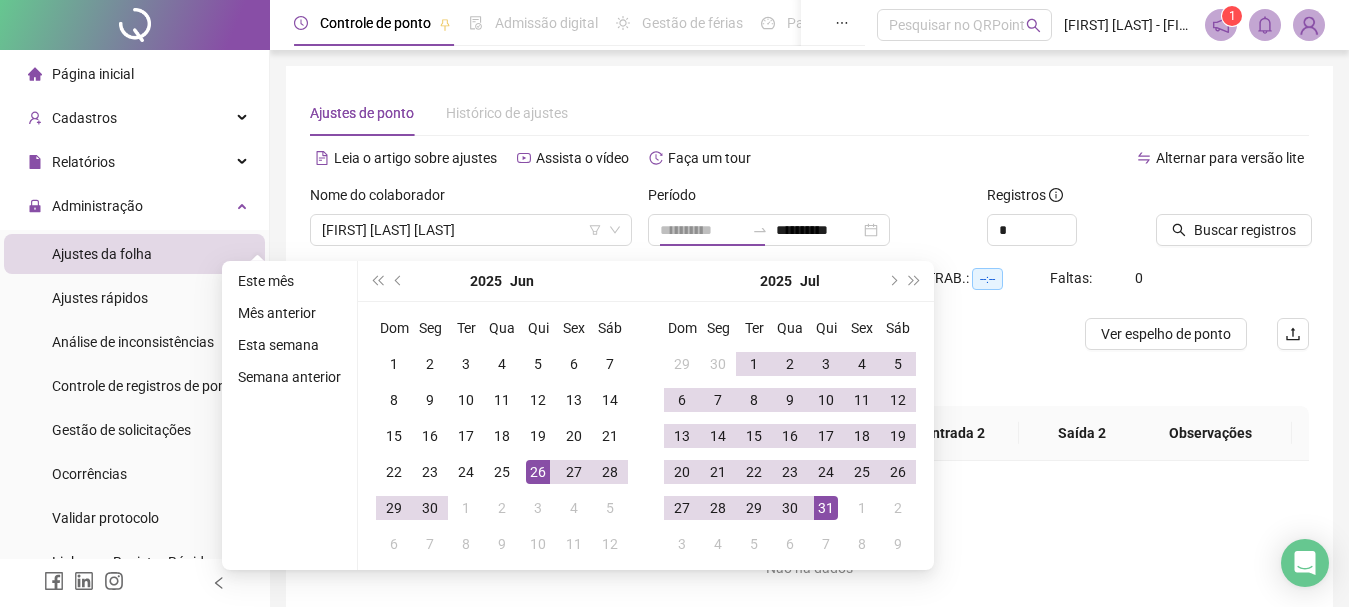 click on "26" at bounding box center (538, 472) 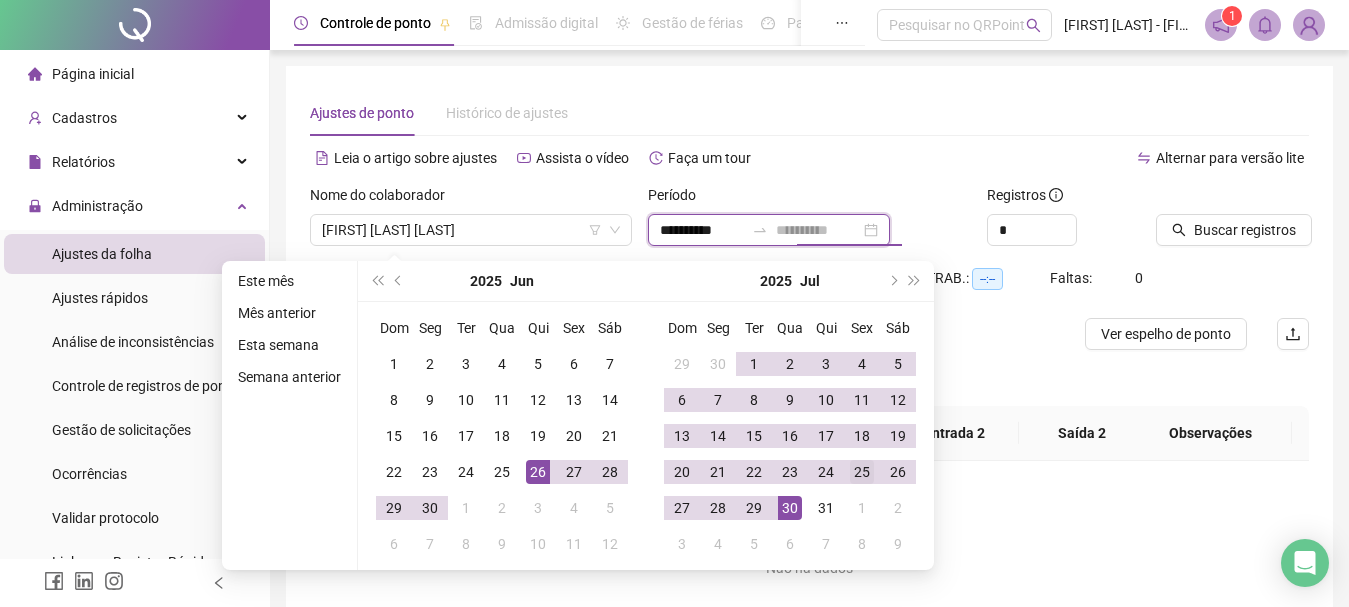 type on "**********" 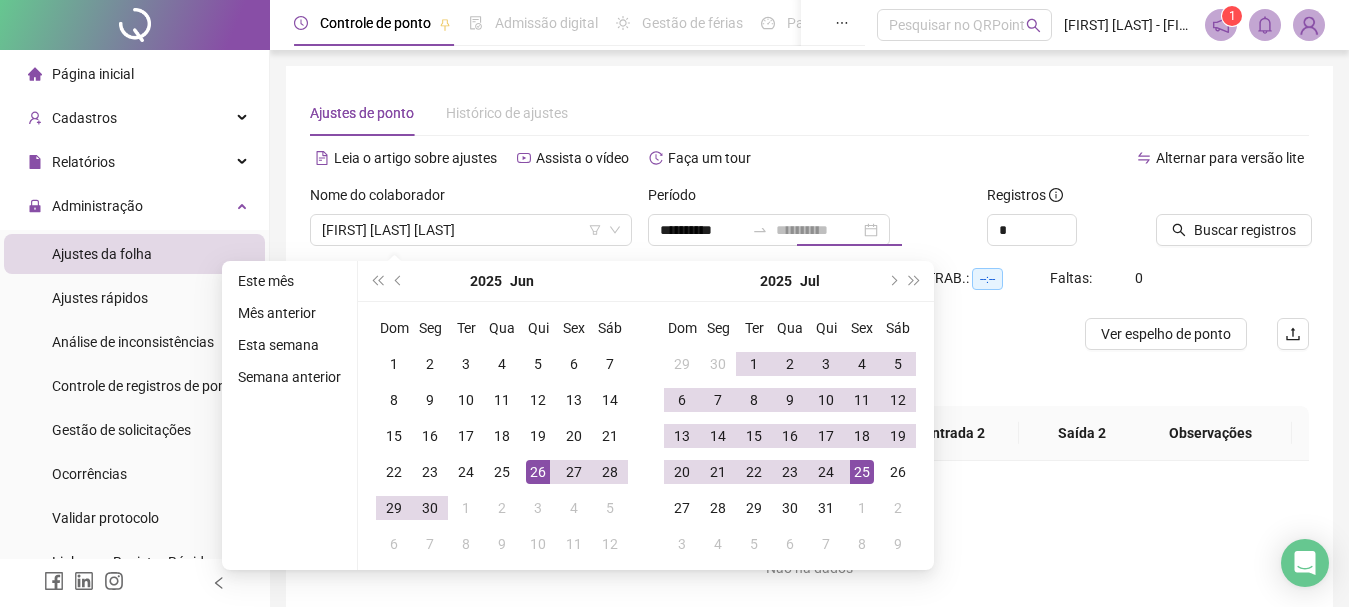 click on "25" at bounding box center [862, 472] 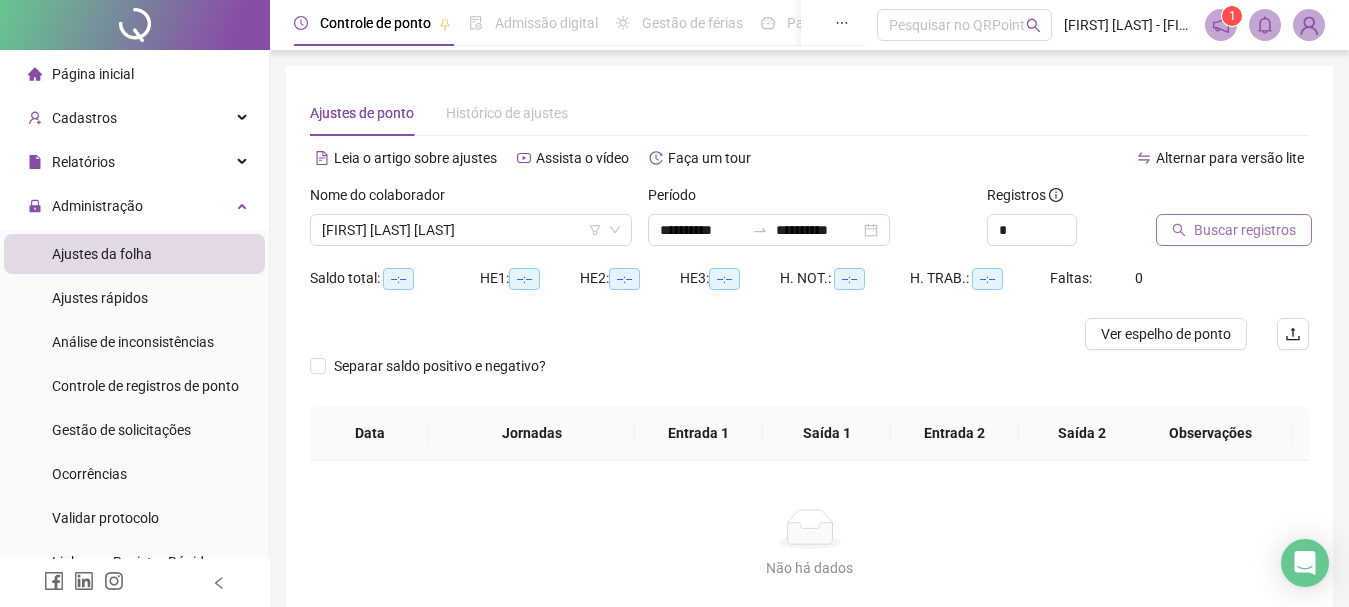 click on "Buscar registros" at bounding box center (1245, 230) 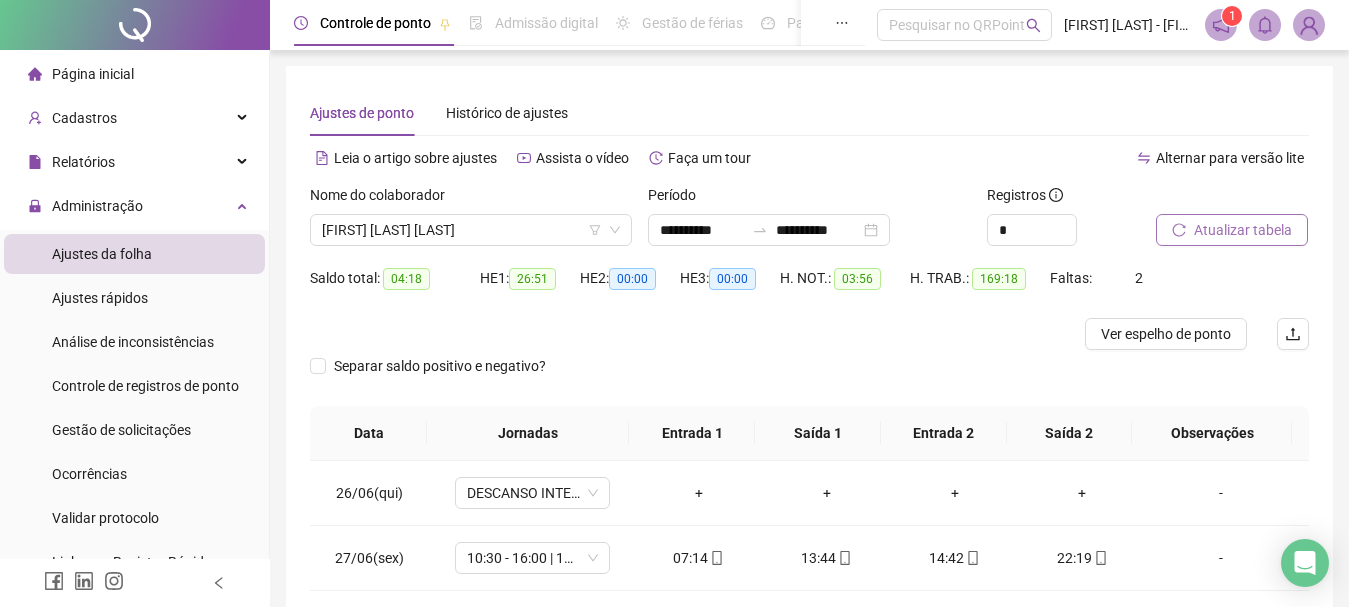 scroll, scrollTop: 200, scrollLeft: 0, axis: vertical 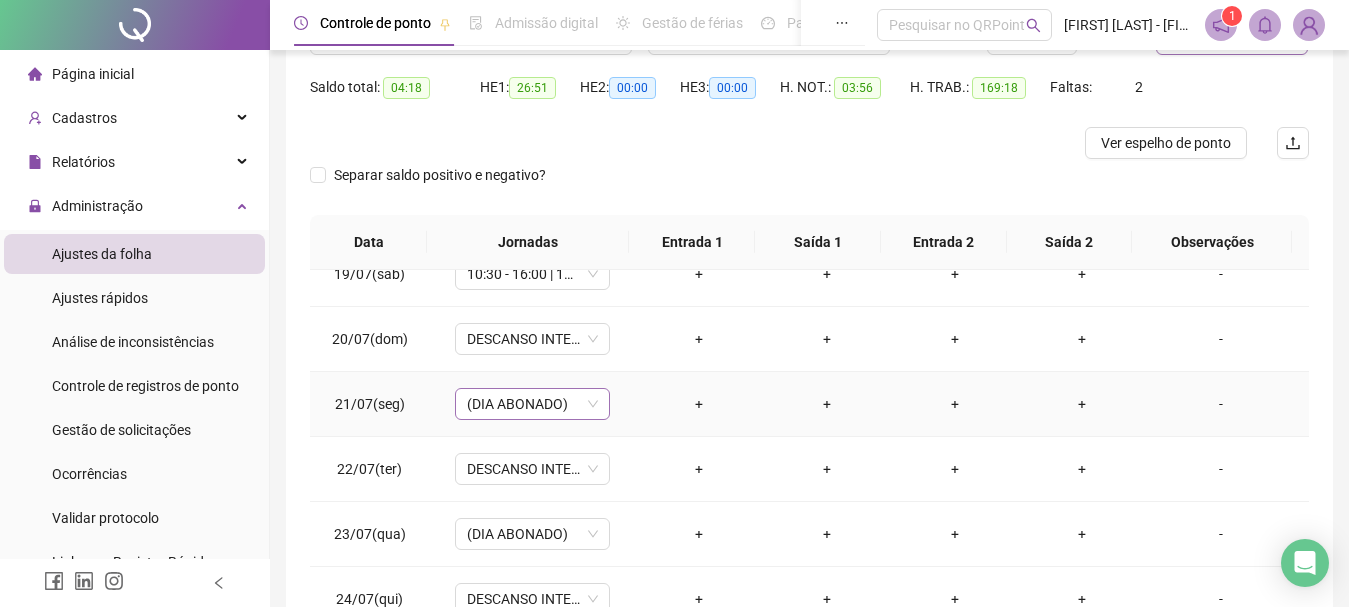 click on "(DIA ABONADO)" at bounding box center [532, 404] 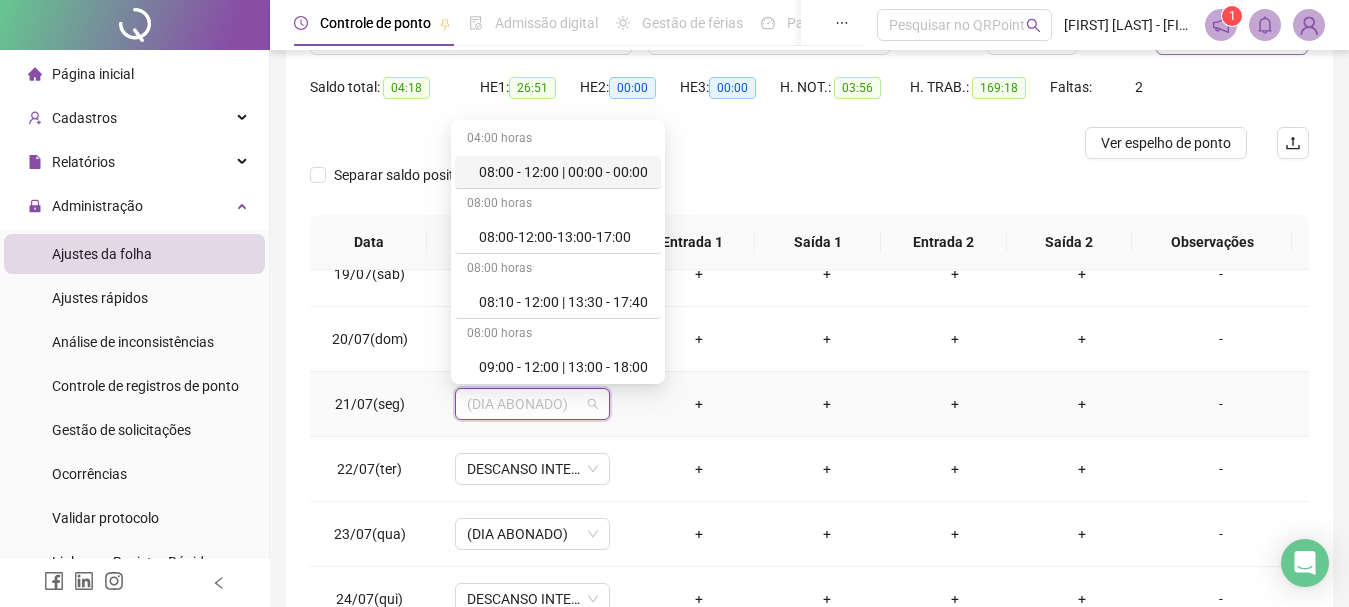click on "(DIA ABONADO)" at bounding box center [532, 404] 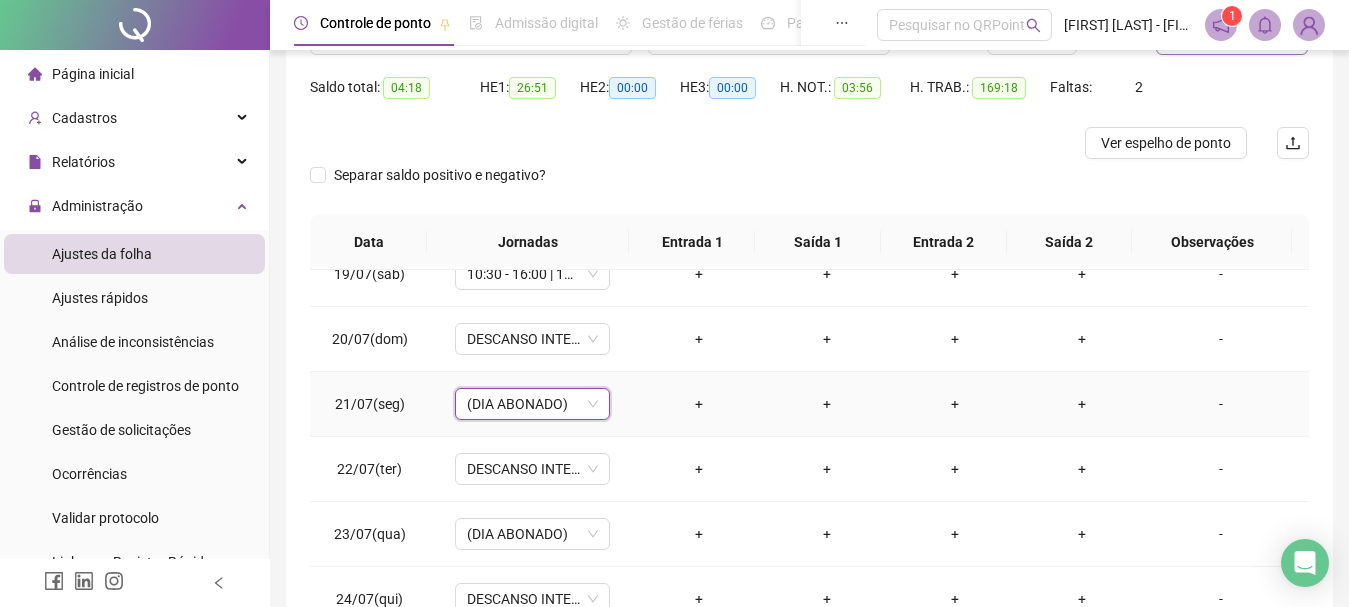 click on "-" at bounding box center [1221, 404] 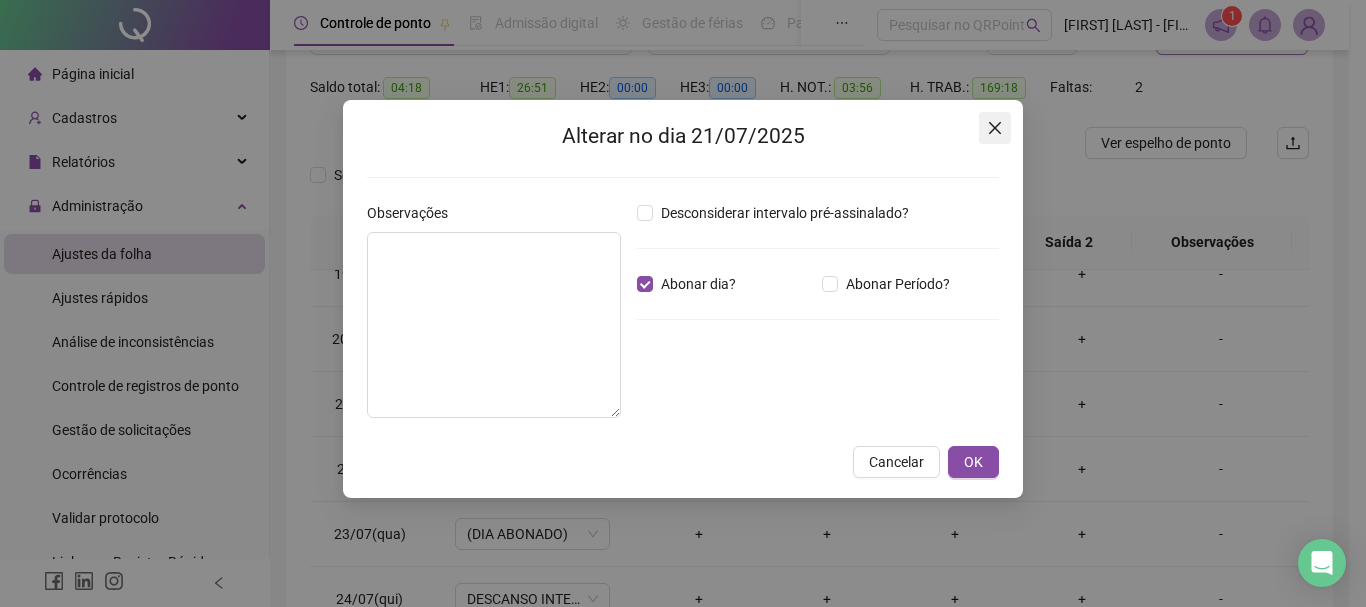 click at bounding box center [995, 128] 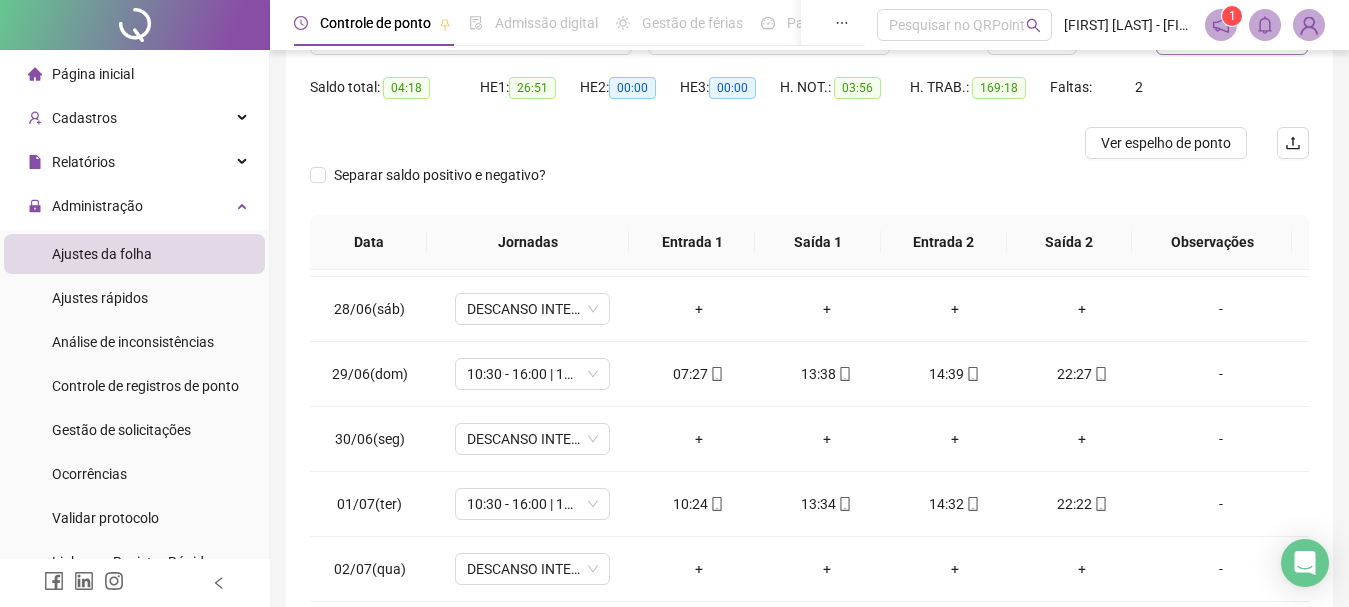 scroll, scrollTop: 0, scrollLeft: 0, axis: both 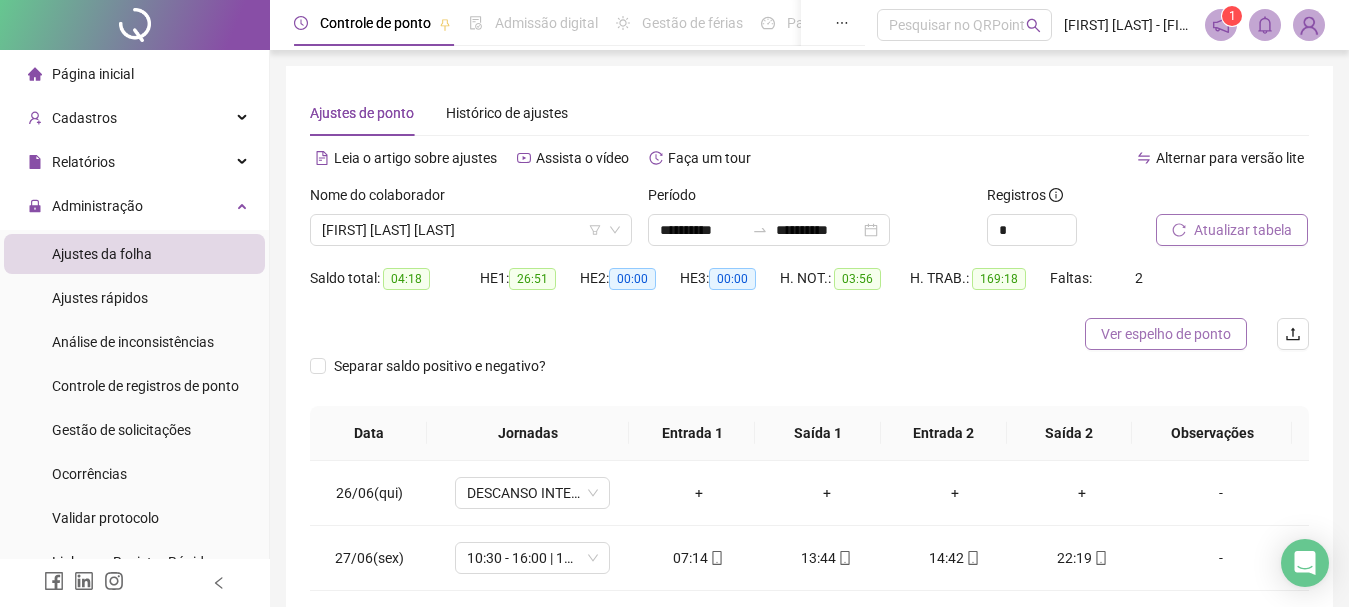 click on "Ver espelho de ponto" at bounding box center [1166, 334] 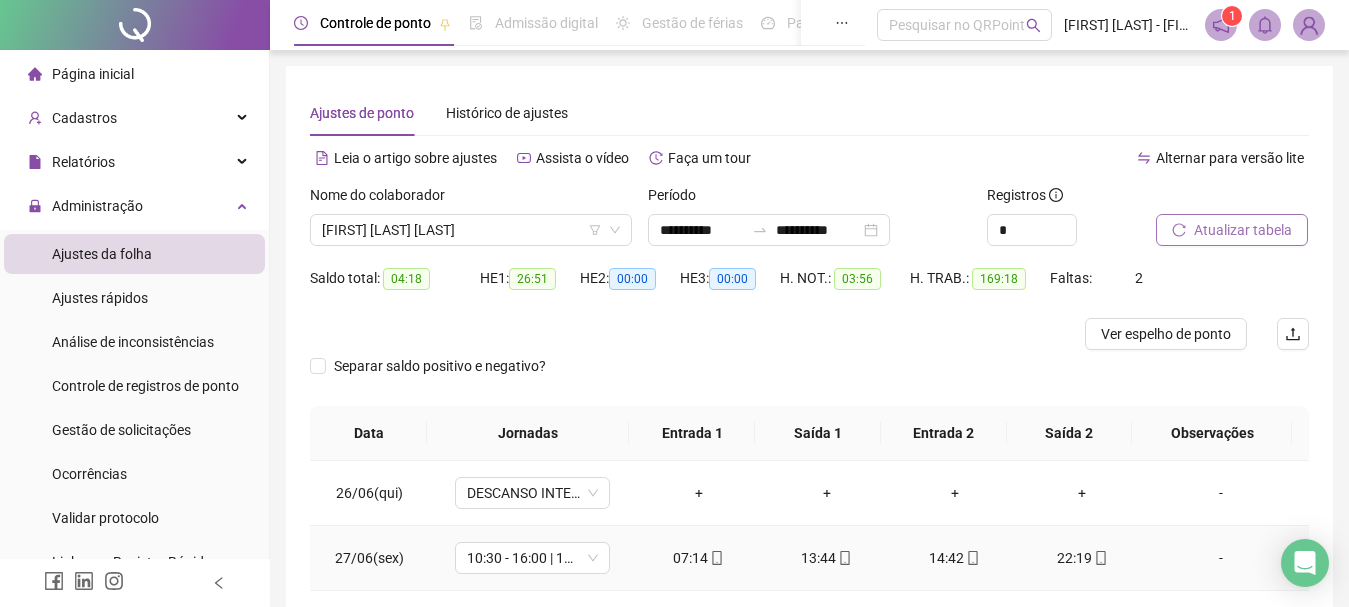 scroll, scrollTop: 200, scrollLeft: 0, axis: vertical 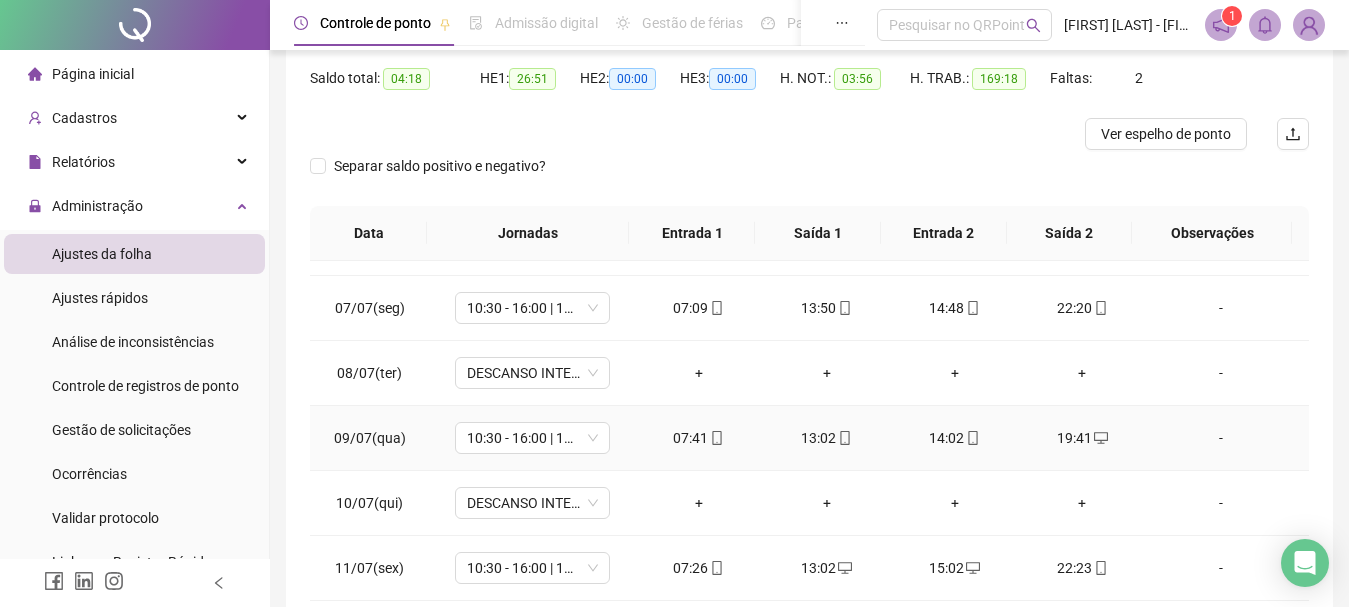 click 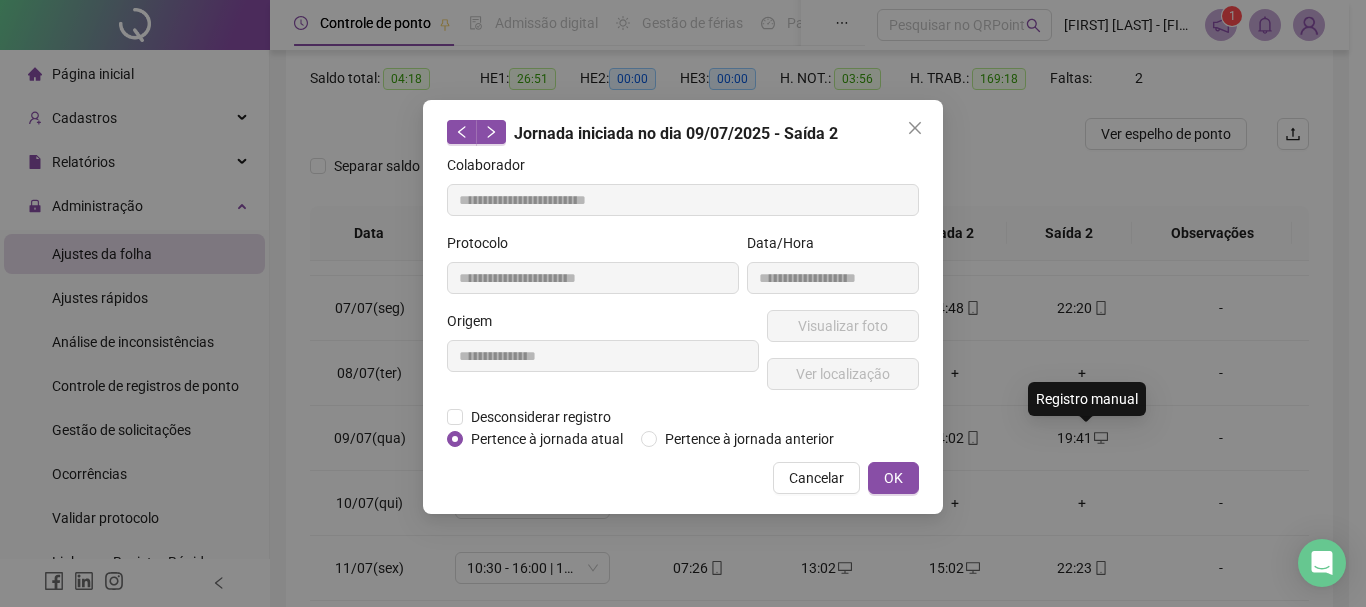 type on "**********" 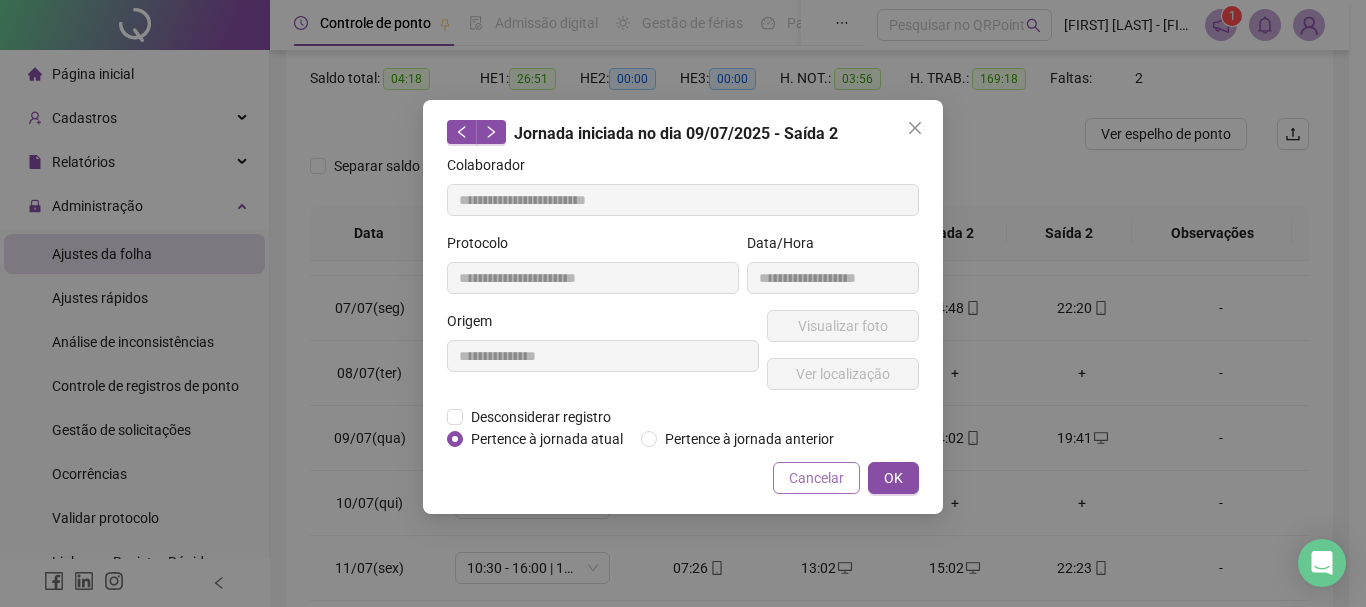 click on "Cancelar" at bounding box center (816, 478) 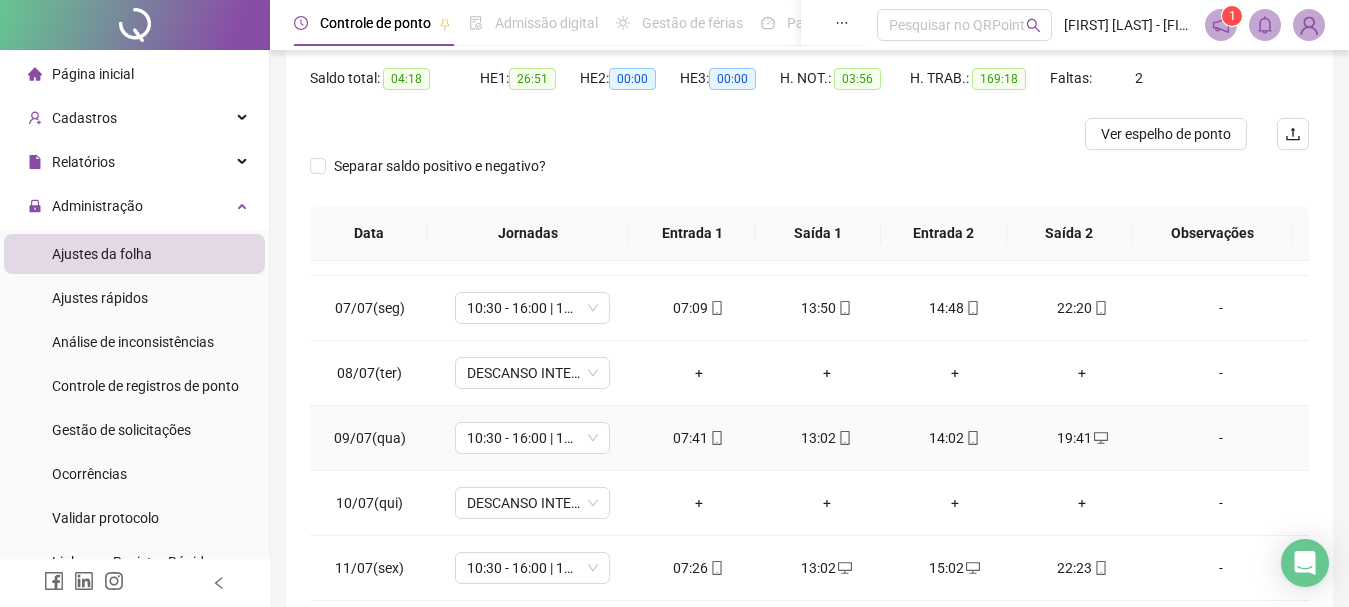 click at bounding box center [1100, 438] 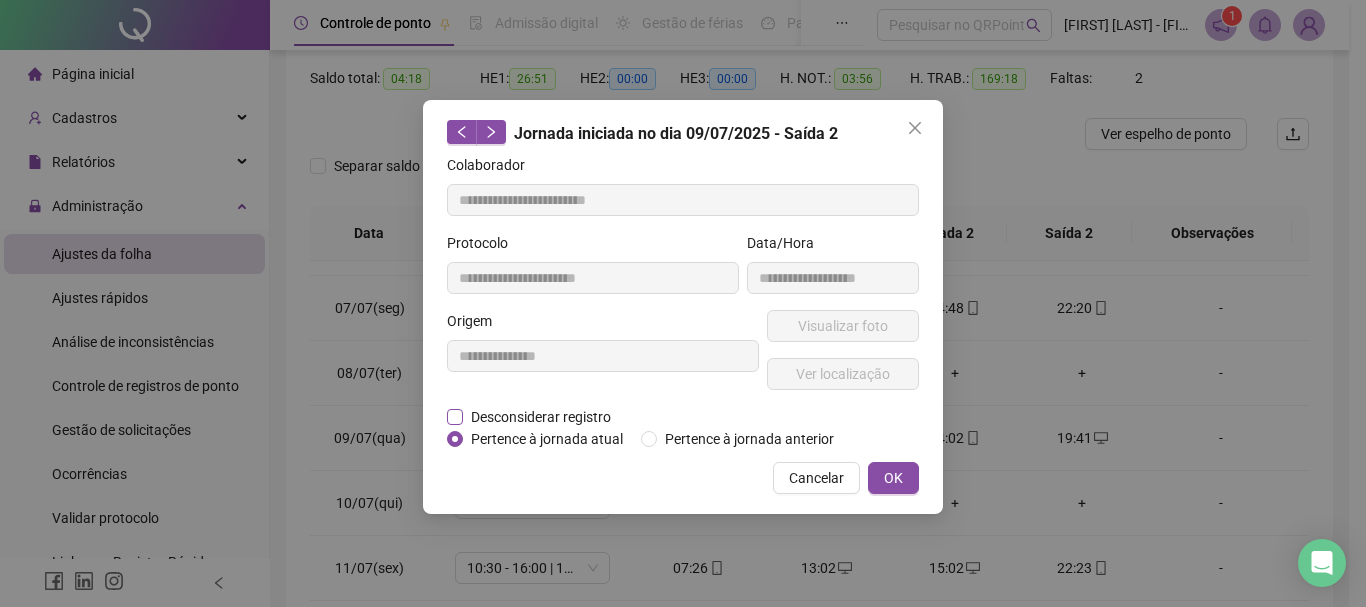click on "Desconsiderar registro" at bounding box center (541, 417) 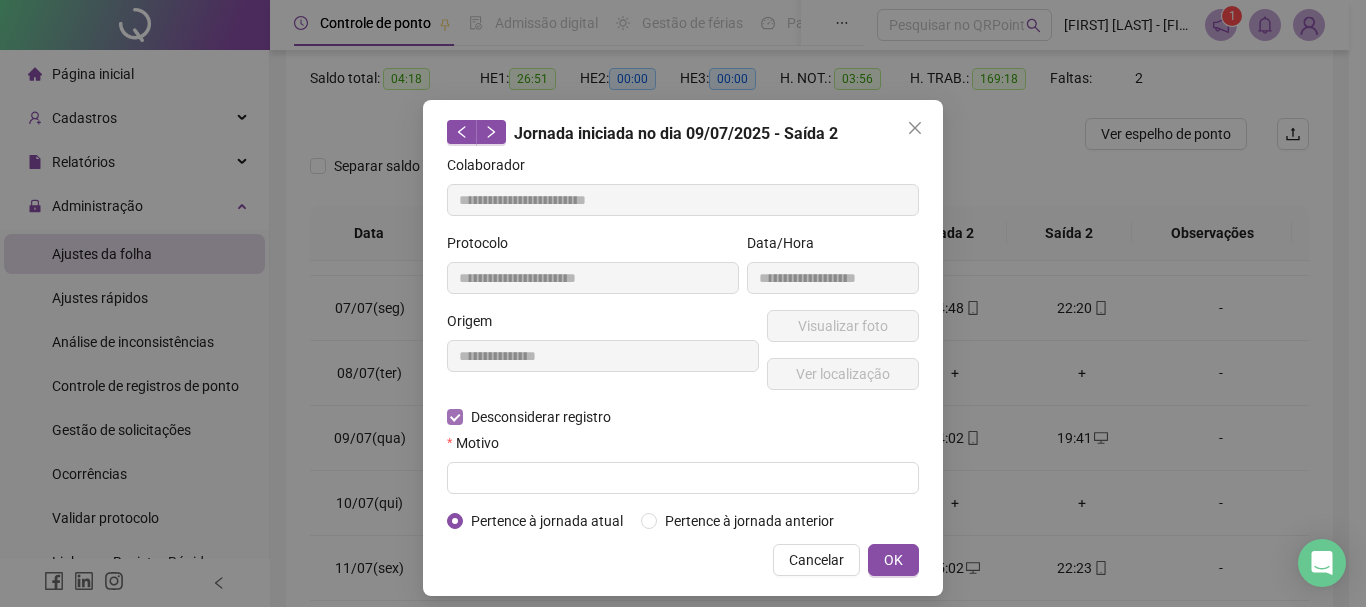click on "Desconsiderar registro" at bounding box center [541, 417] 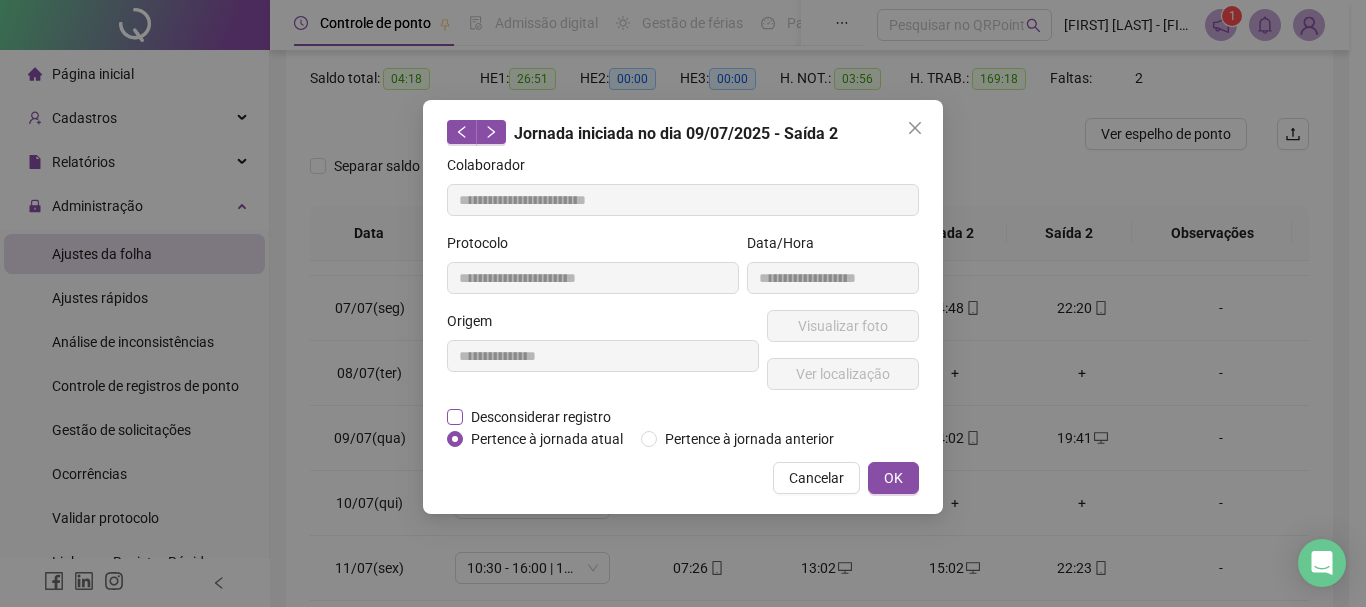 click on "Desconsiderar registro" at bounding box center (541, 417) 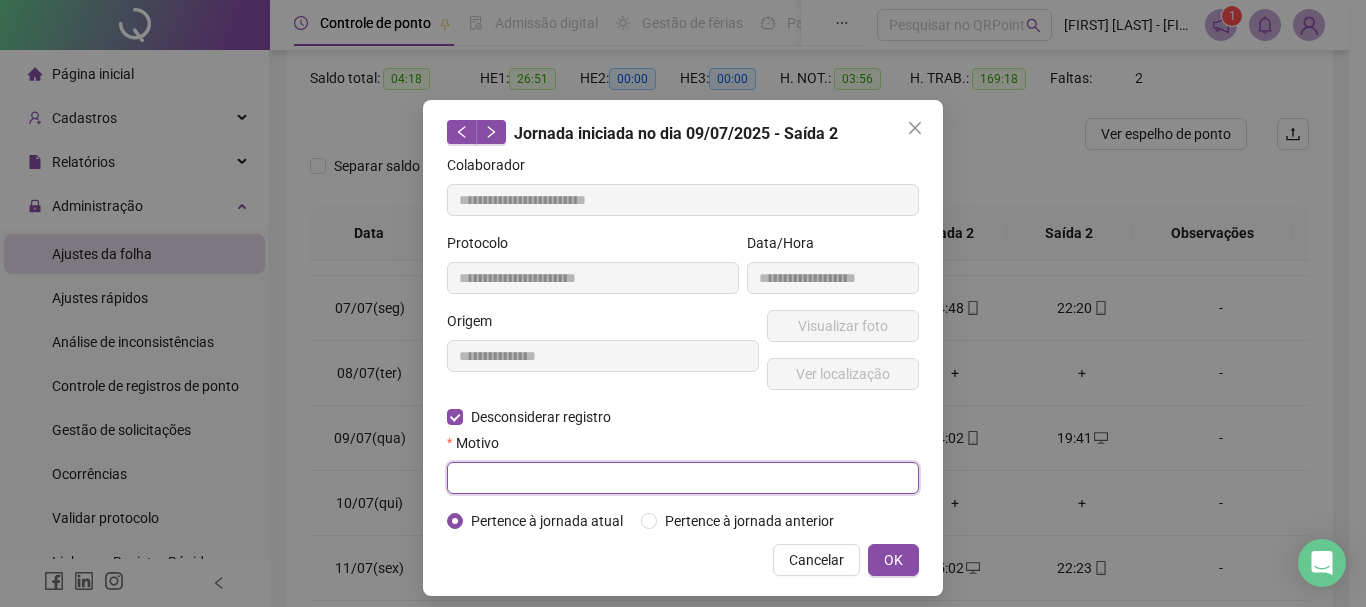 click at bounding box center [683, 478] 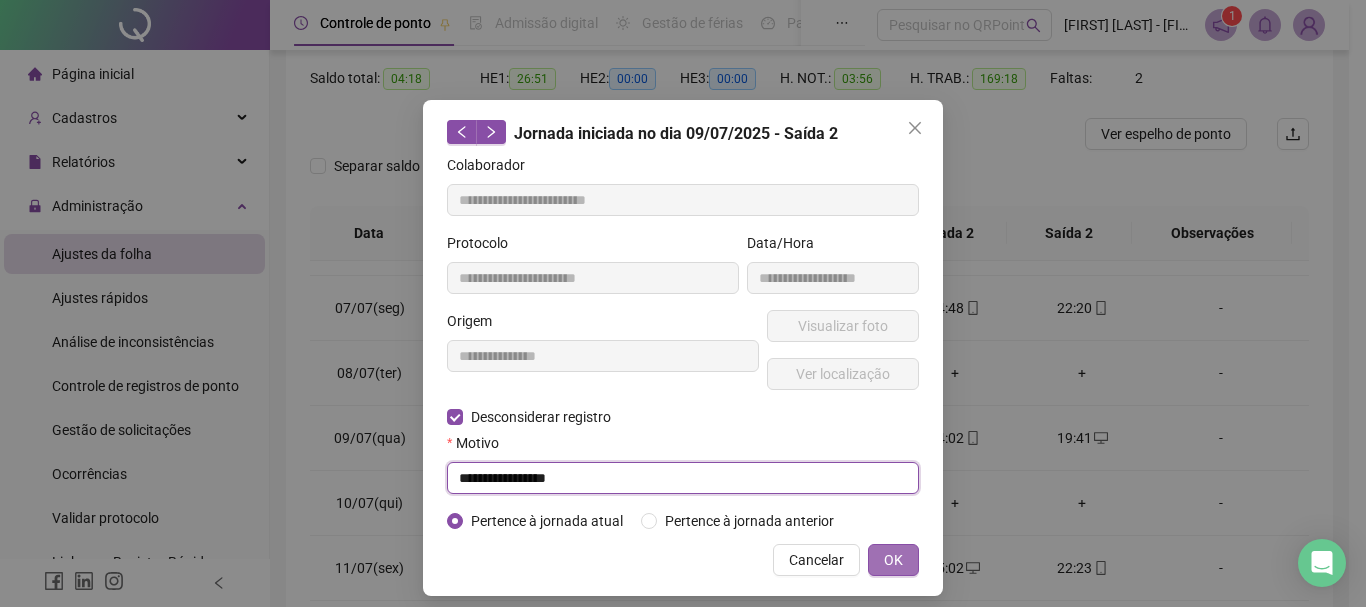 type on "**********" 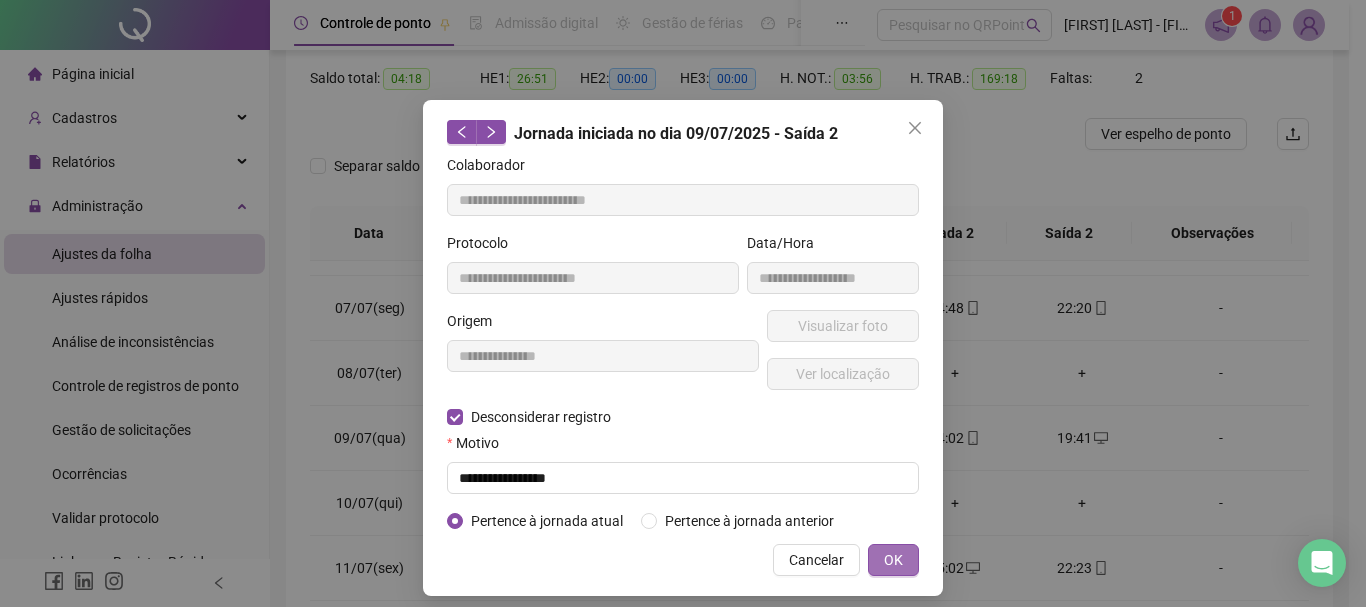 click on "OK" at bounding box center [893, 560] 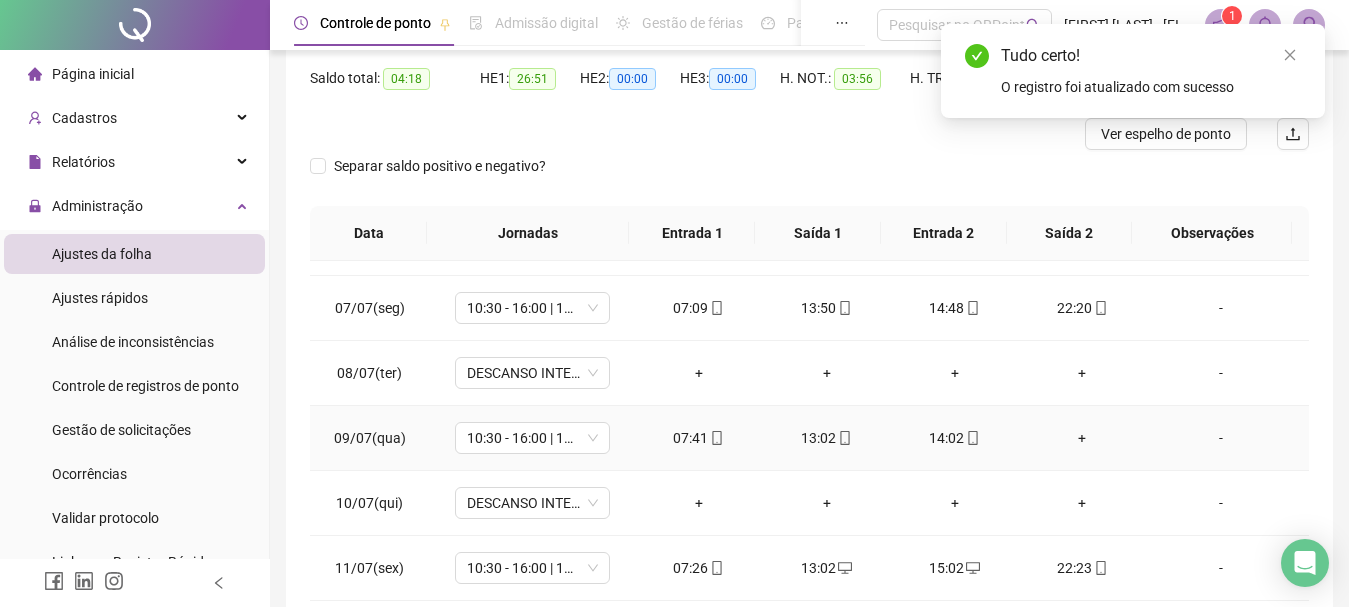 click on "+" at bounding box center (1083, 438) 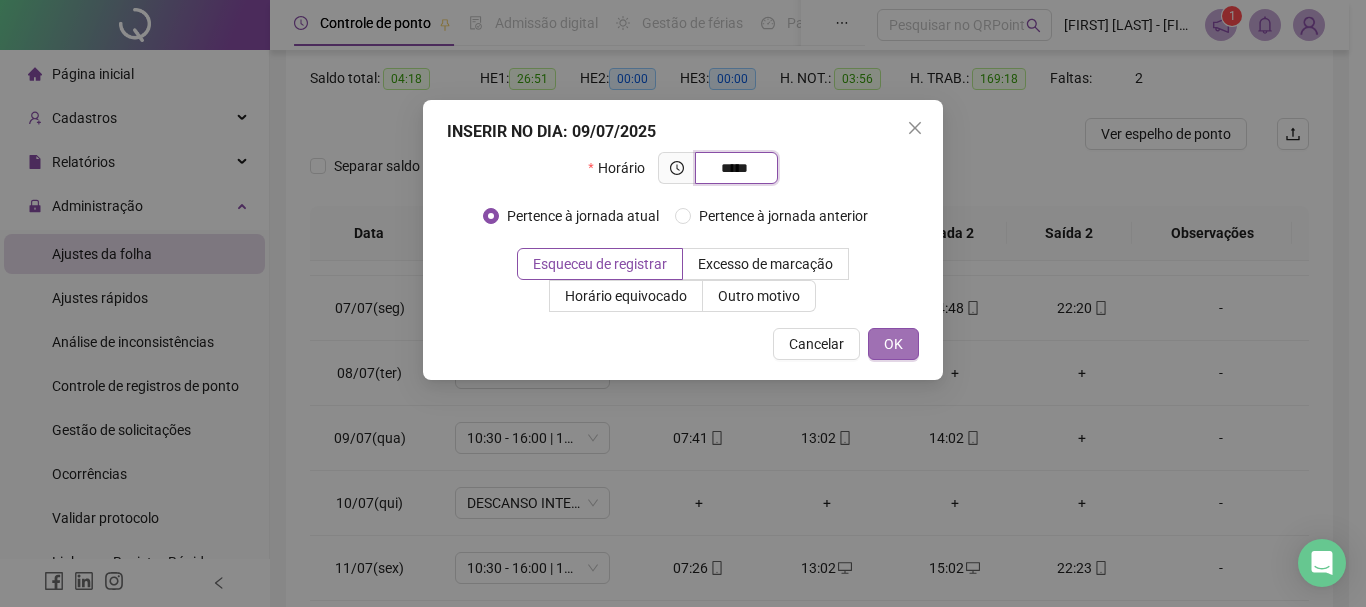 type on "*****" 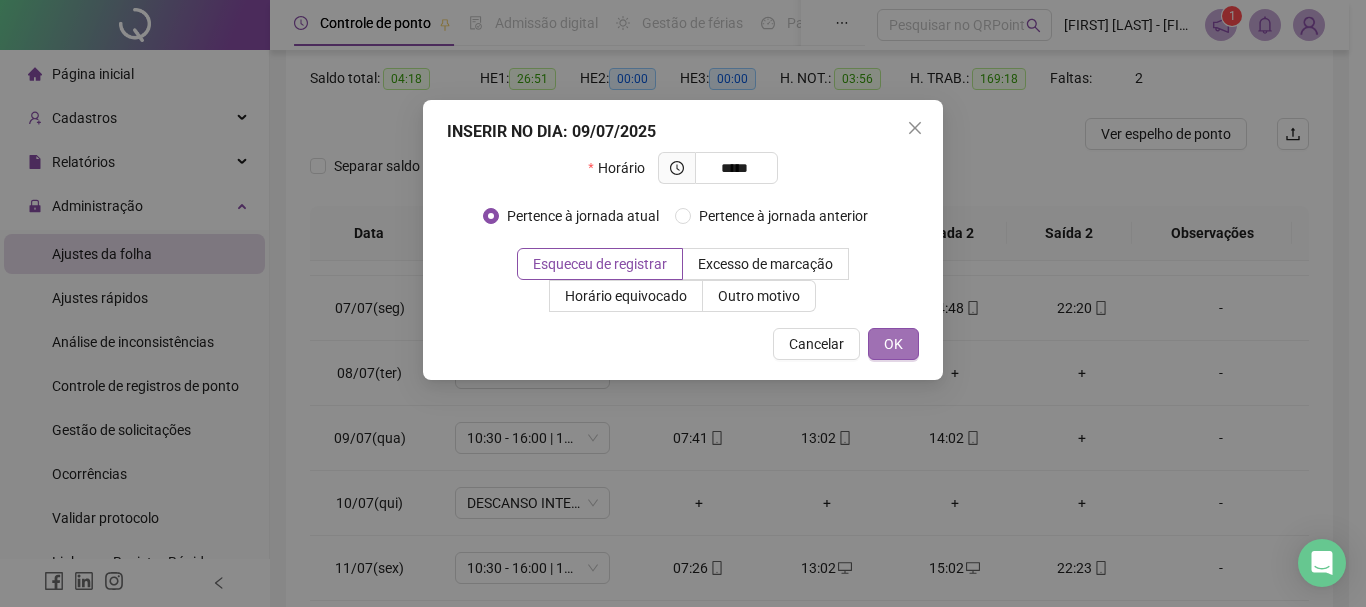click on "OK" at bounding box center (893, 344) 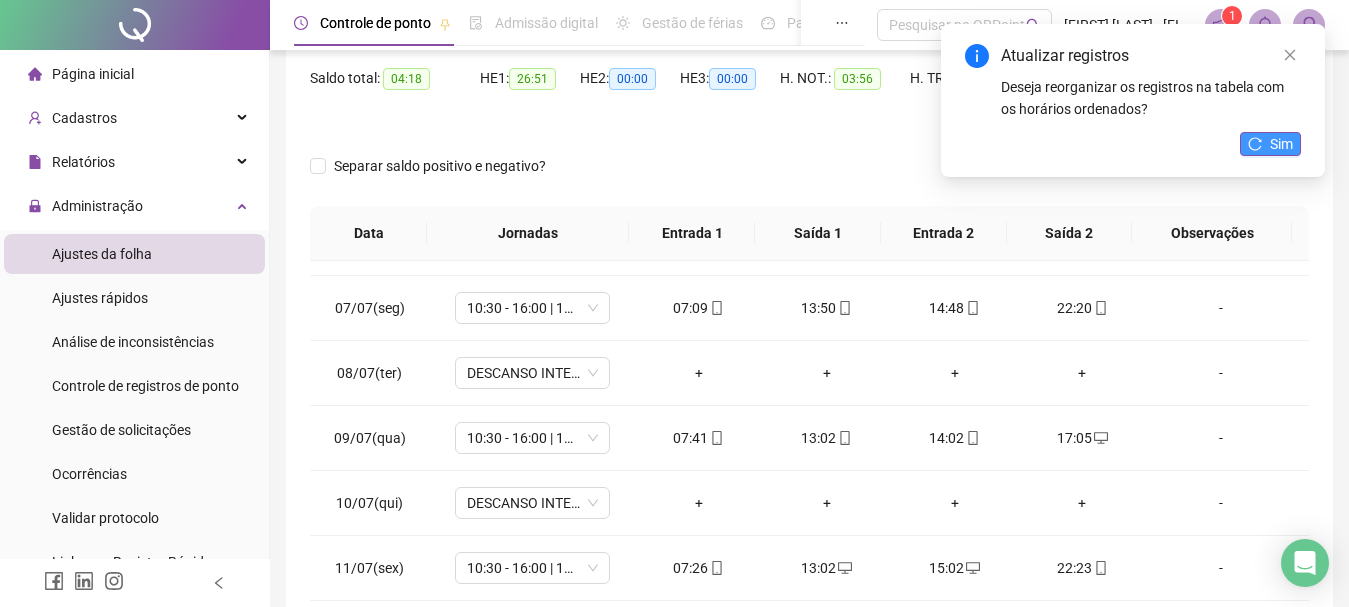 click on "Sim" at bounding box center (1281, 144) 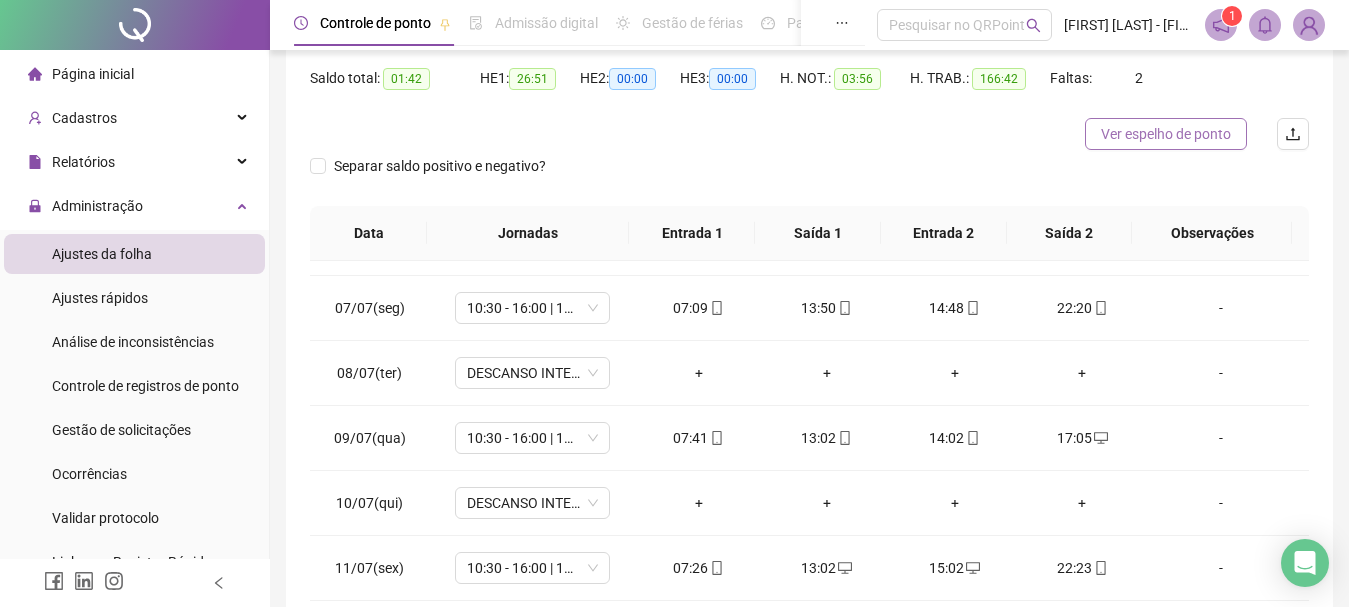 click on "Ver espelho de ponto" at bounding box center (1166, 134) 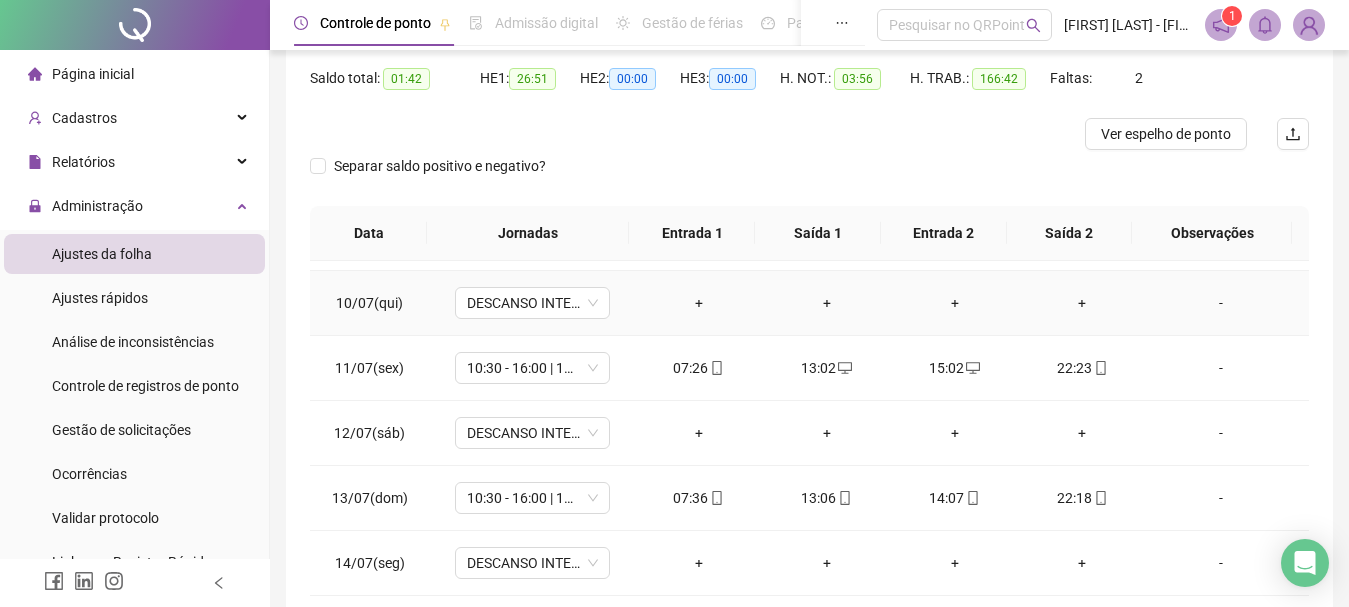 scroll, scrollTop: 700, scrollLeft: 0, axis: vertical 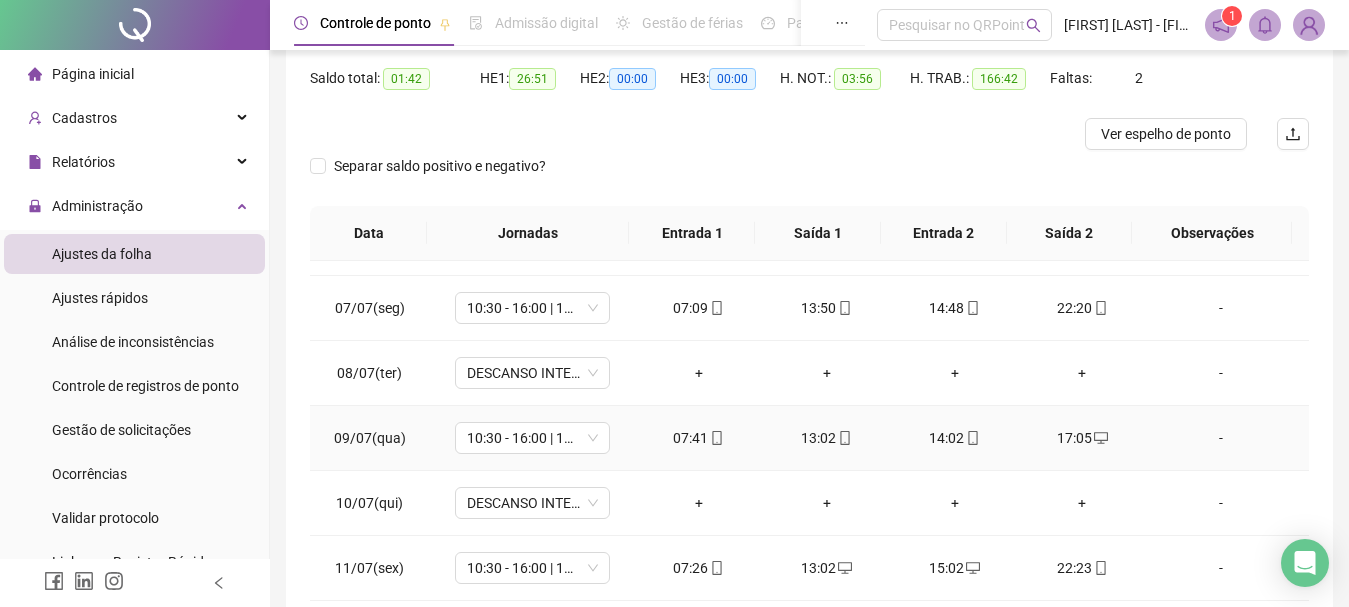 click on "17:05" at bounding box center [1083, 438] 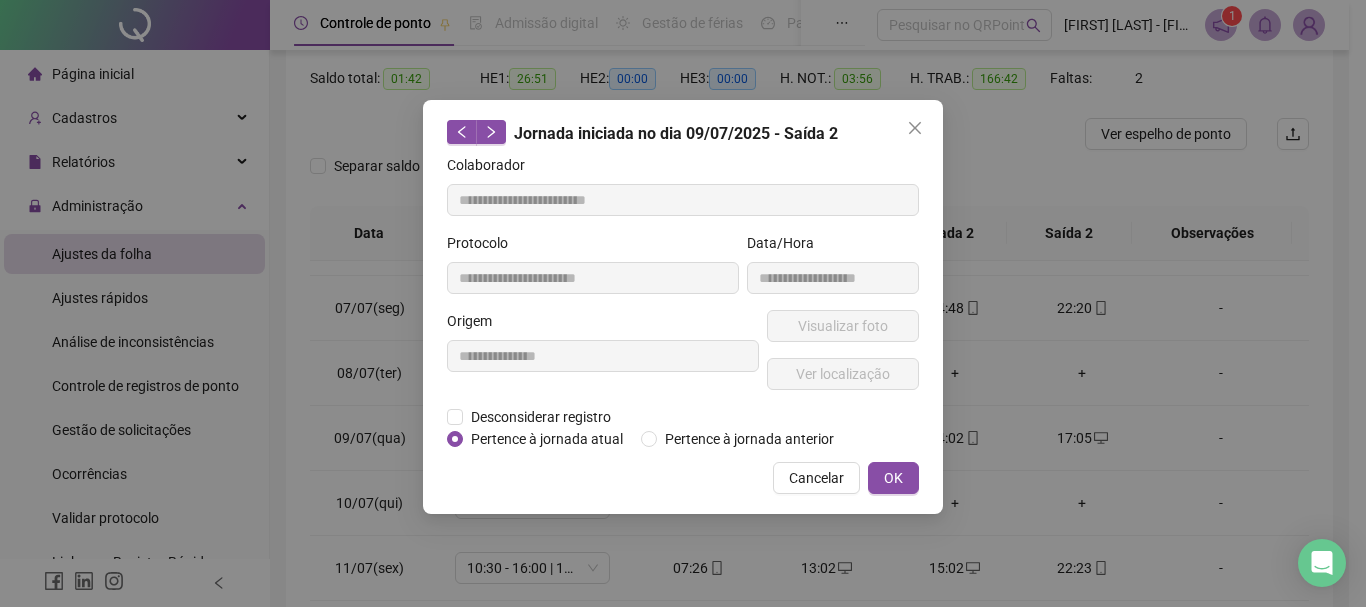 type on "**********" 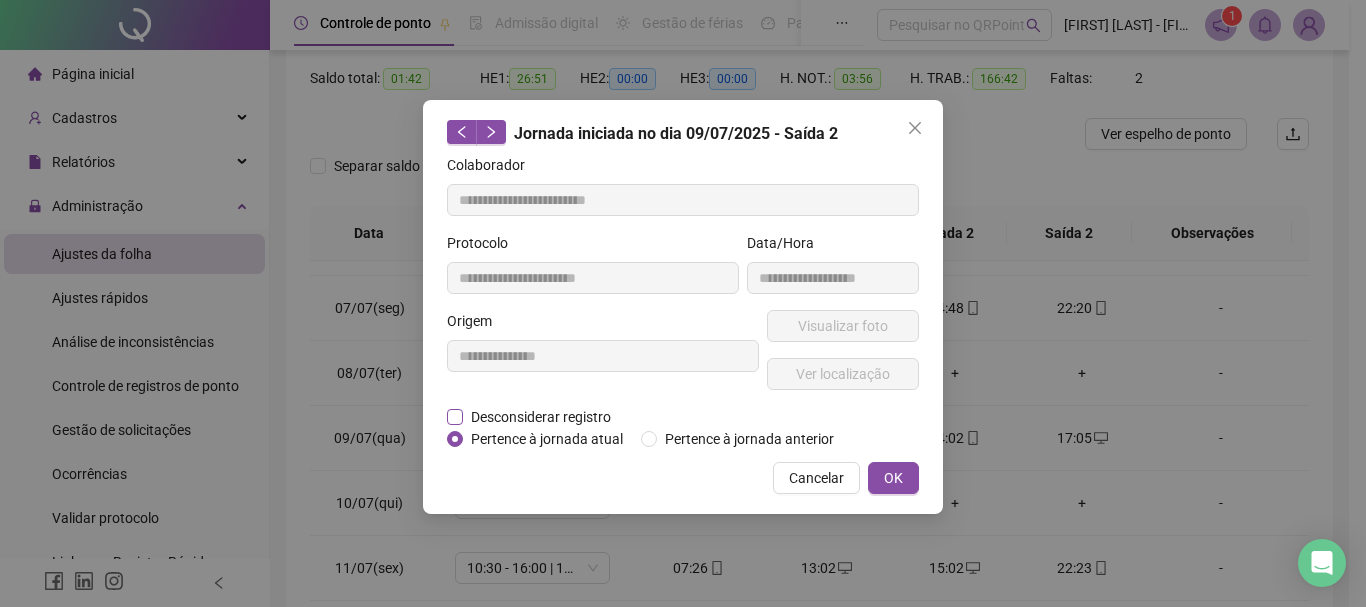 click on "Desconsiderar registro" at bounding box center [541, 417] 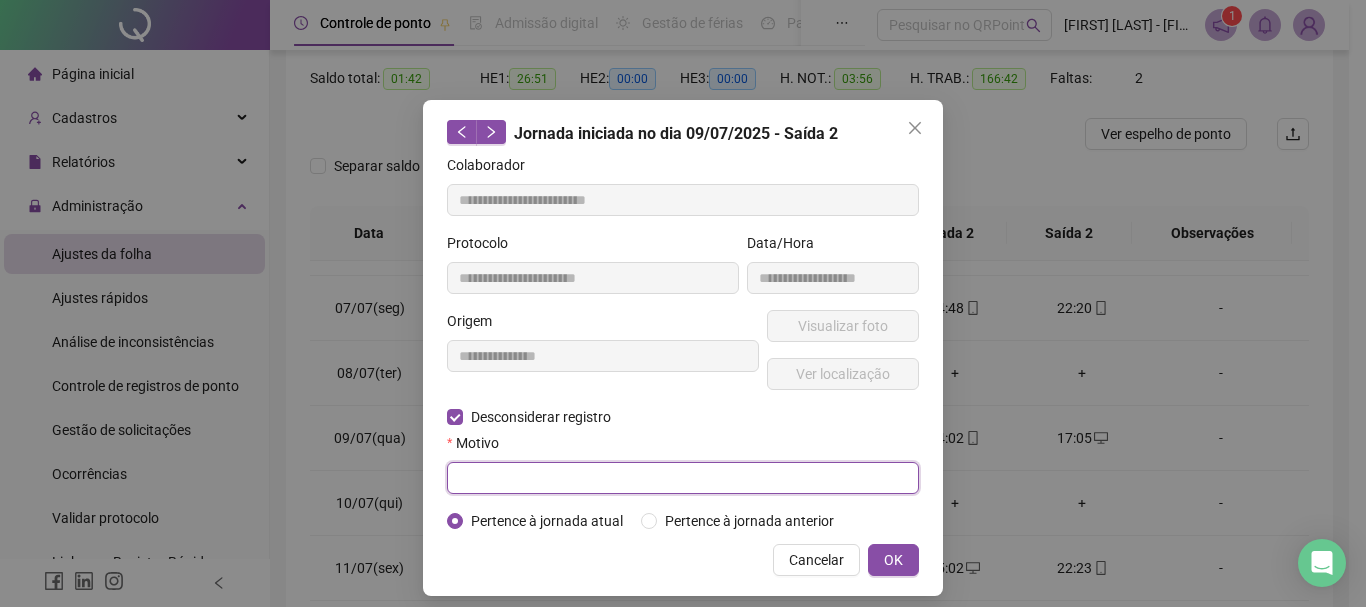 click at bounding box center [683, 478] 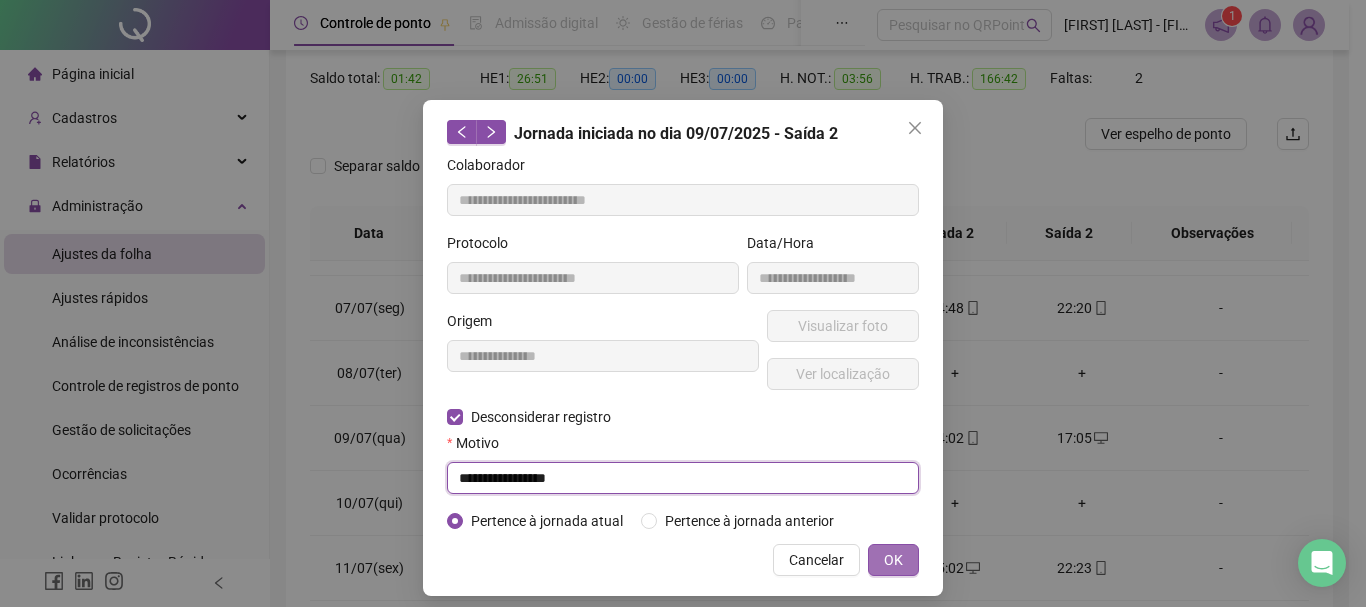 type on "**********" 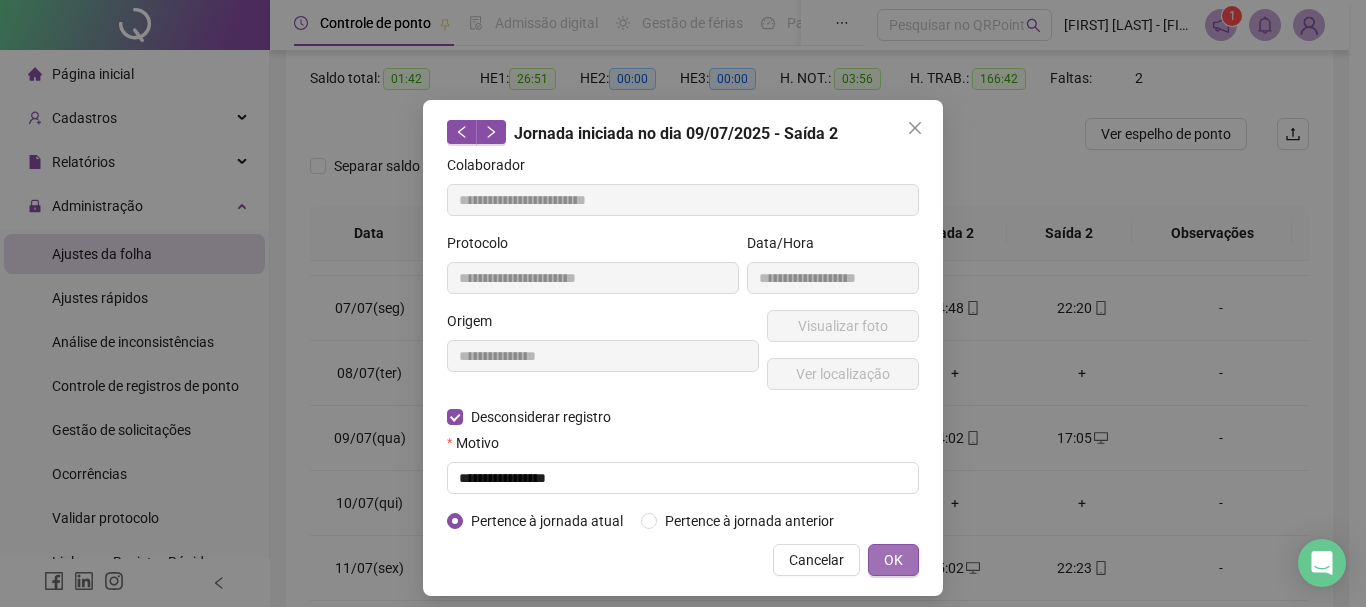 click on "OK" at bounding box center [893, 560] 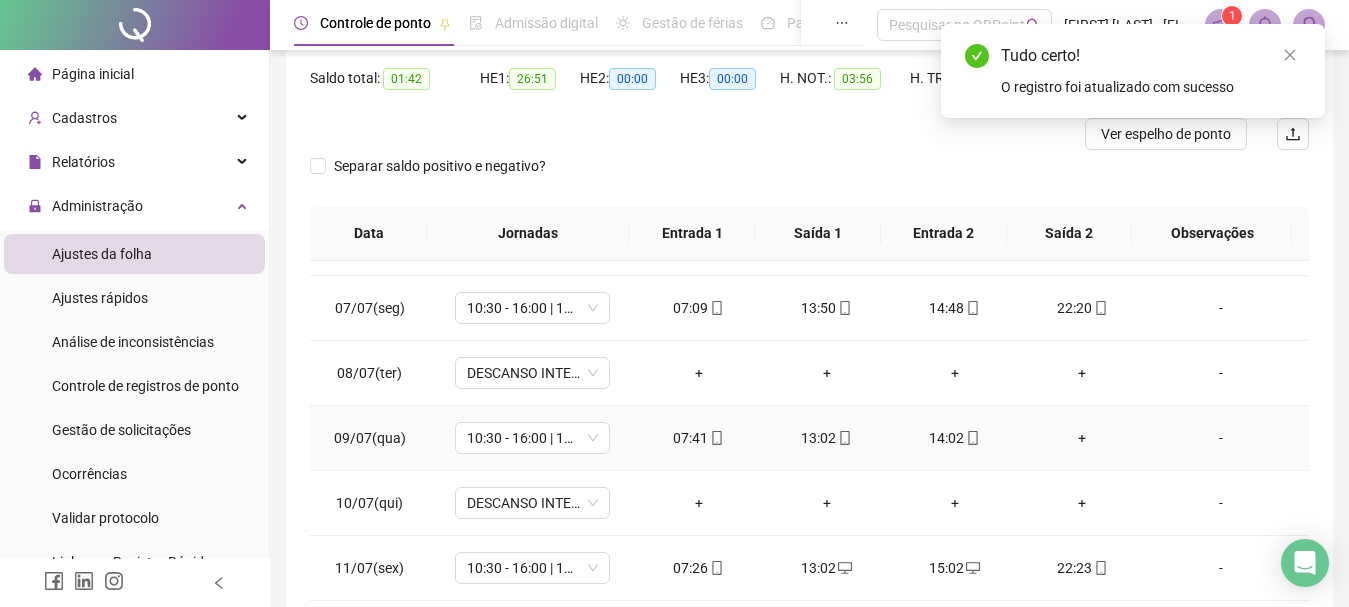 click on "+" at bounding box center (1083, 438) 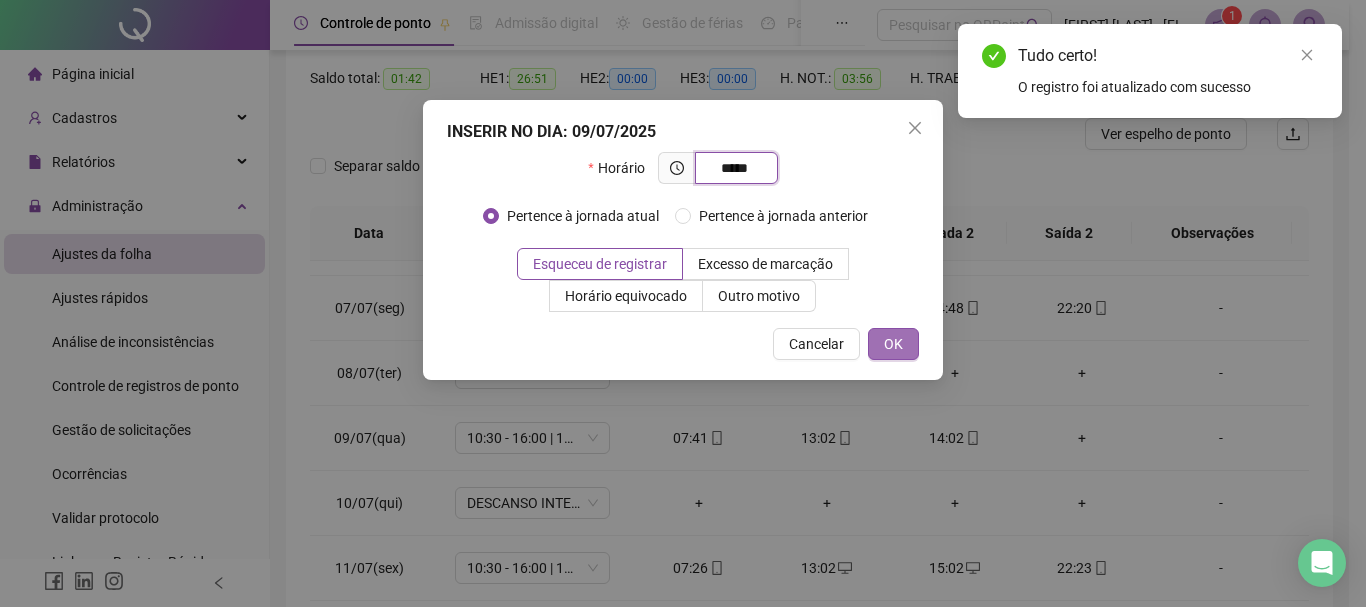 type on "*****" 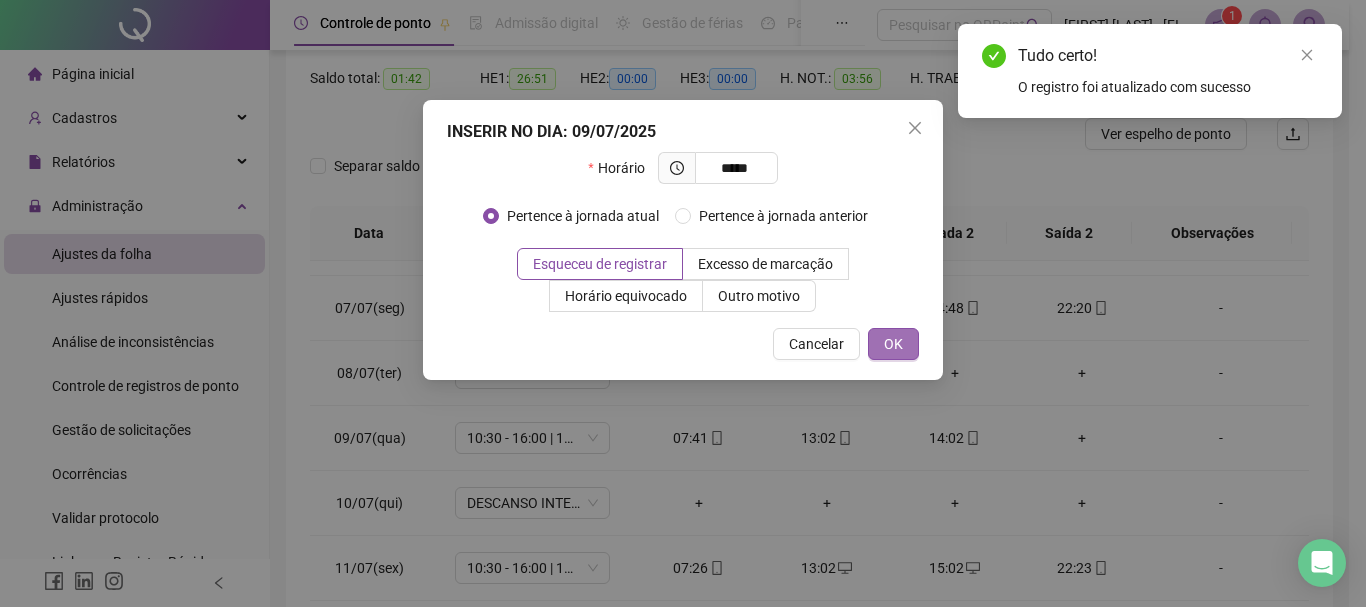 click on "OK" at bounding box center [893, 344] 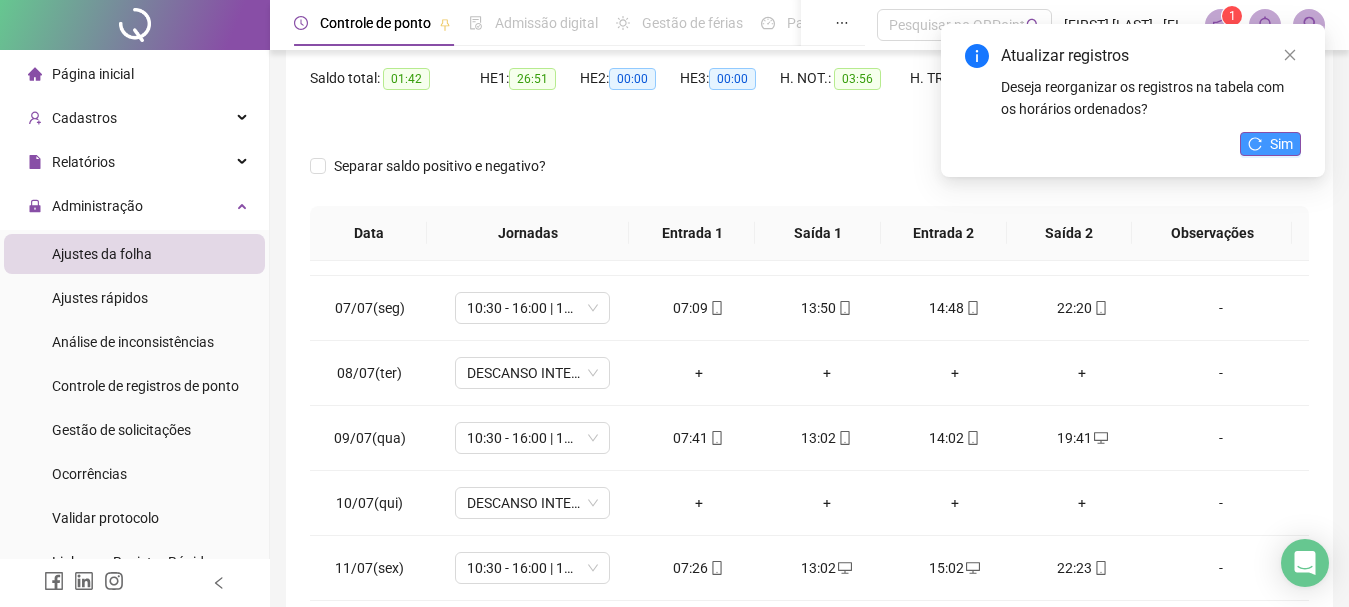 click on "Sim" at bounding box center [1281, 144] 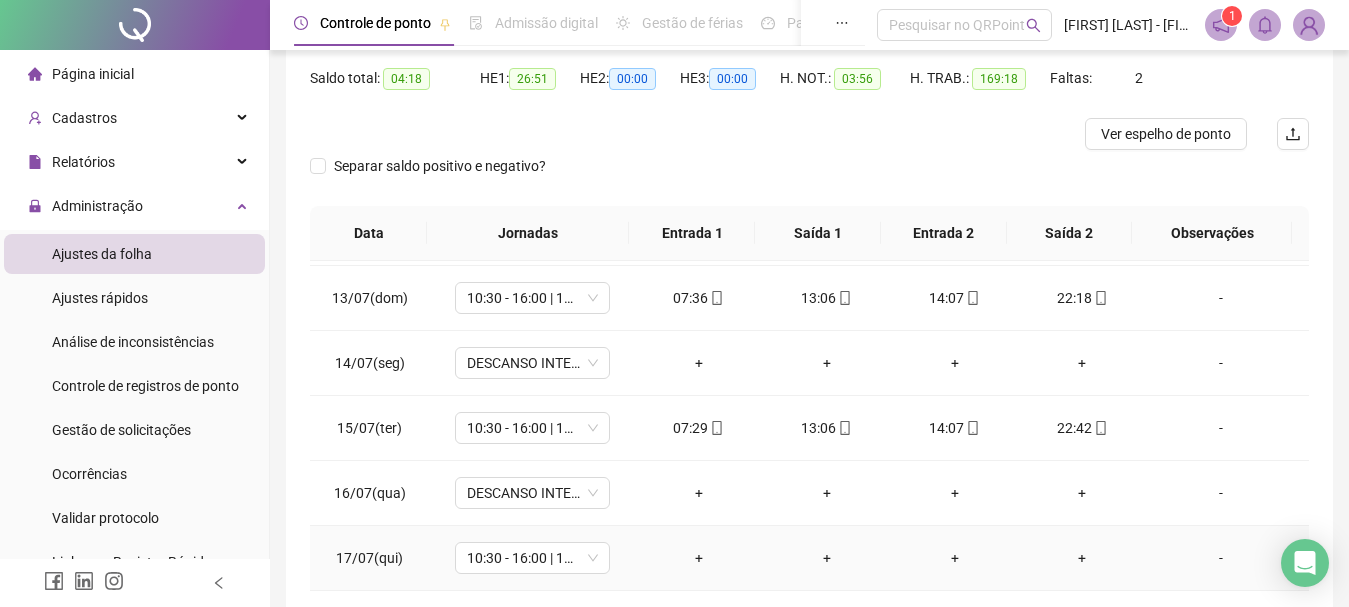 scroll, scrollTop: 1200, scrollLeft: 0, axis: vertical 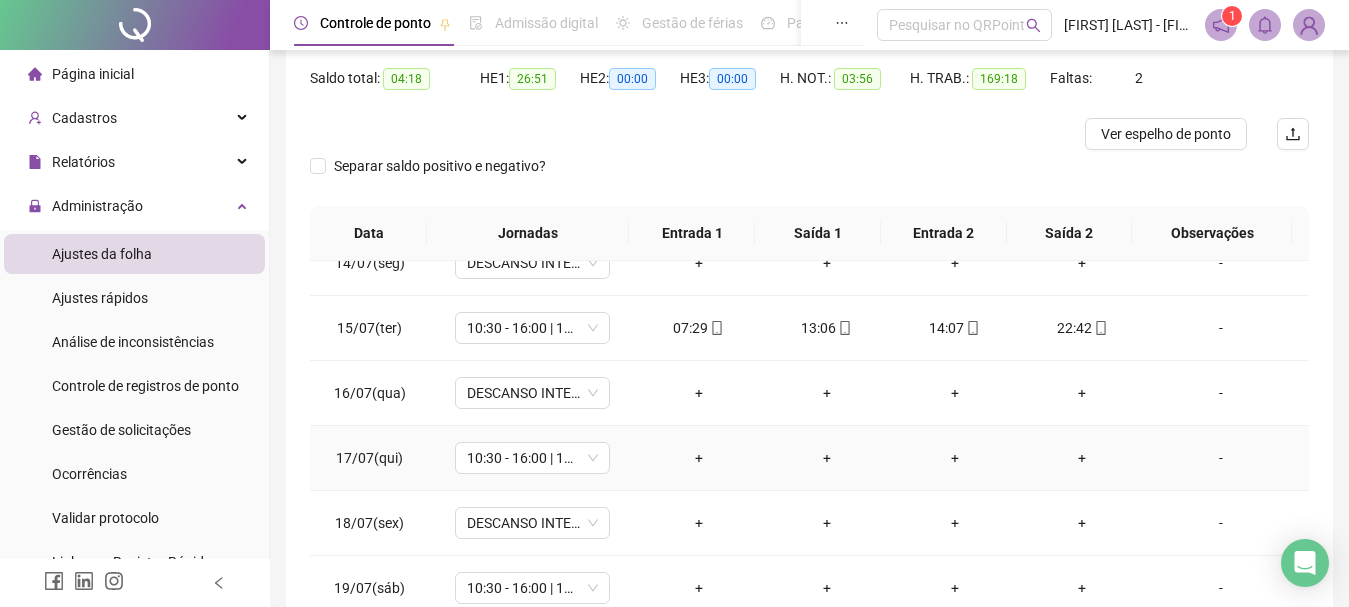 click on "+" at bounding box center [699, 458] 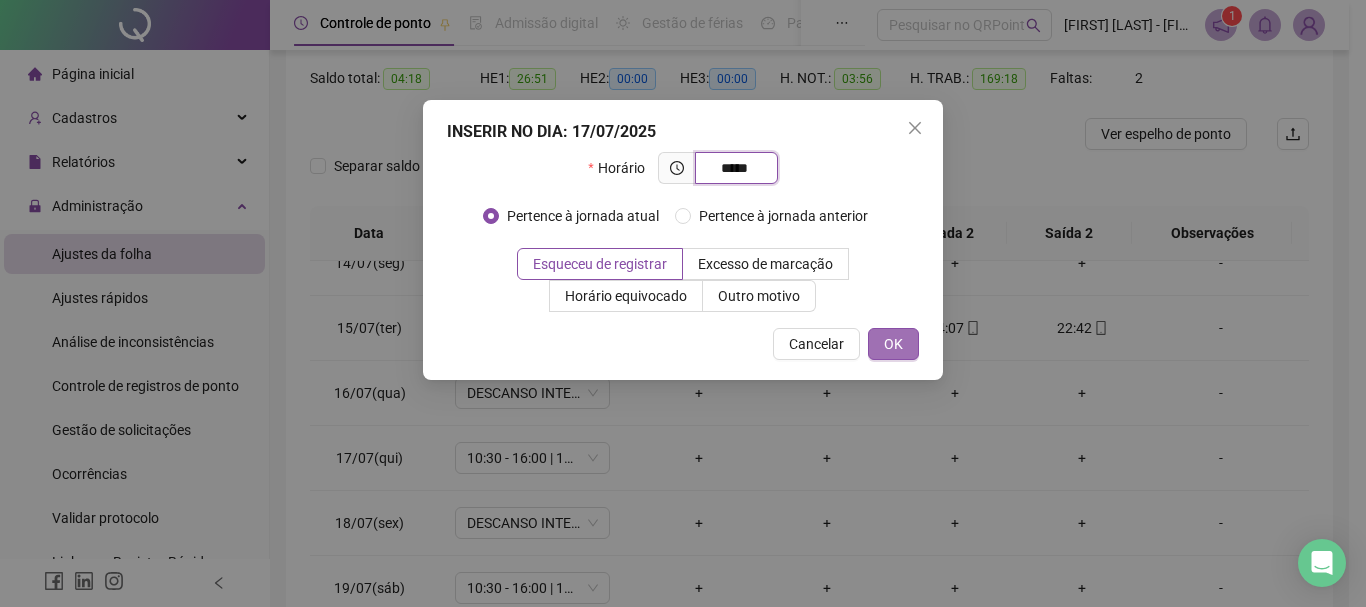 type on "*****" 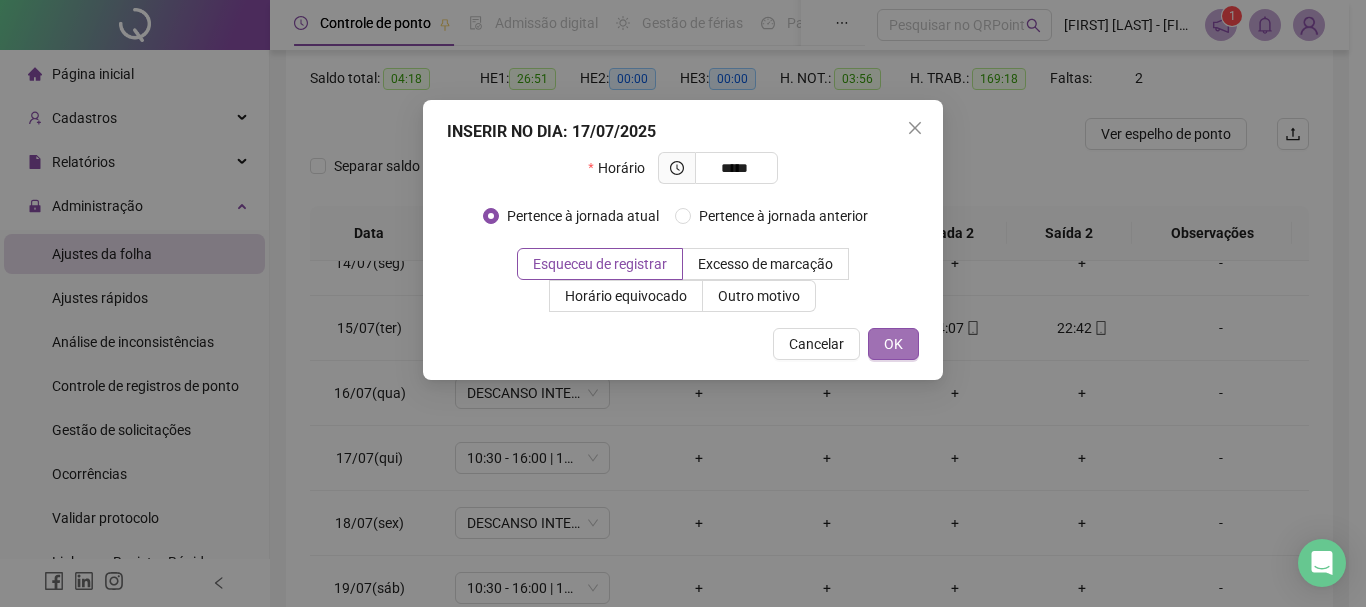 click on "OK" at bounding box center [893, 344] 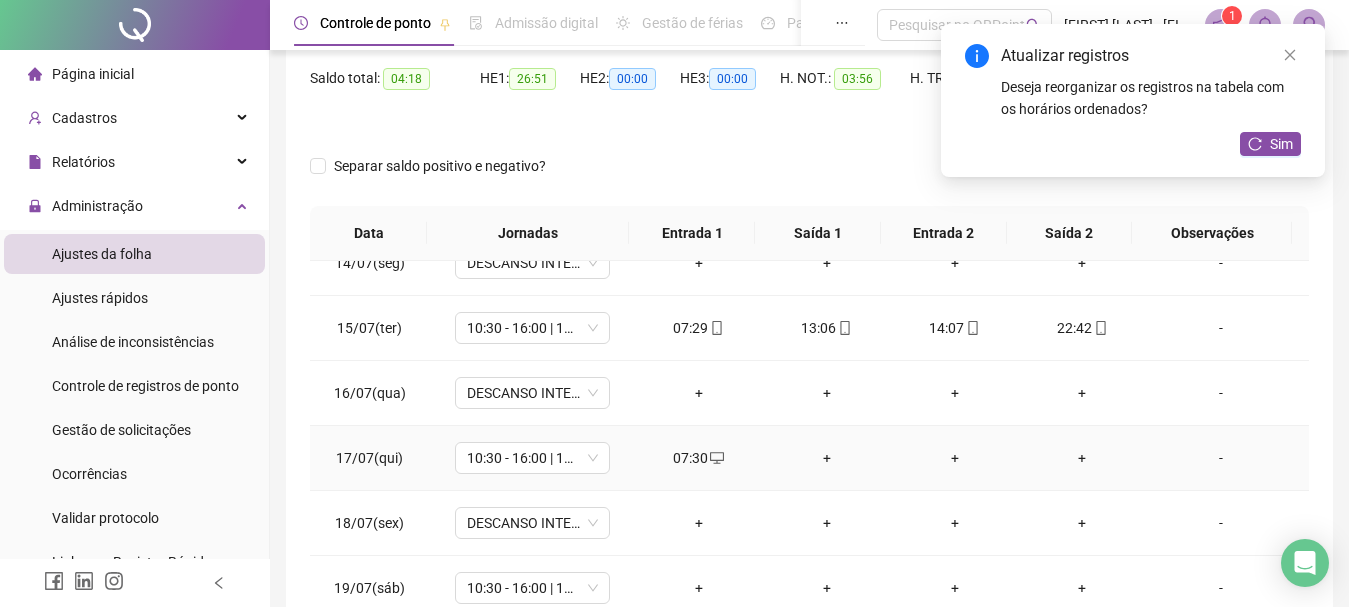 click on "+" at bounding box center (827, 458) 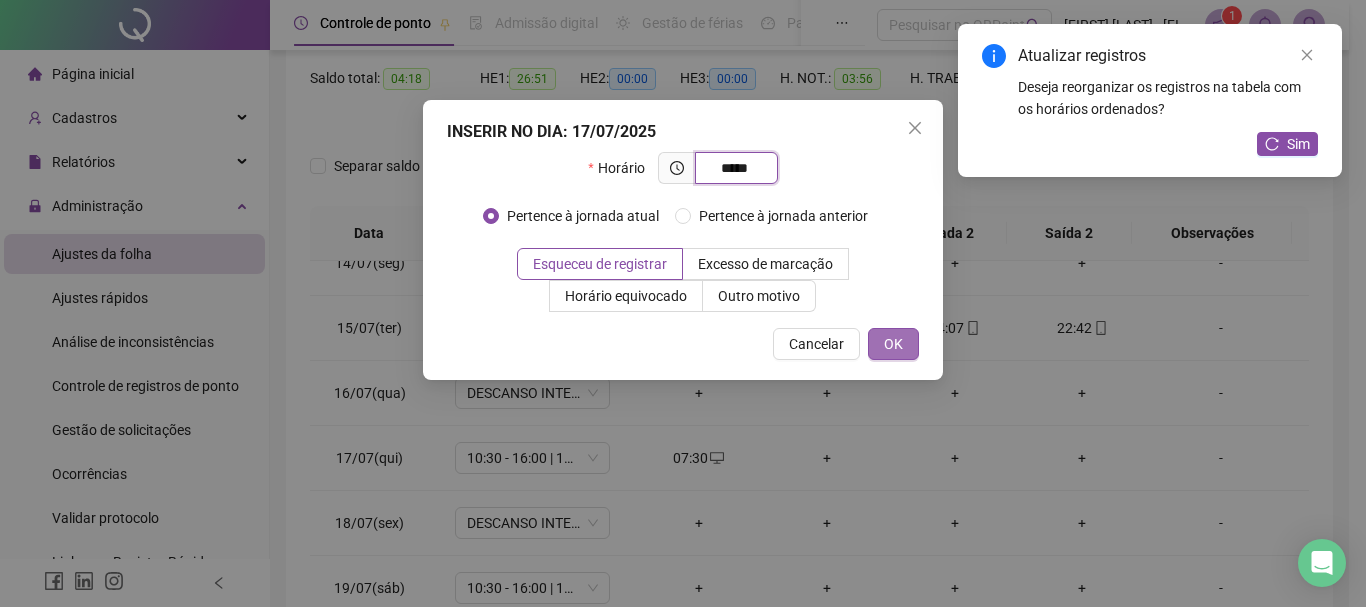 type on "*****" 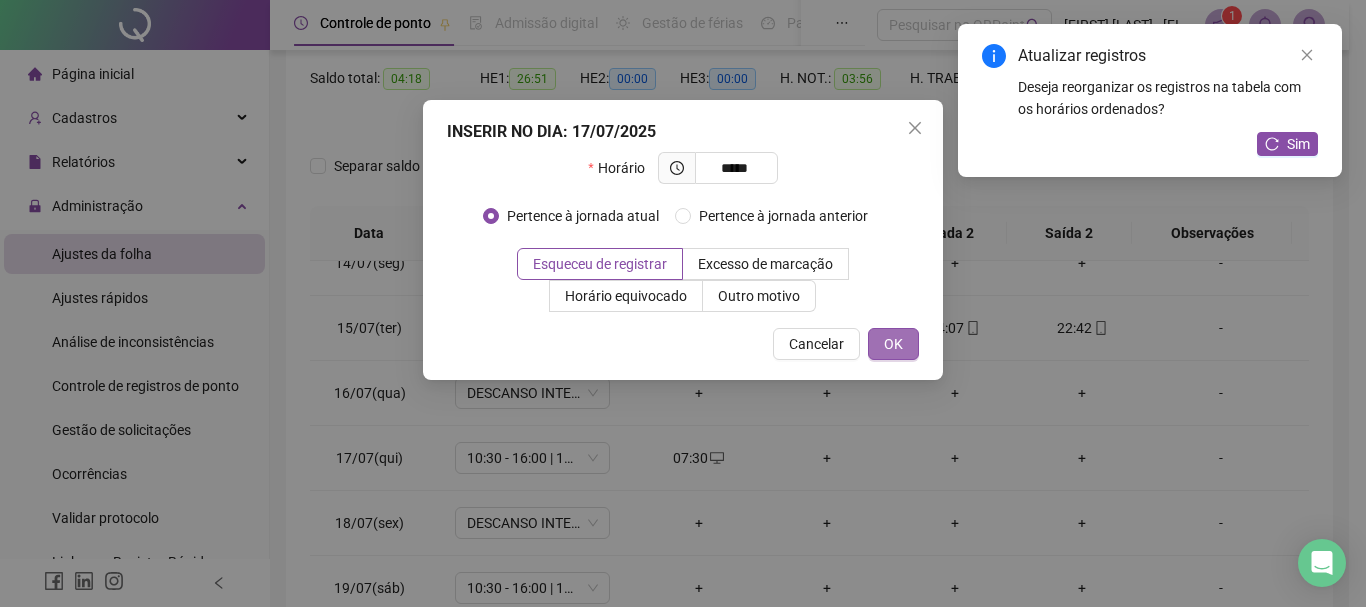 click on "OK" at bounding box center (893, 344) 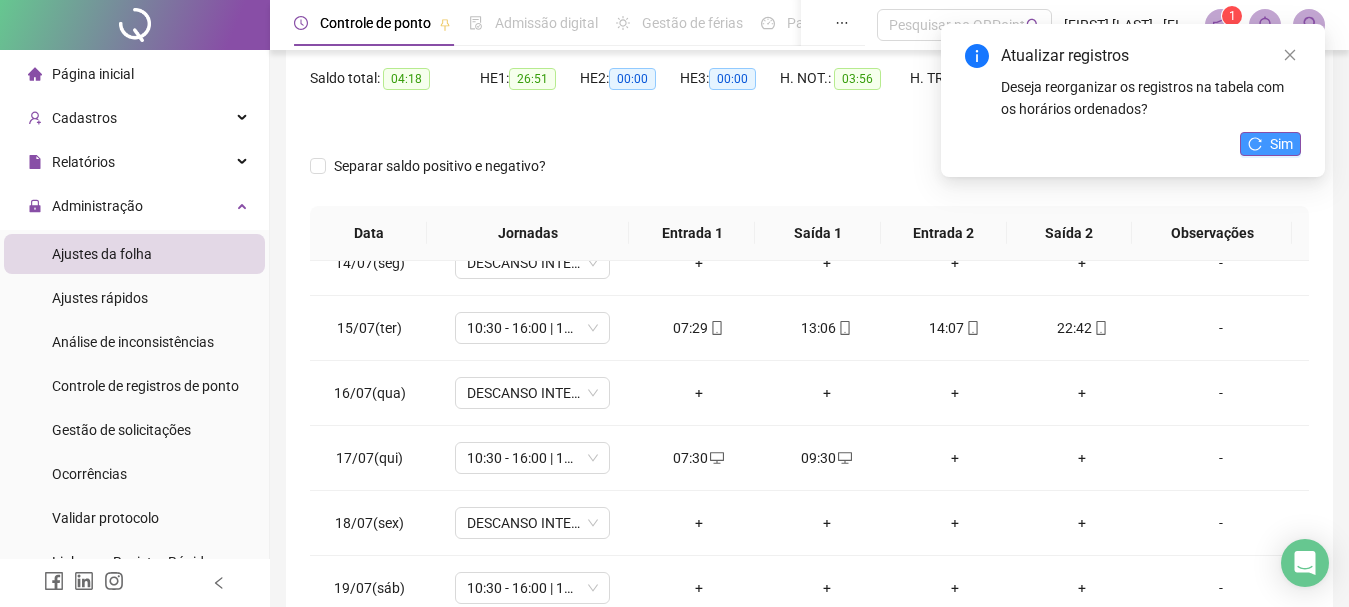click on "Sim" at bounding box center (1270, 144) 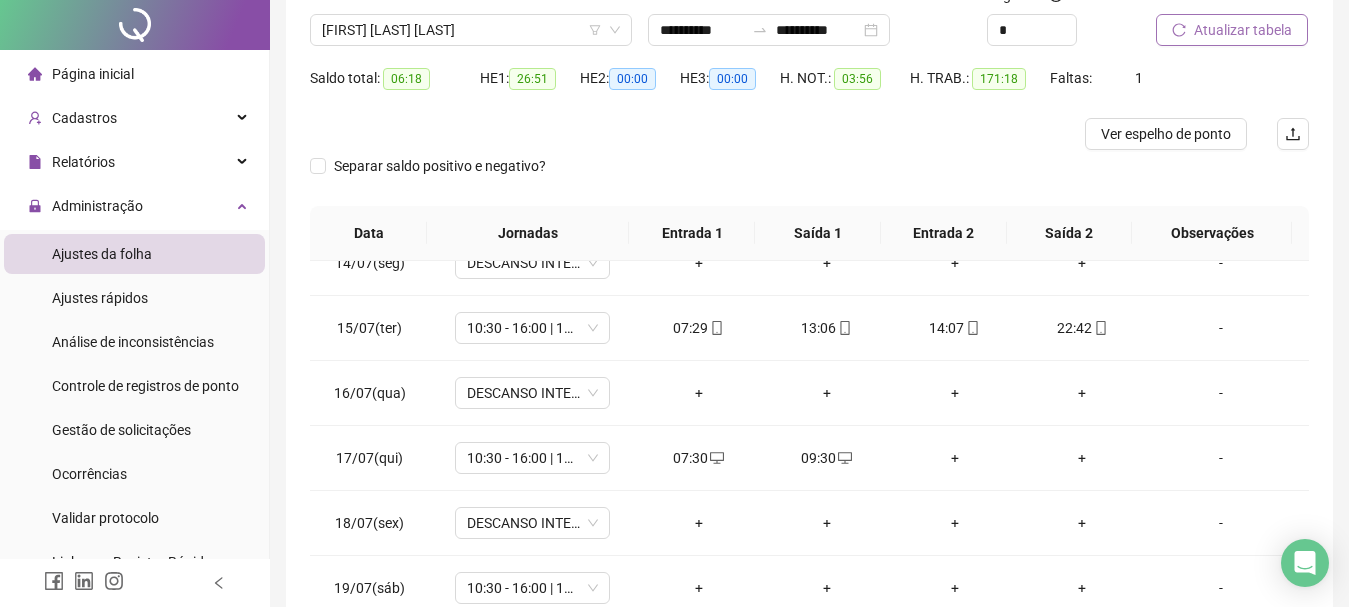 scroll, scrollTop: 0, scrollLeft: 0, axis: both 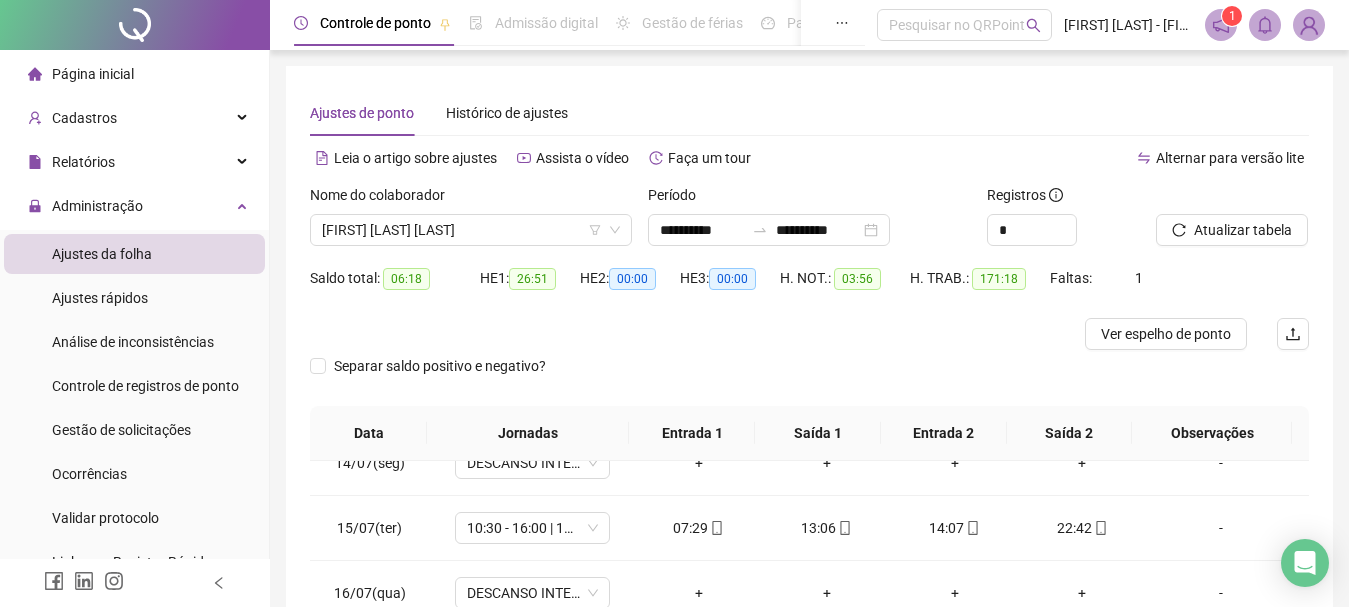 click on "Ver espelho de ponto" at bounding box center [1166, 334] 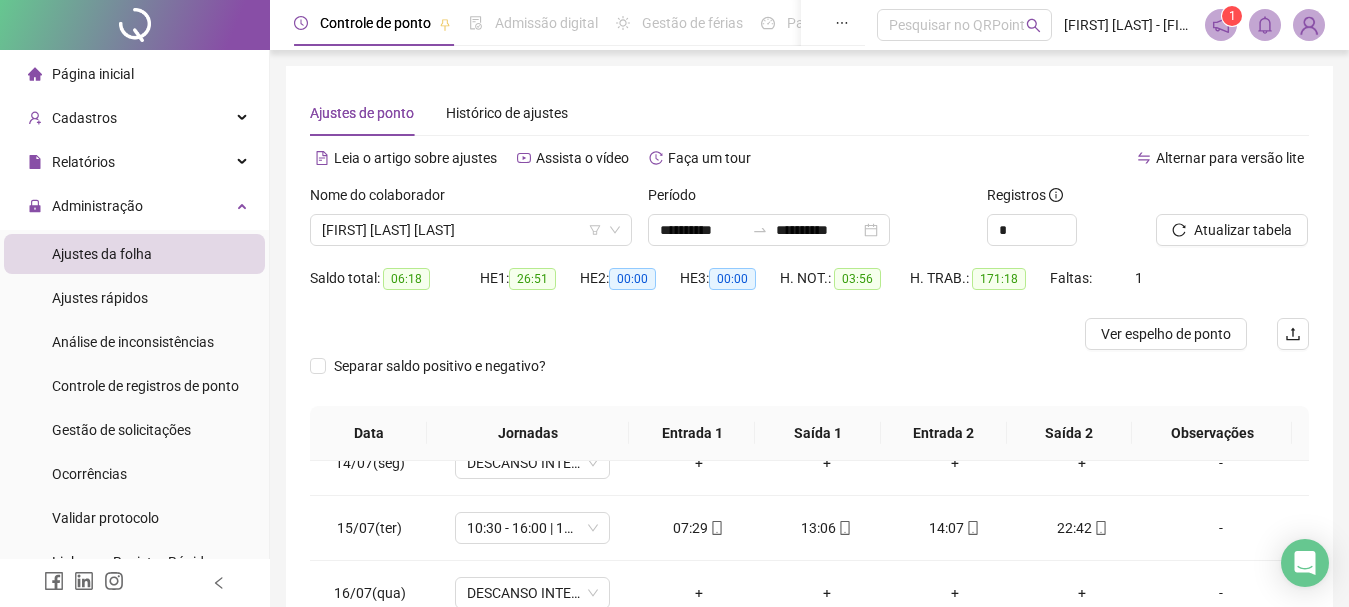 scroll, scrollTop: 300, scrollLeft: 0, axis: vertical 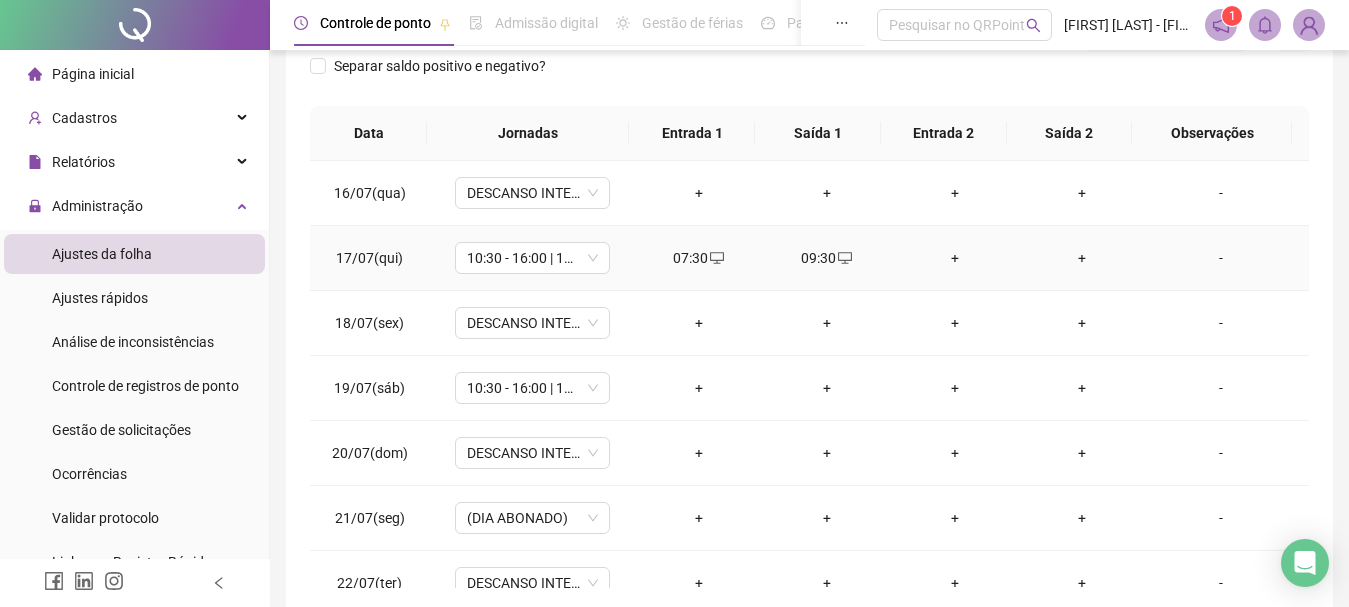 click on "09:30" at bounding box center (827, 258) 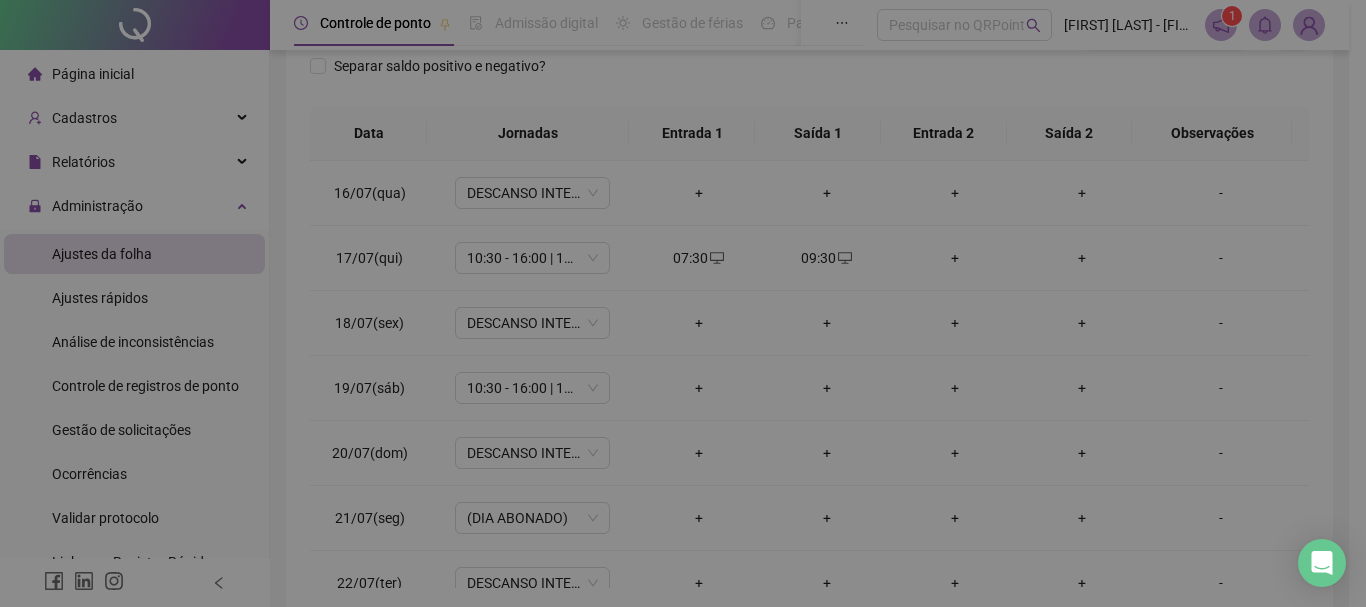 type on "**********" 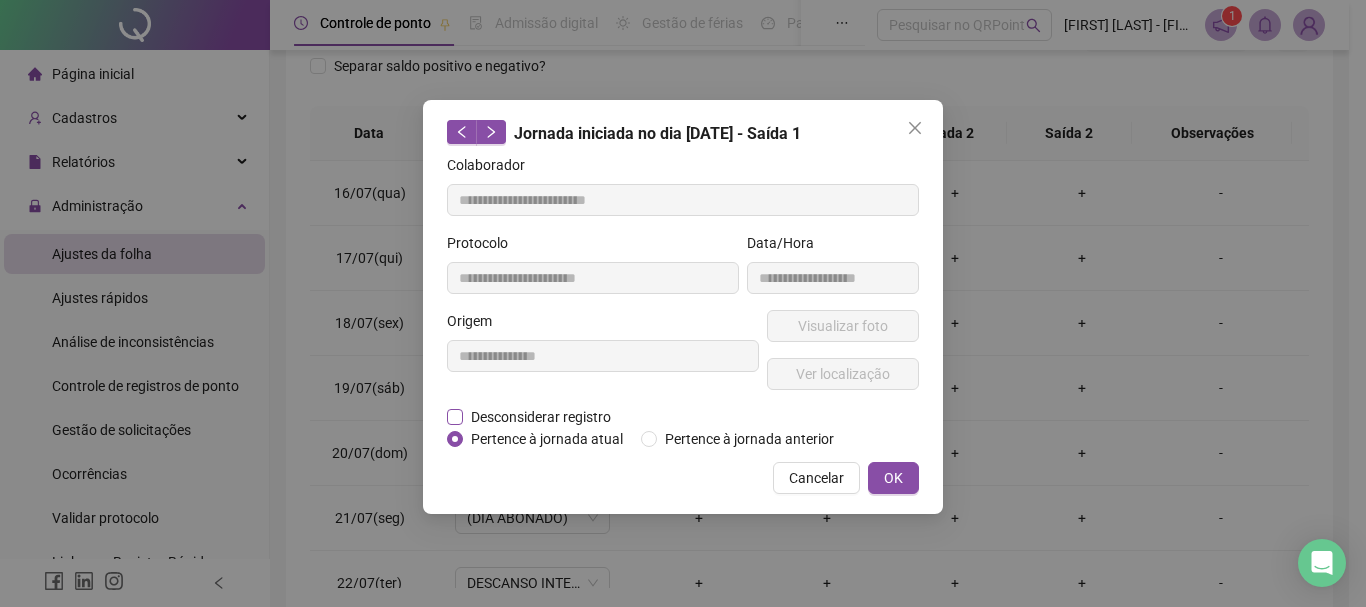 click on "Desconsiderar registro" at bounding box center (541, 417) 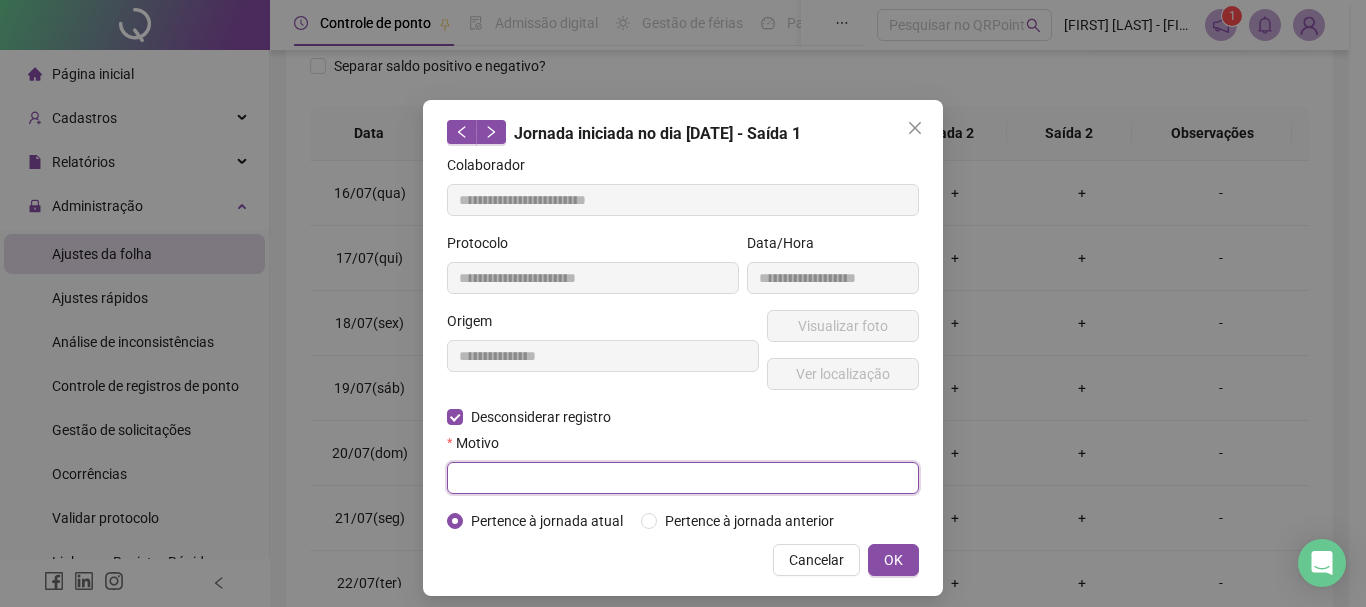 click at bounding box center (683, 478) 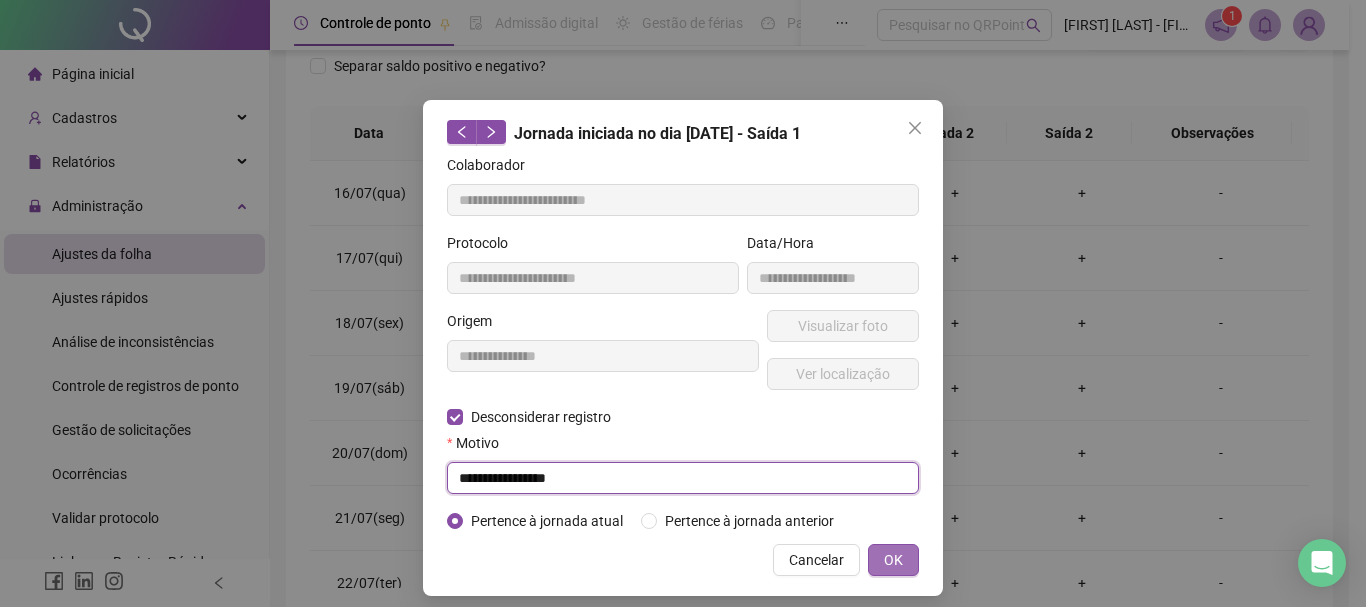 type on "**********" 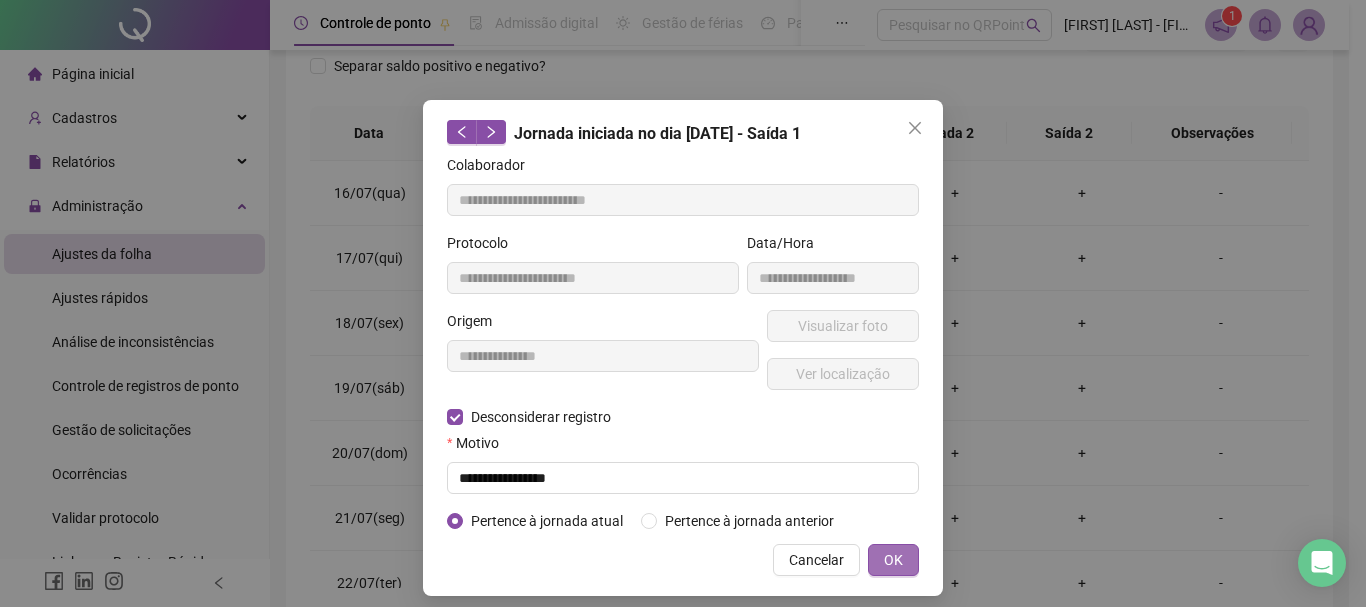click on "OK" at bounding box center [893, 560] 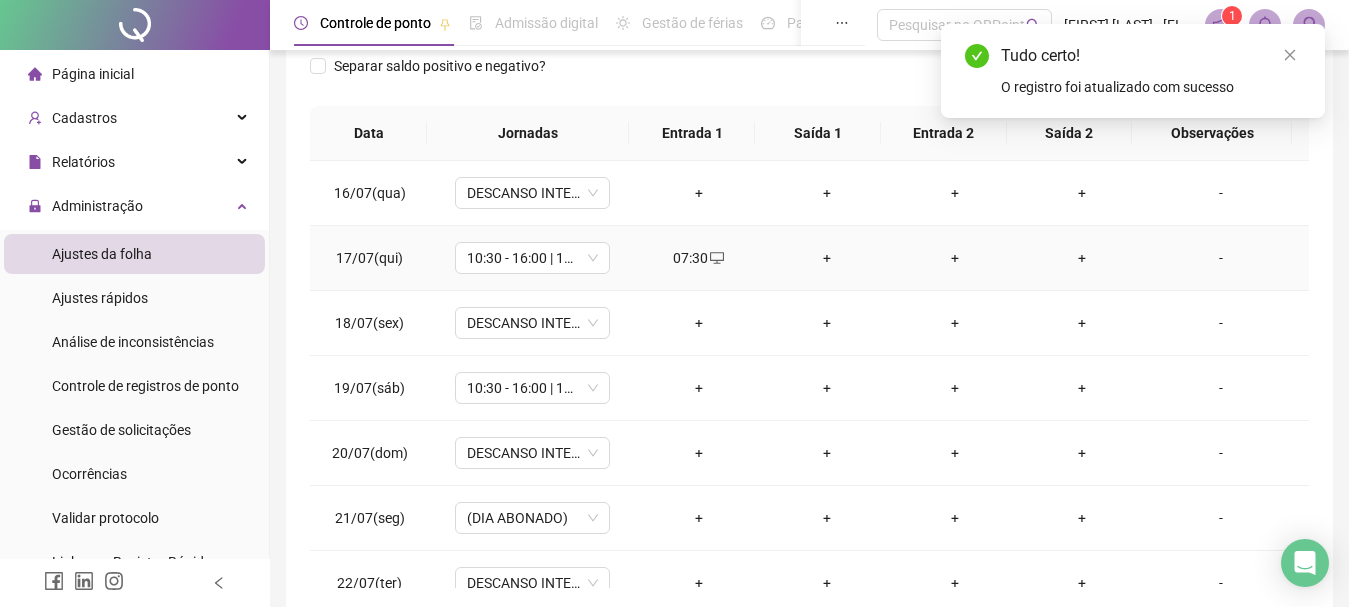 click on "+" at bounding box center [827, 258] 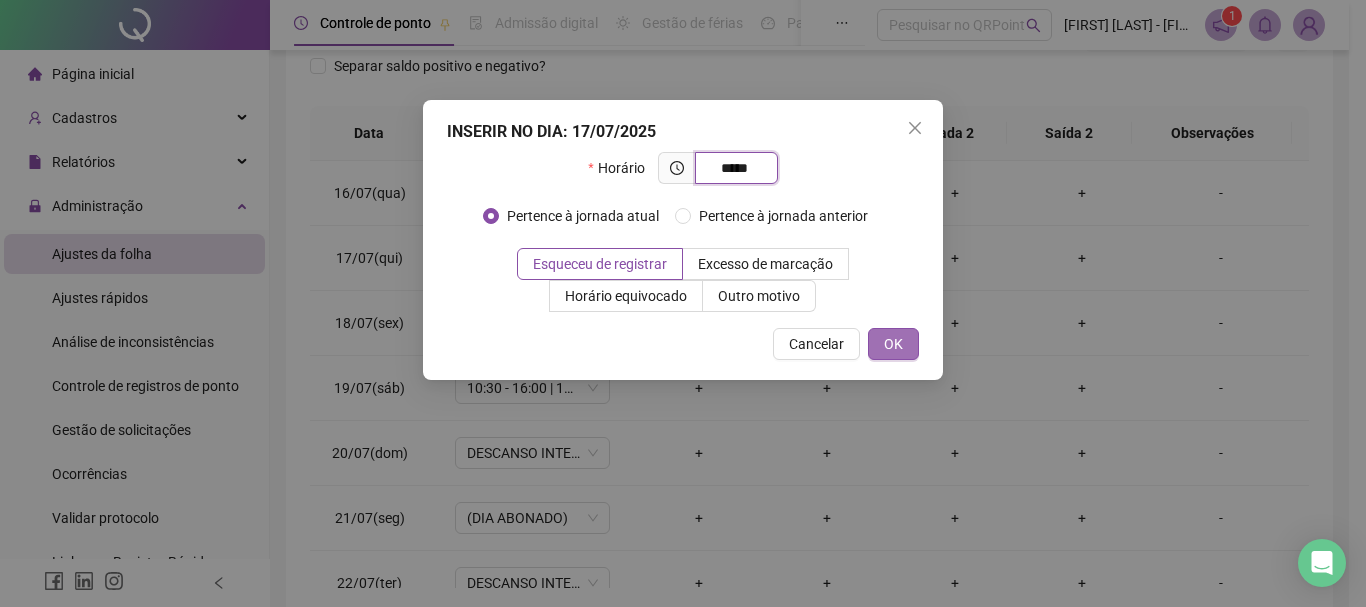 type on "*****" 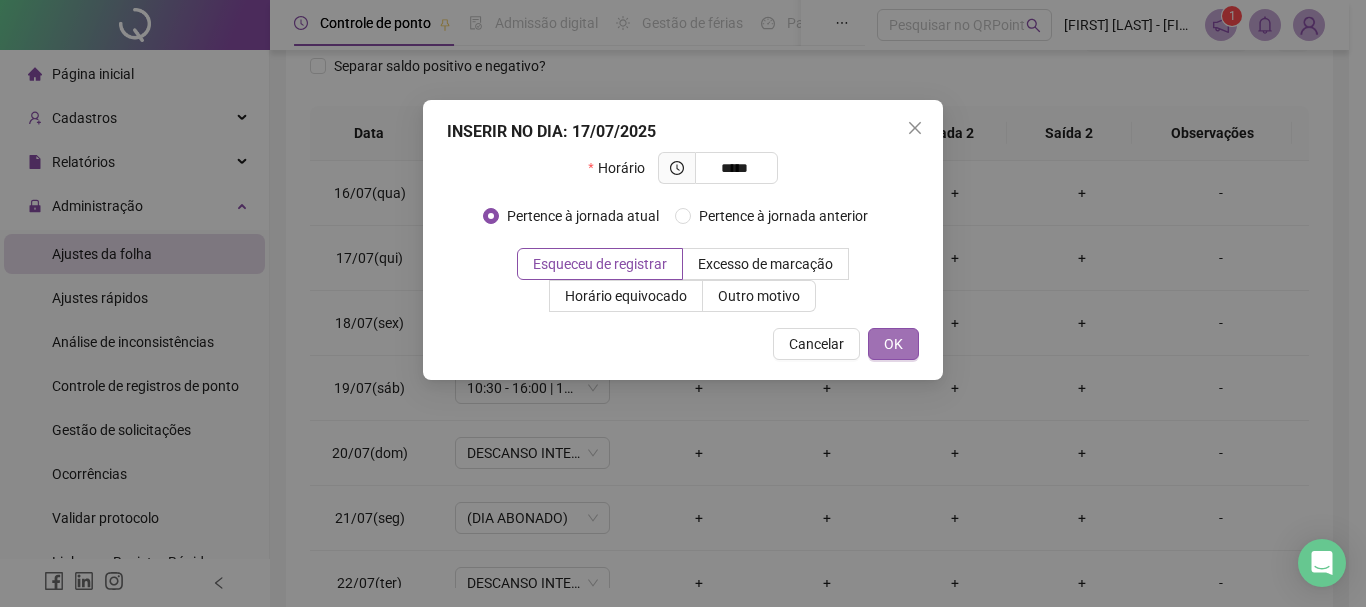 click on "OK" at bounding box center [893, 344] 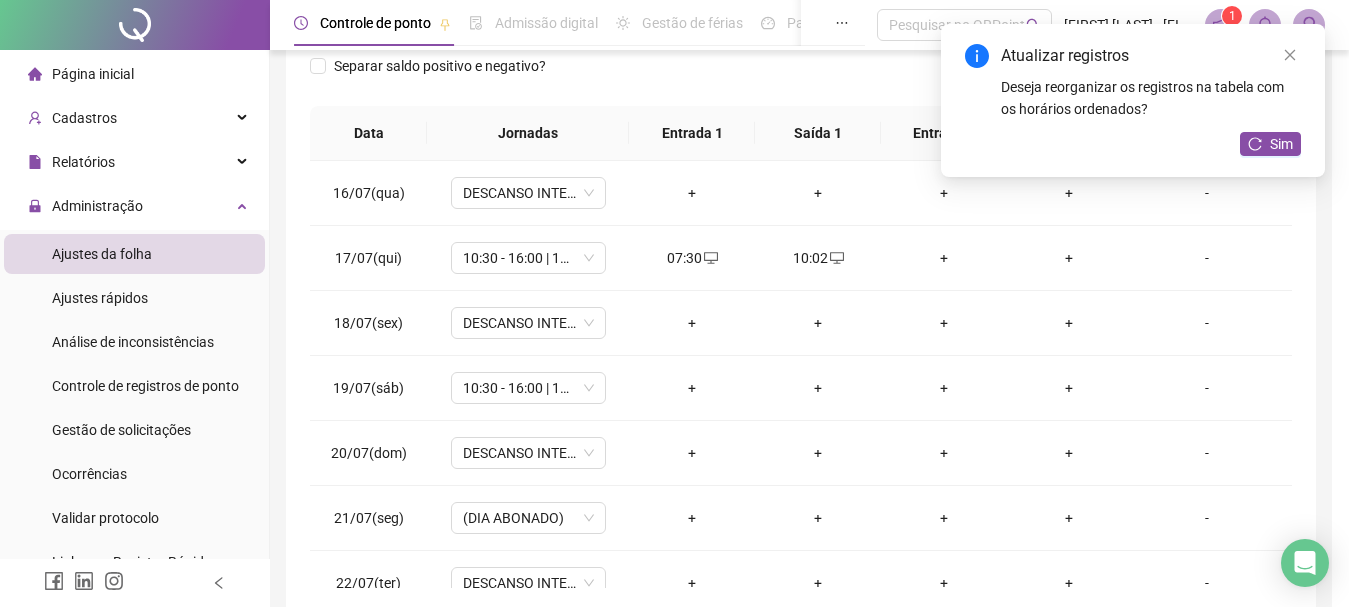 scroll, scrollTop: 0, scrollLeft: 0, axis: both 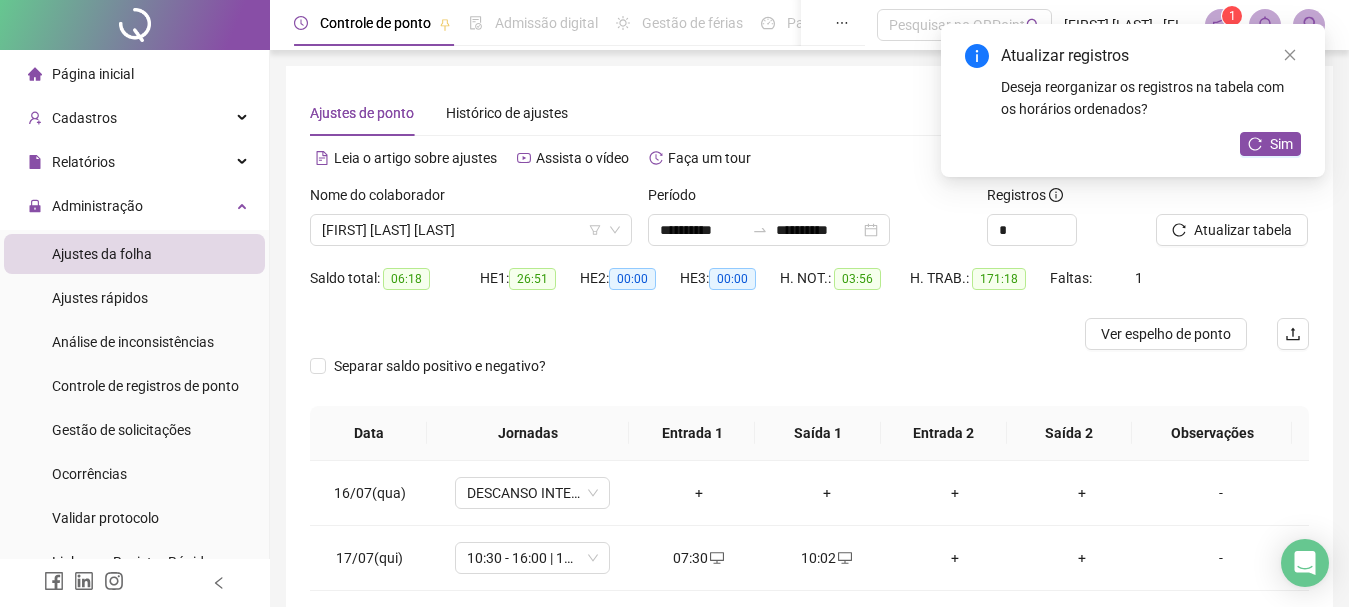 click on "Atualizar registros Deseja reorganizar os registros na tabela com os horários ordenados? Sim" at bounding box center (1133, 100) 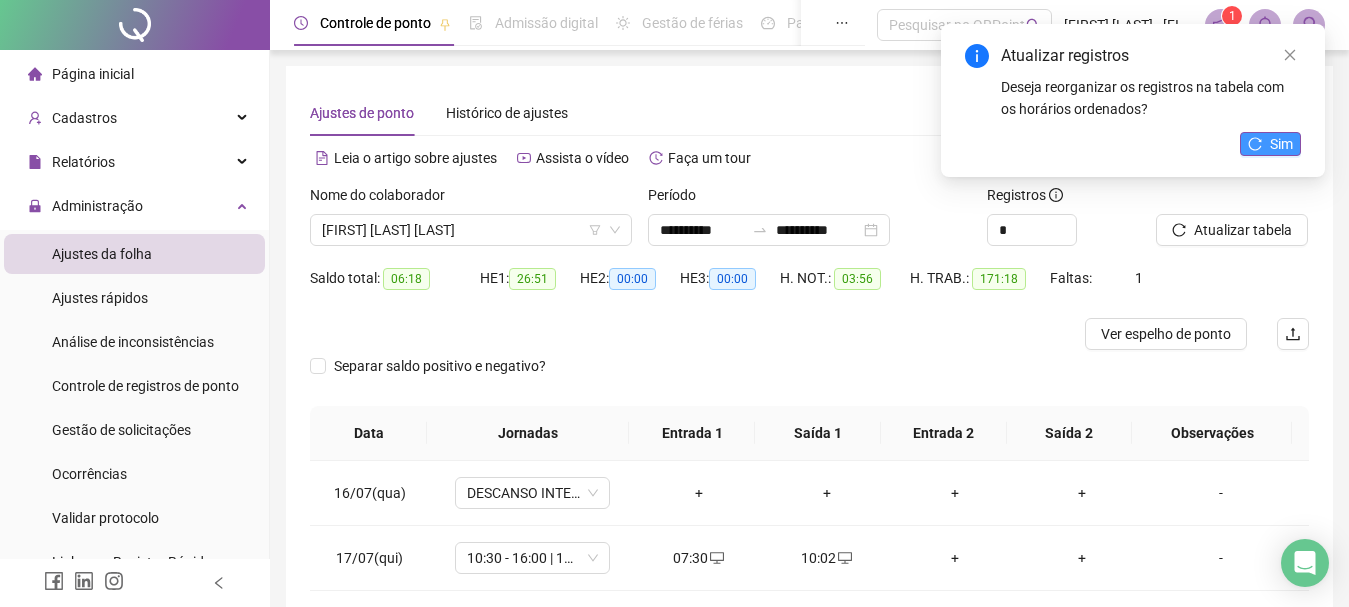 click on "Sim" at bounding box center (1281, 144) 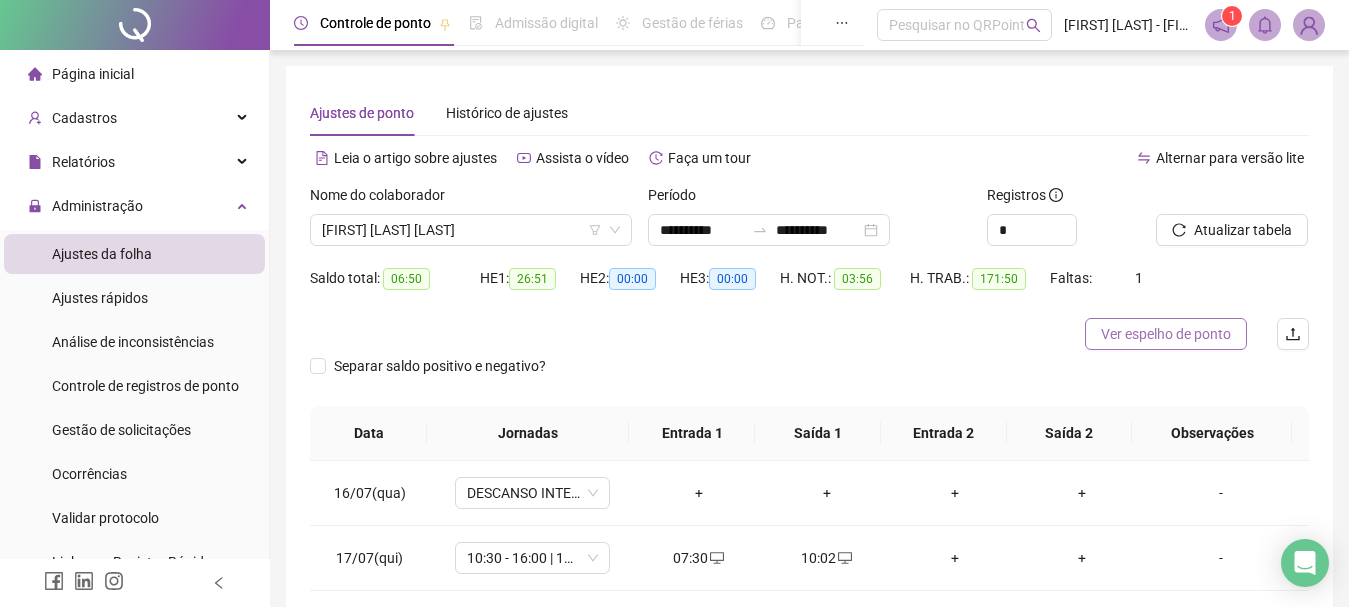 click on "Ver espelho de ponto" at bounding box center [1166, 334] 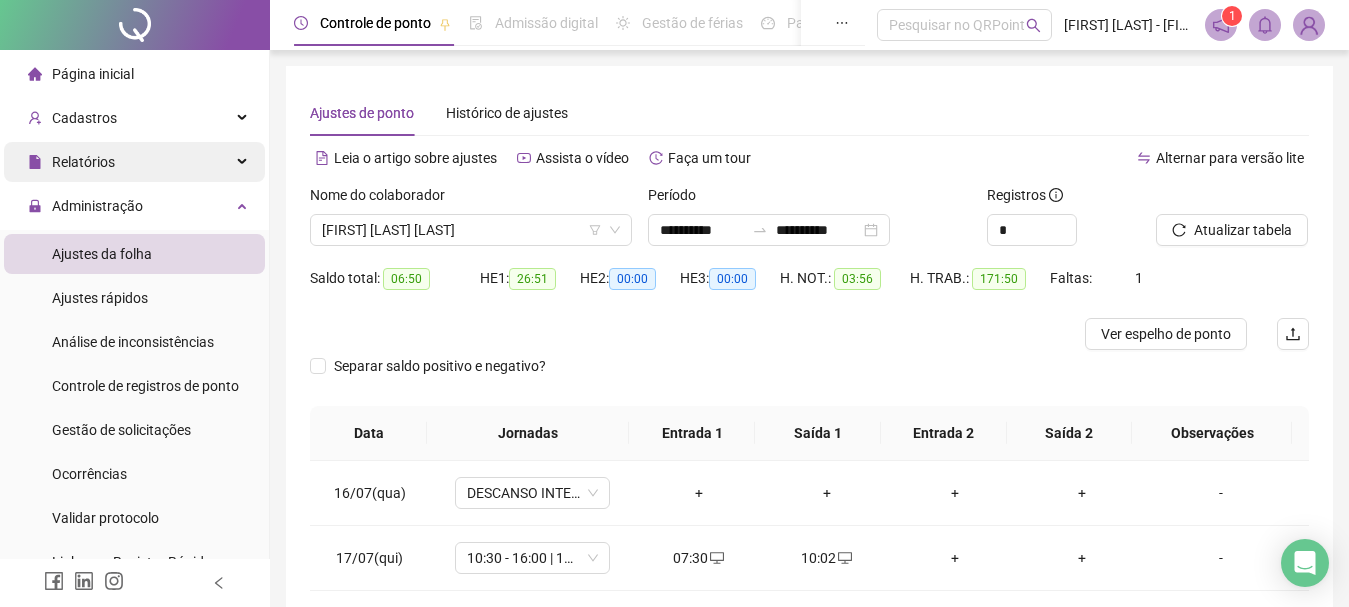 click on "Relatórios" at bounding box center (134, 162) 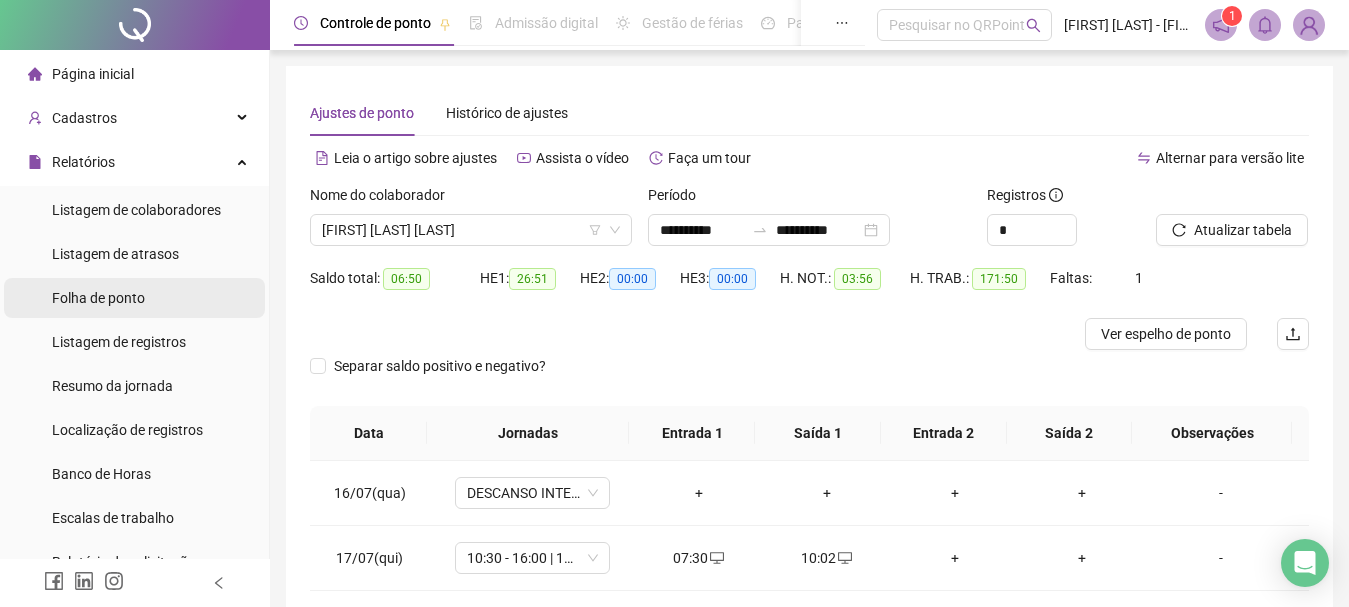 click on "Folha de ponto" at bounding box center [98, 298] 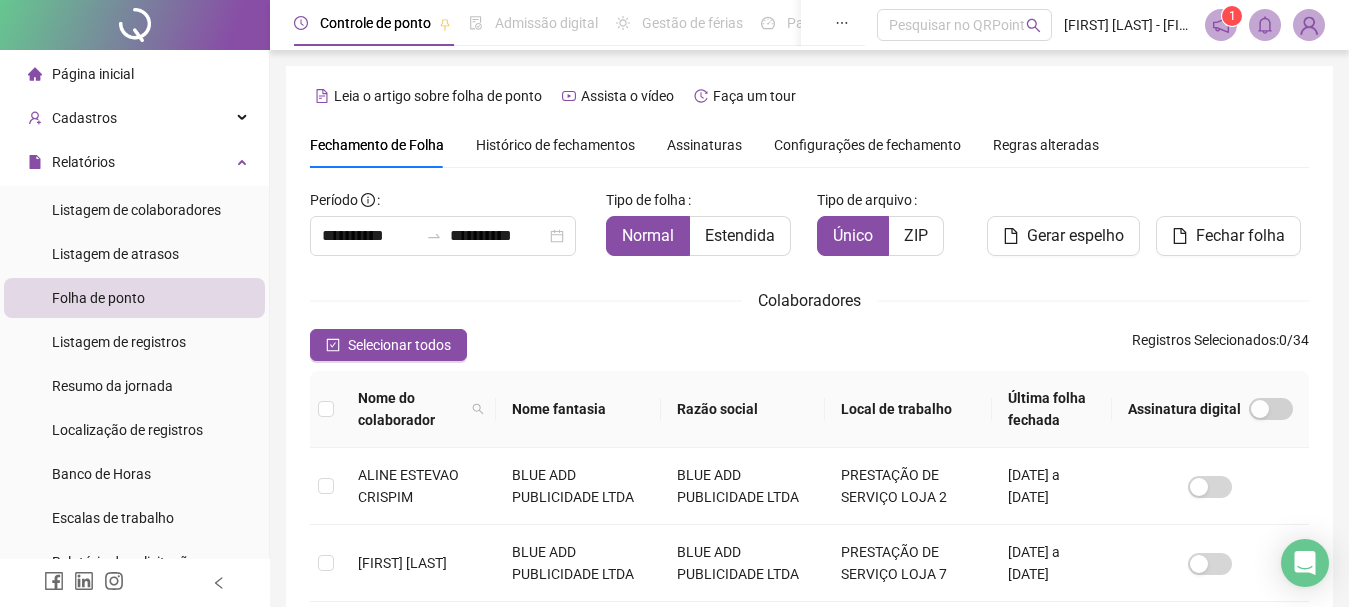 scroll, scrollTop: 106, scrollLeft: 0, axis: vertical 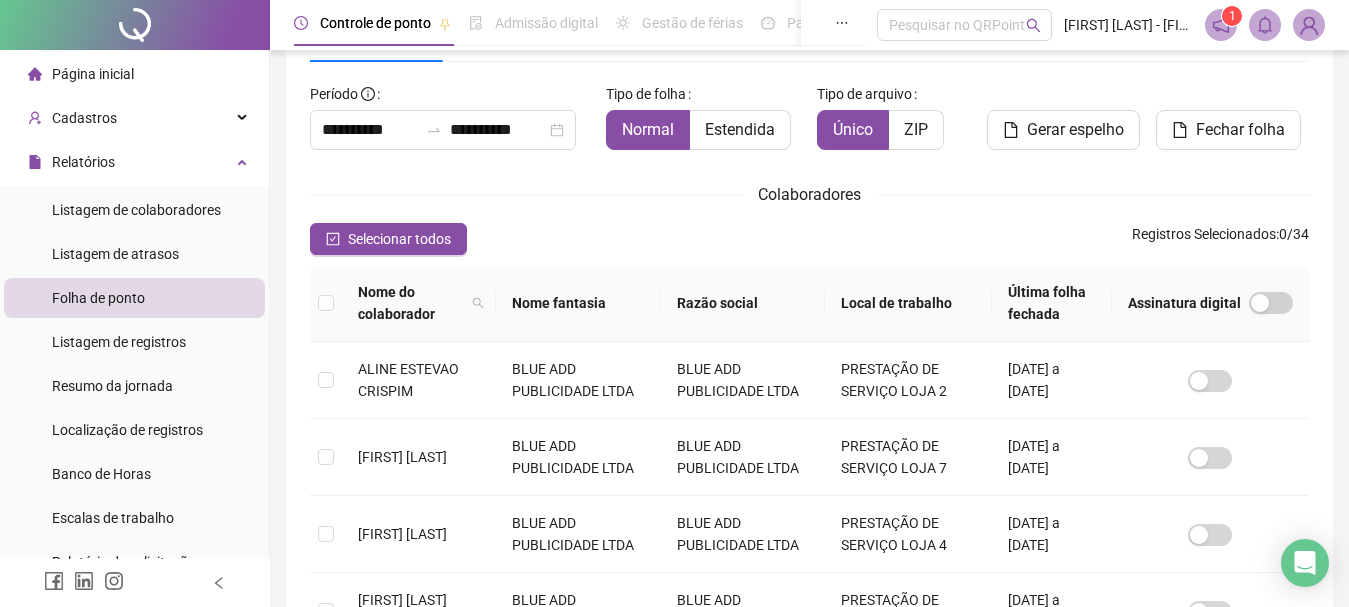 click on "**********" at bounding box center [450, 122] 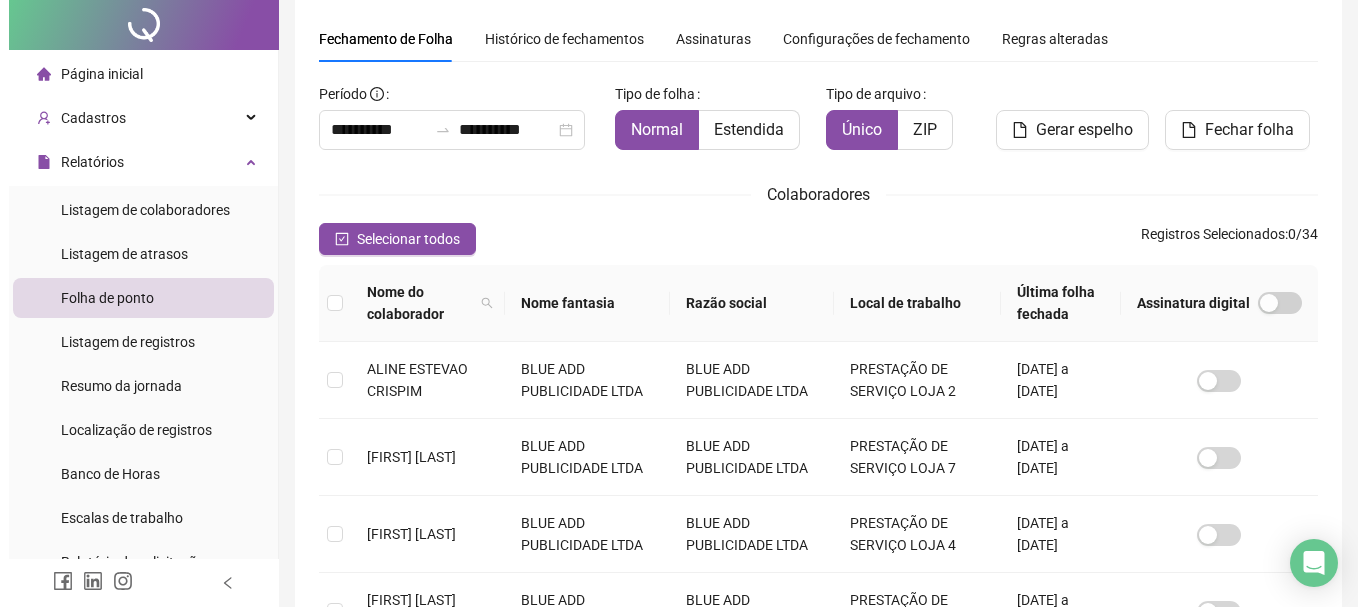 scroll, scrollTop: 0, scrollLeft: 0, axis: both 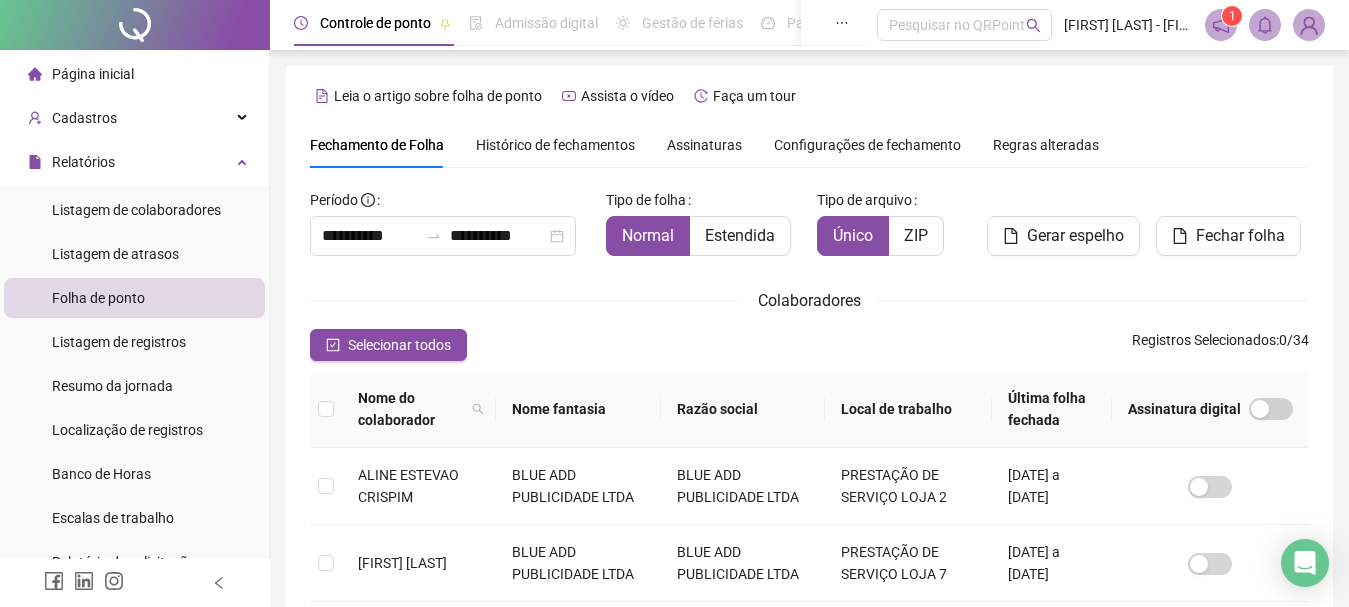 click on "Histórico de fechamentos" at bounding box center [555, 145] 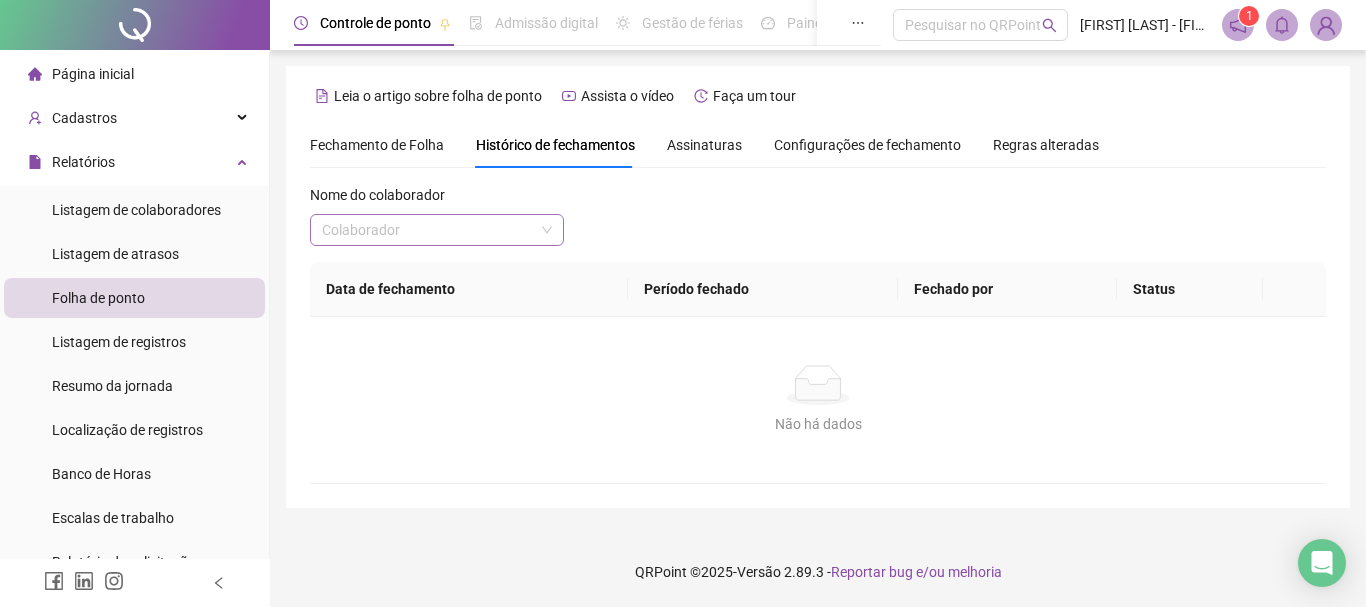 click at bounding box center (428, 230) 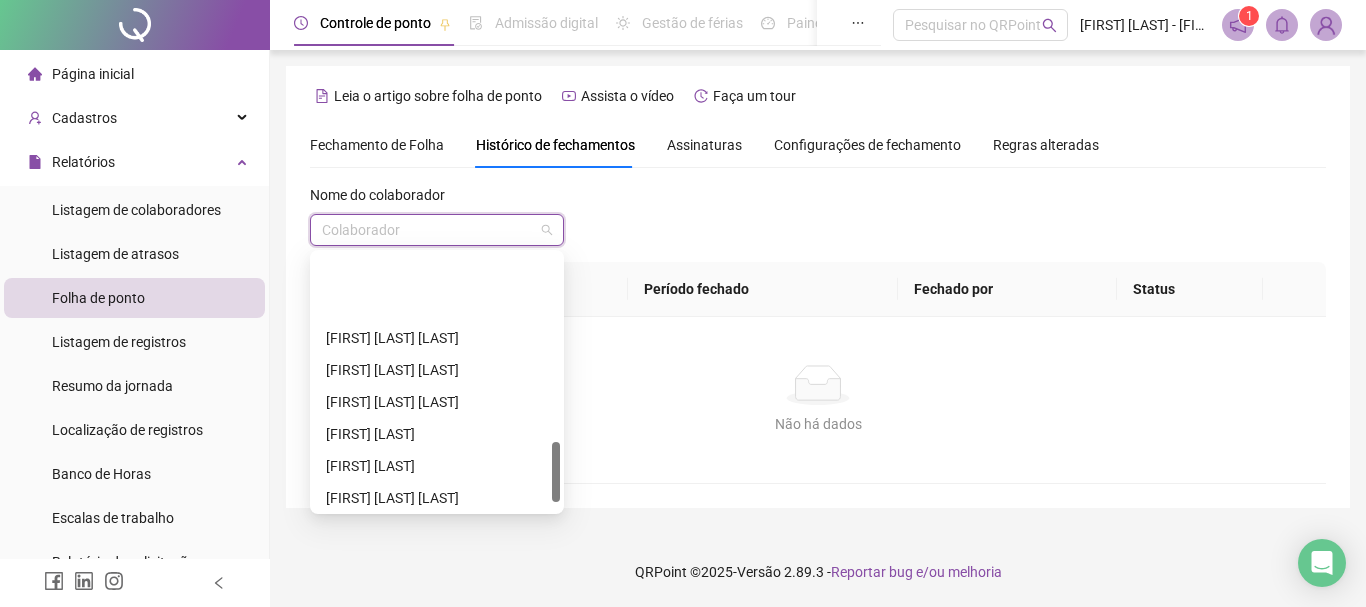 scroll, scrollTop: 800, scrollLeft: 0, axis: vertical 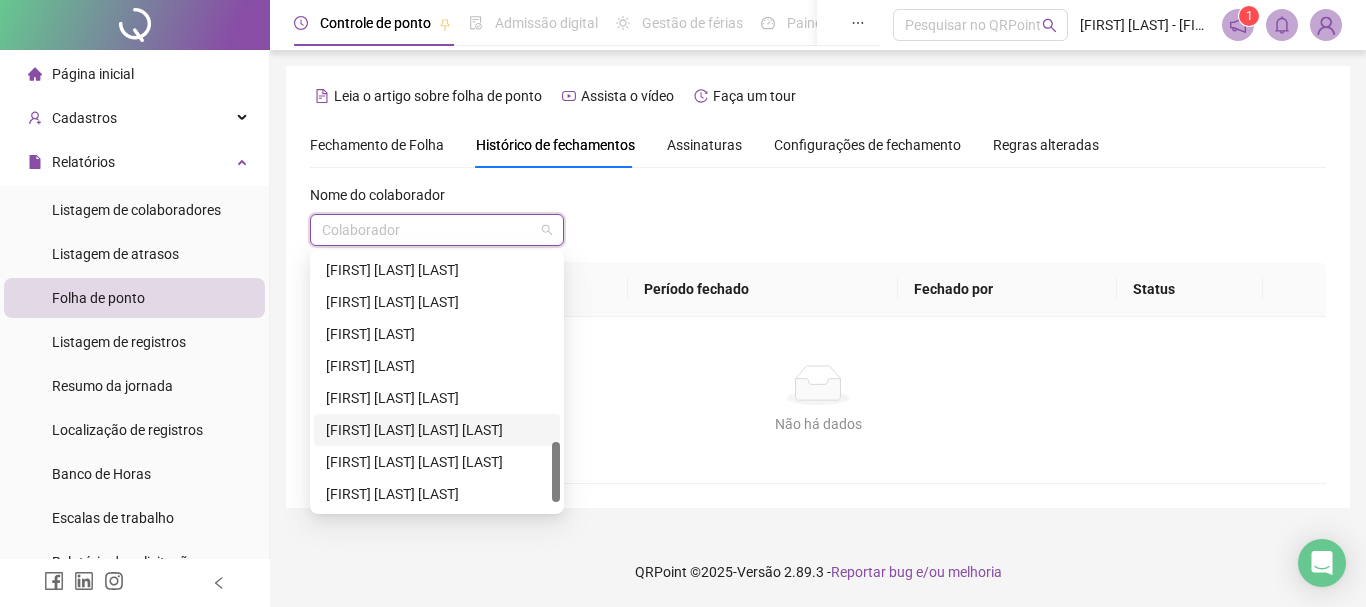 click on "[FIRST] [LAST] [LAST] [LAST]" at bounding box center [437, 430] 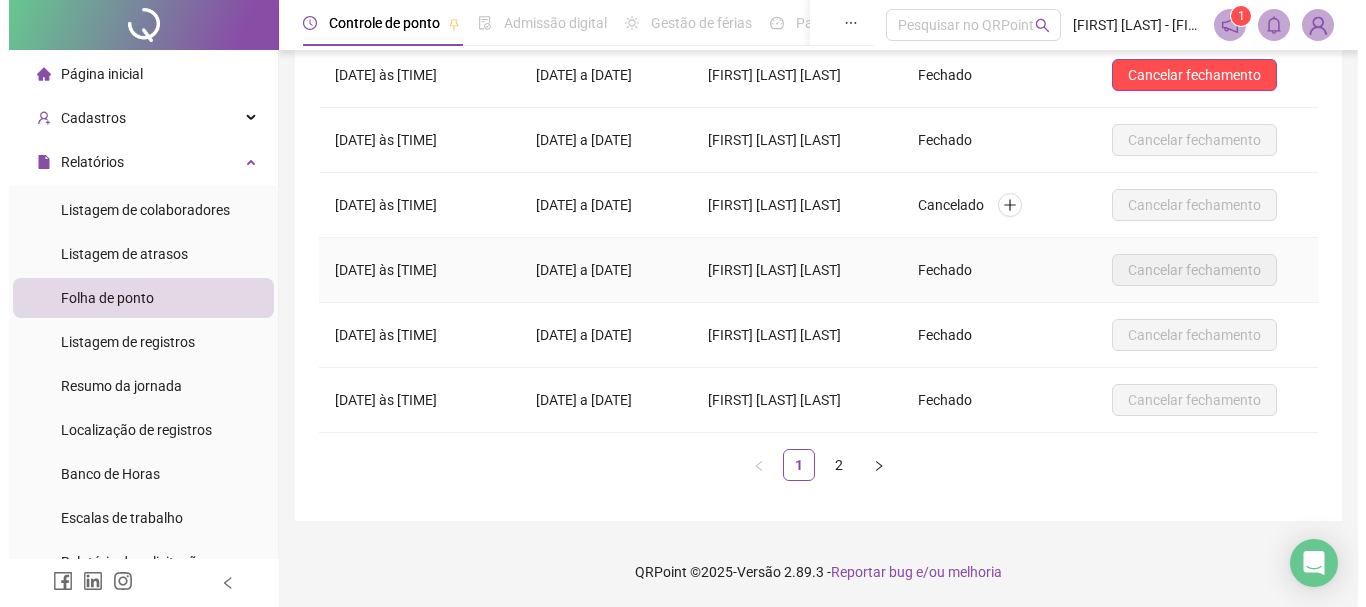 scroll, scrollTop: 0, scrollLeft: 0, axis: both 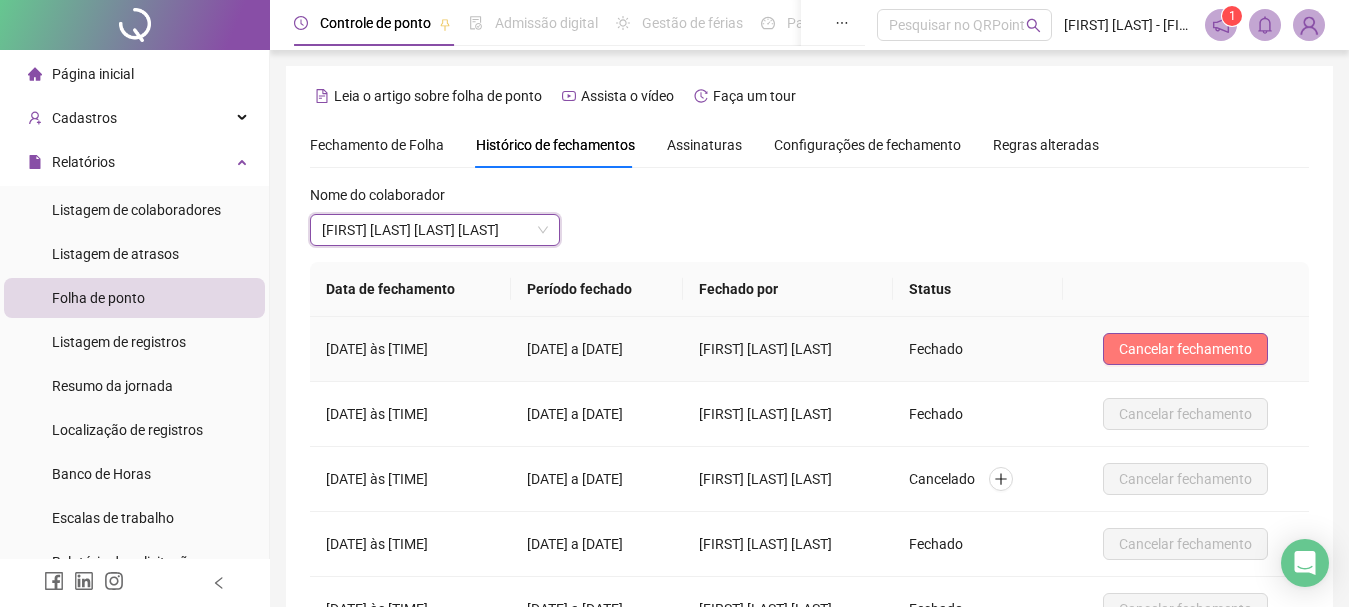 click on "Cancelar fechamento" at bounding box center [1185, 349] 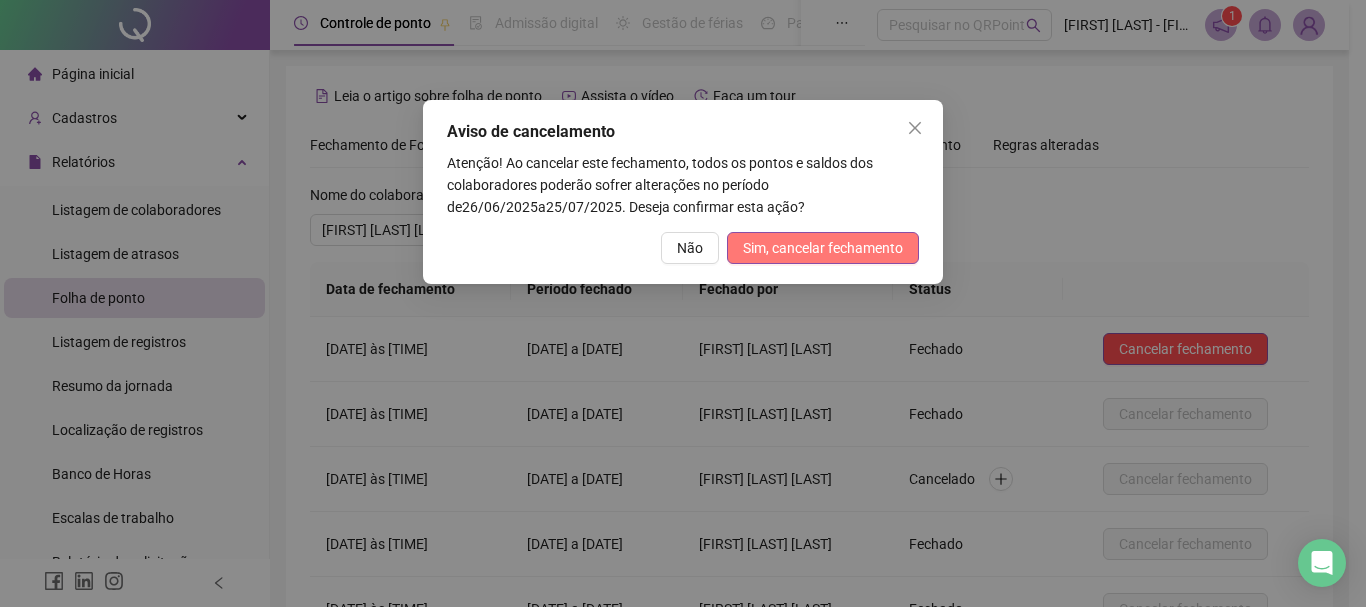 click on "Sim, cancelar fechamento" at bounding box center [823, 248] 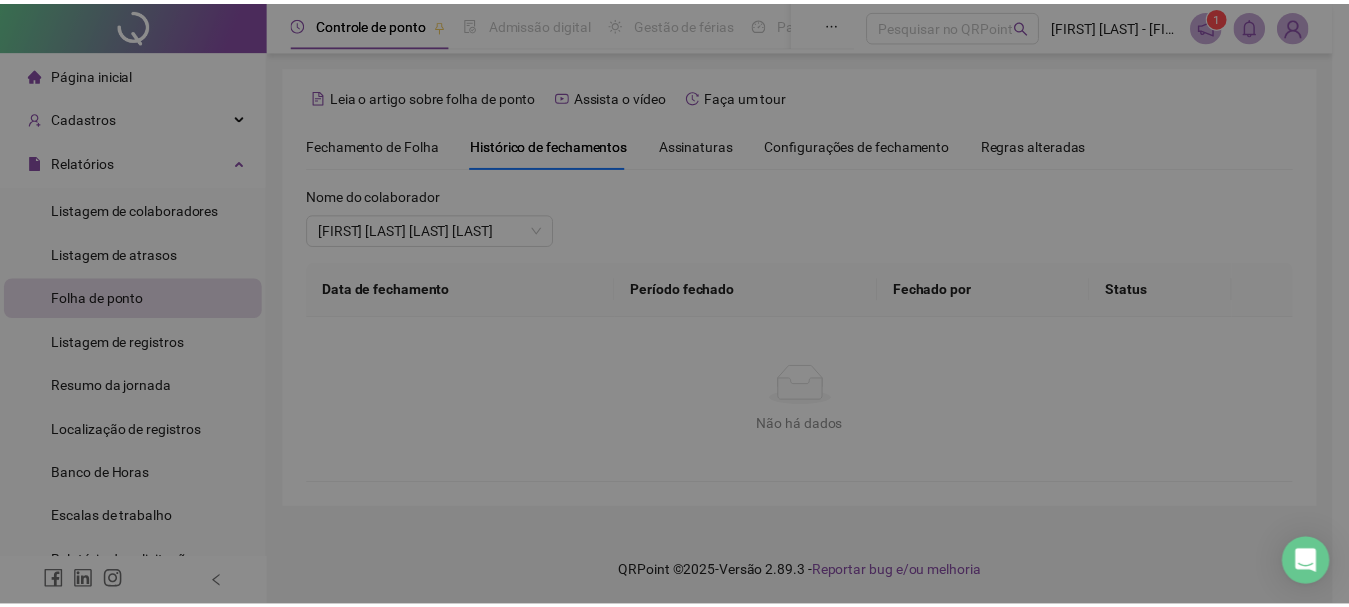 scroll, scrollTop: 274, scrollLeft: 0, axis: vertical 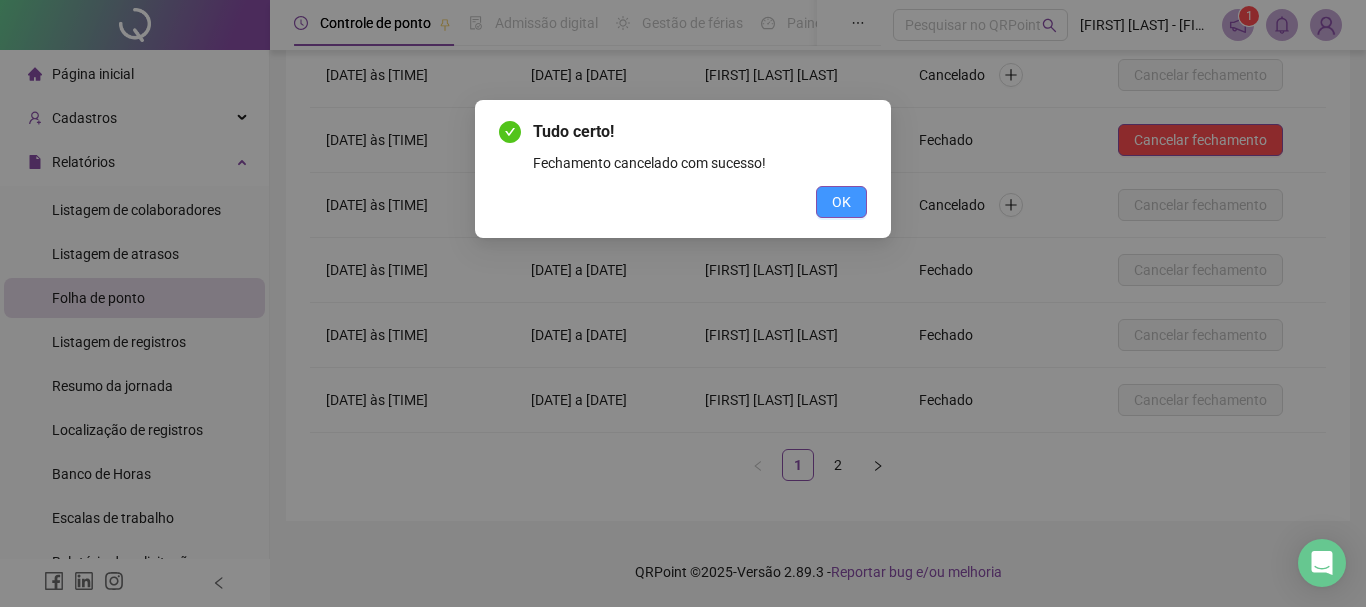 click on "OK" at bounding box center (841, 202) 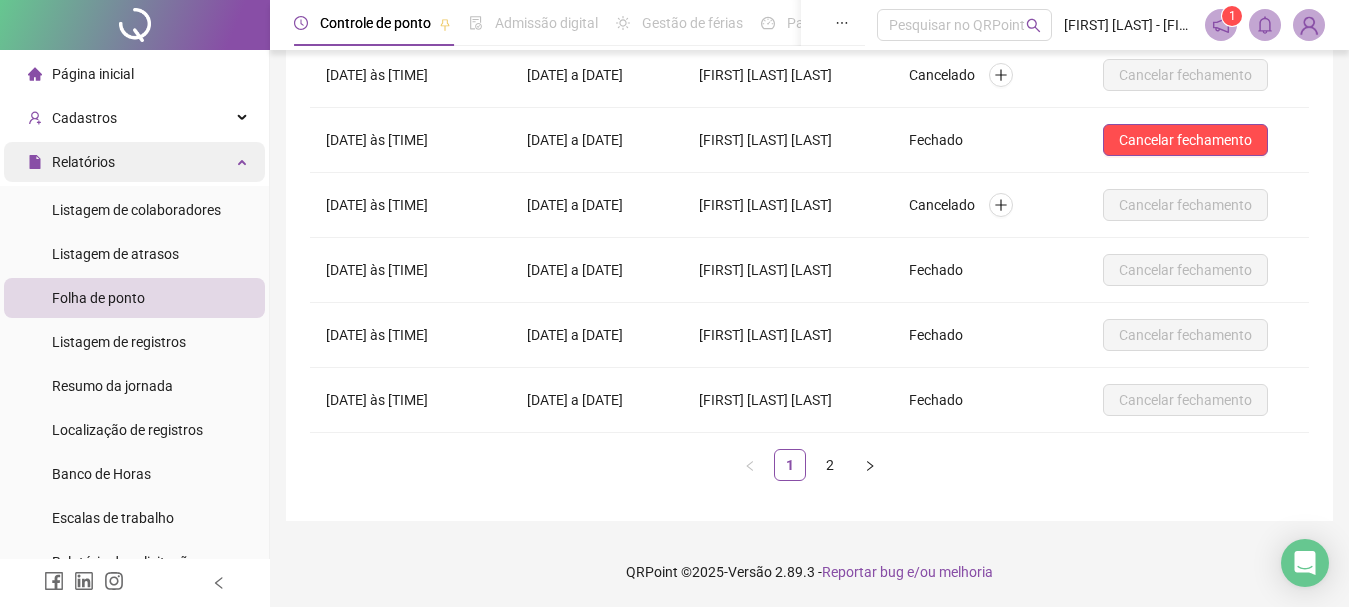 click on "Relatórios" at bounding box center [83, 162] 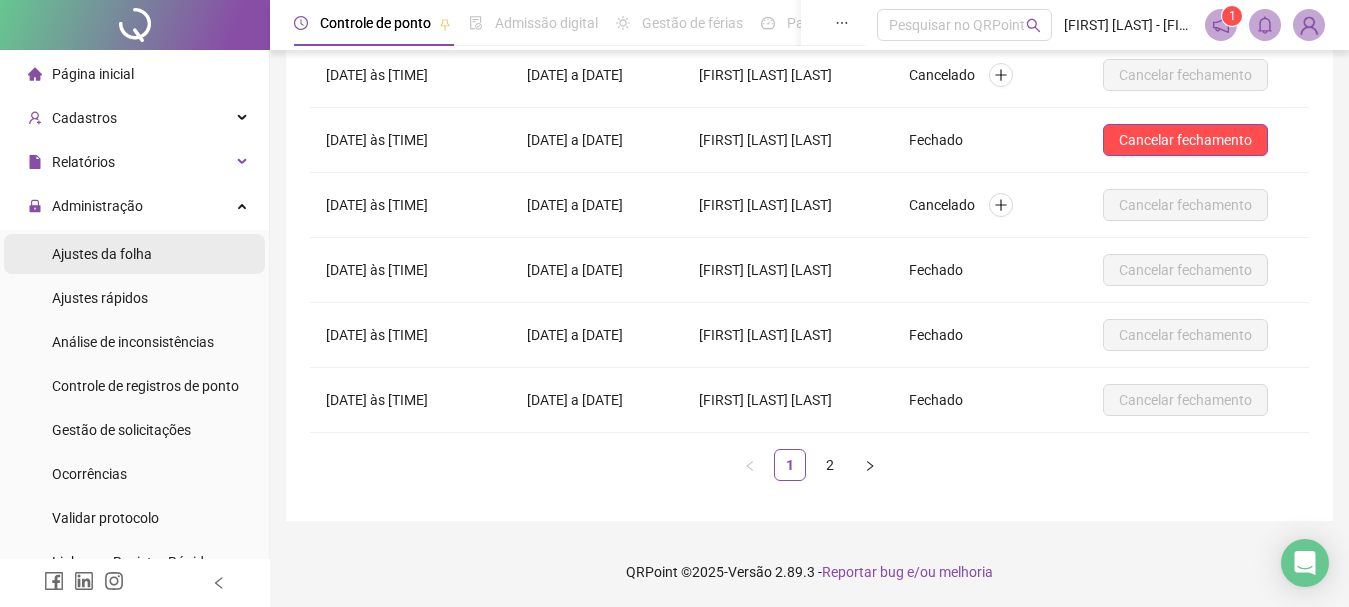 click on "Ajustes da folha" at bounding box center [102, 254] 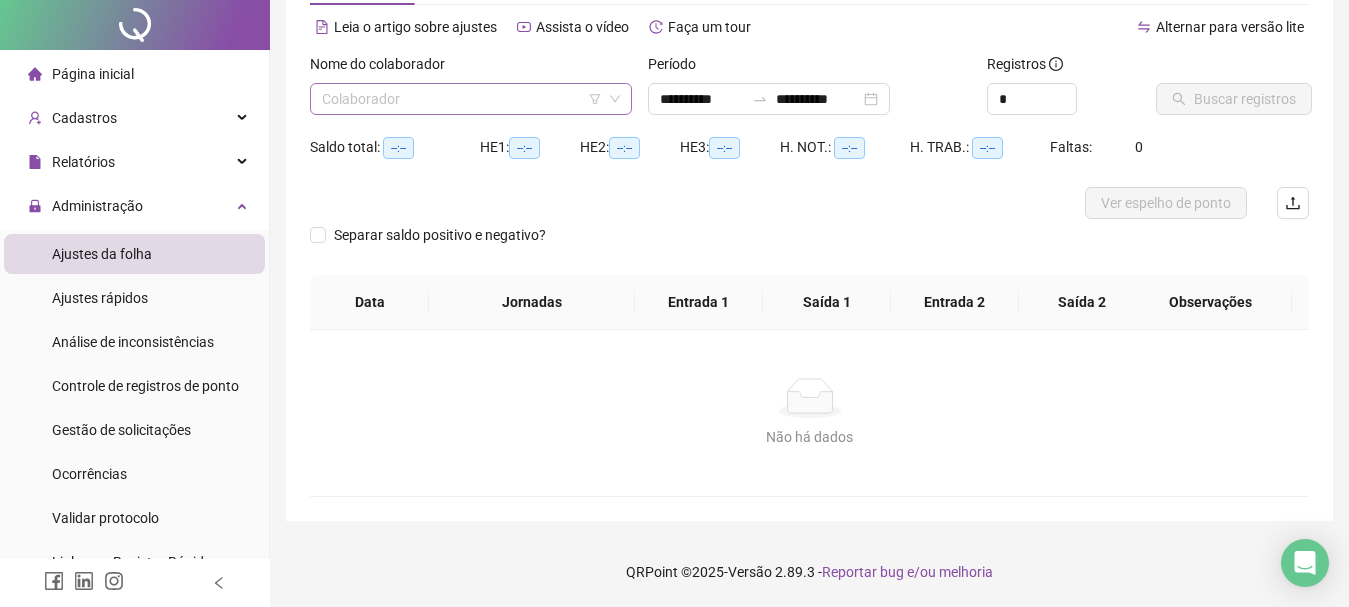 scroll, scrollTop: 0, scrollLeft: 0, axis: both 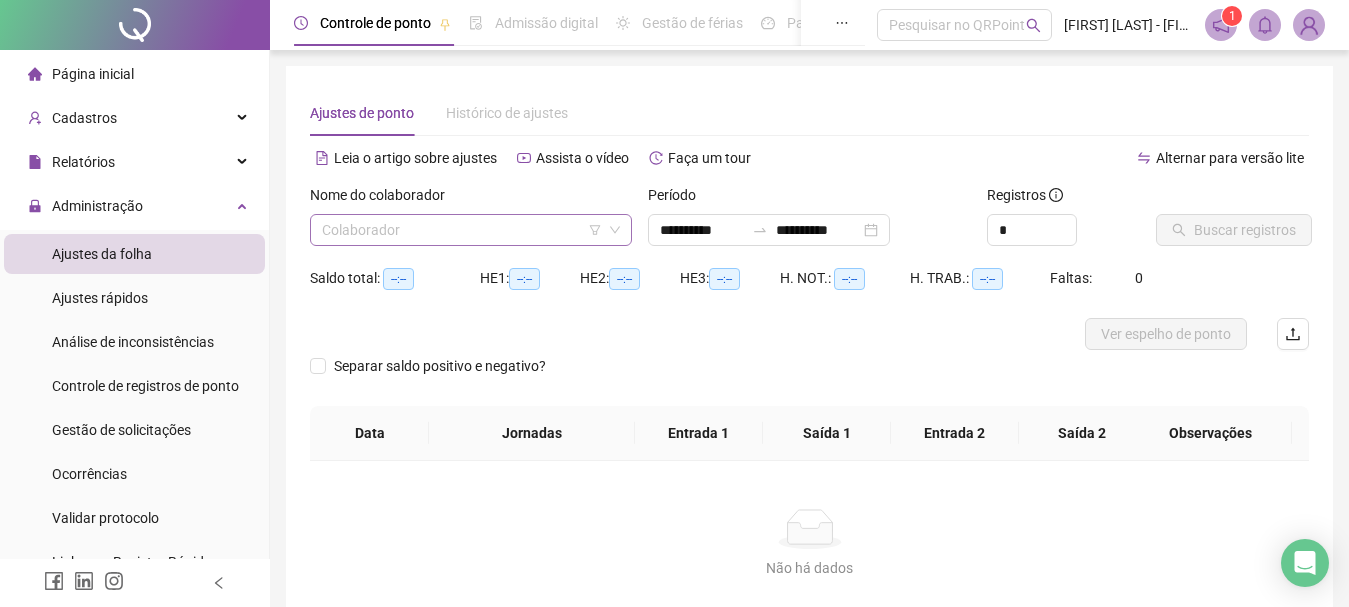 click at bounding box center [462, 230] 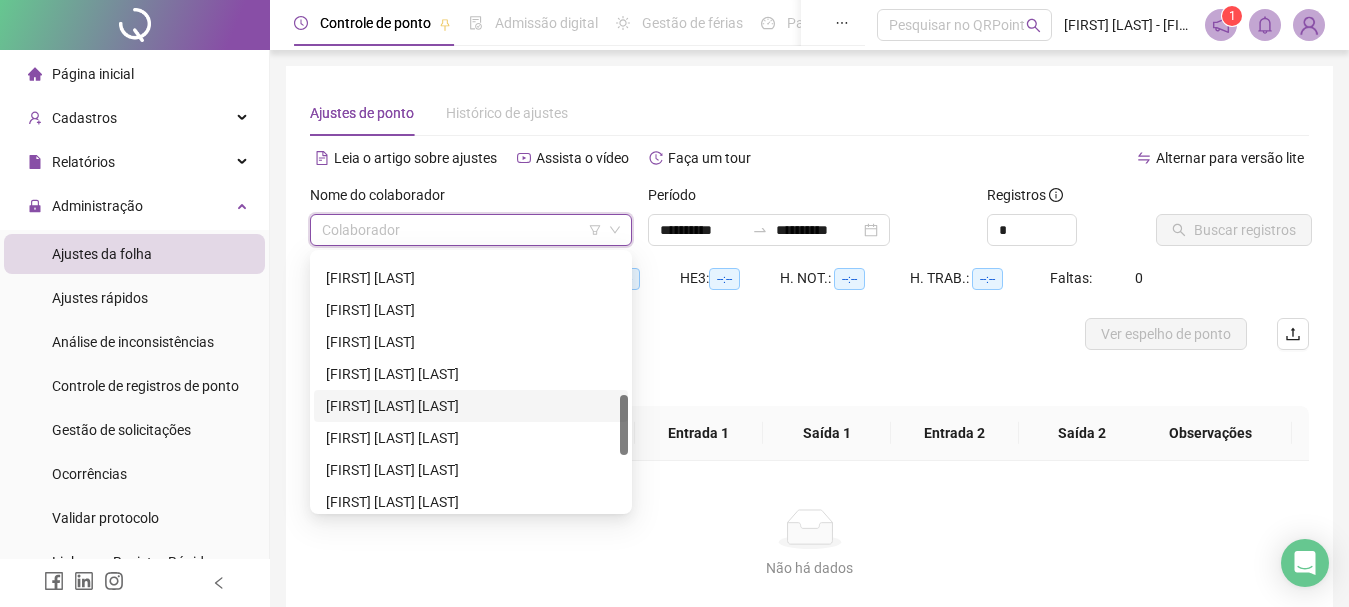 scroll, scrollTop: 800, scrollLeft: 0, axis: vertical 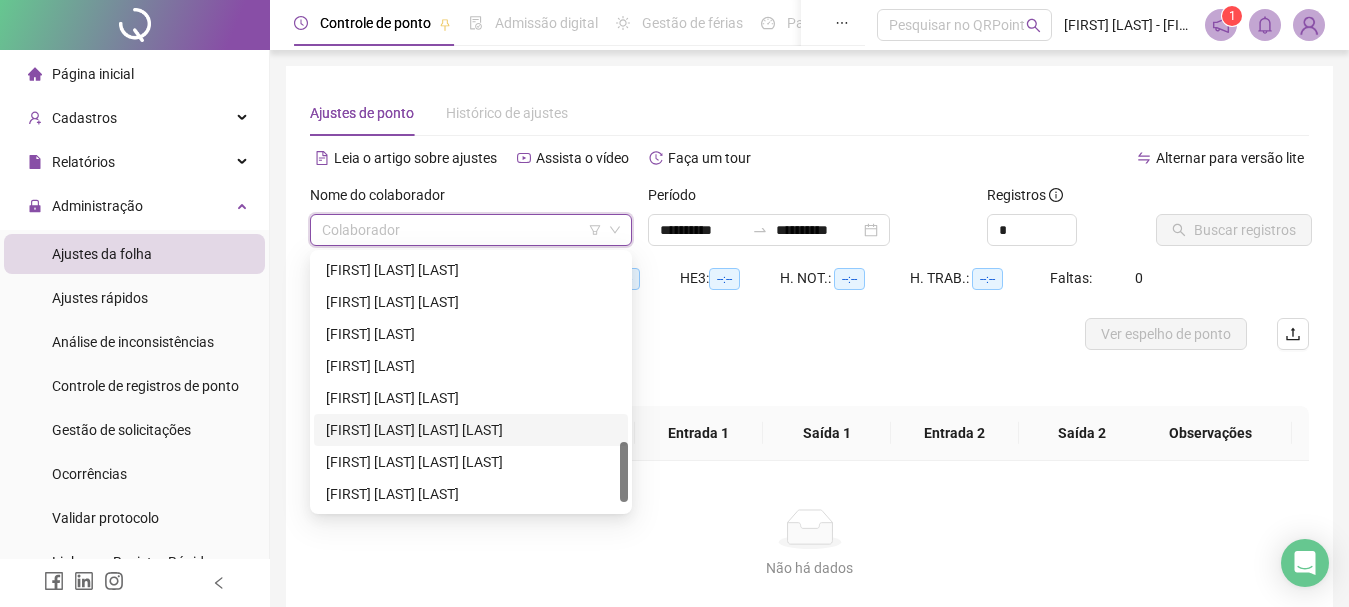 click on "[FIRST] [LAST] [LAST] [LAST]" at bounding box center (471, 430) 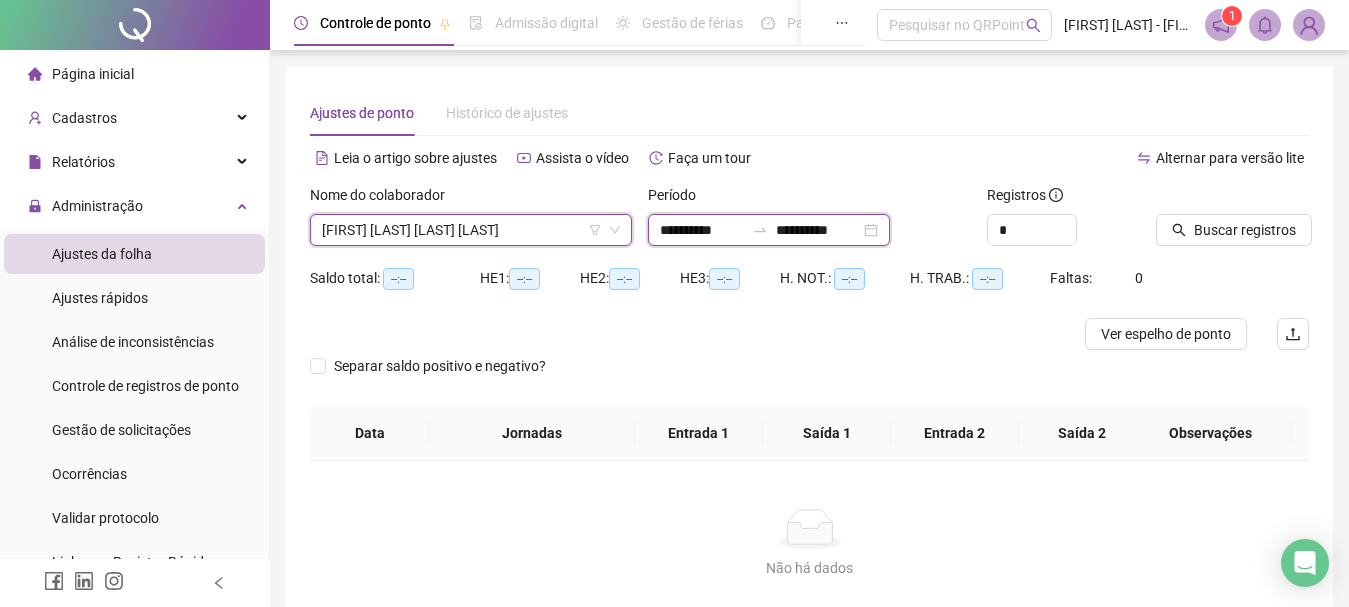 click on "**********" at bounding box center (702, 230) 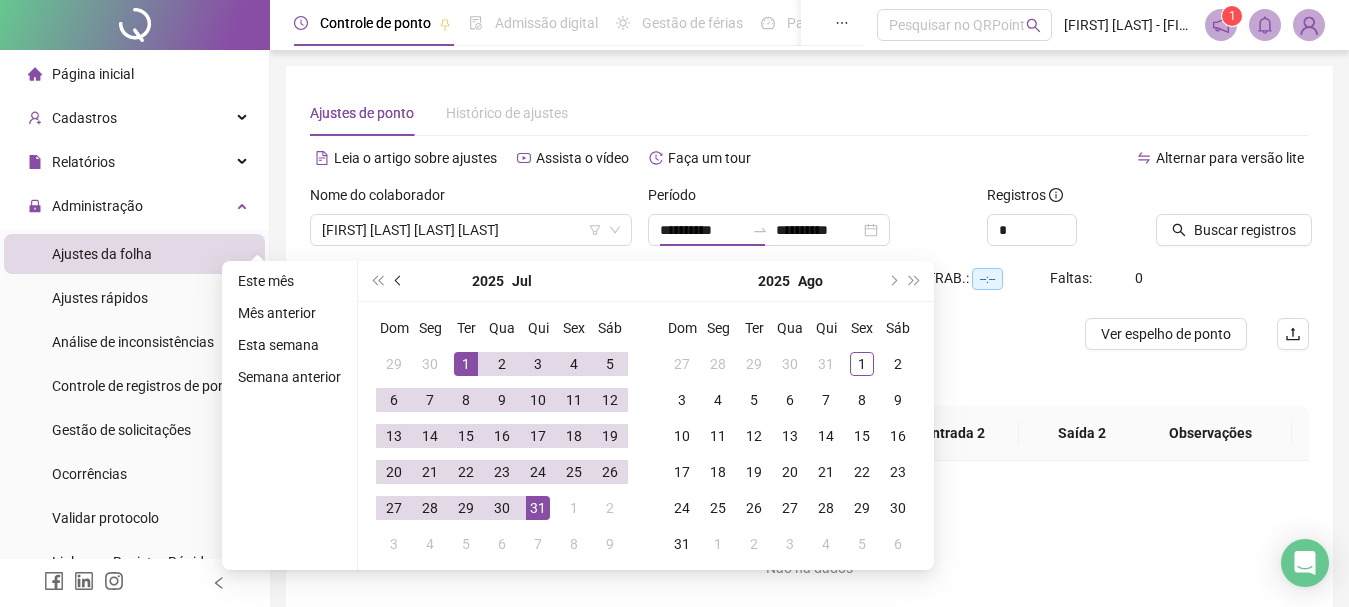 click at bounding box center [400, 281] 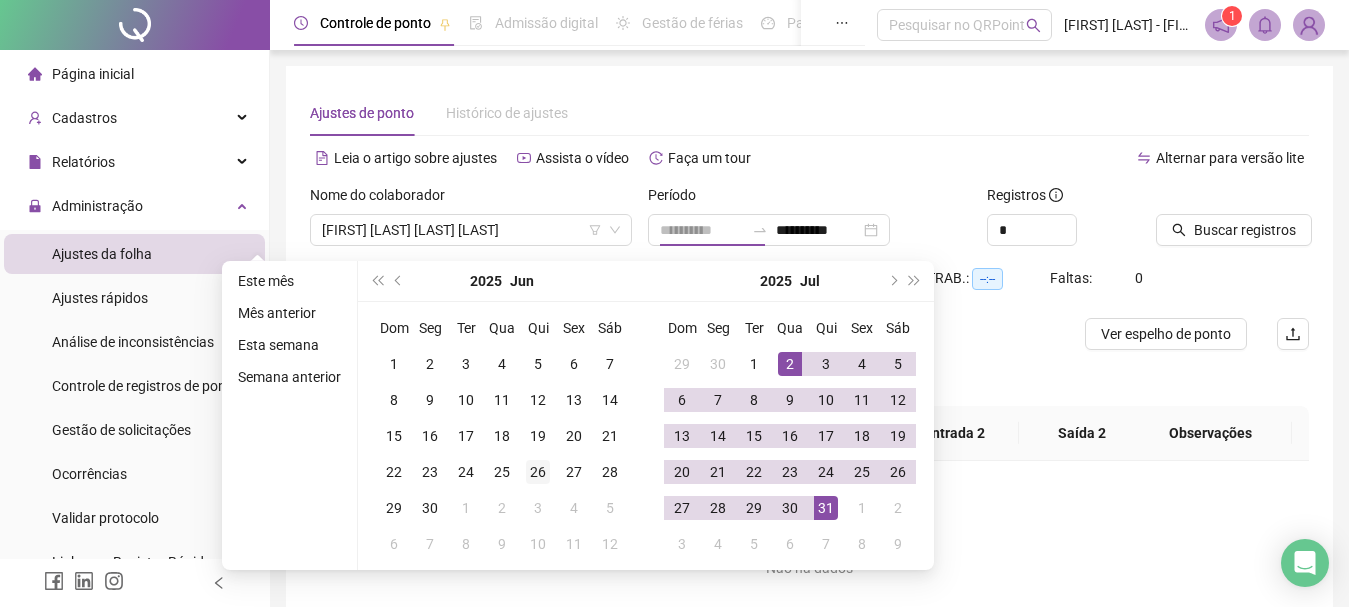 type on "**********" 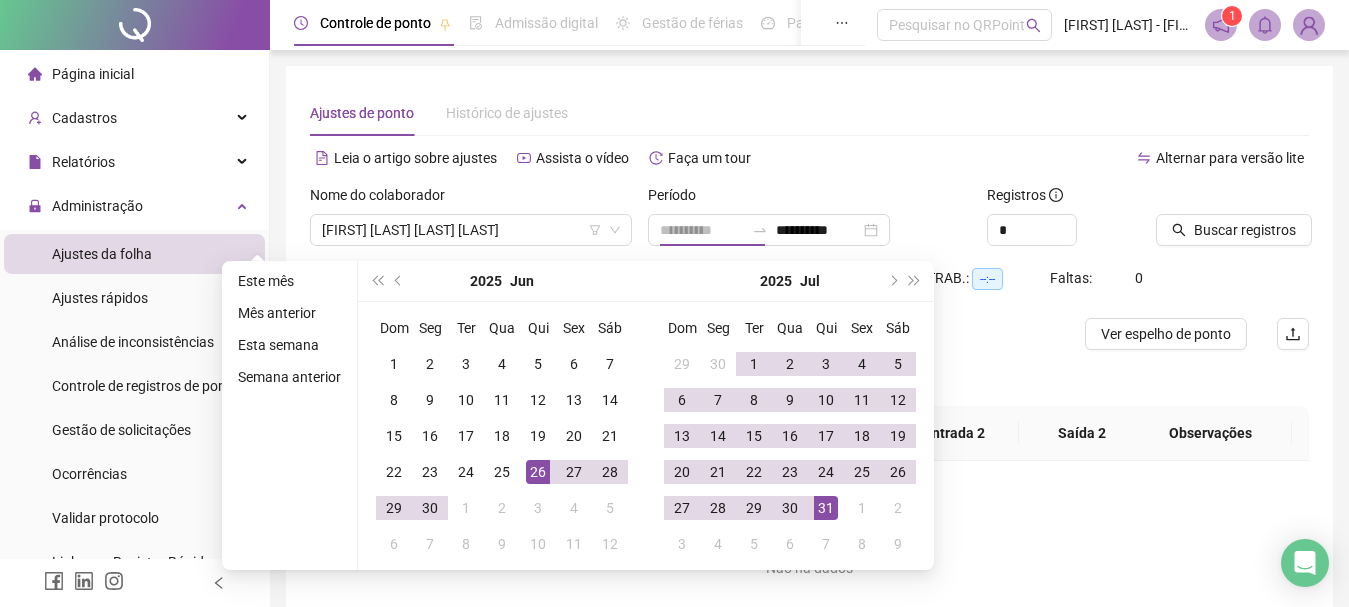 click on "26" at bounding box center (538, 472) 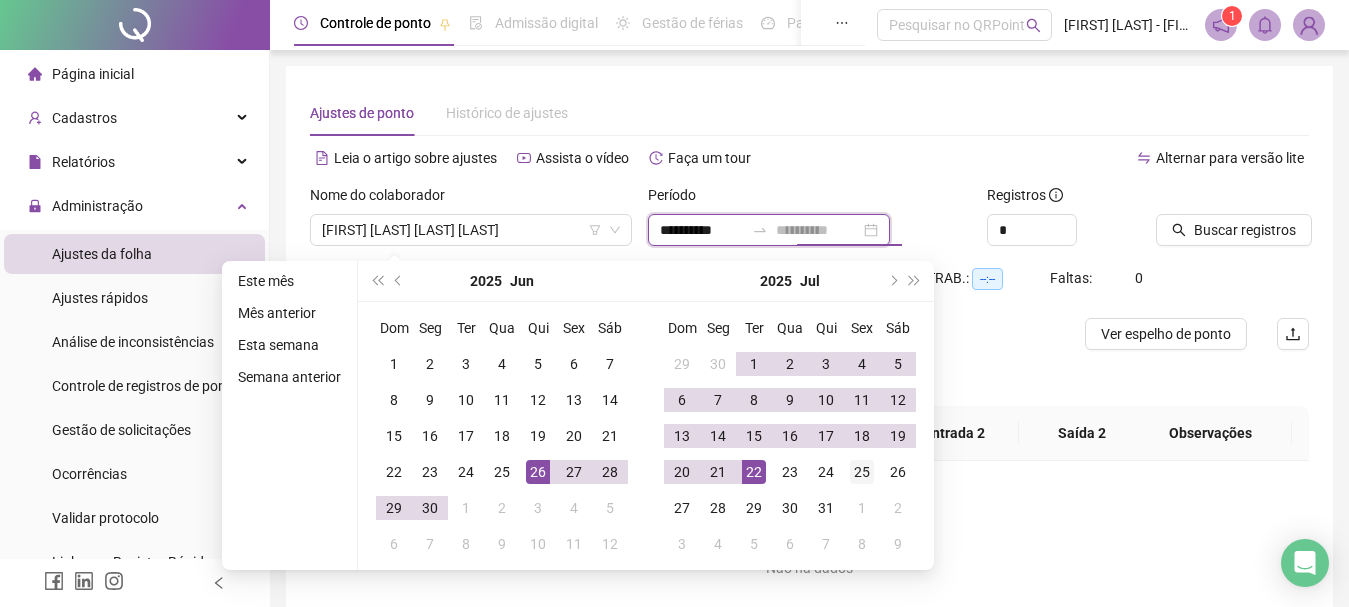 type on "**********" 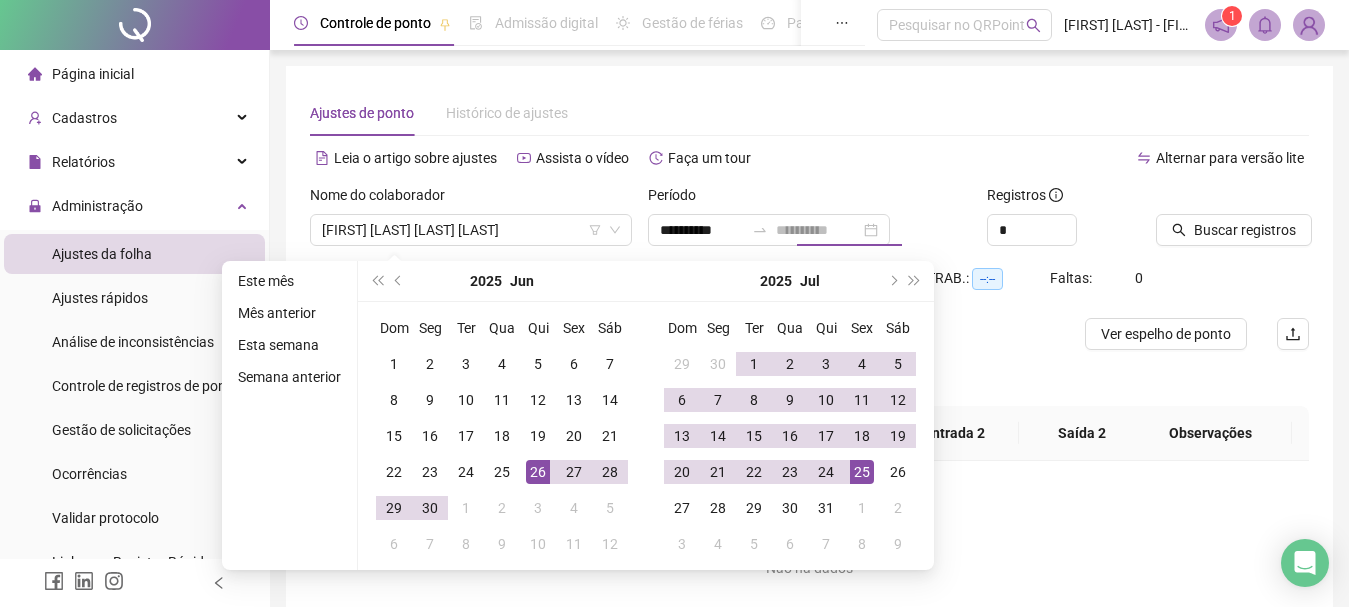 click on "25" at bounding box center (862, 472) 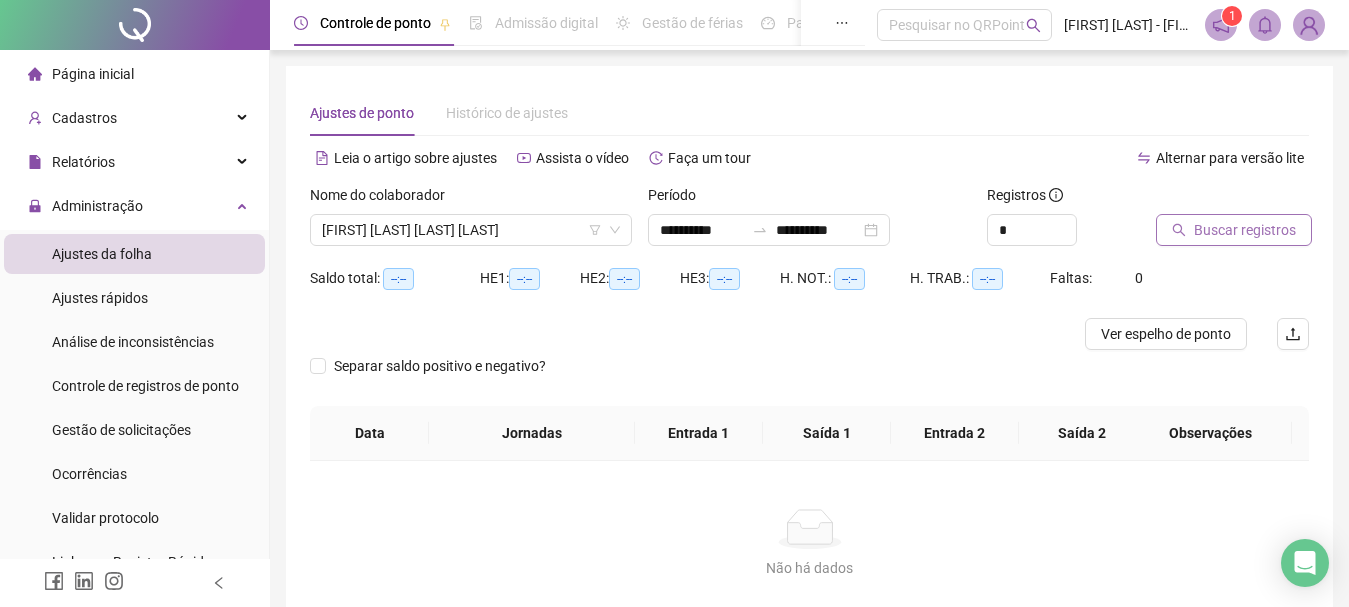click on "Buscar registros" at bounding box center (1245, 230) 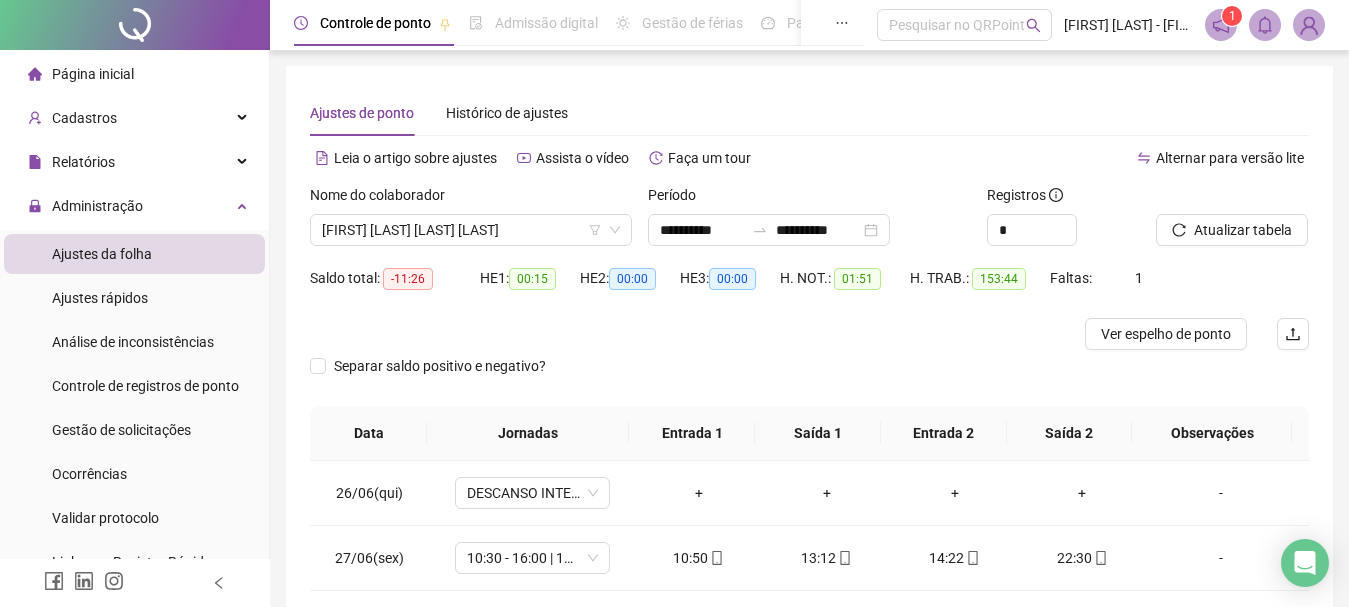 scroll, scrollTop: 200, scrollLeft: 0, axis: vertical 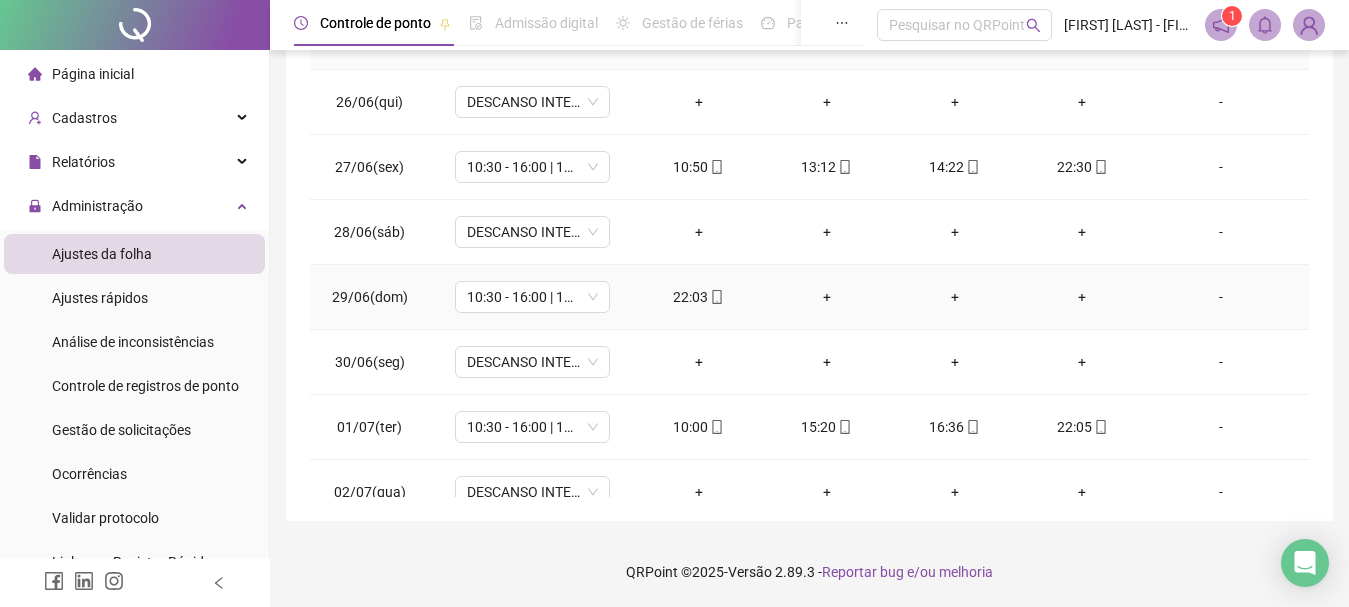 click on "+" at bounding box center (827, 297) 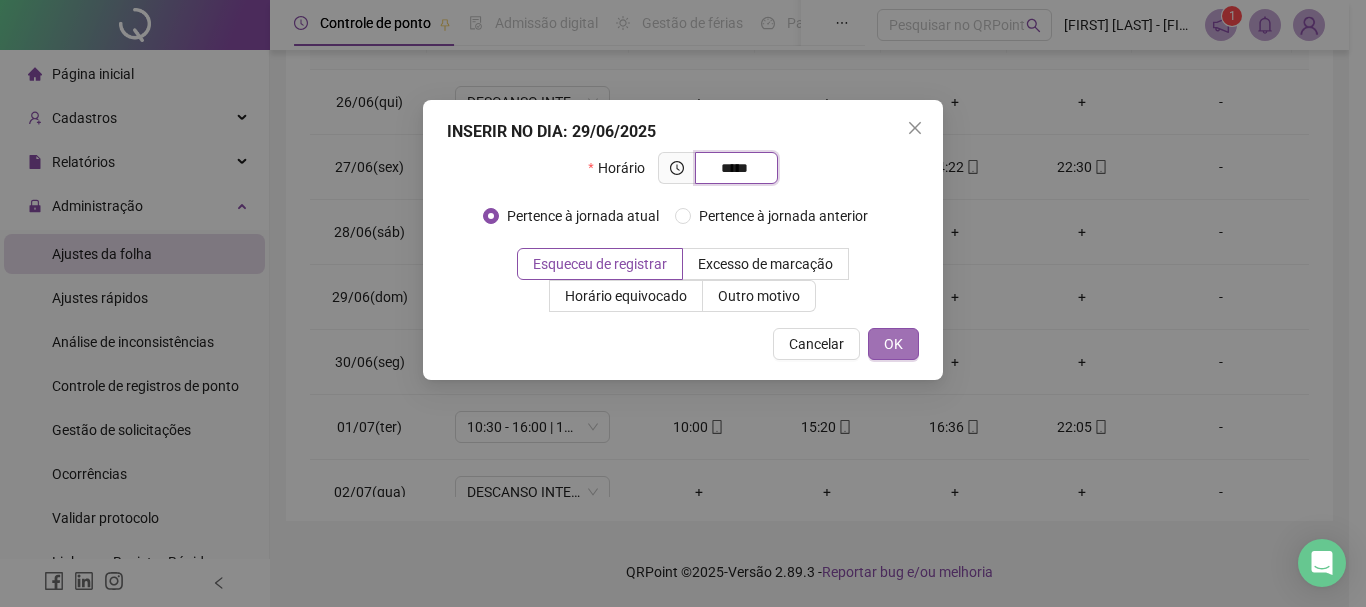 type on "*****" 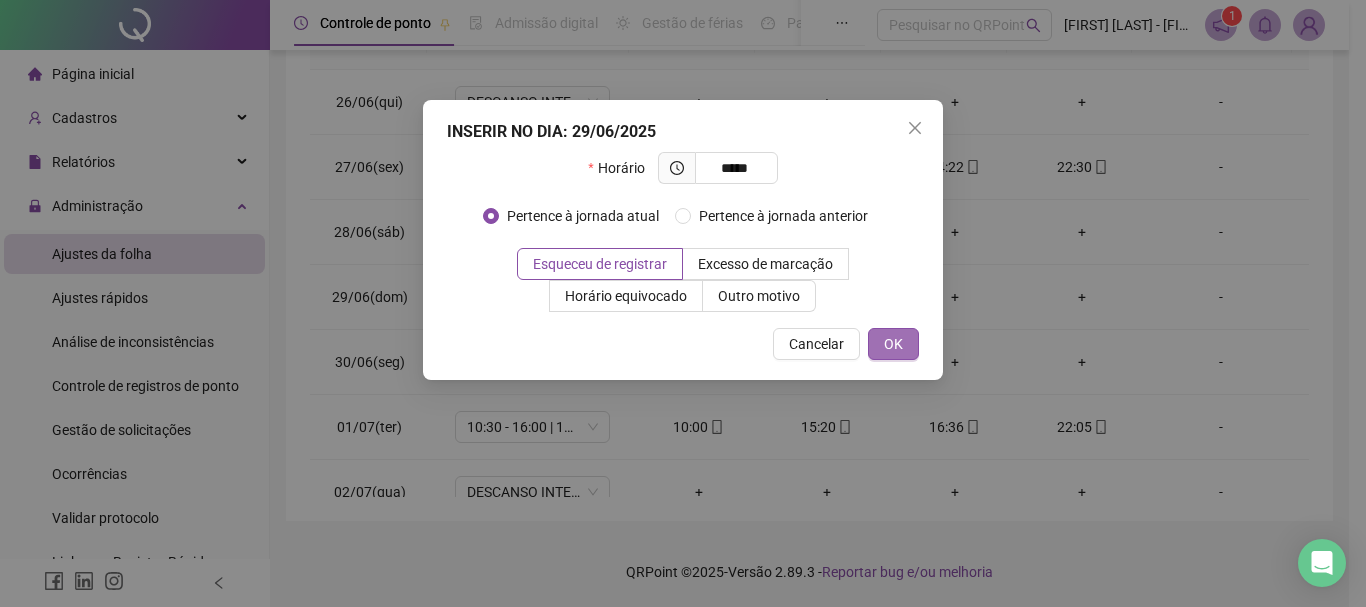 click on "OK" at bounding box center (893, 344) 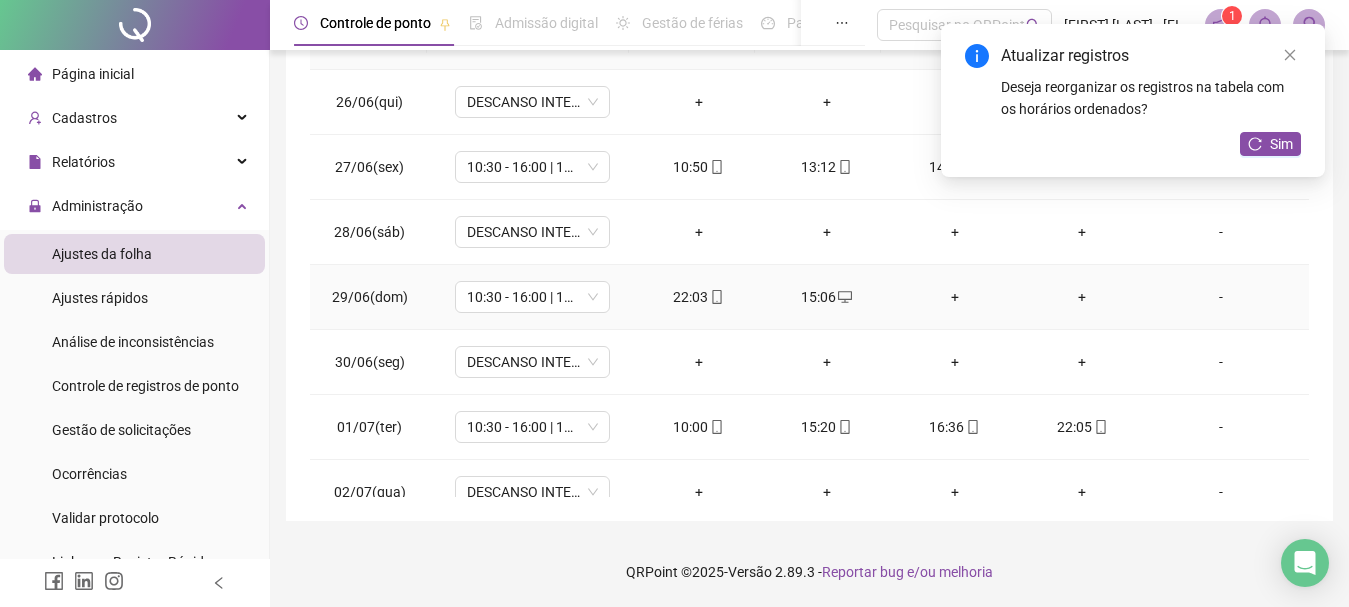 click on "+" at bounding box center [955, 297] 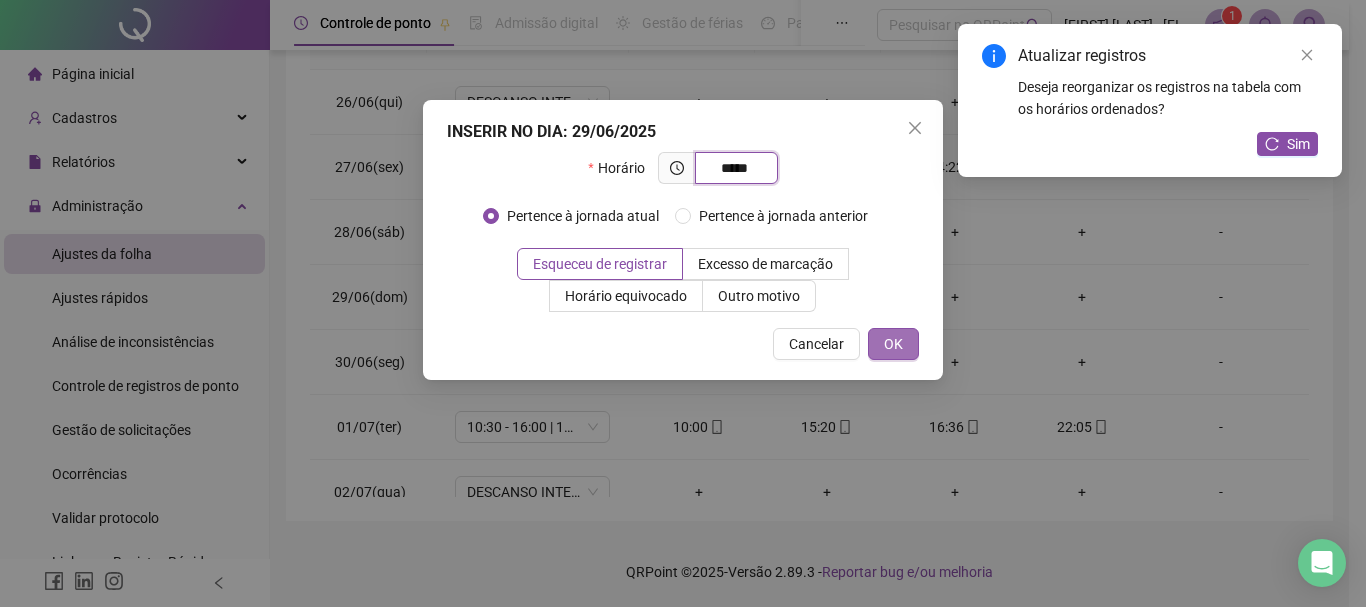 type on "*****" 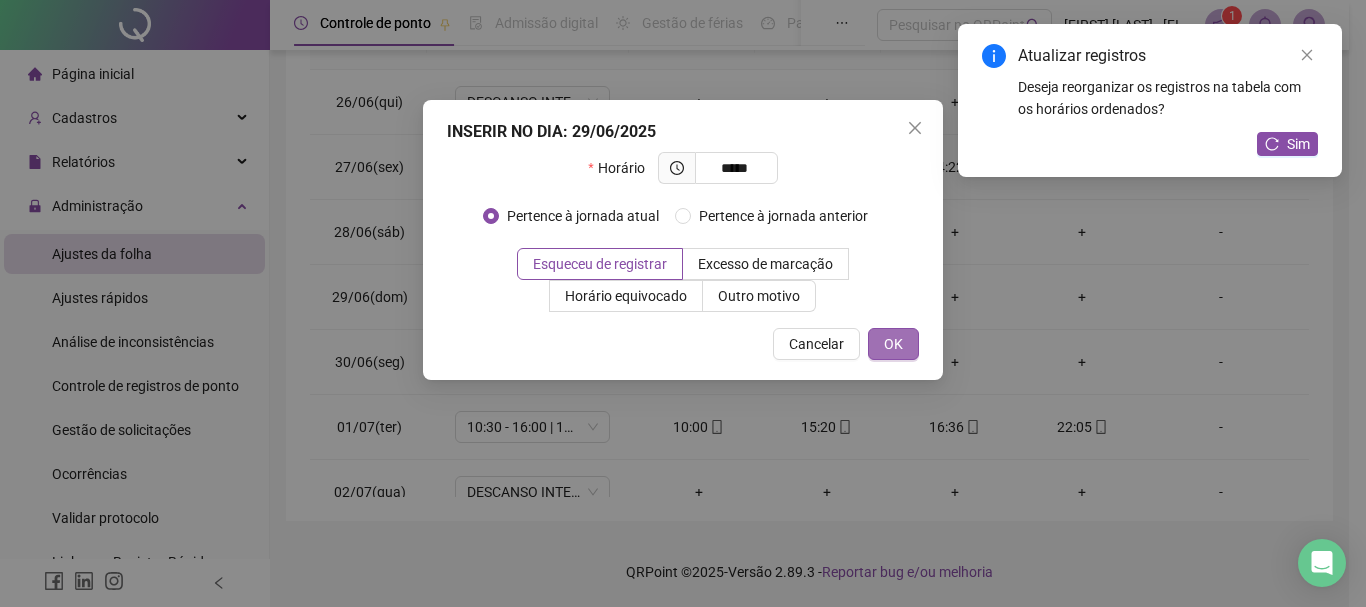 click on "OK" at bounding box center [893, 344] 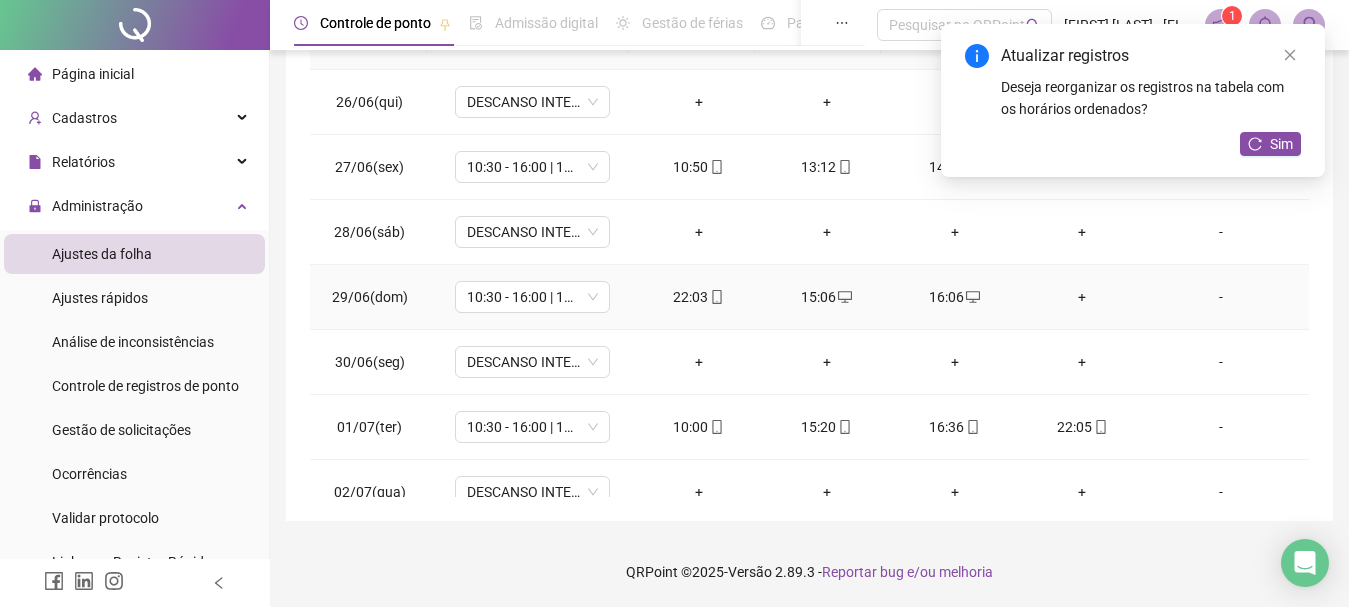 click on "+" at bounding box center (1083, 297) 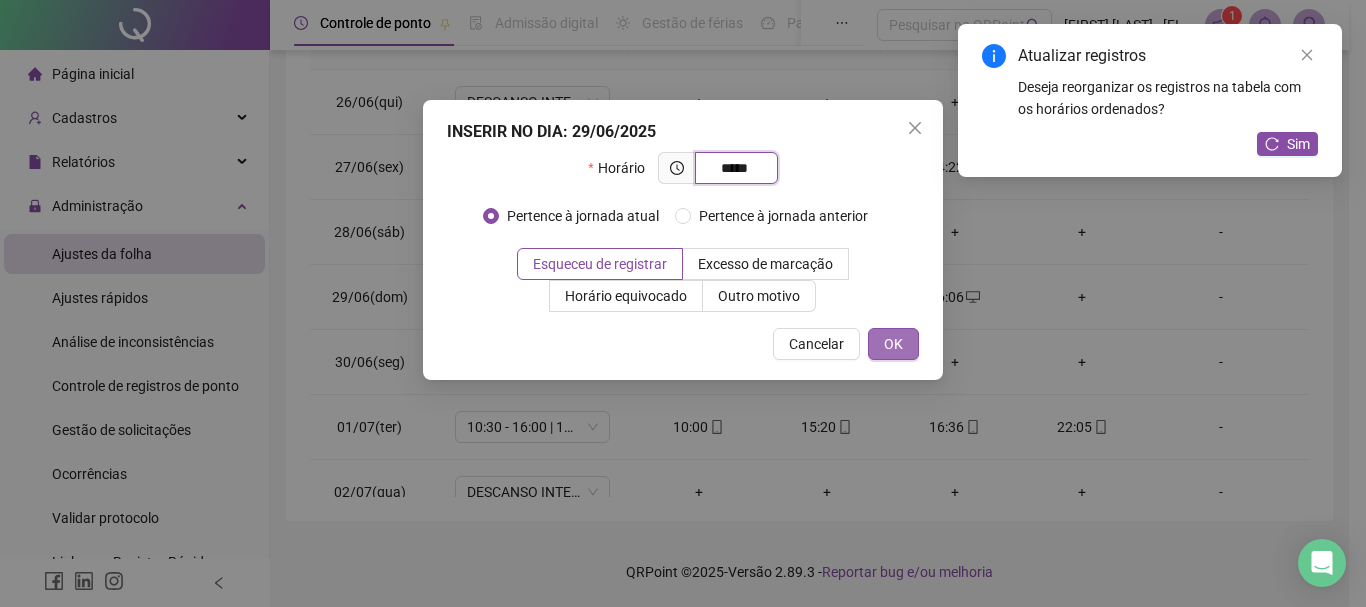 type on "*****" 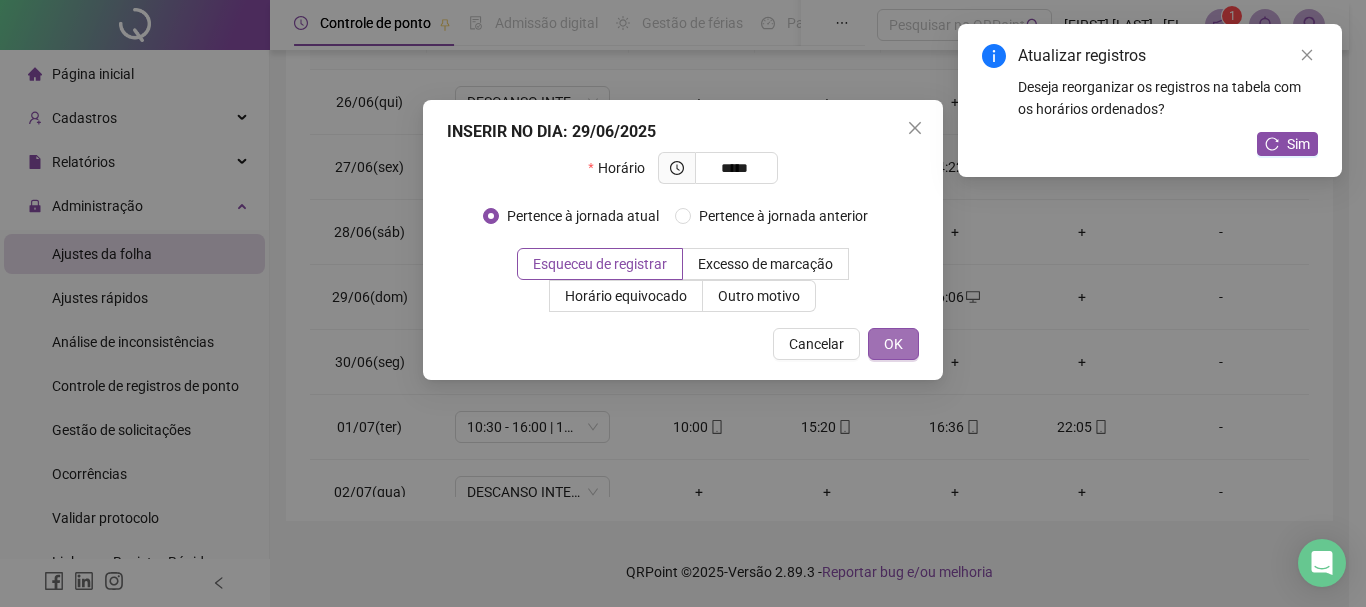 click on "OK" at bounding box center [893, 344] 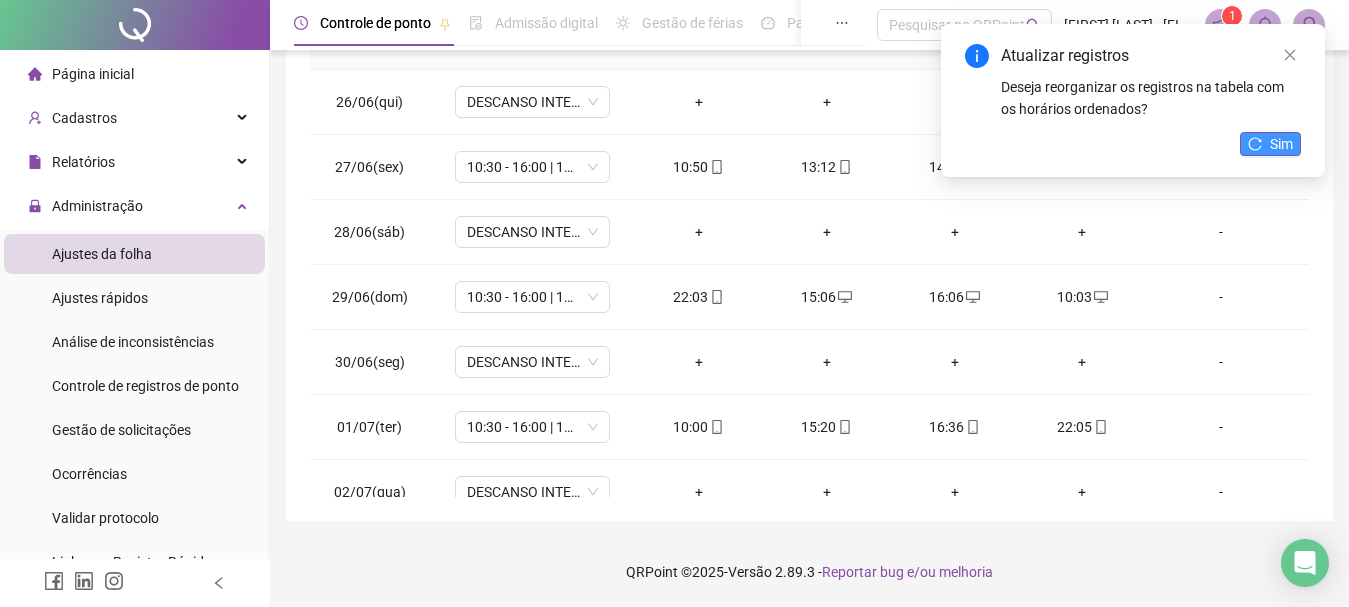 click on "Sim" at bounding box center (1270, 144) 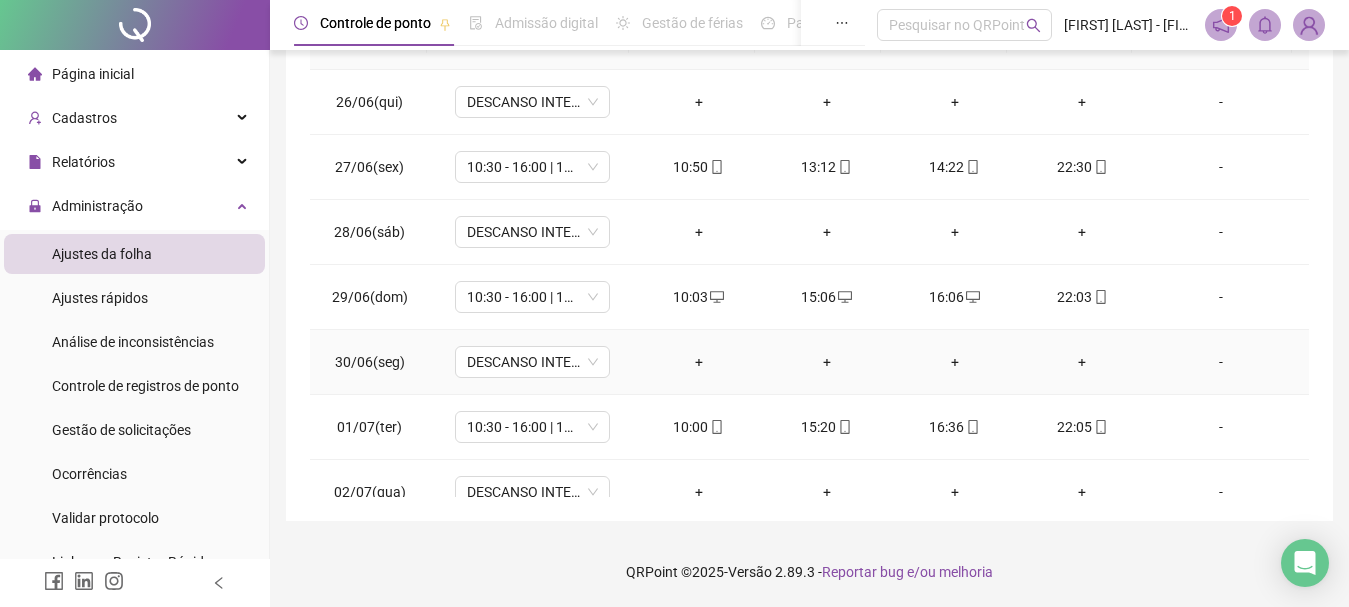 scroll, scrollTop: 0, scrollLeft: 0, axis: both 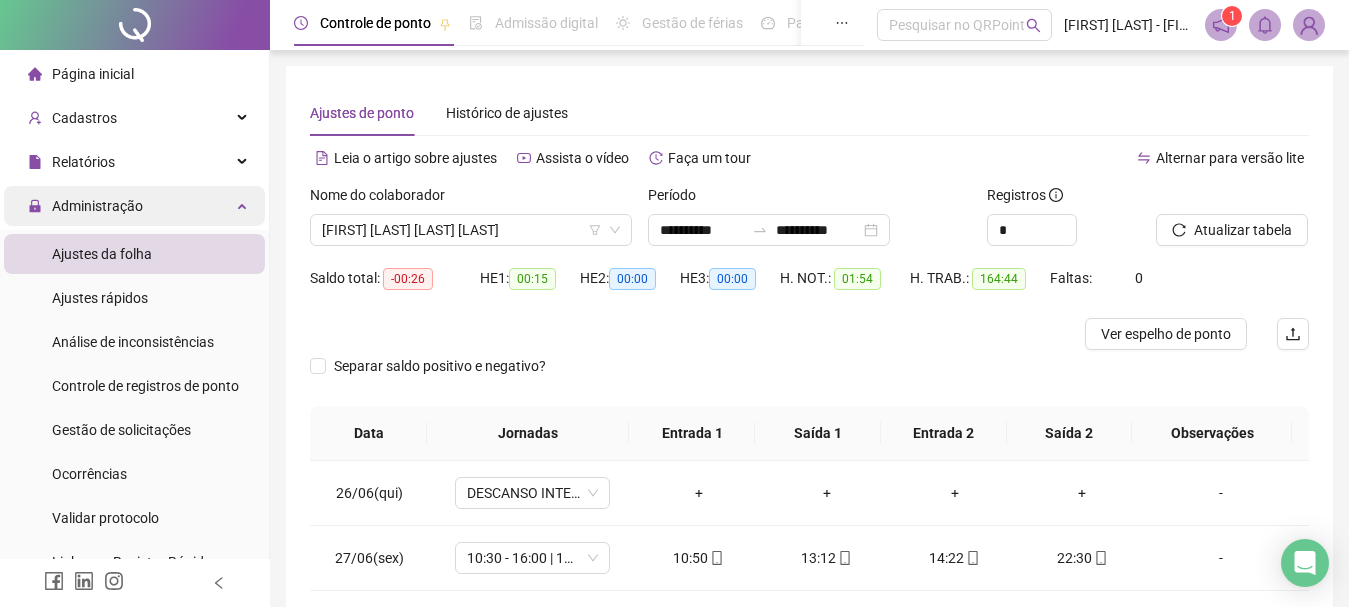 click on "Administração" at bounding box center (97, 206) 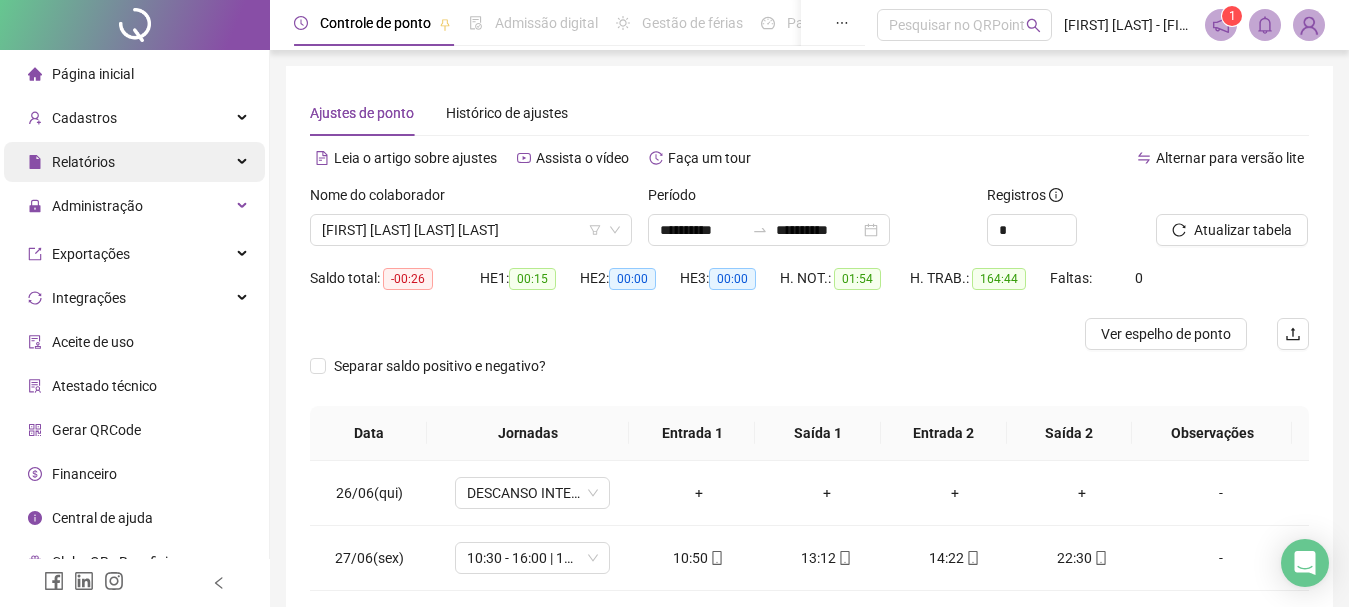 click on "Relatórios" at bounding box center (83, 162) 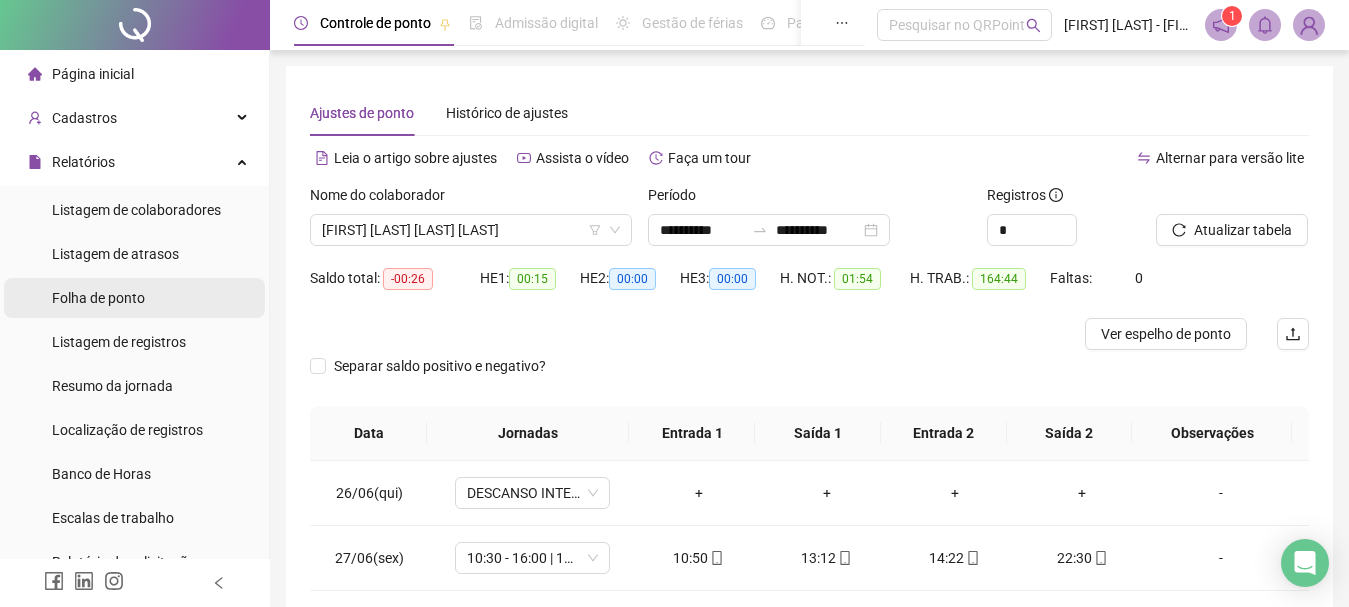 click on "Folha de ponto" at bounding box center [98, 298] 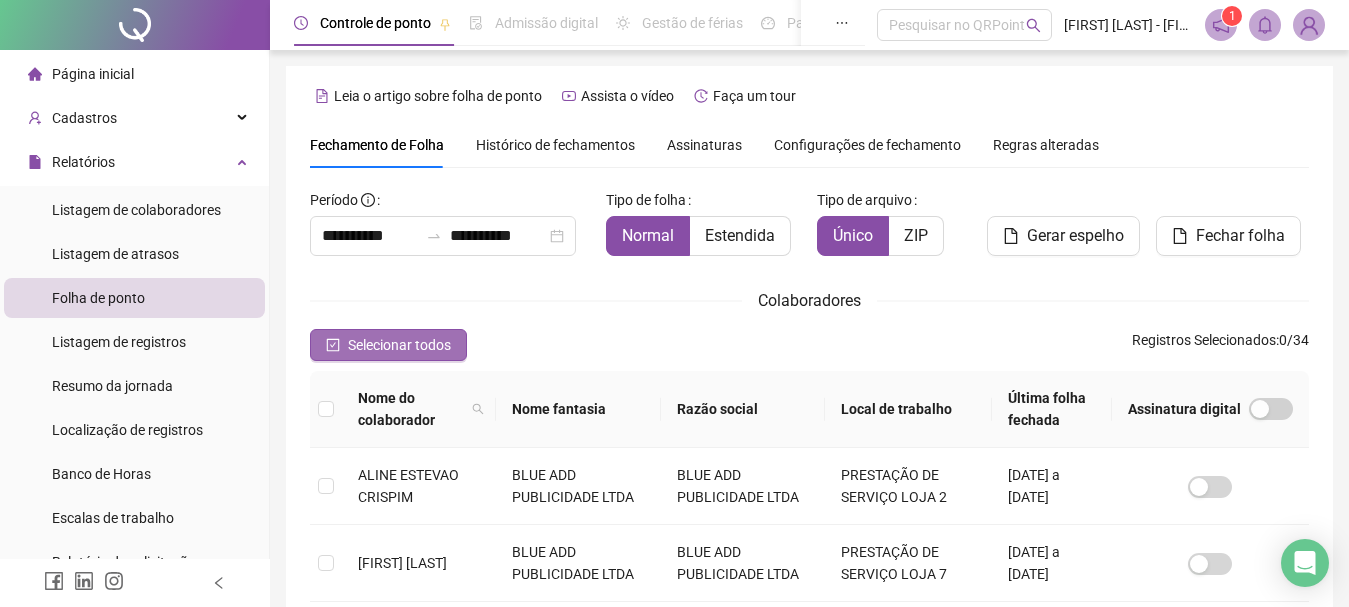 scroll, scrollTop: 106, scrollLeft: 0, axis: vertical 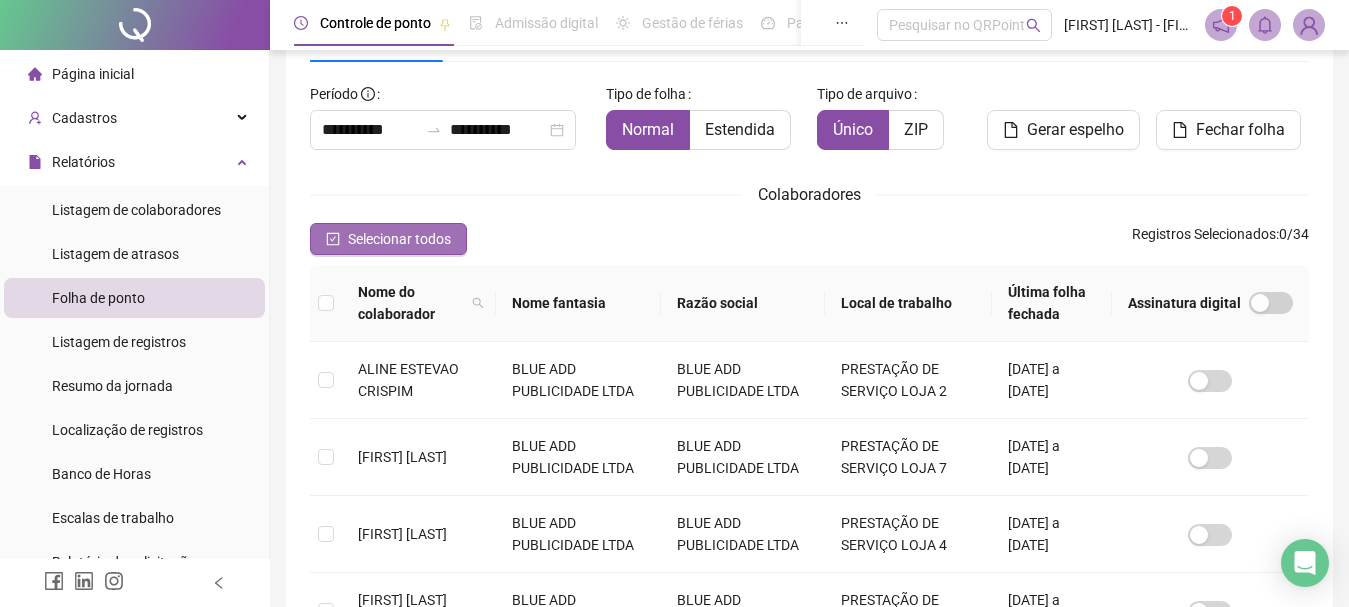 click on "Selecionar todos" at bounding box center [399, 239] 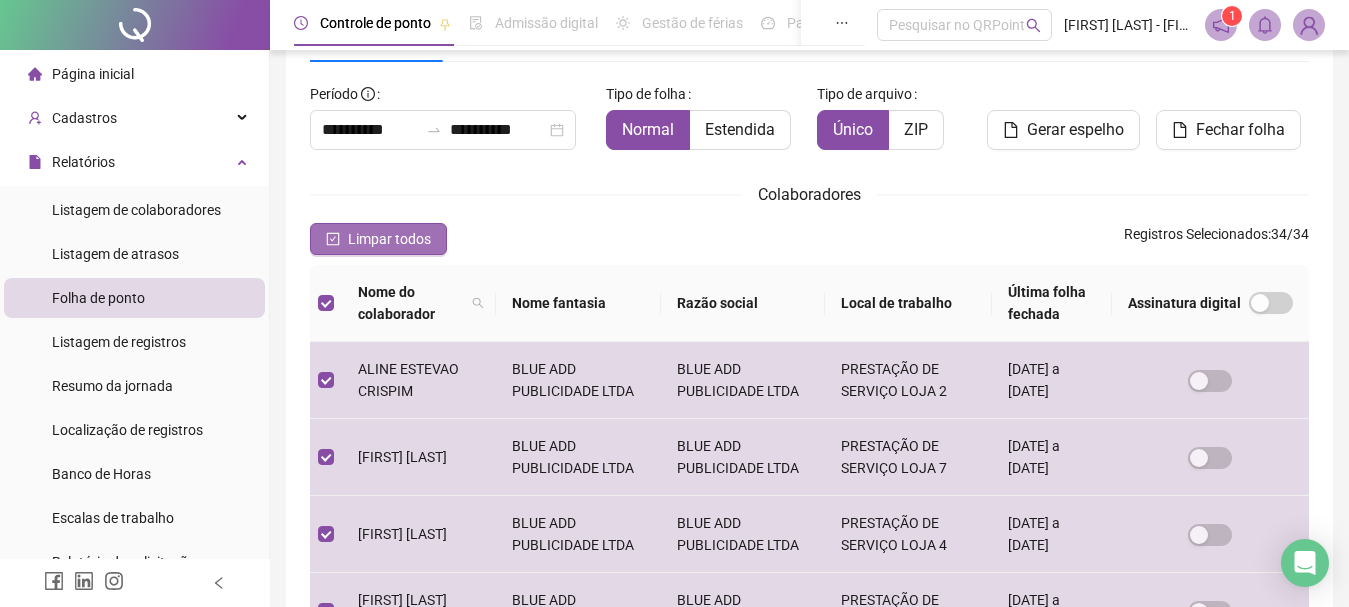 click on "Limpar todos" at bounding box center [389, 239] 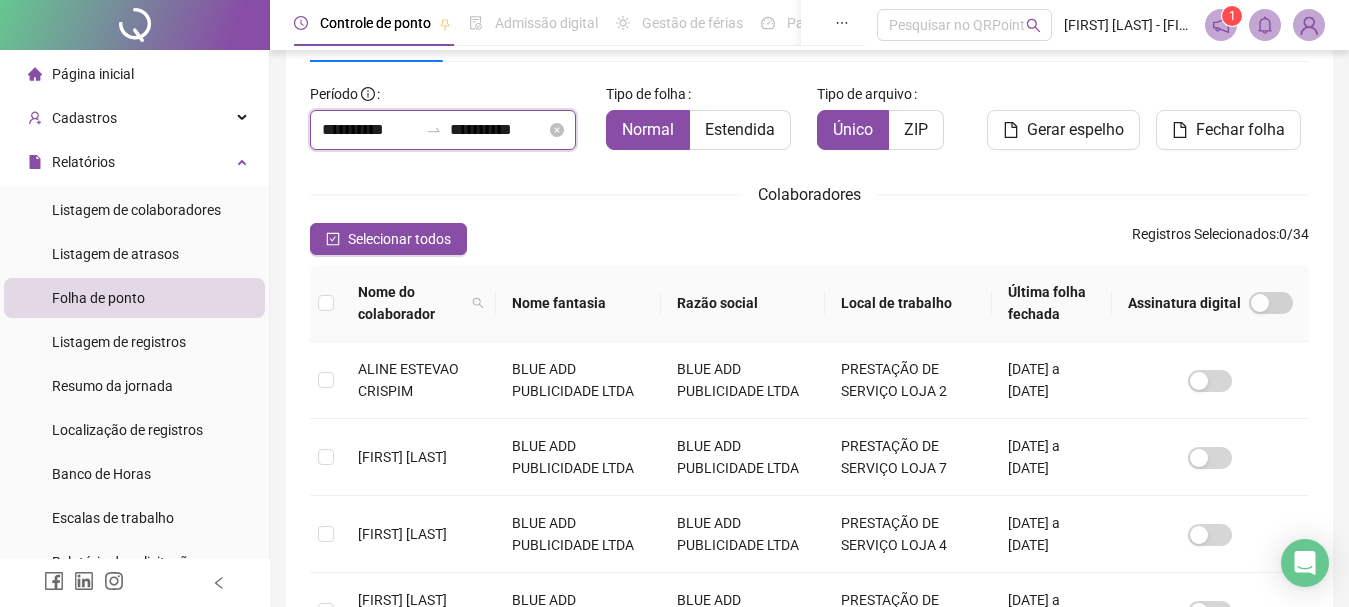 click on "**********" at bounding box center (370, 130) 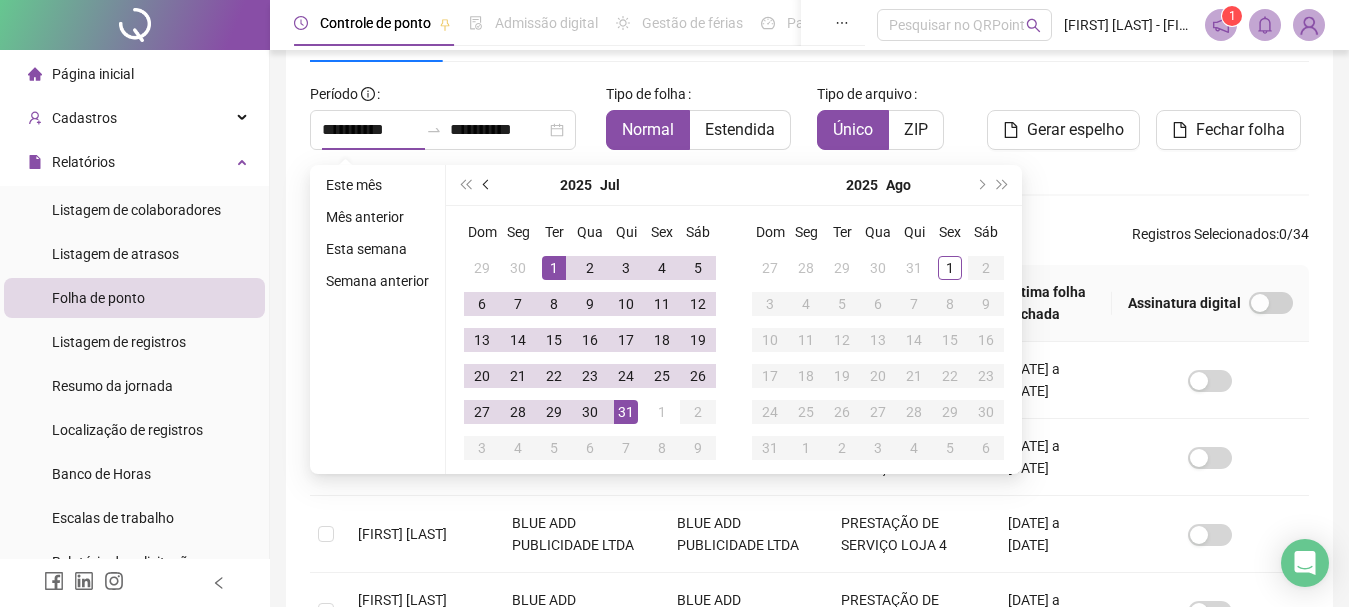 click at bounding box center (487, 185) 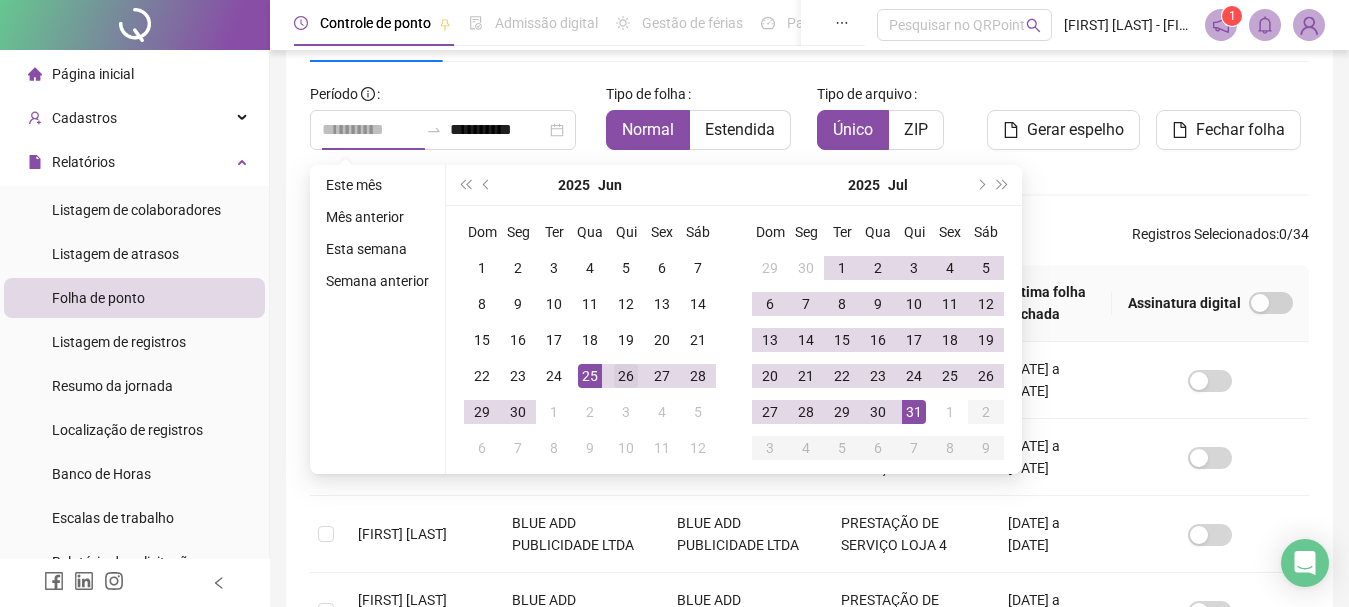 type on "**********" 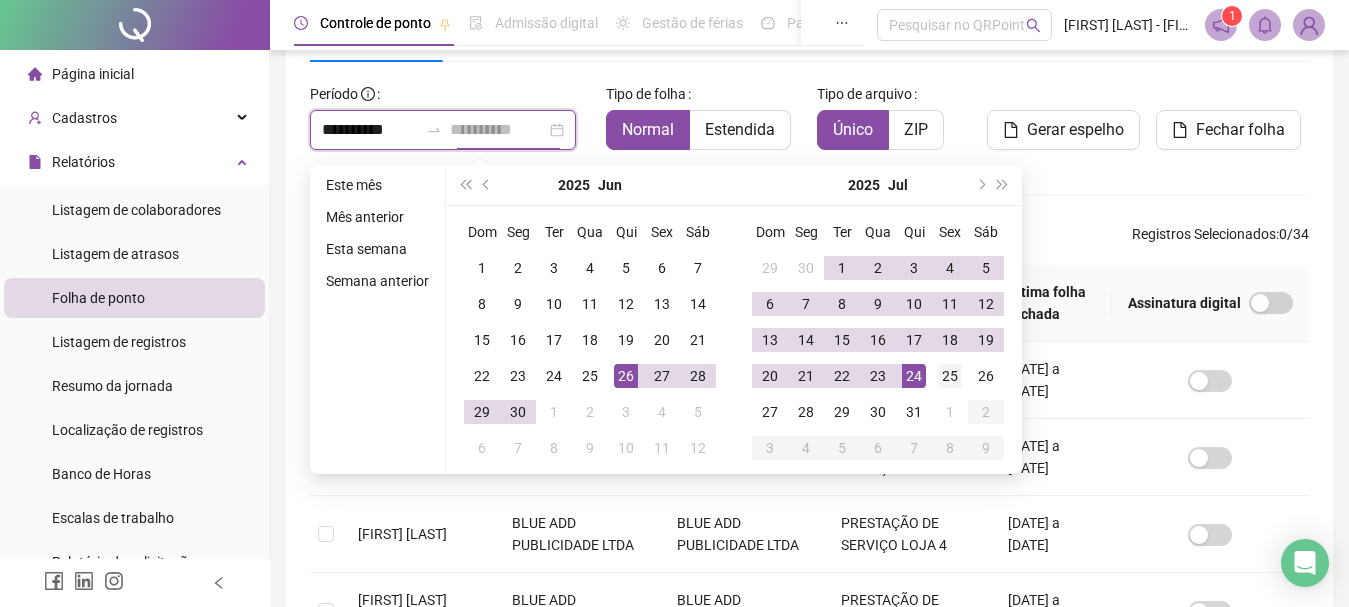 type on "**********" 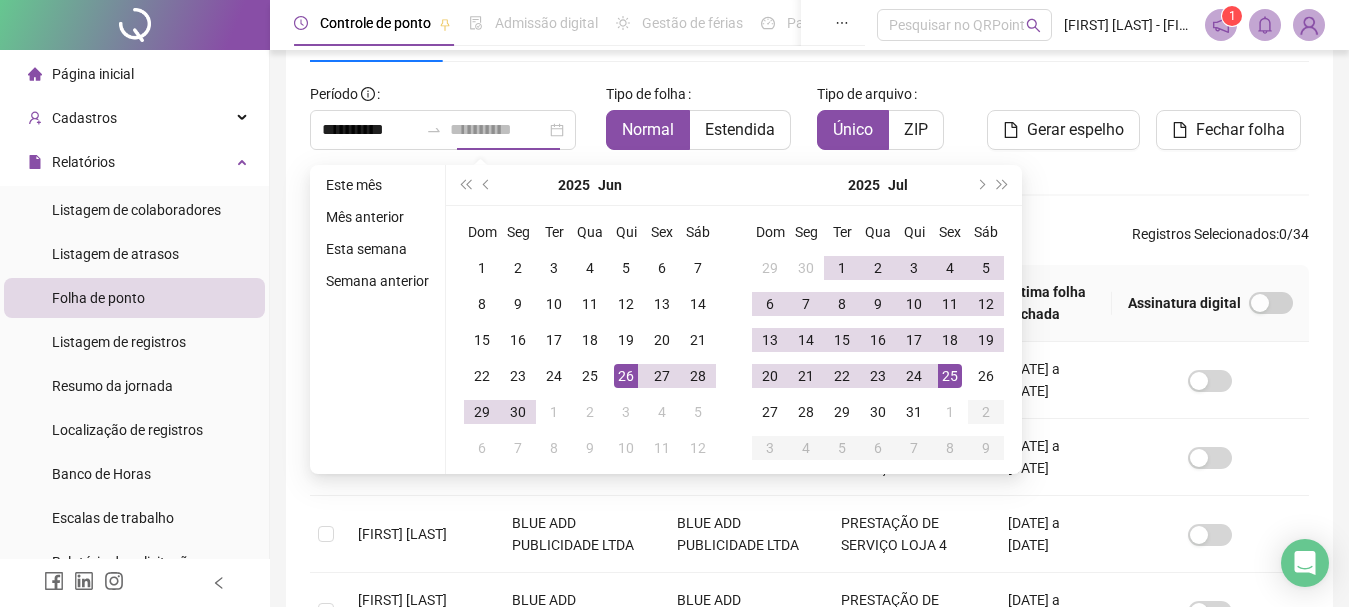 click on "25" at bounding box center [950, 376] 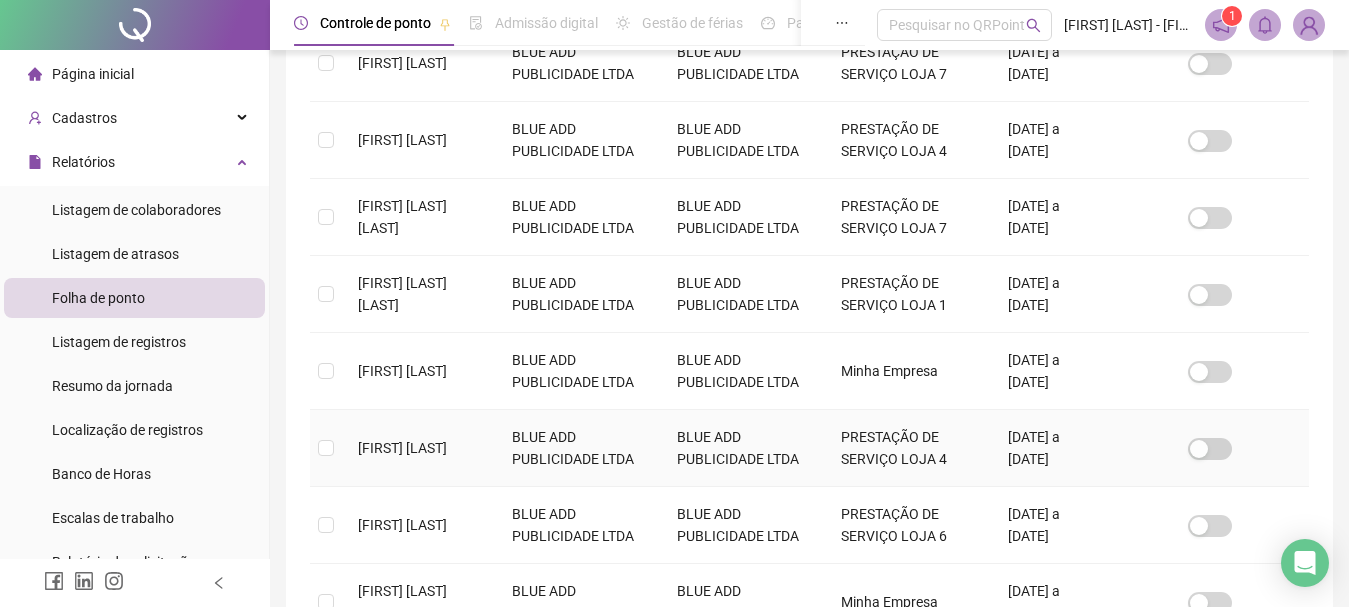 scroll, scrollTop: 785, scrollLeft: 0, axis: vertical 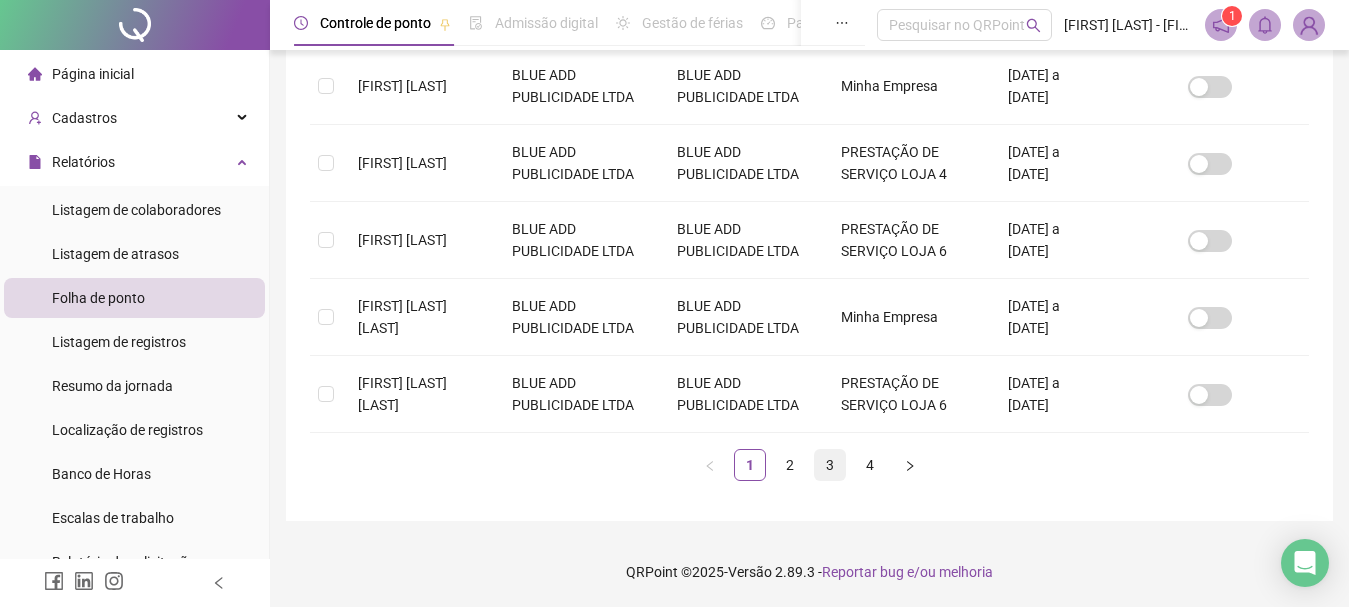 click on "3" at bounding box center [830, 465] 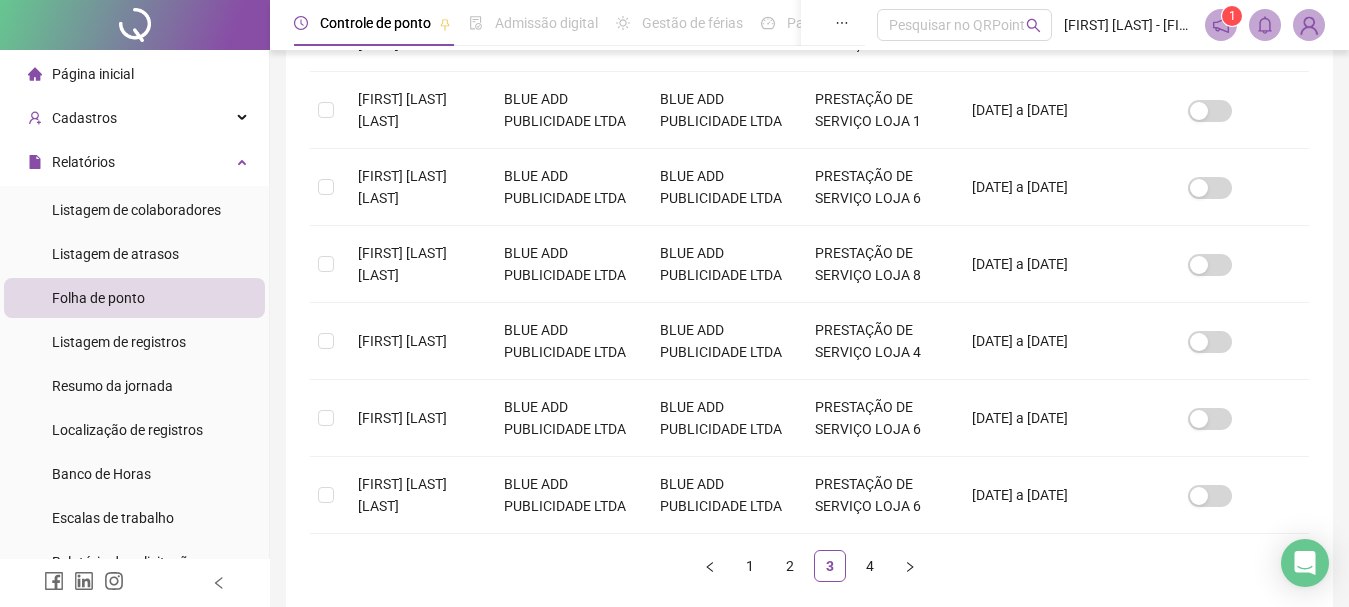 scroll, scrollTop: 829, scrollLeft: 0, axis: vertical 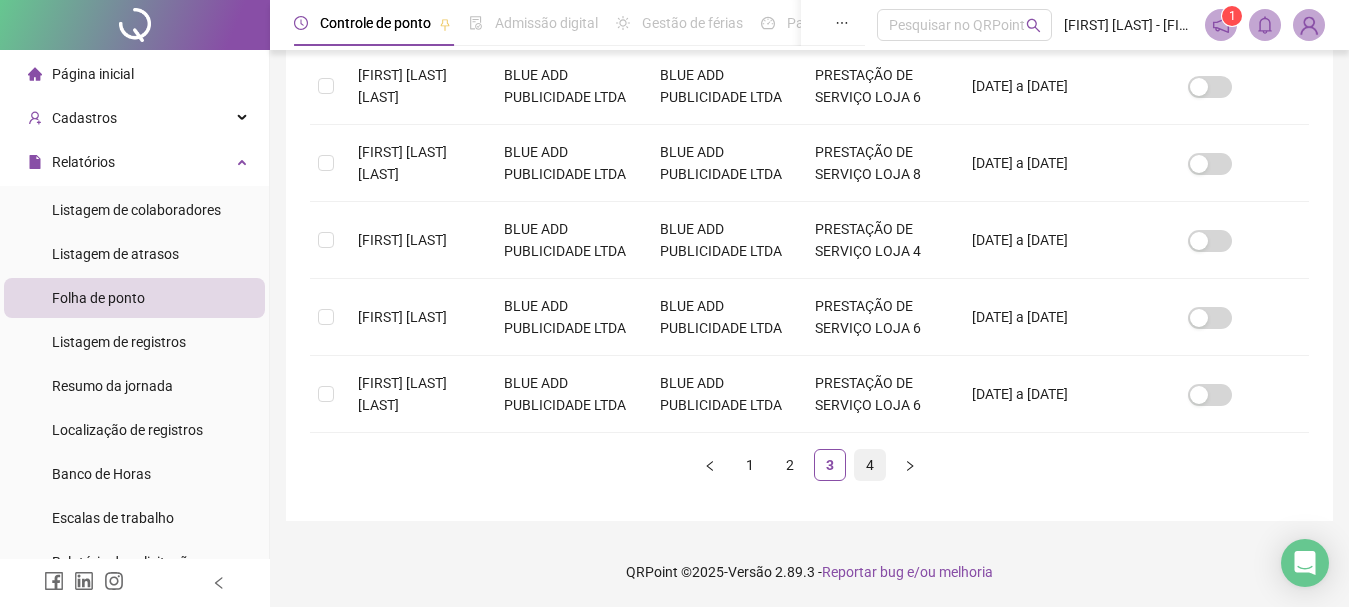 click on "4" at bounding box center [870, 465] 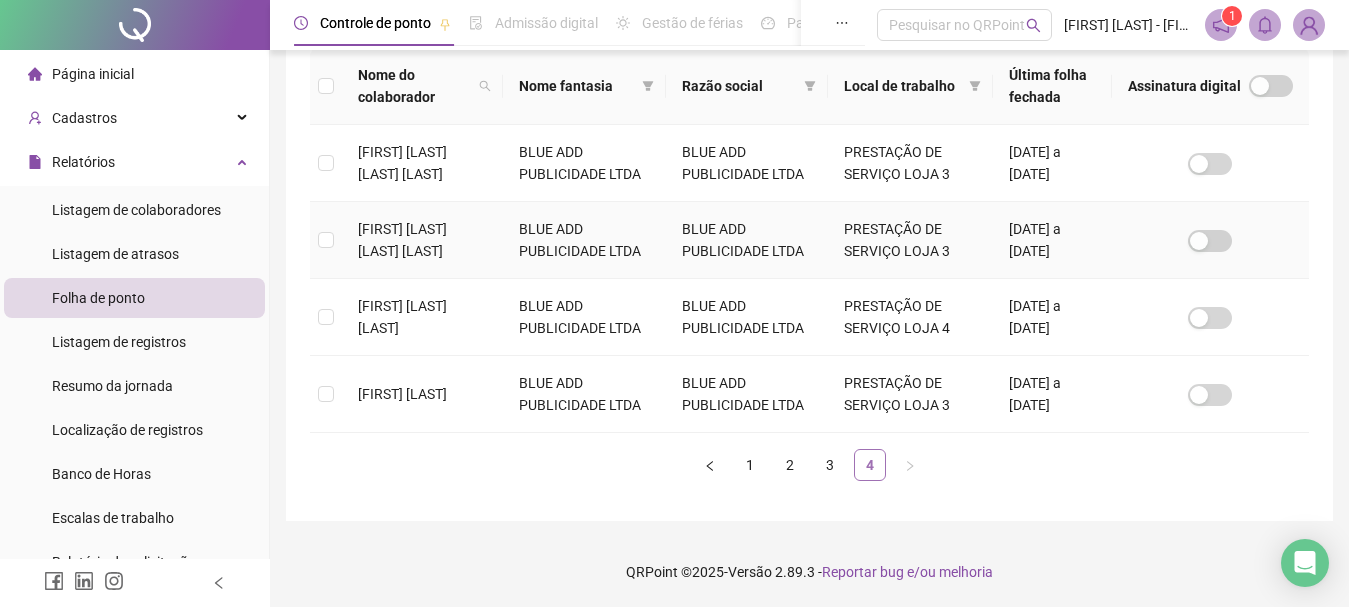 scroll, scrollTop: 106, scrollLeft: 0, axis: vertical 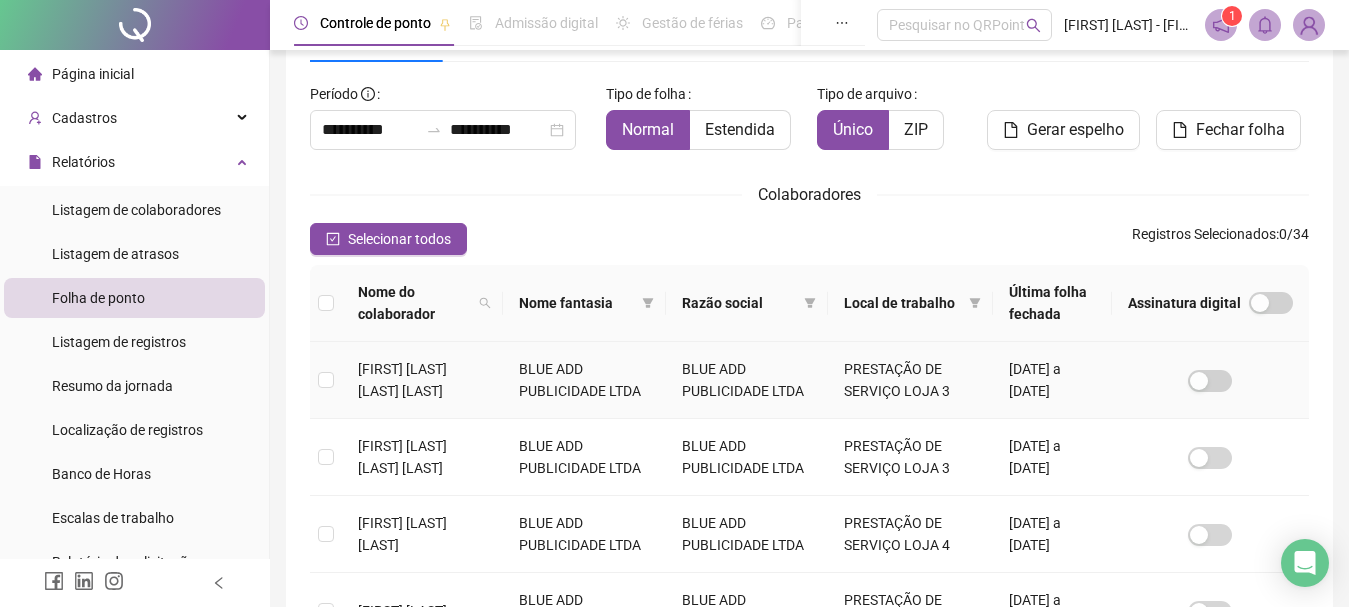 click on "[FIRST] [LAST] [LAST] [LAST]" at bounding box center [402, 380] 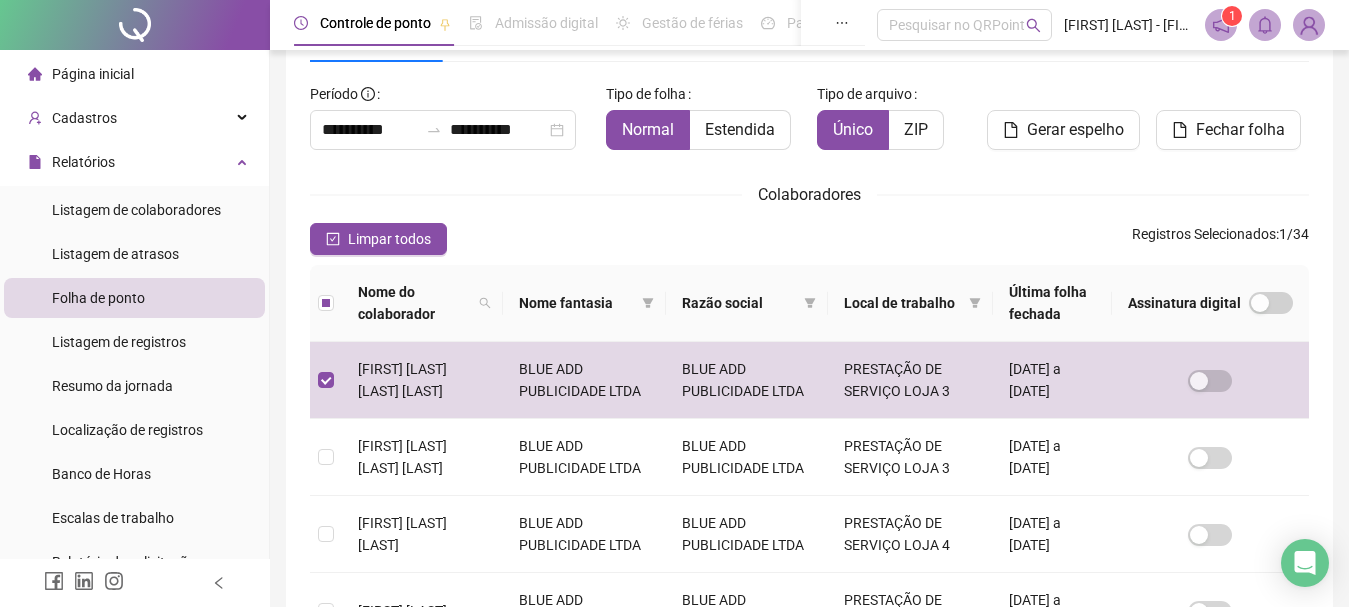 scroll, scrollTop: 0, scrollLeft: 0, axis: both 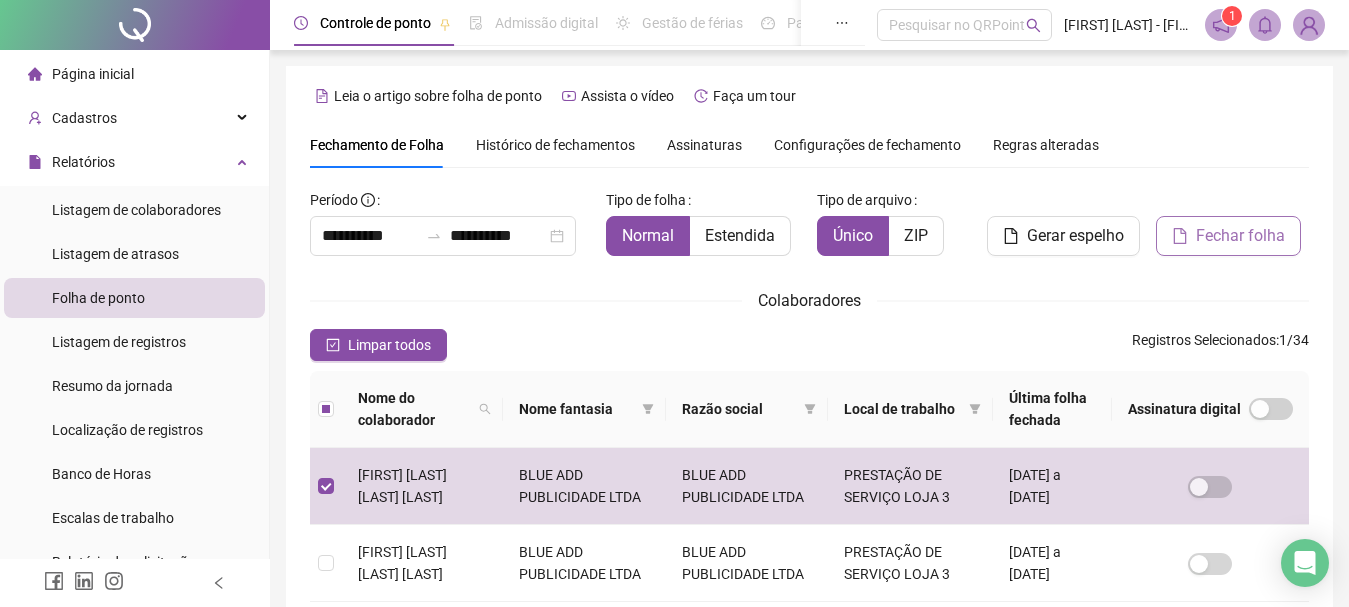 click on "Fechar folha" at bounding box center [1240, 236] 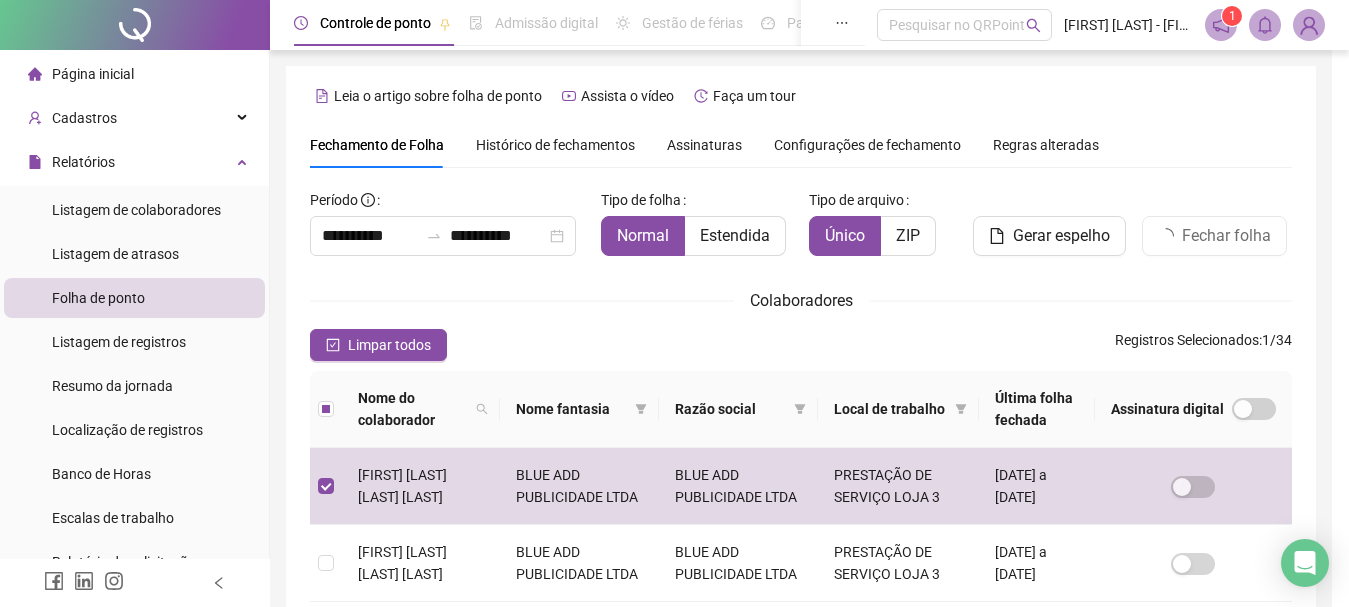 scroll, scrollTop: 106, scrollLeft: 0, axis: vertical 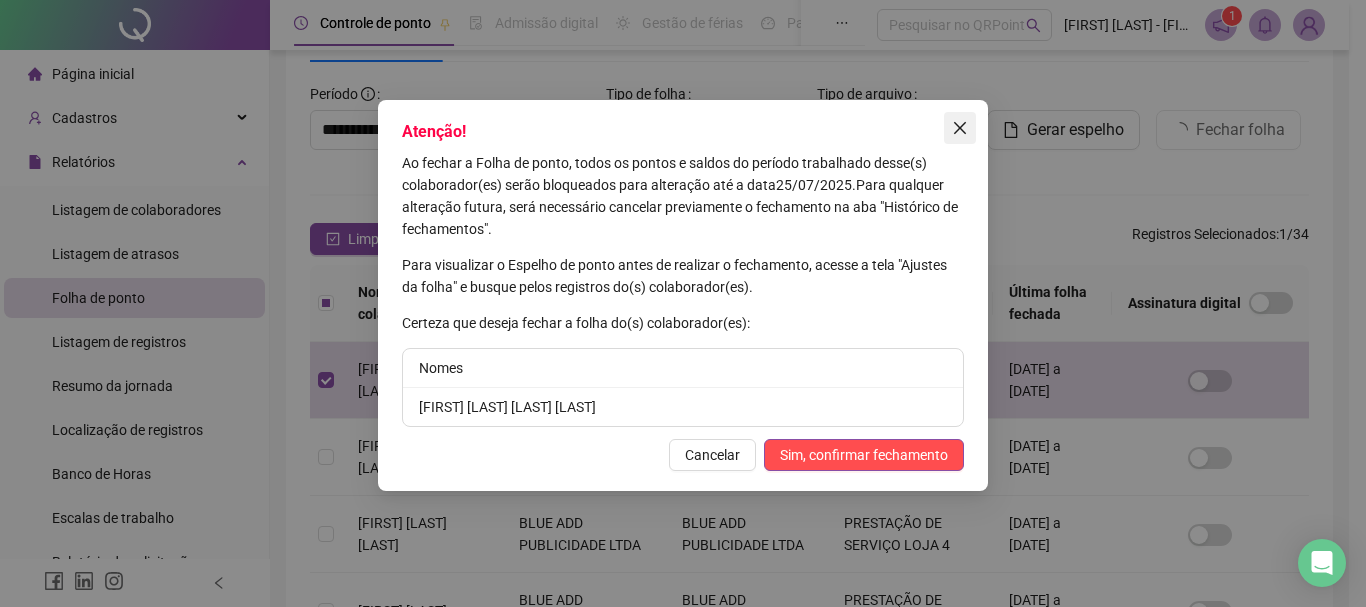 click 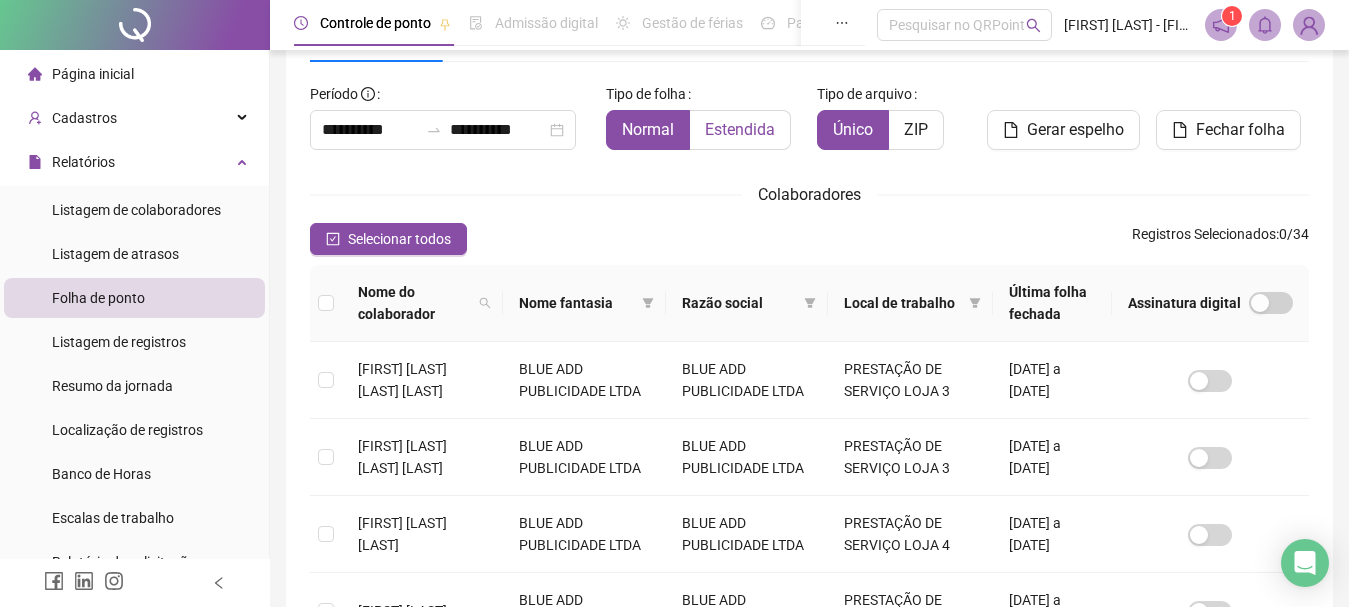 click on "Estendida" at bounding box center [740, 129] 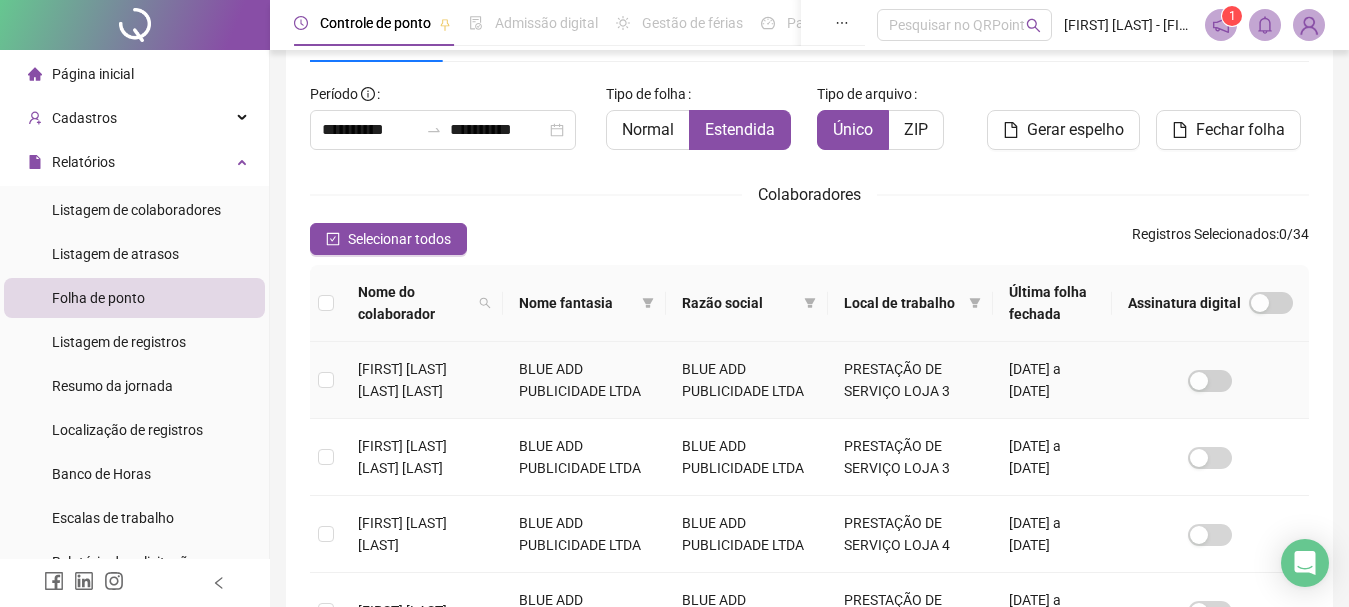 click on "[FIRST] [LAST] [LAST] [LAST]" at bounding box center (402, 380) 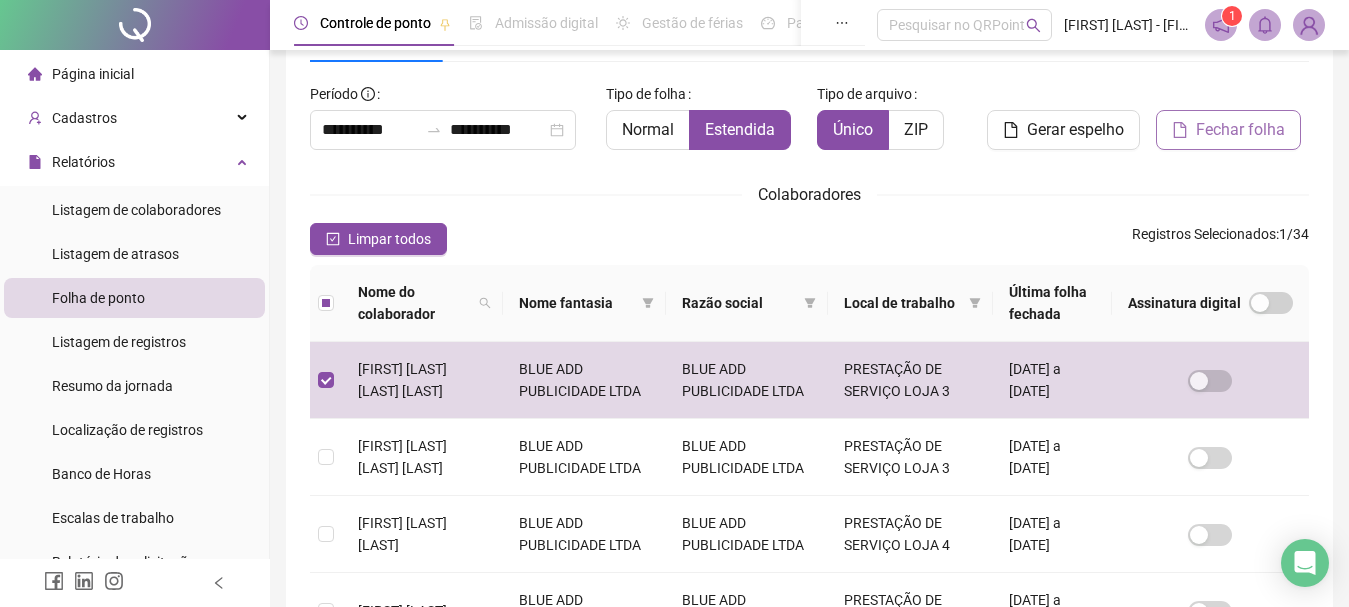 click on "Fechar folha" at bounding box center [1240, 130] 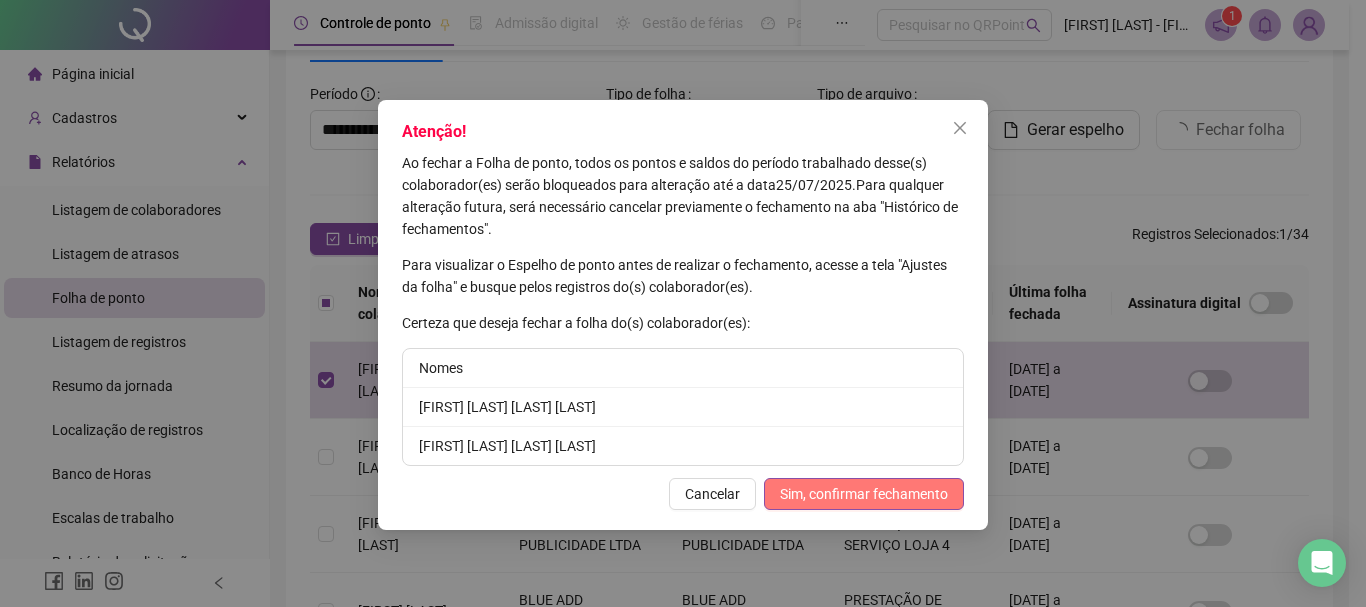 click on "Sim, confirmar fechamento" at bounding box center [864, 494] 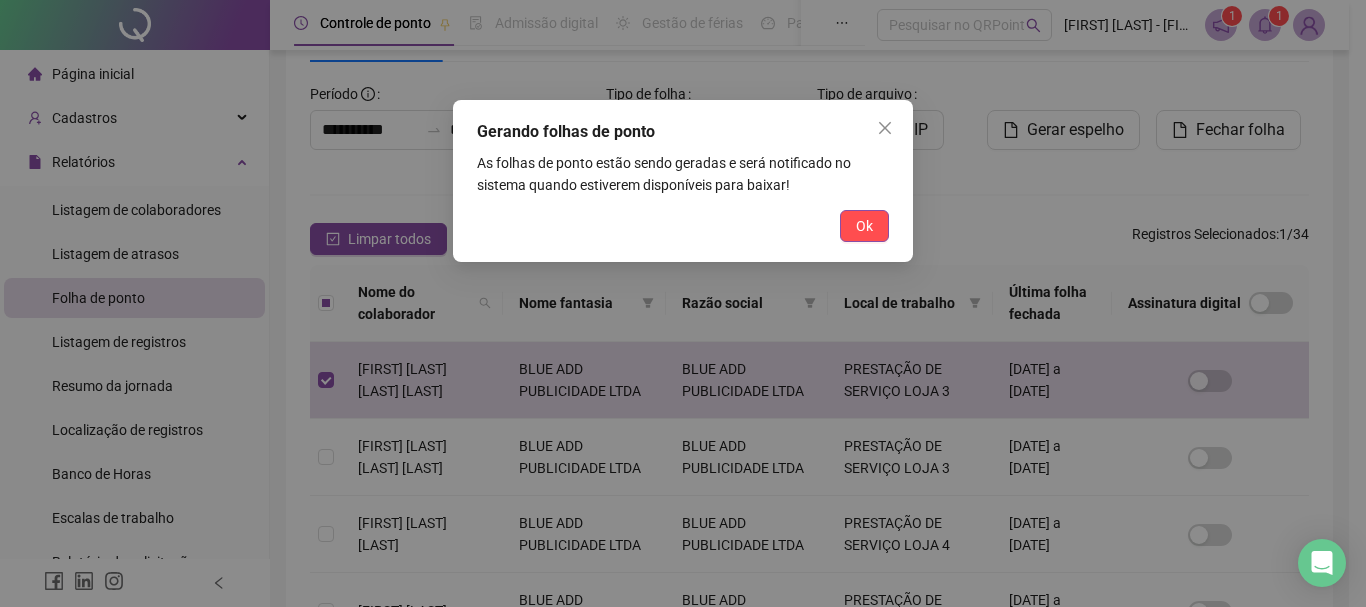 click on "Ok" at bounding box center [864, 226] 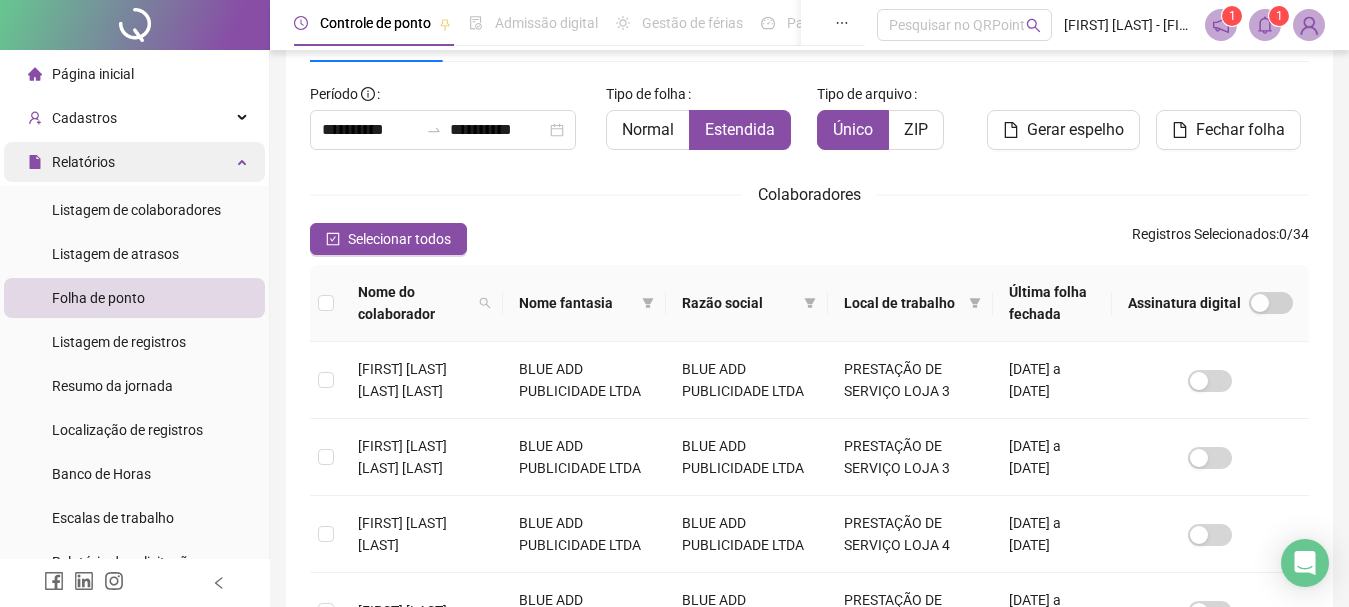 click on "Relatórios" at bounding box center [71, 162] 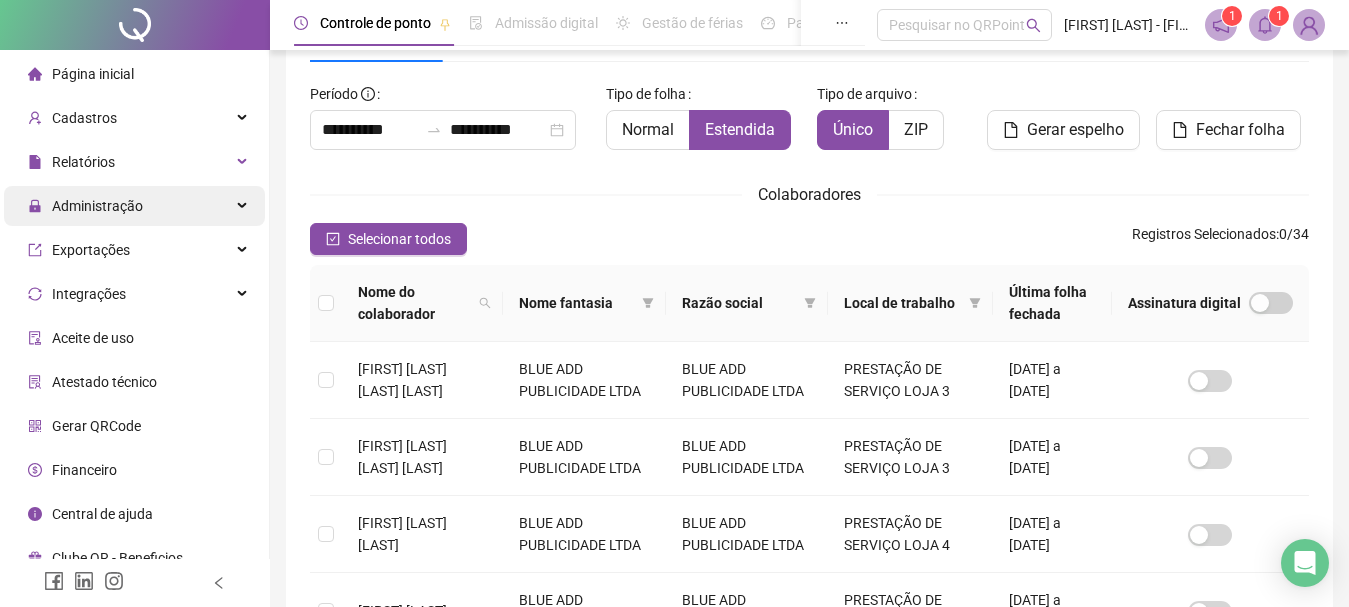 click on "Administração" at bounding box center (97, 206) 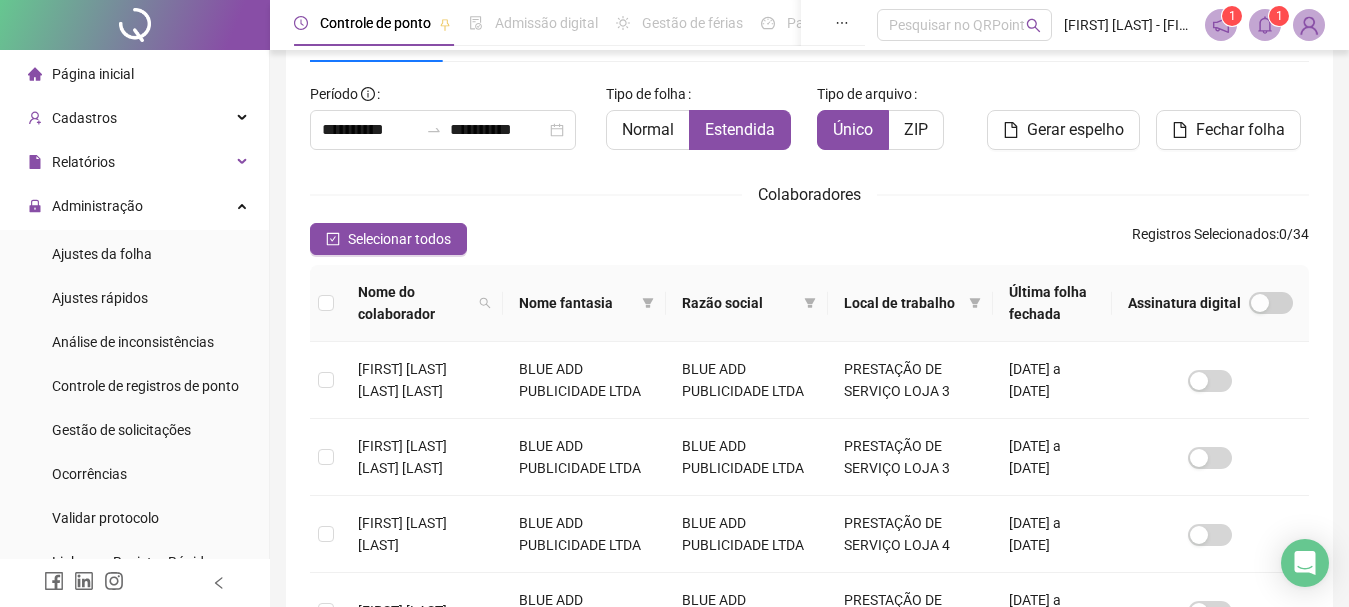 click on "Administração Ajustes da folha Ajustes rápidos Análise de inconsistências Controle de registros de ponto Gestão de solicitações Ocorrências Validar protocolo Link para Registro Rápido" at bounding box center (134, 386) 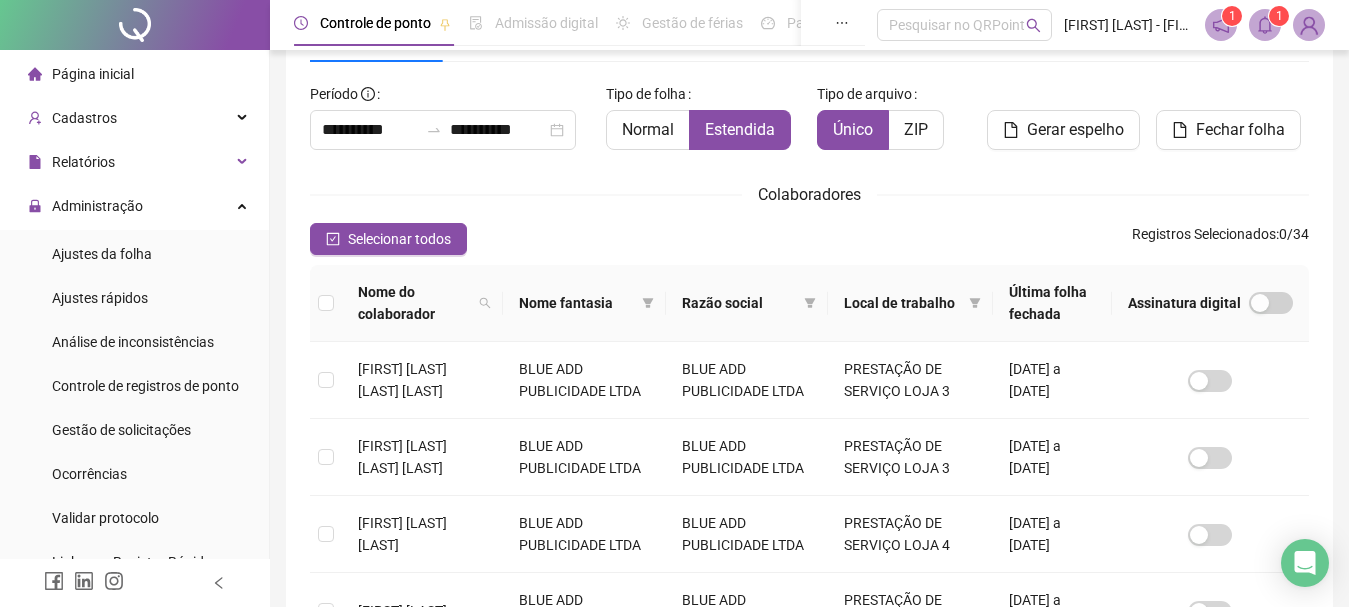 click 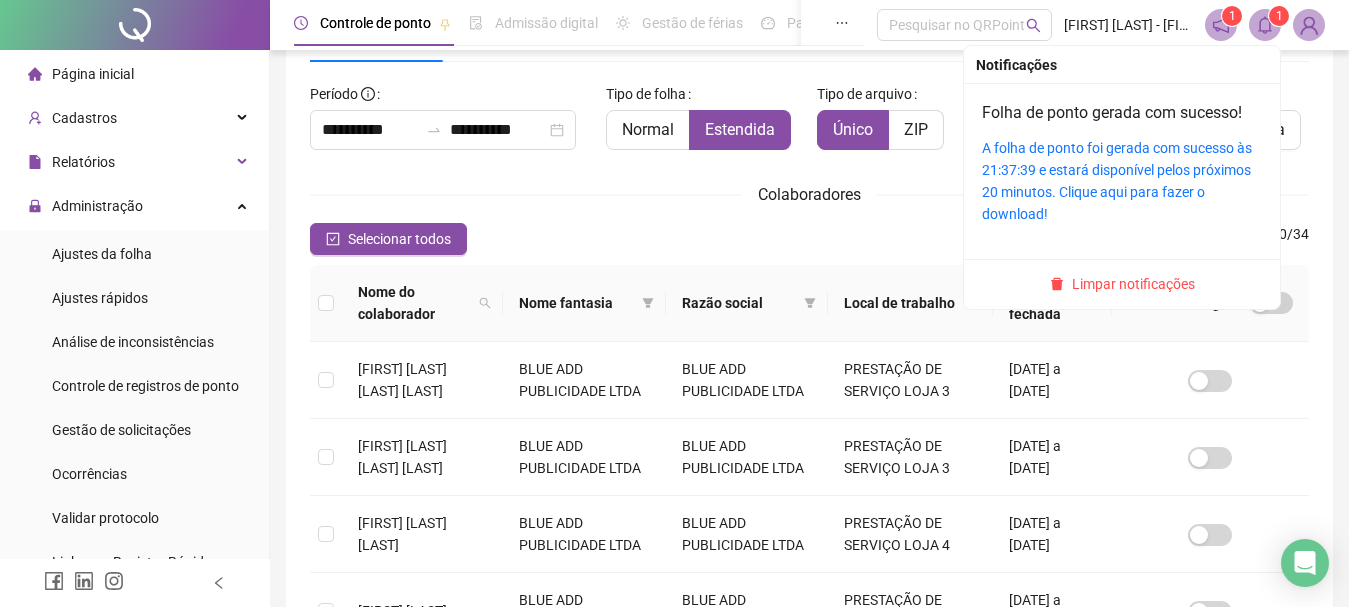 click on "A folha de ponto foi gerada com sucesso às 21:37:39 e estará disponível pelos próximos 20 minutos.
Clique aqui para fazer o download!" at bounding box center (1122, 181) 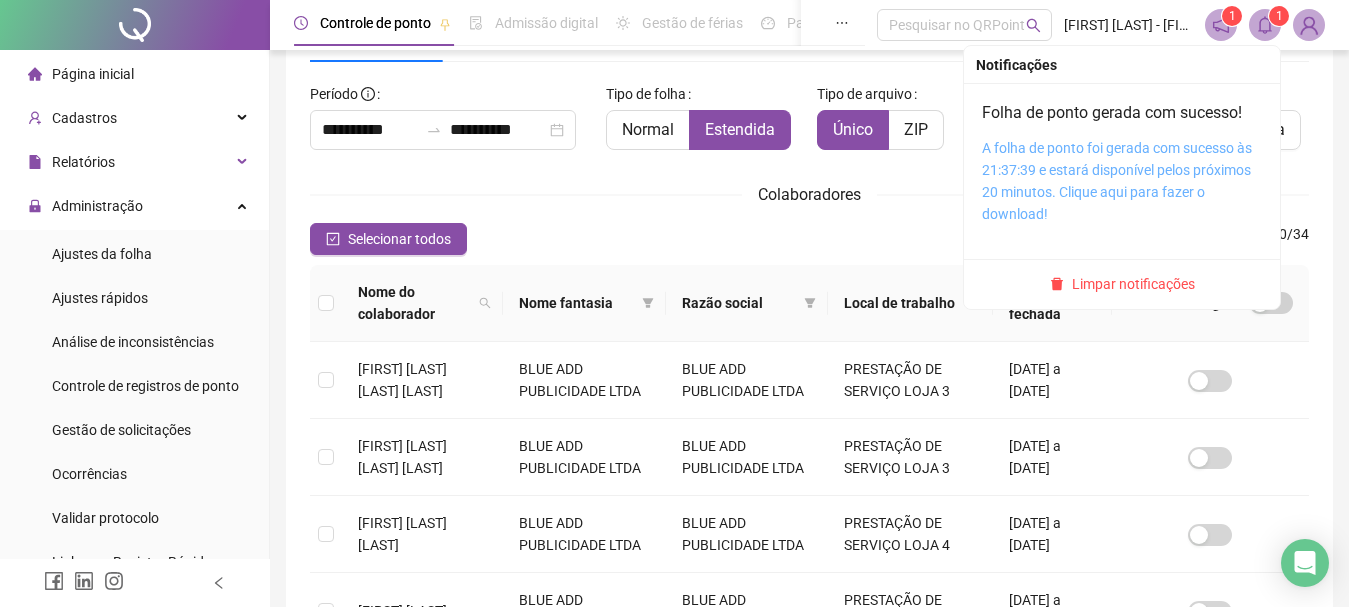 click on "A folha de ponto foi gerada com sucesso às 21:37:39 e estará disponível pelos próximos 20 minutos.
Clique aqui para fazer o download!" at bounding box center [1117, 181] 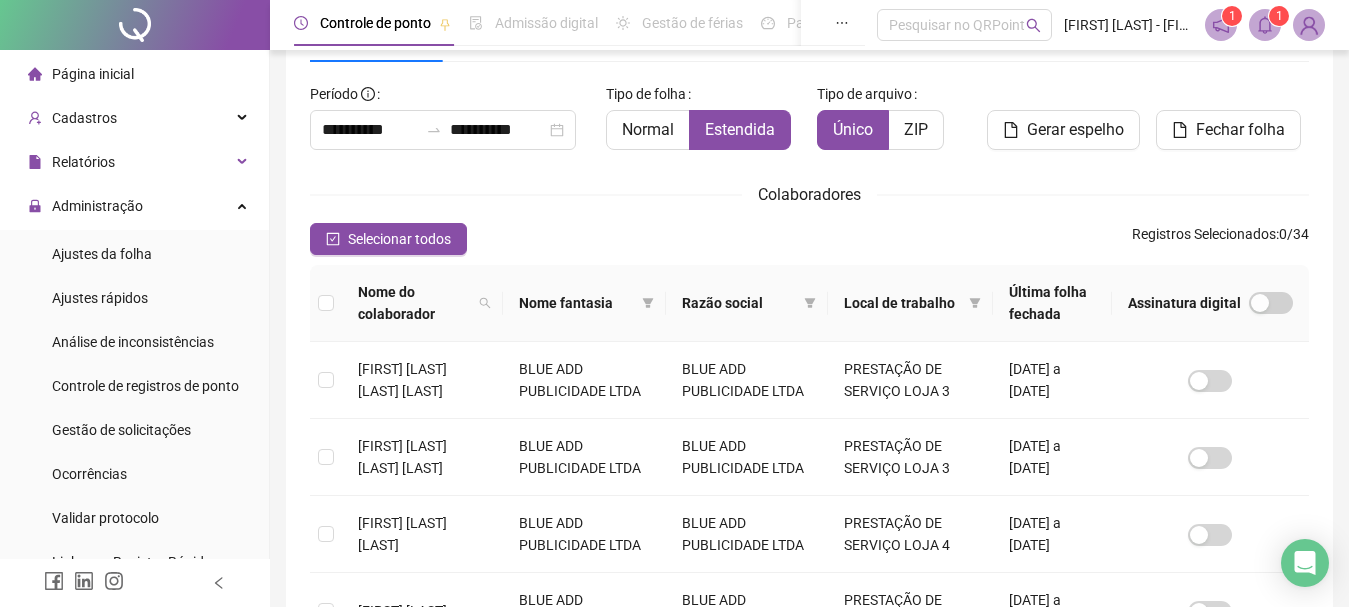 scroll, scrollTop: 0, scrollLeft: 0, axis: both 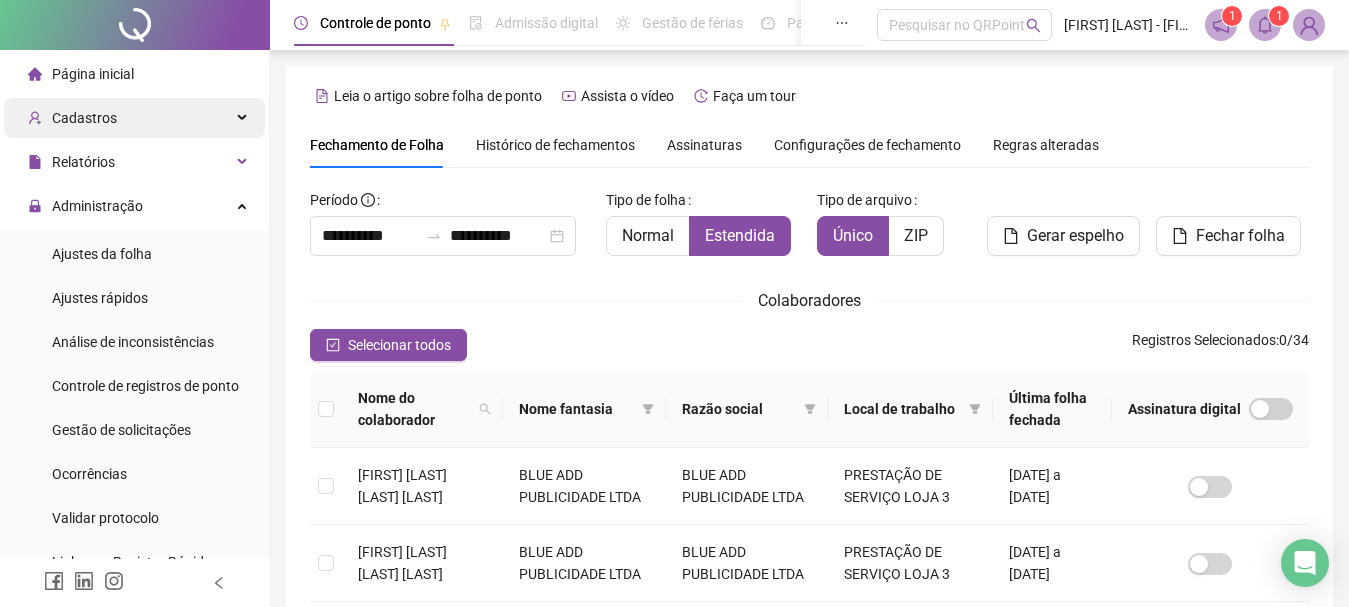 click on "Cadastros" at bounding box center [134, 118] 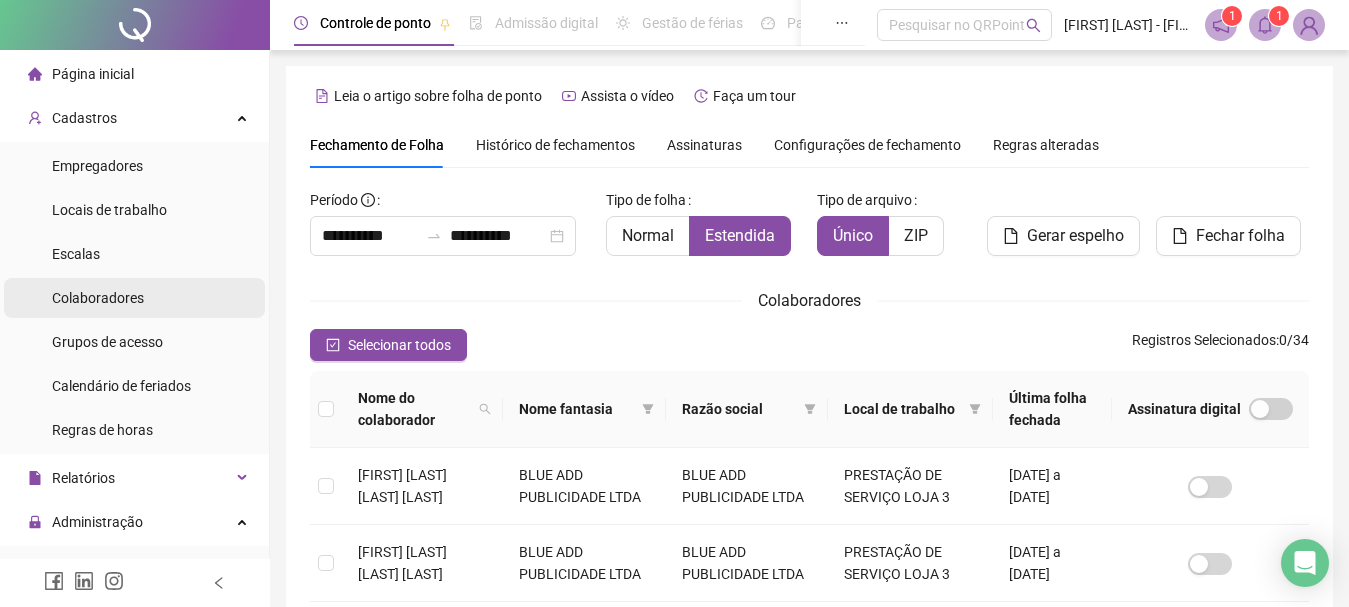 click on "Colaboradores" at bounding box center [98, 298] 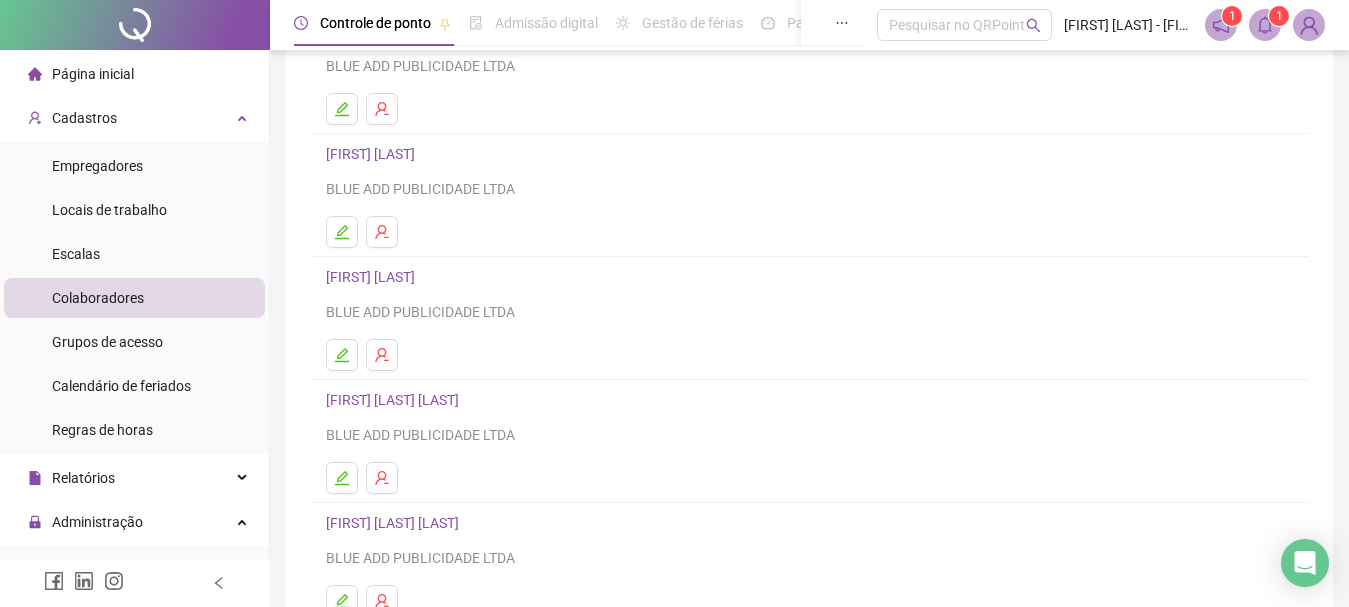 scroll, scrollTop: 360, scrollLeft: 0, axis: vertical 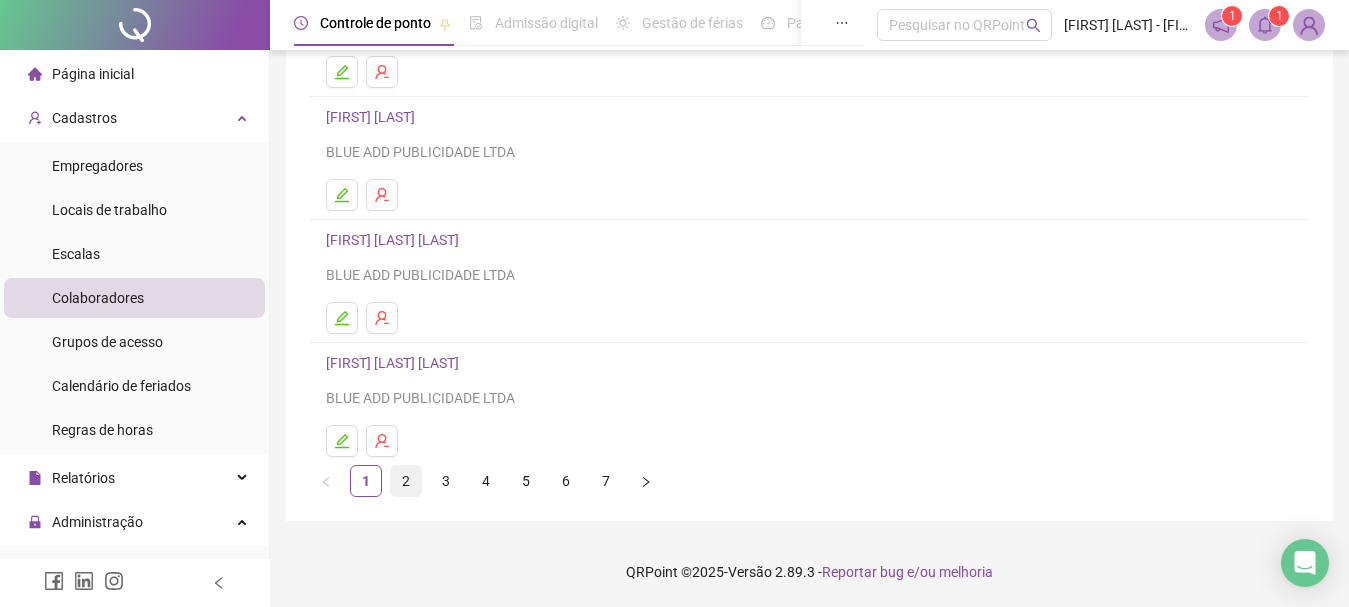click on "2" at bounding box center (406, 481) 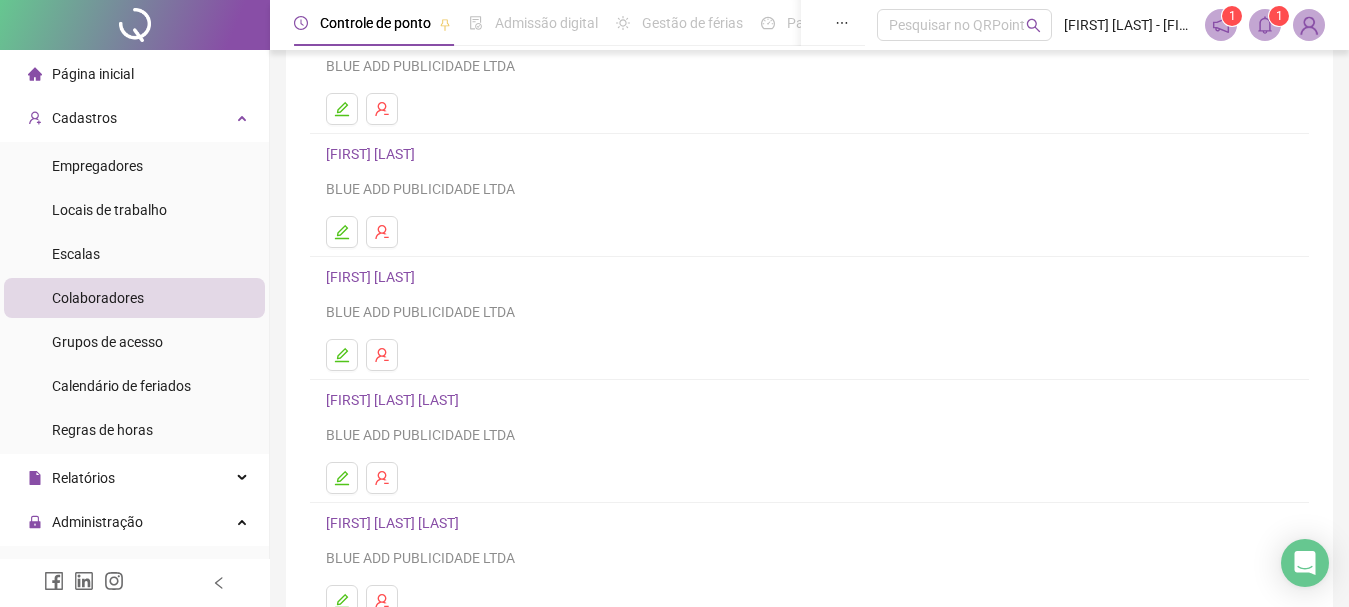 scroll, scrollTop: 300, scrollLeft: 0, axis: vertical 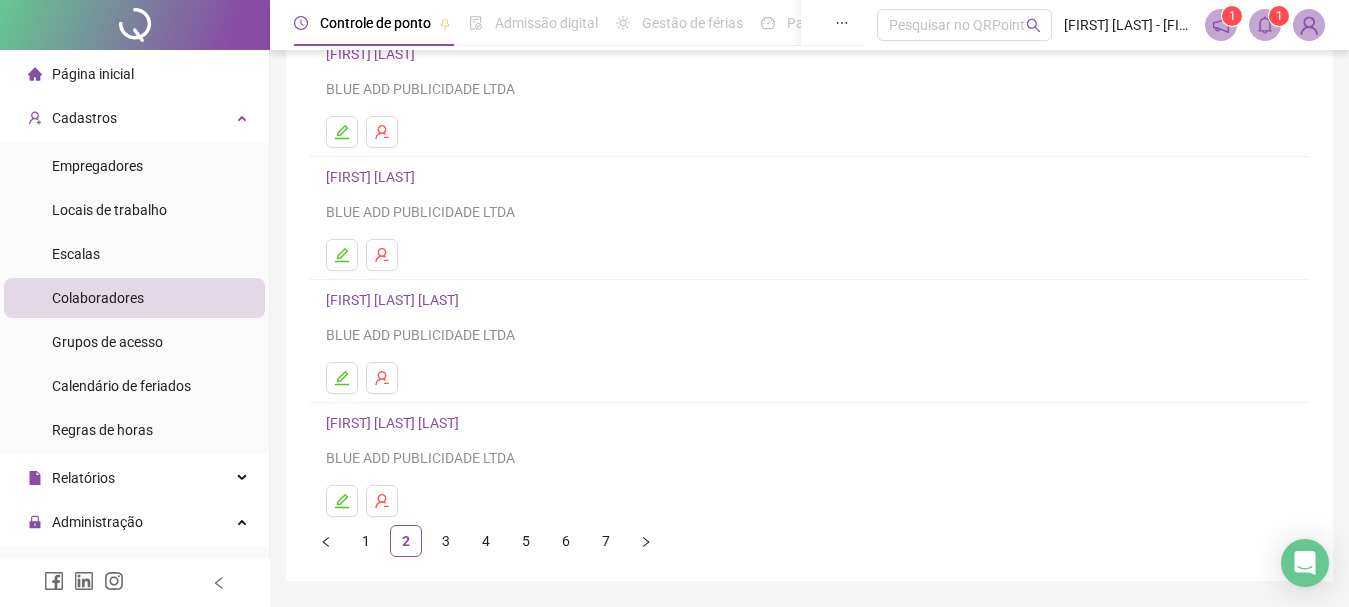 click on "3" at bounding box center [446, 541] 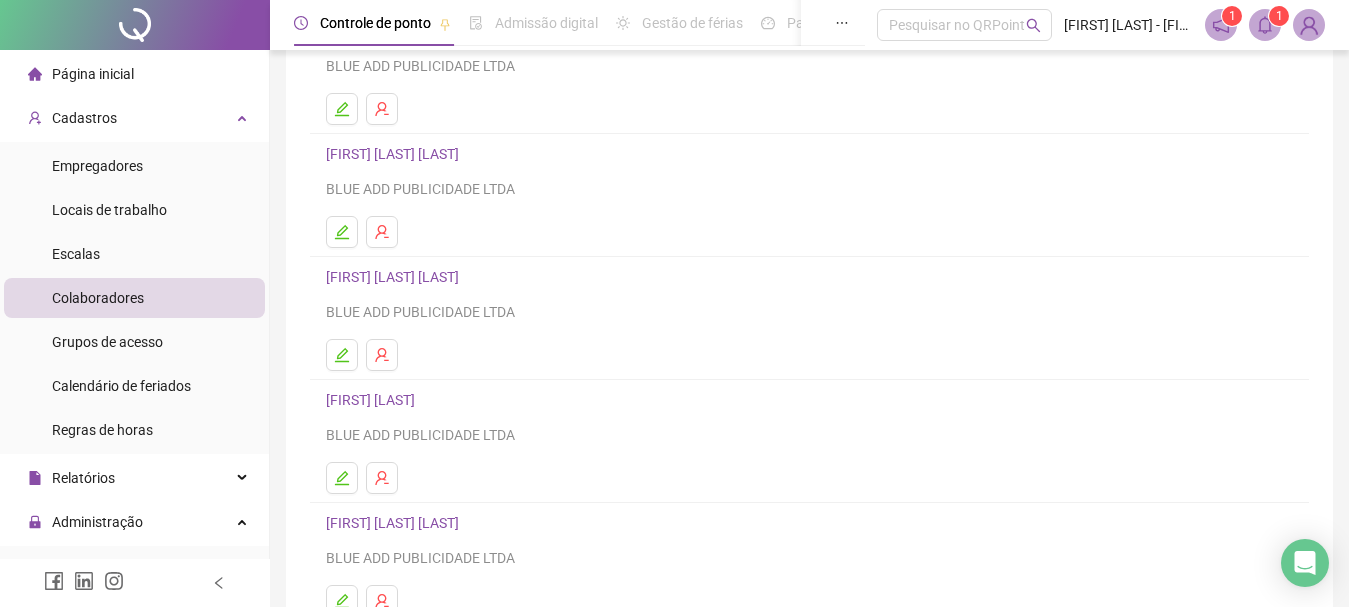 scroll, scrollTop: 300, scrollLeft: 0, axis: vertical 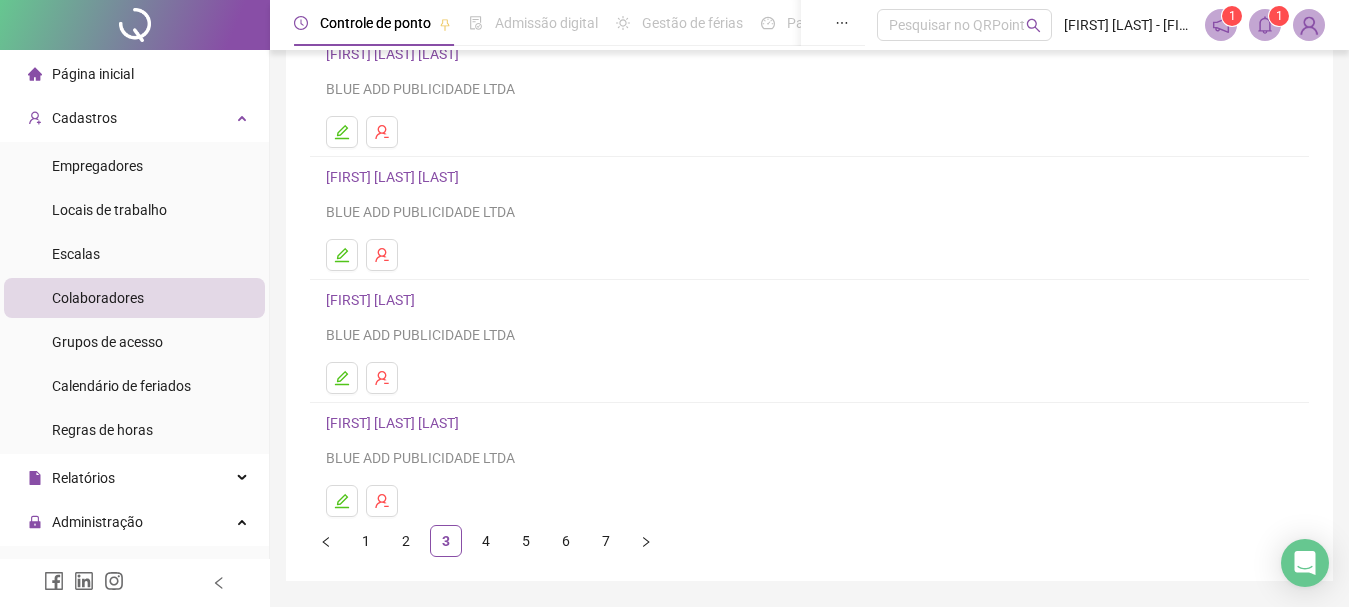 click on "4" at bounding box center [486, 541] 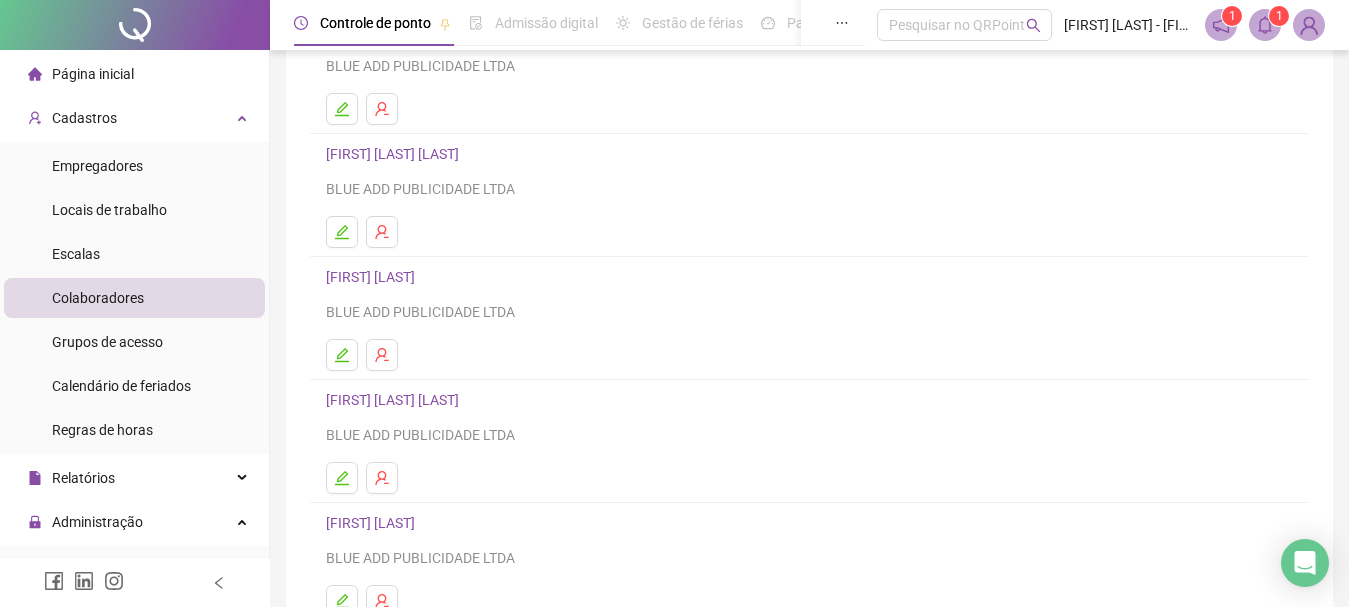 scroll, scrollTop: 360, scrollLeft: 0, axis: vertical 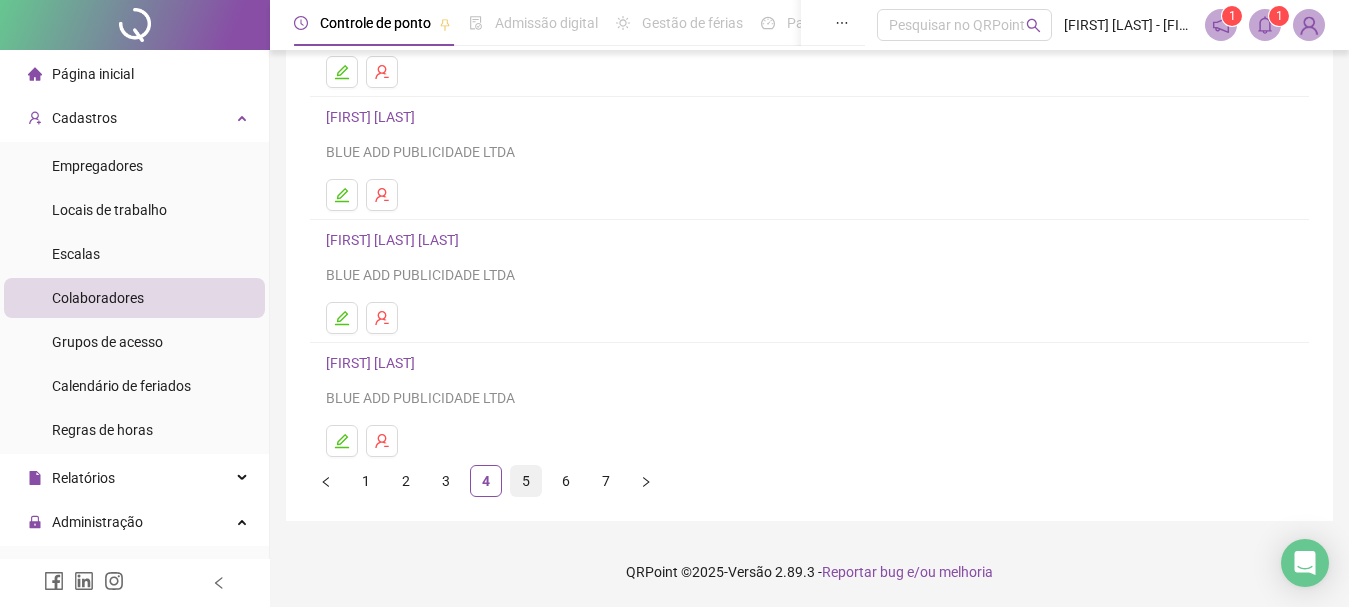 click on "5" at bounding box center (526, 481) 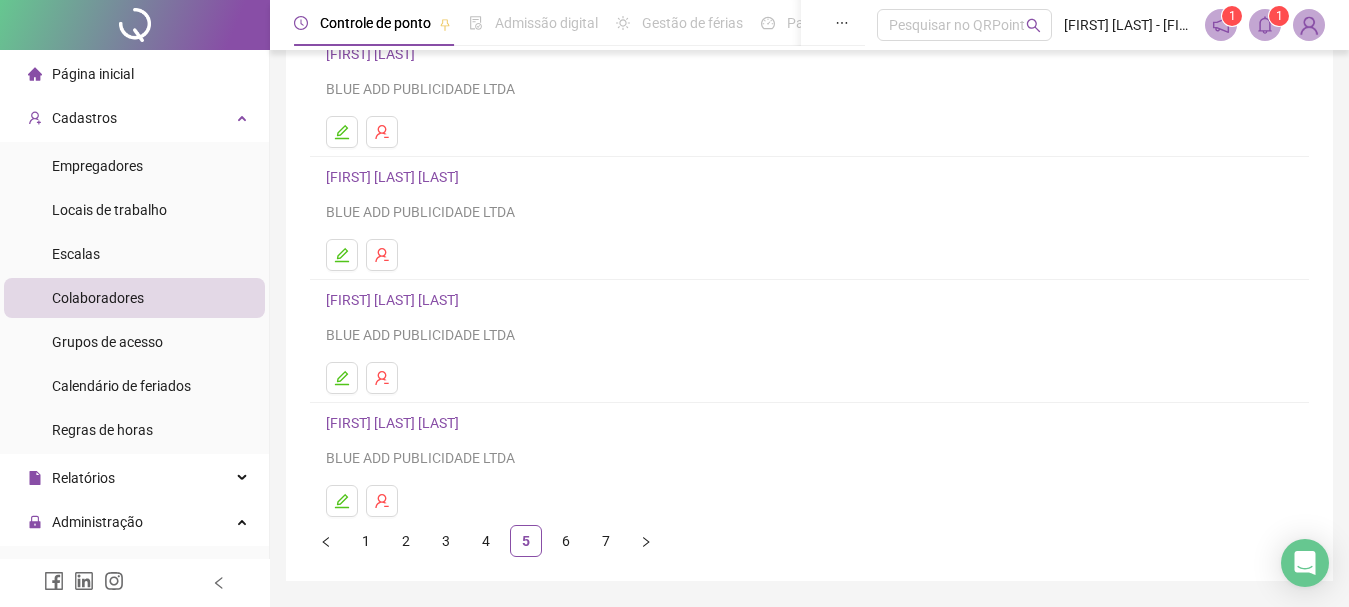 scroll, scrollTop: 360, scrollLeft: 0, axis: vertical 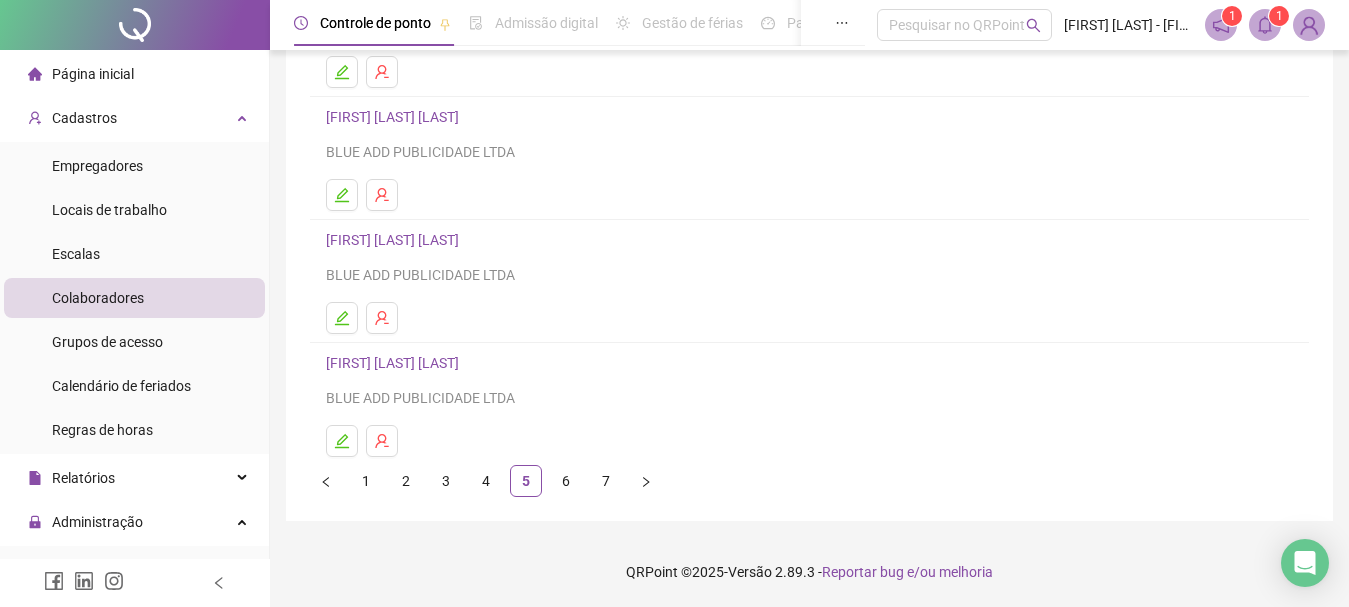 click on "6" at bounding box center (566, 481) 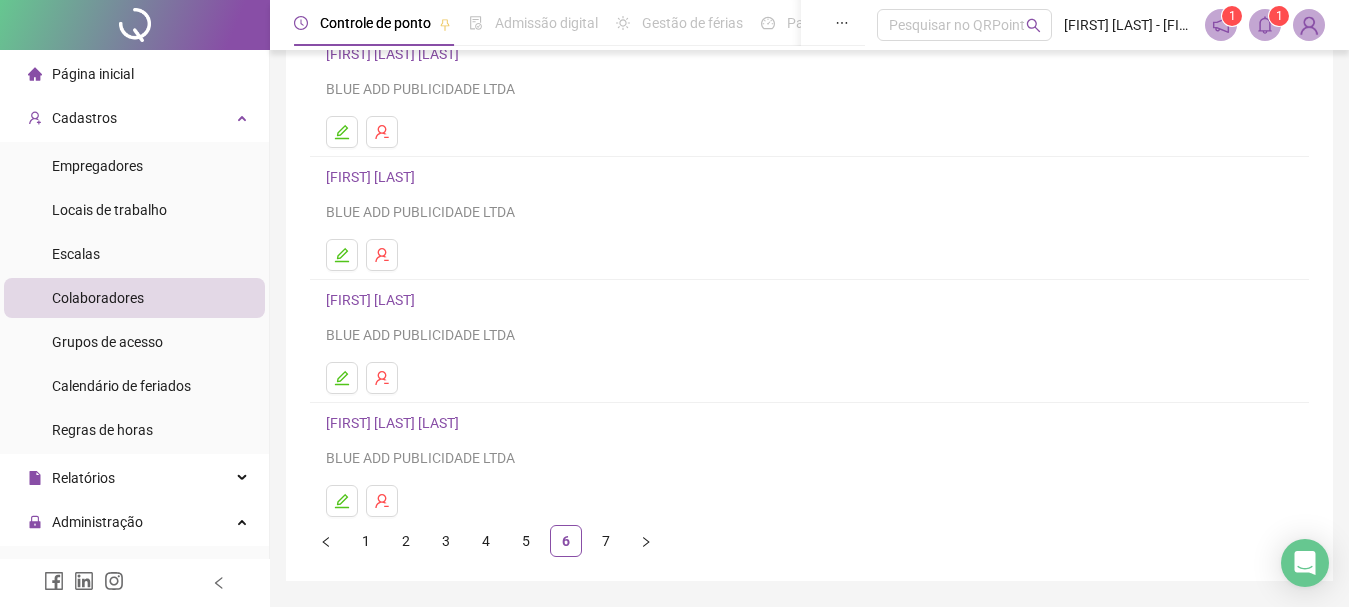 scroll, scrollTop: 360, scrollLeft: 0, axis: vertical 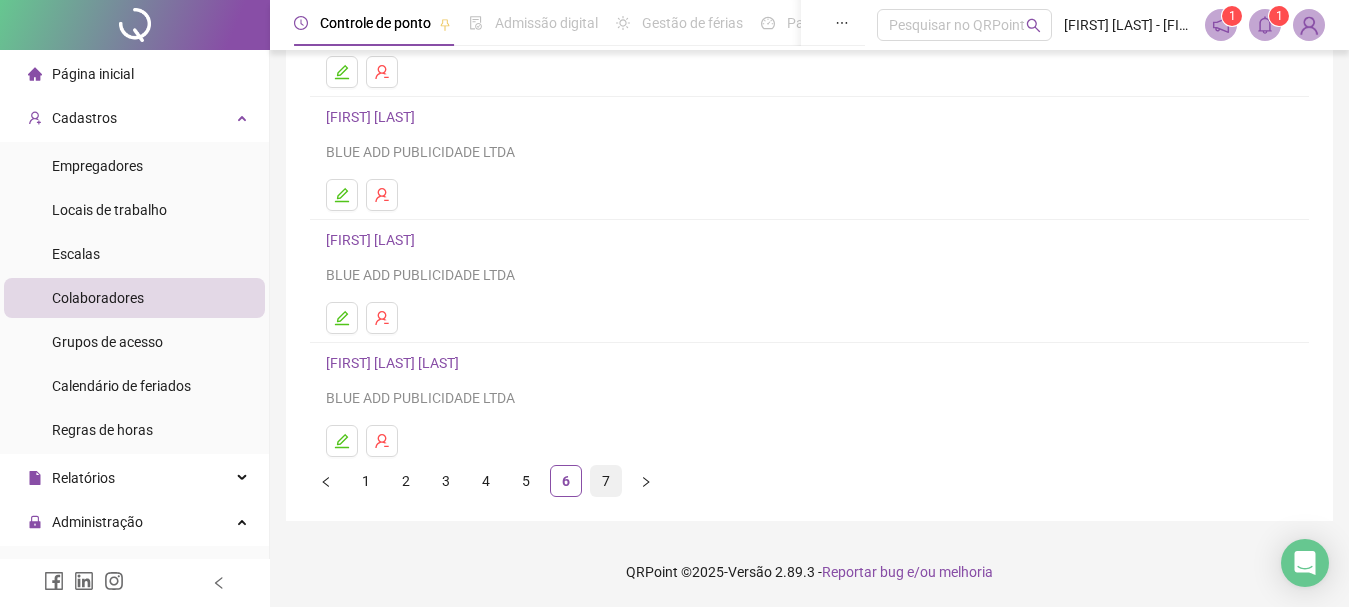 click on "7" at bounding box center [606, 481] 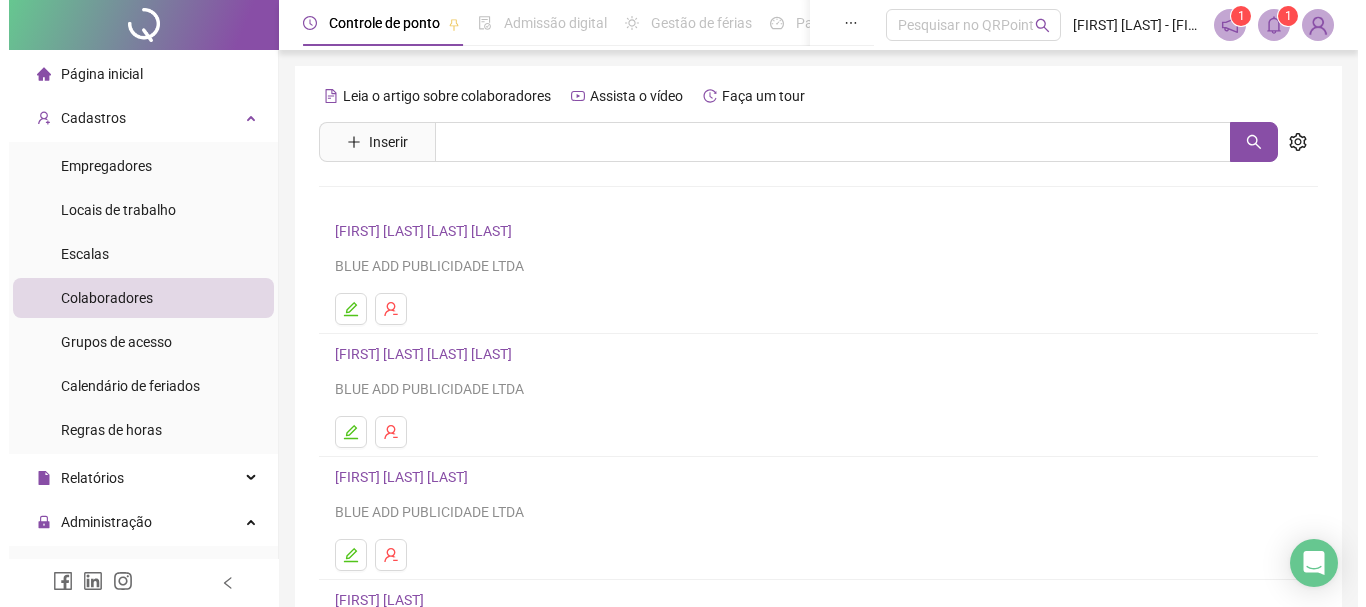 scroll, scrollTop: 100, scrollLeft: 0, axis: vertical 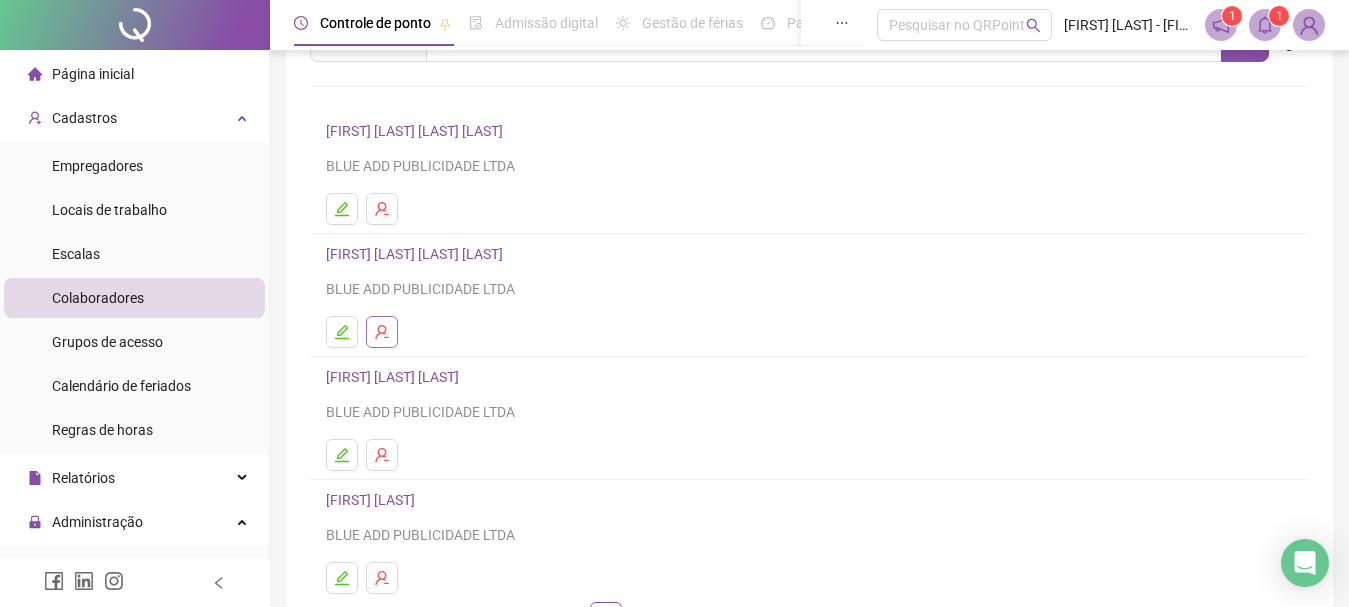 click at bounding box center (382, 332) 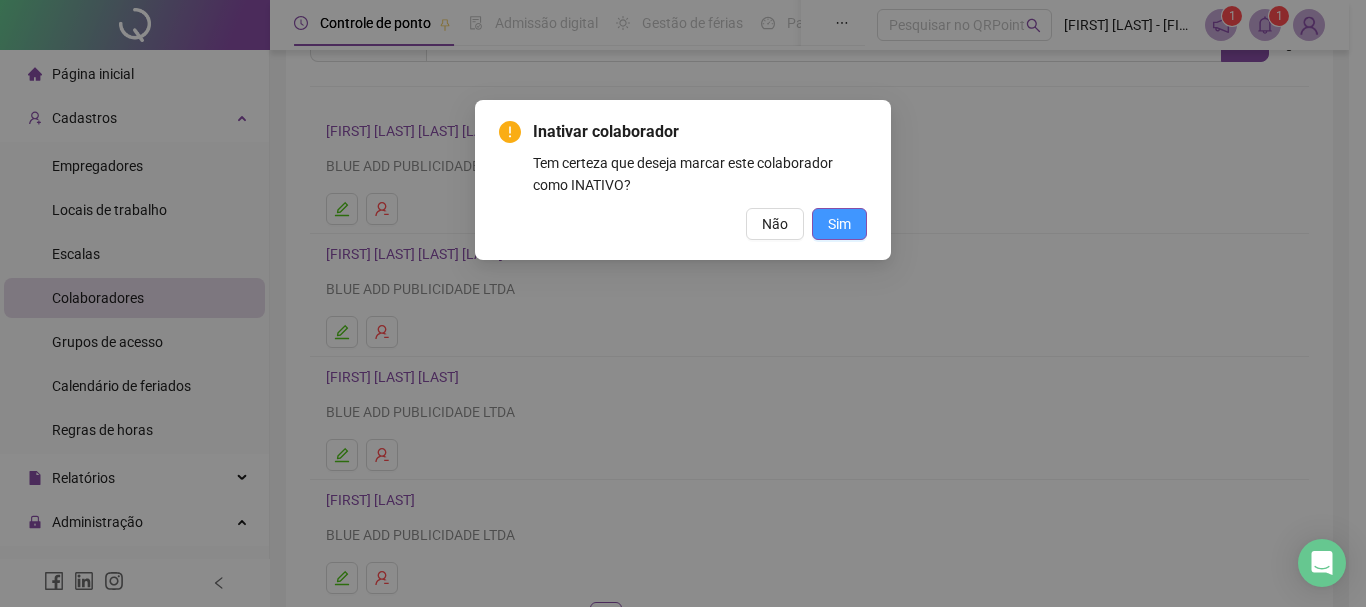 click on "Sim" at bounding box center (839, 224) 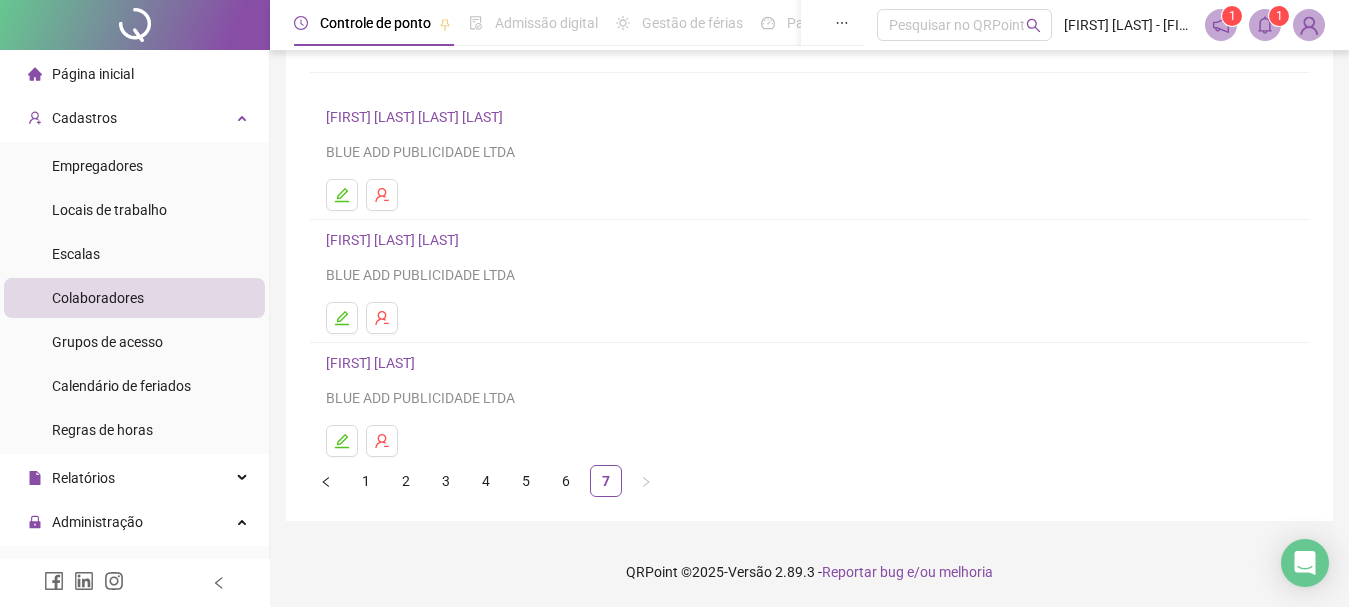 scroll, scrollTop: 0, scrollLeft: 0, axis: both 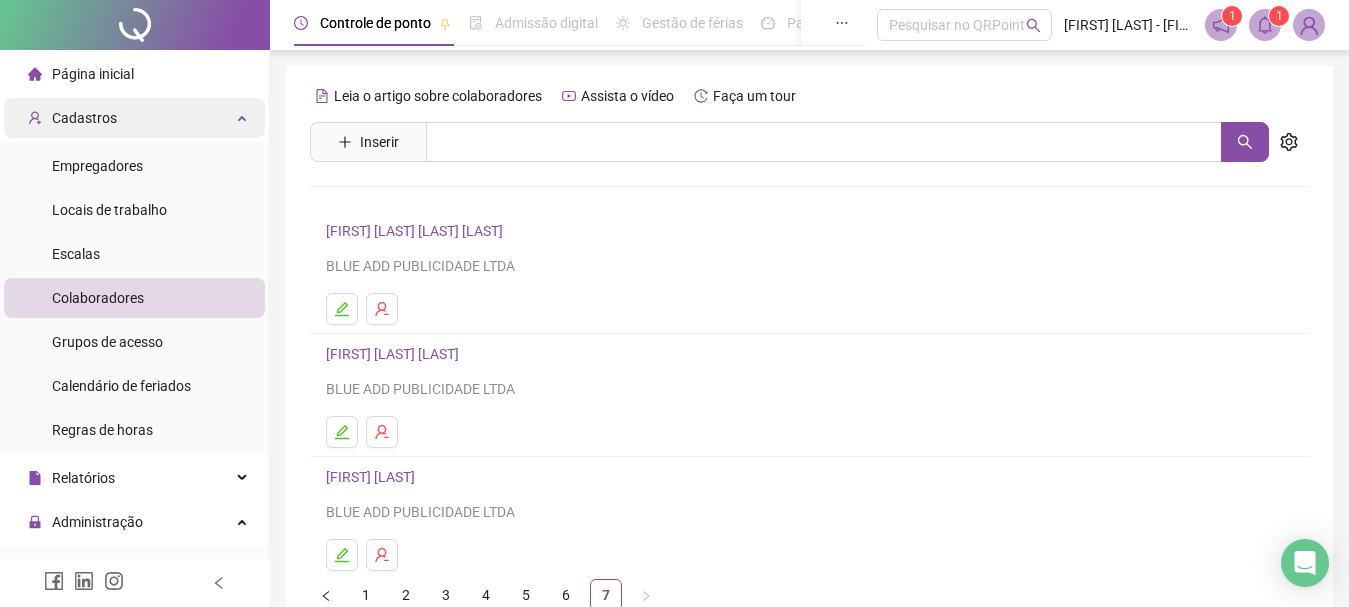 click on "Cadastros" at bounding box center (84, 118) 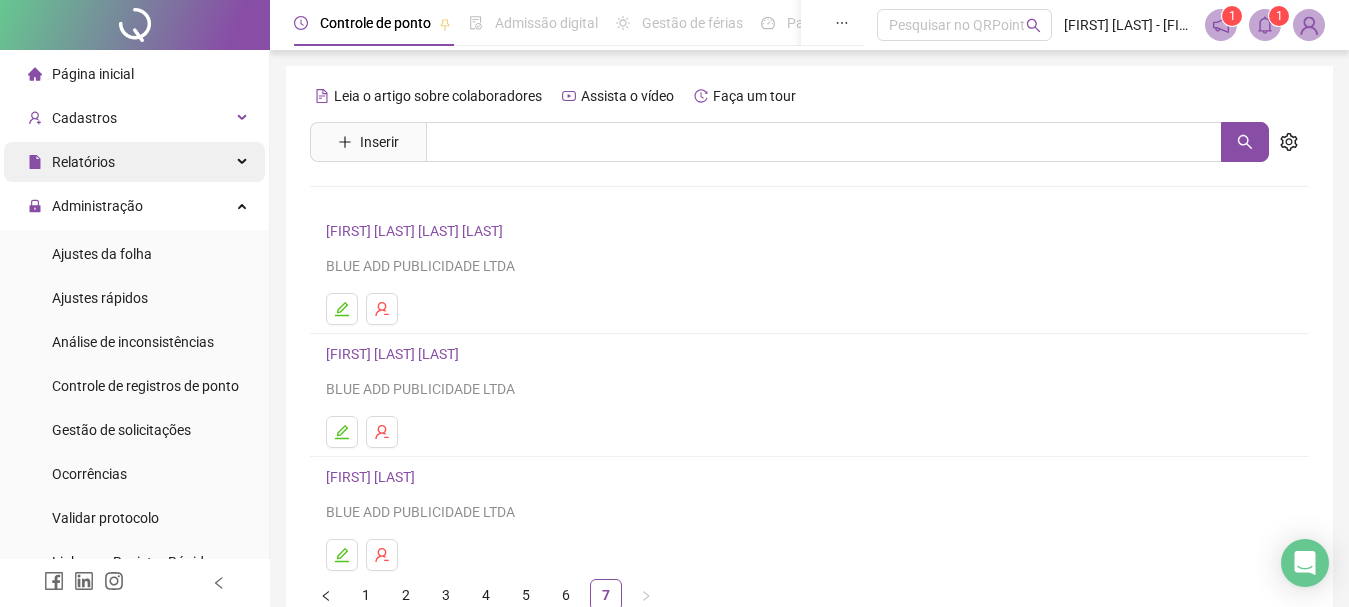click on "Relatórios" at bounding box center (83, 162) 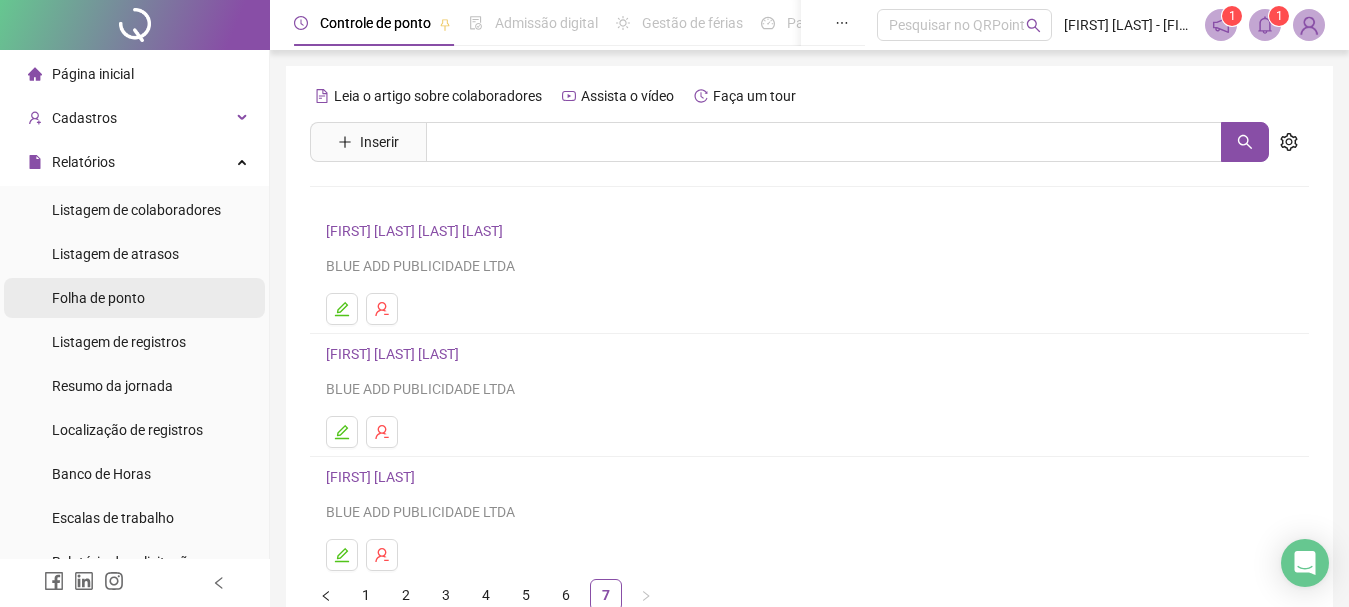 click on "Folha de ponto" at bounding box center (98, 298) 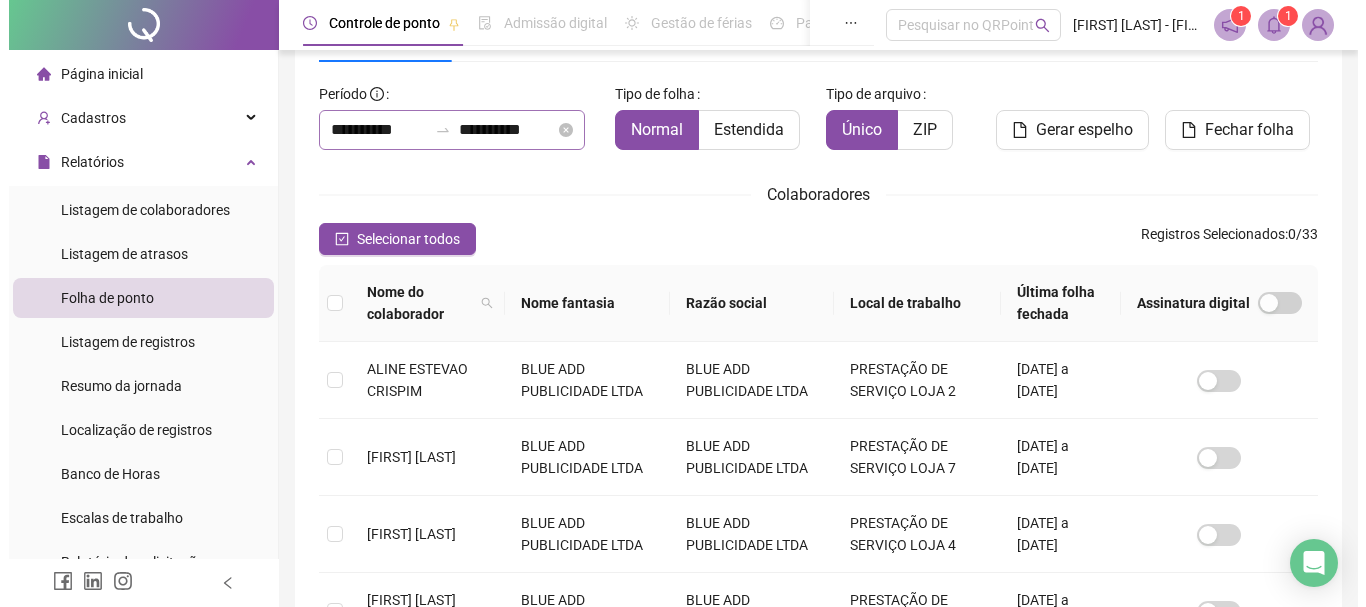 scroll, scrollTop: 0, scrollLeft: 0, axis: both 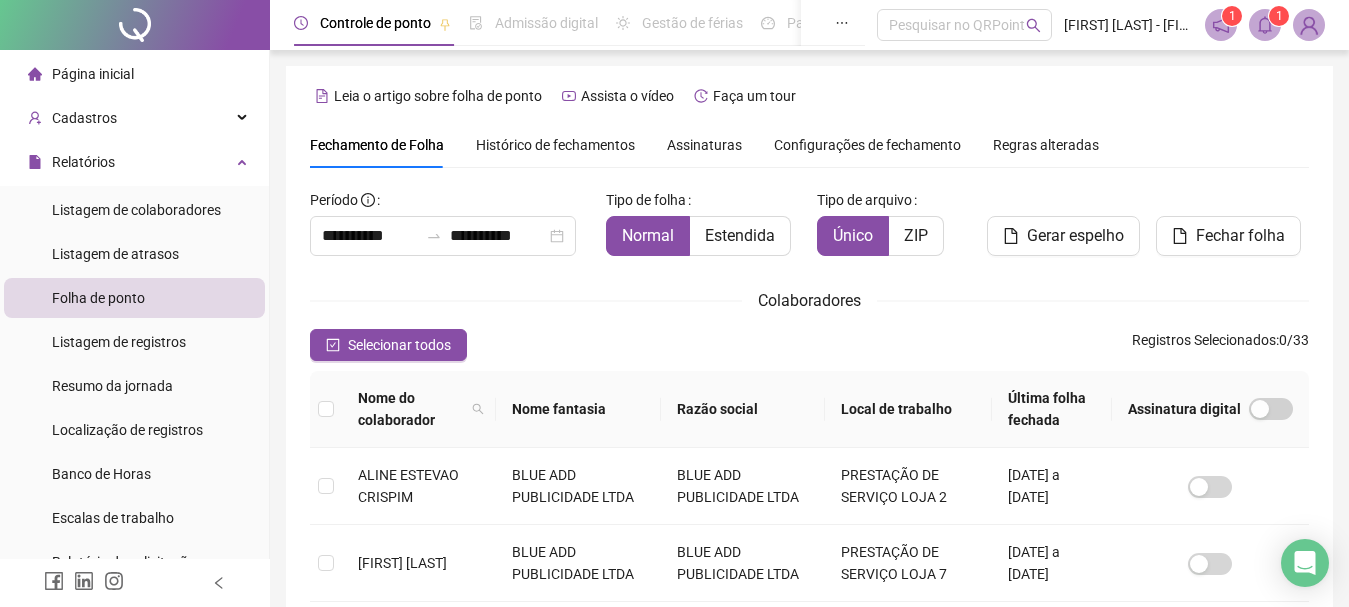 click on "Histórico de fechamentos" at bounding box center (555, 145) 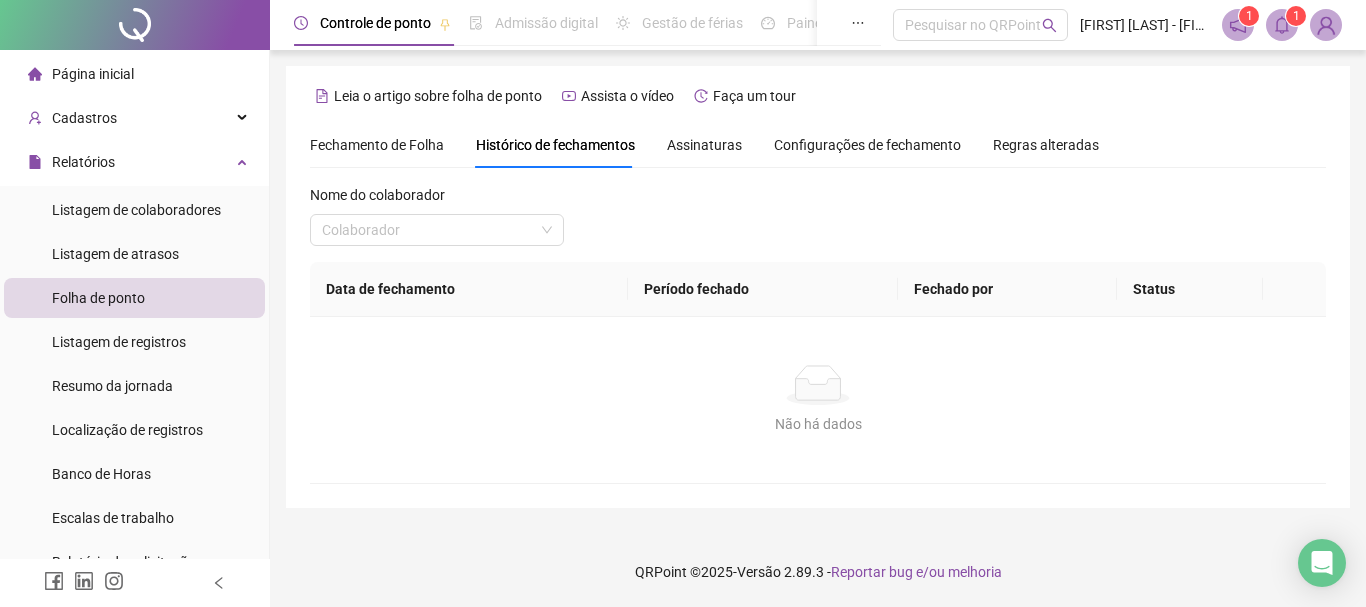 click on "Nome do colaborador Colaborador" at bounding box center (437, 223) 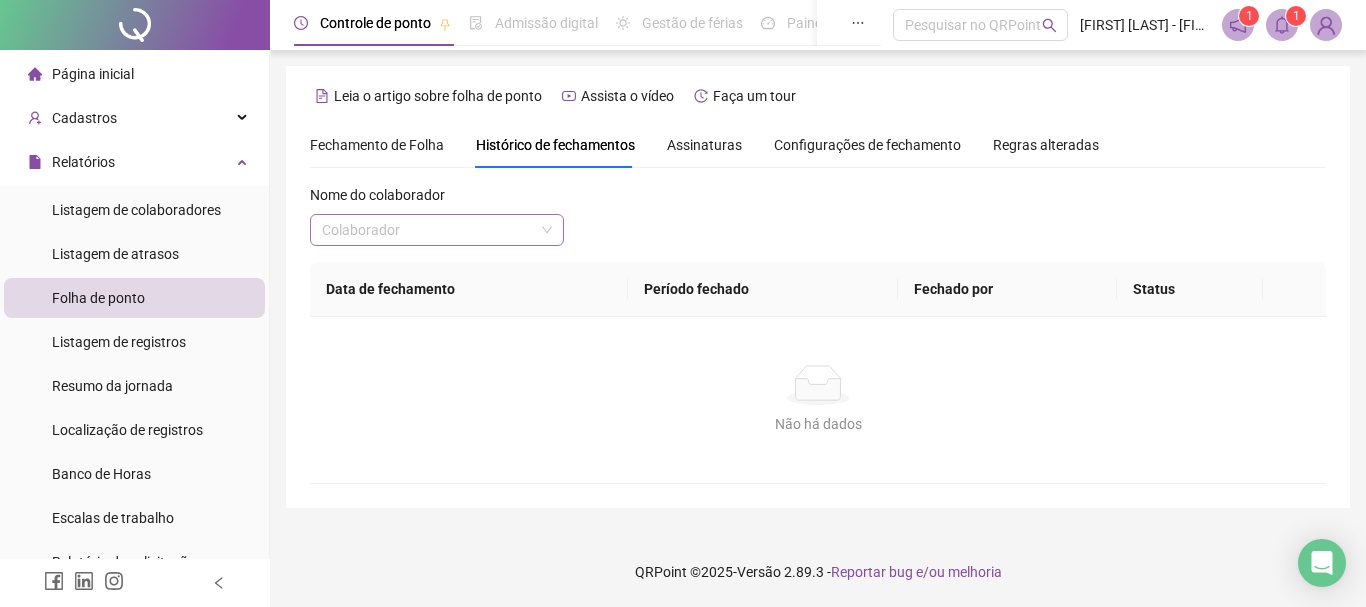 click at bounding box center [428, 230] 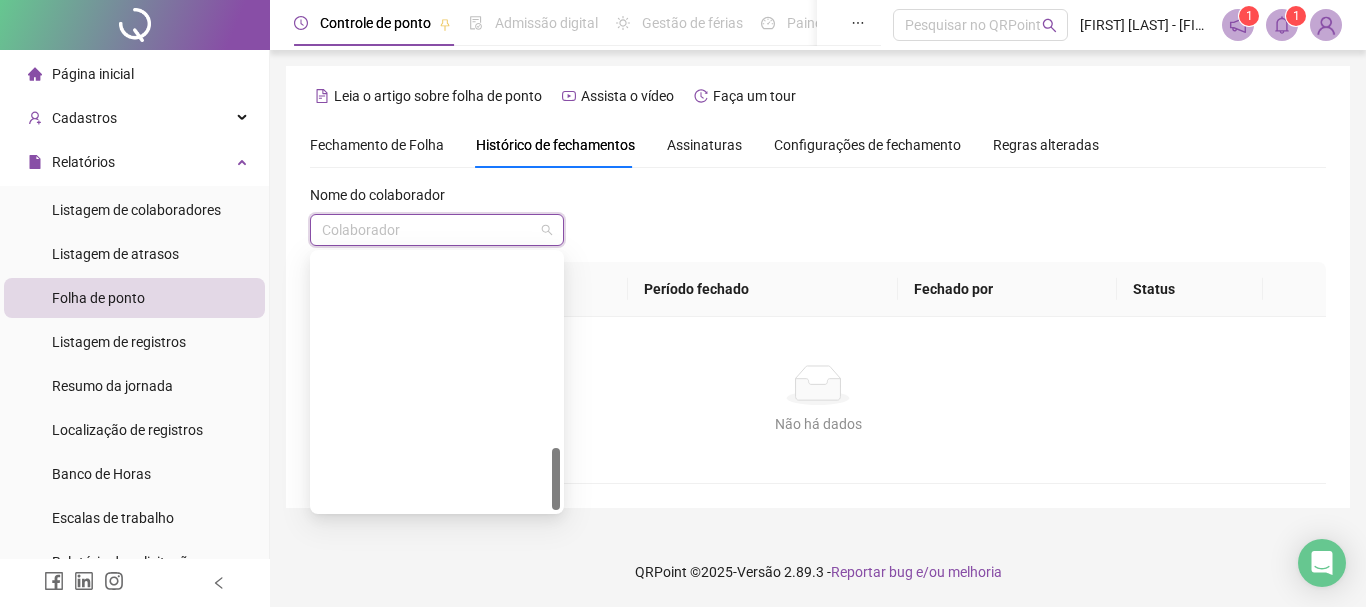 scroll, scrollTop: 800, scrollLeft: 0, axis: vertical 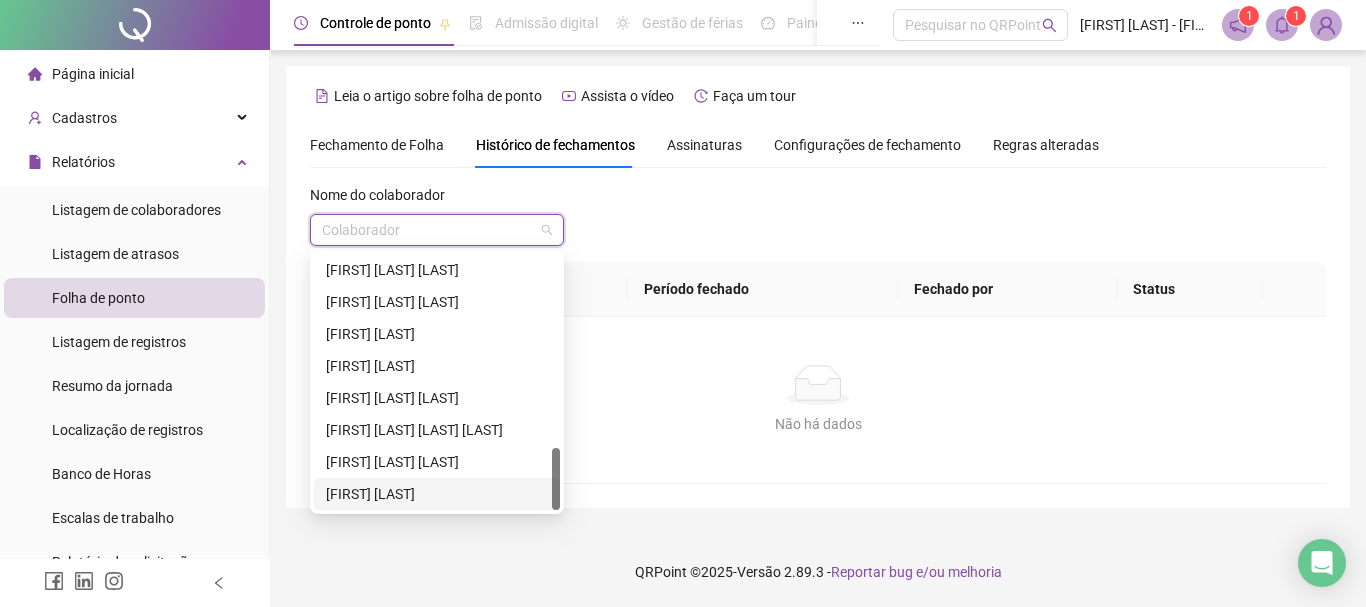 click on "[FIRST] [LAST]" at bounding box center (437, 494) 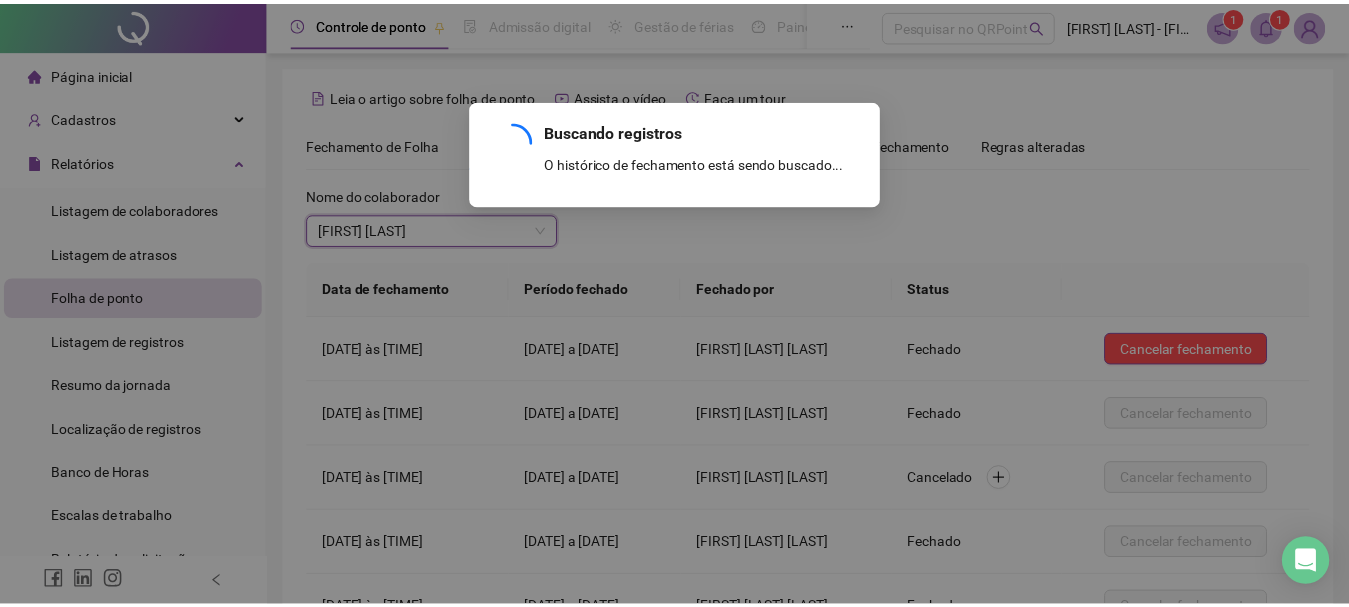 scroll, scrollTop: 274, scrollLeft: 0, axis: vertical 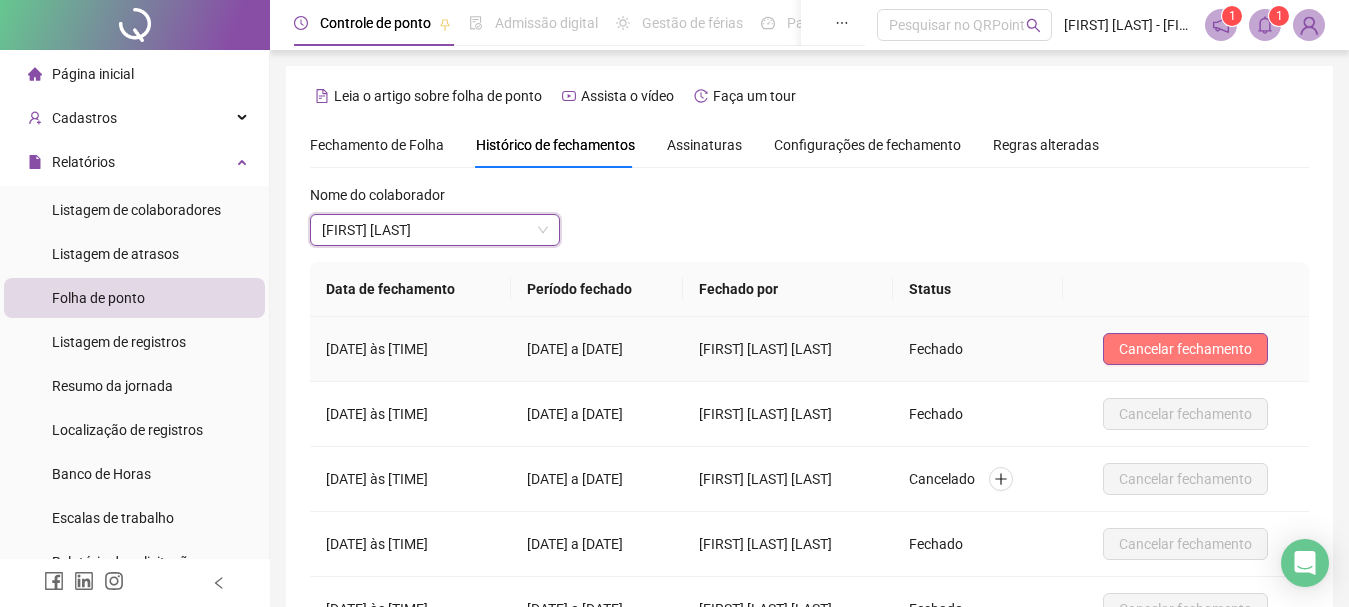 click on "Cancelar fechamento" at bounding box center [1185, 349] 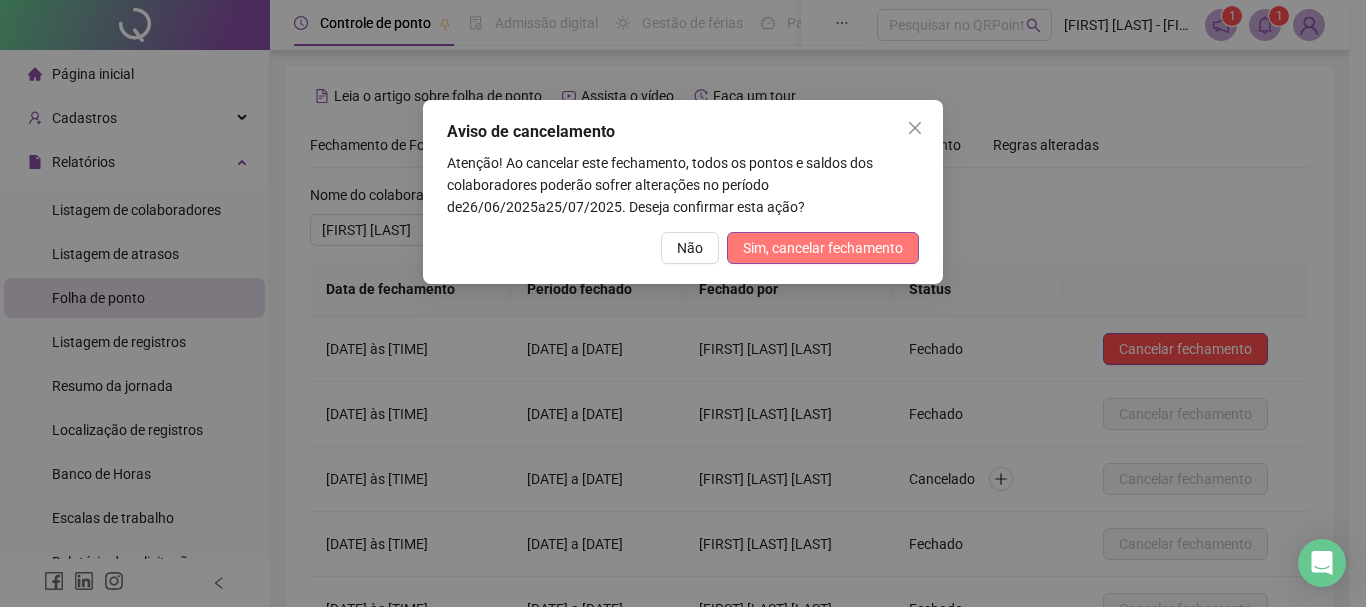 click on "Sim, cancelar fechamento" at bounding box center (823, 248) 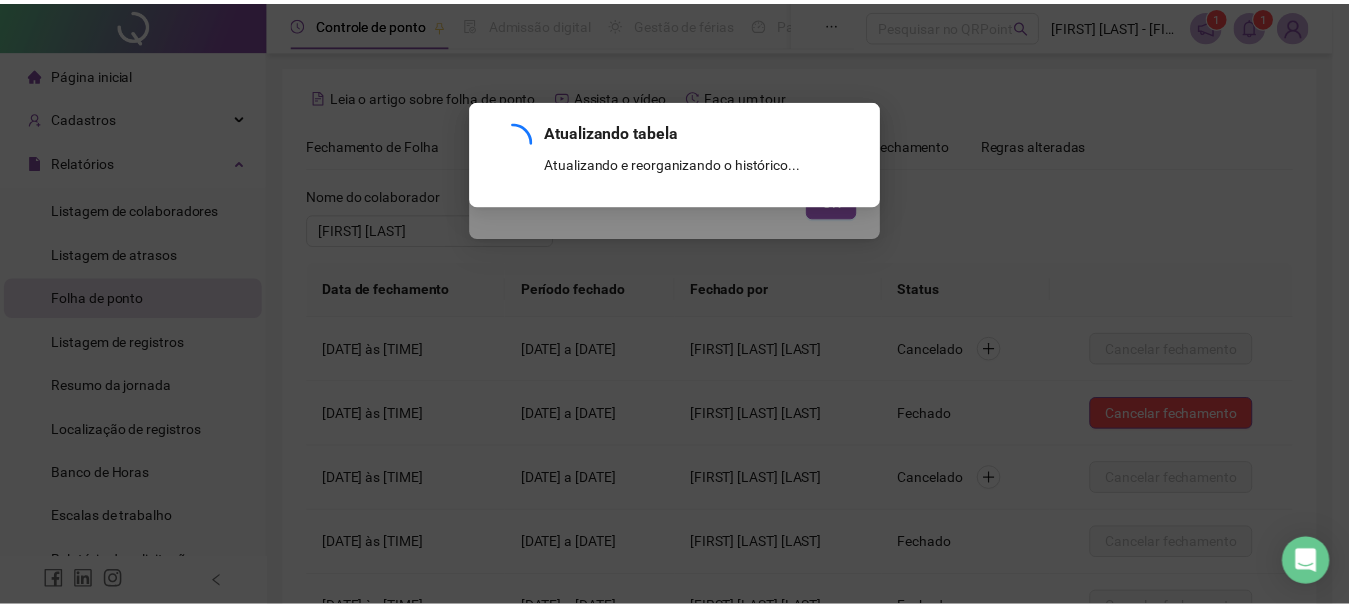scroll, scrollTop: 274, scrollLeft: 0, axis: vertical 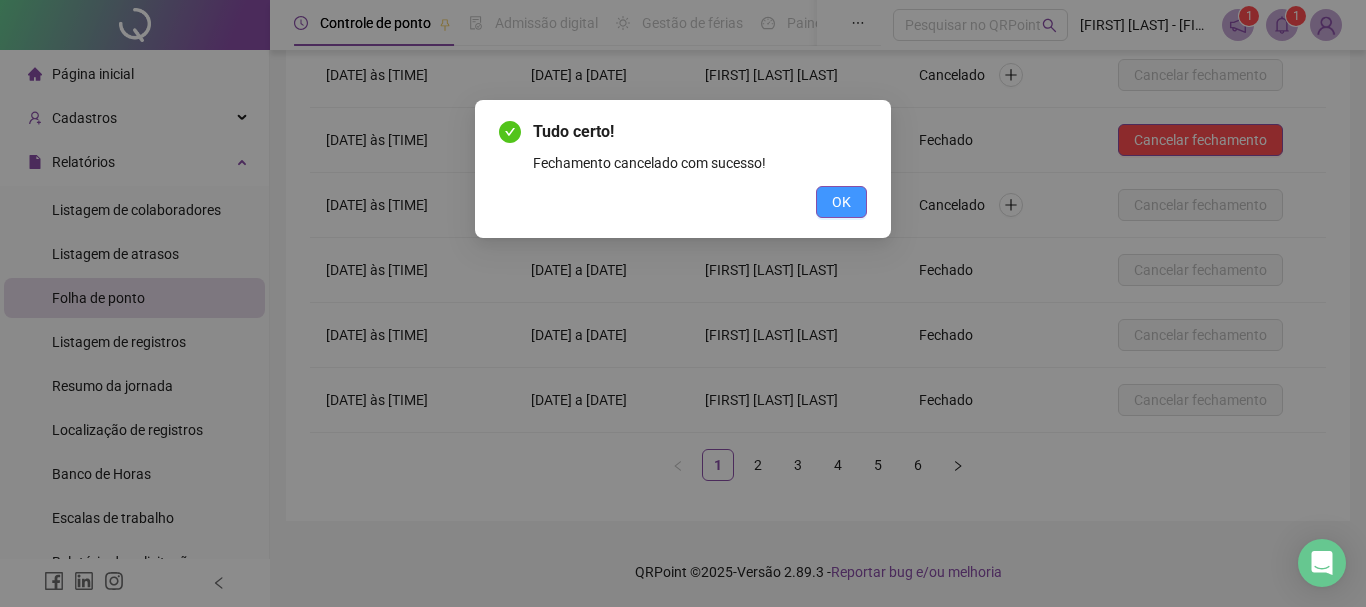 click on "OK" at bounding box center [841, 202] 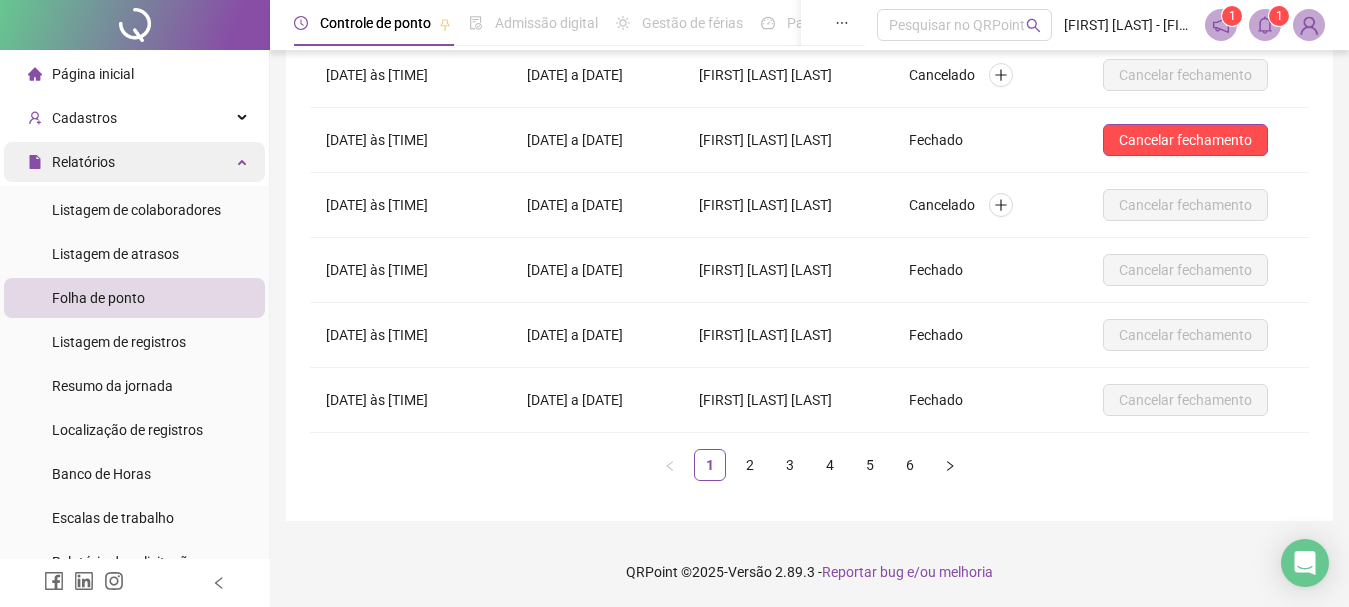 click on "Relatórios" at bounding box center (83, 162) 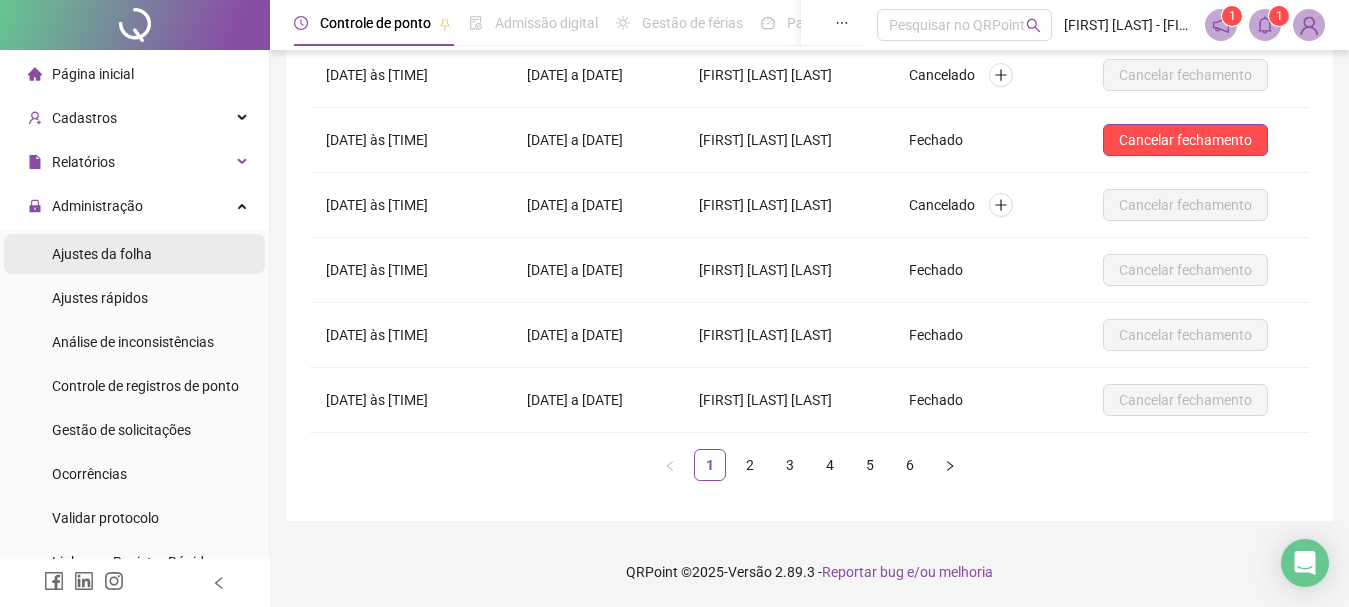 click on "Ajustes da folha" at bounding box center (102, 254) 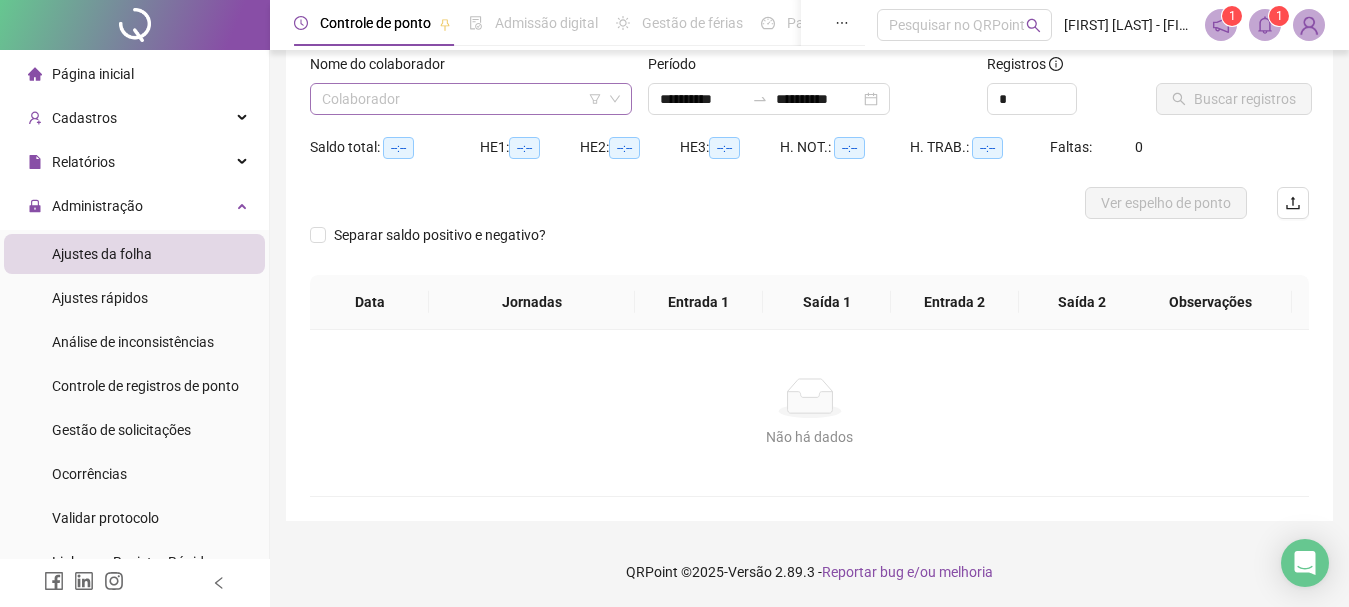click at bounding box center (462, 99) 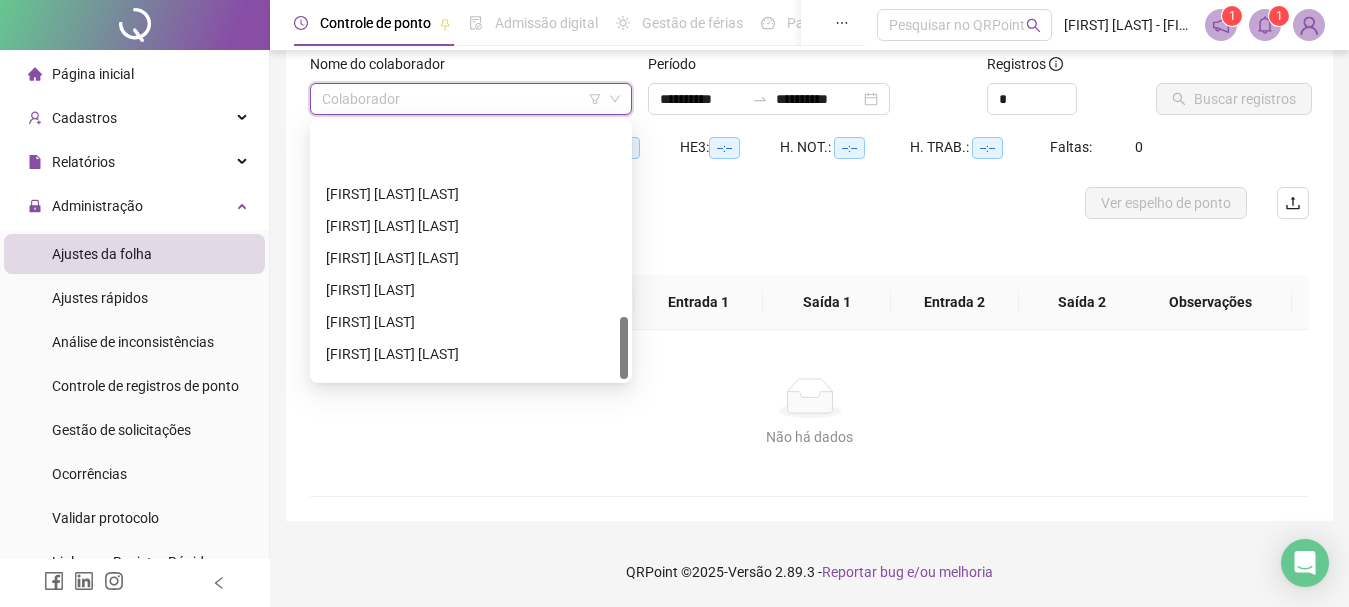 scroll, scrollTop: 800, scrollLeft: 0, axis: vertical 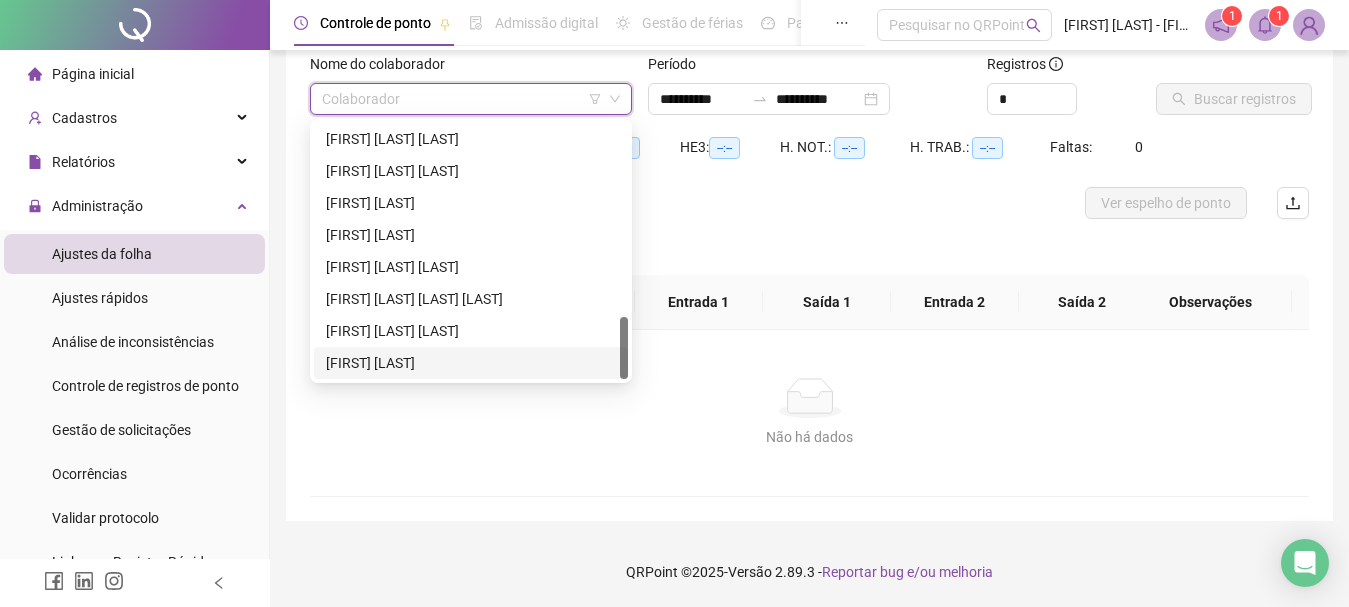 click on "[FIRST] [LAST]" at bounding box center (471, 363) 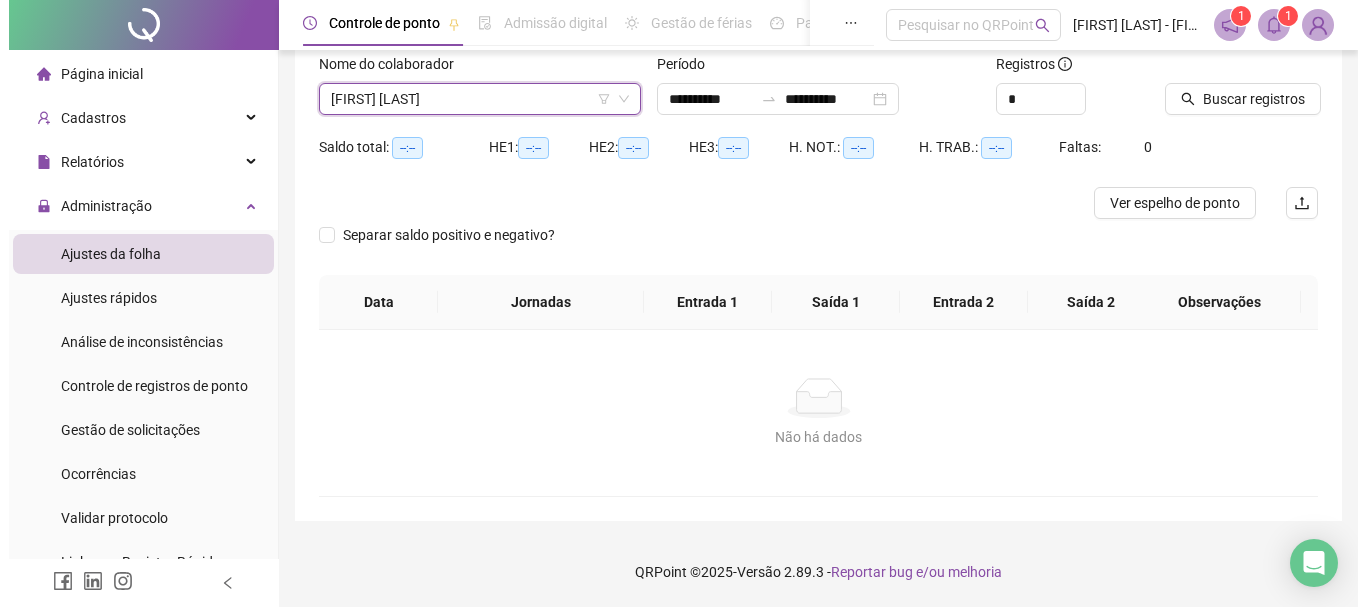 scroll, scrollTop: 0, scrollLeft: 0, axis: both 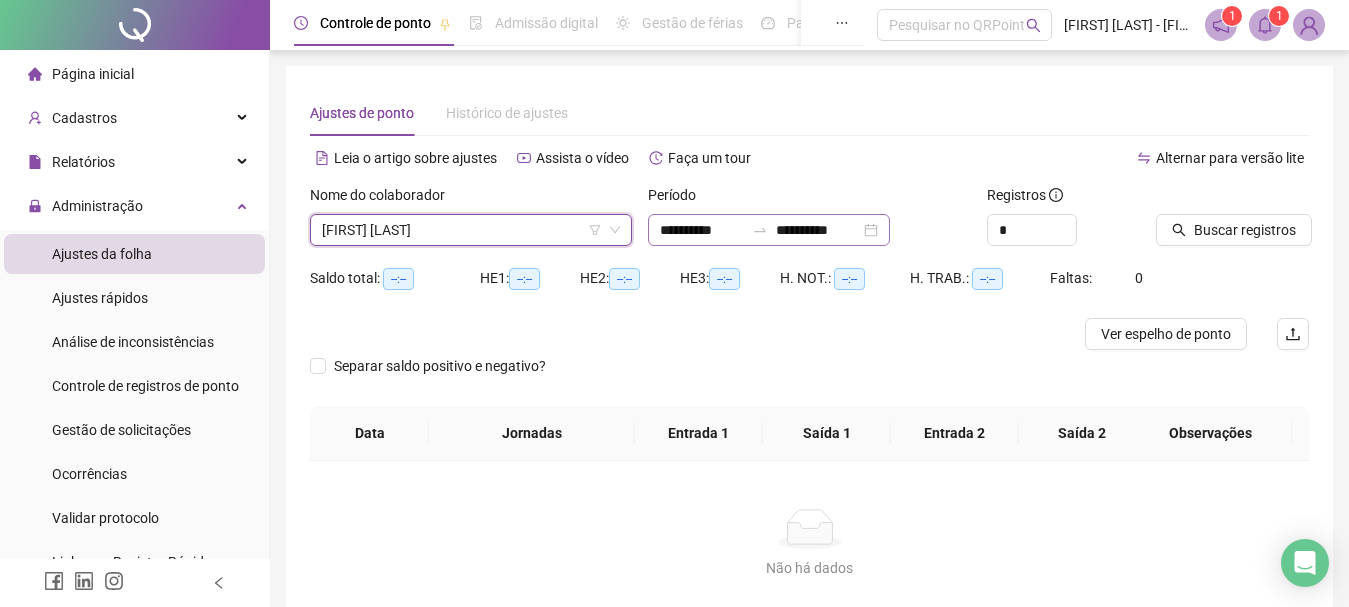 click on "**********" at bounding box center (769, 230) 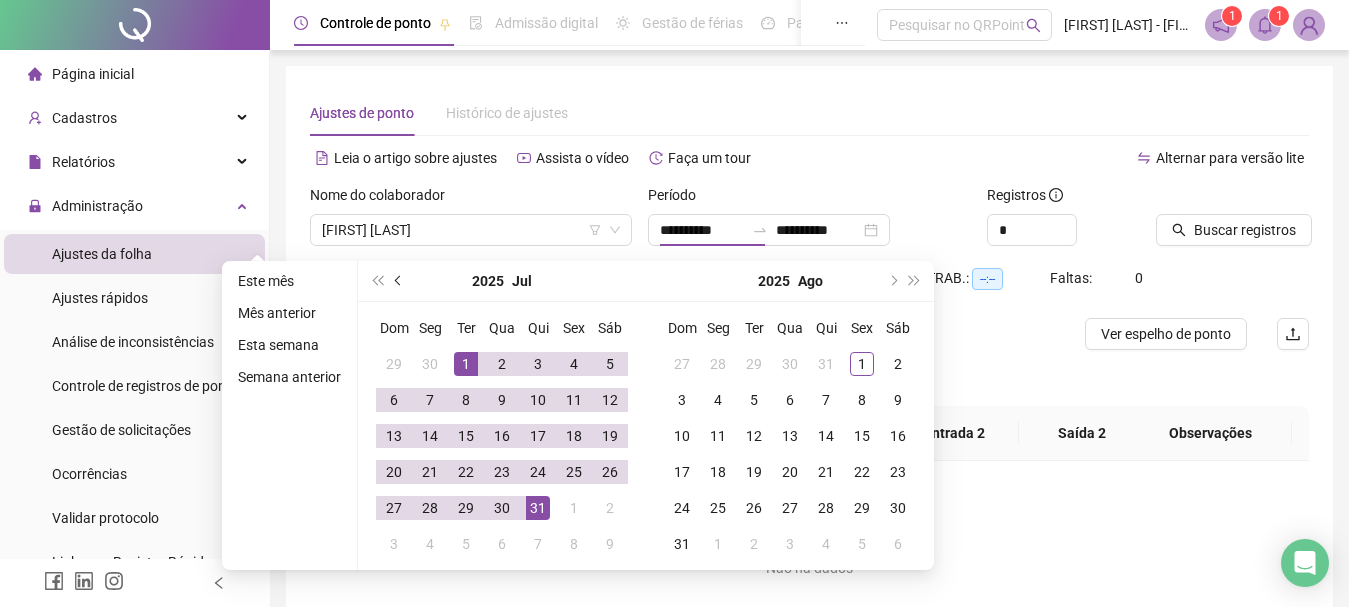 click at bounding box center (399, 281) 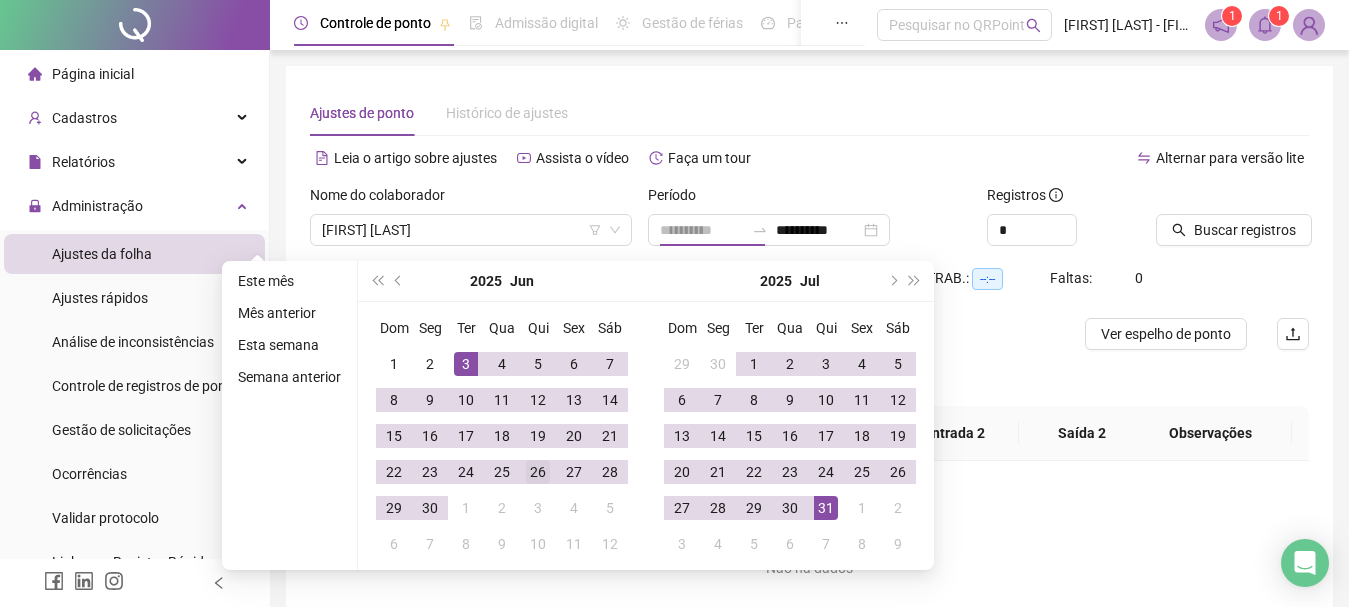 type on "**********" 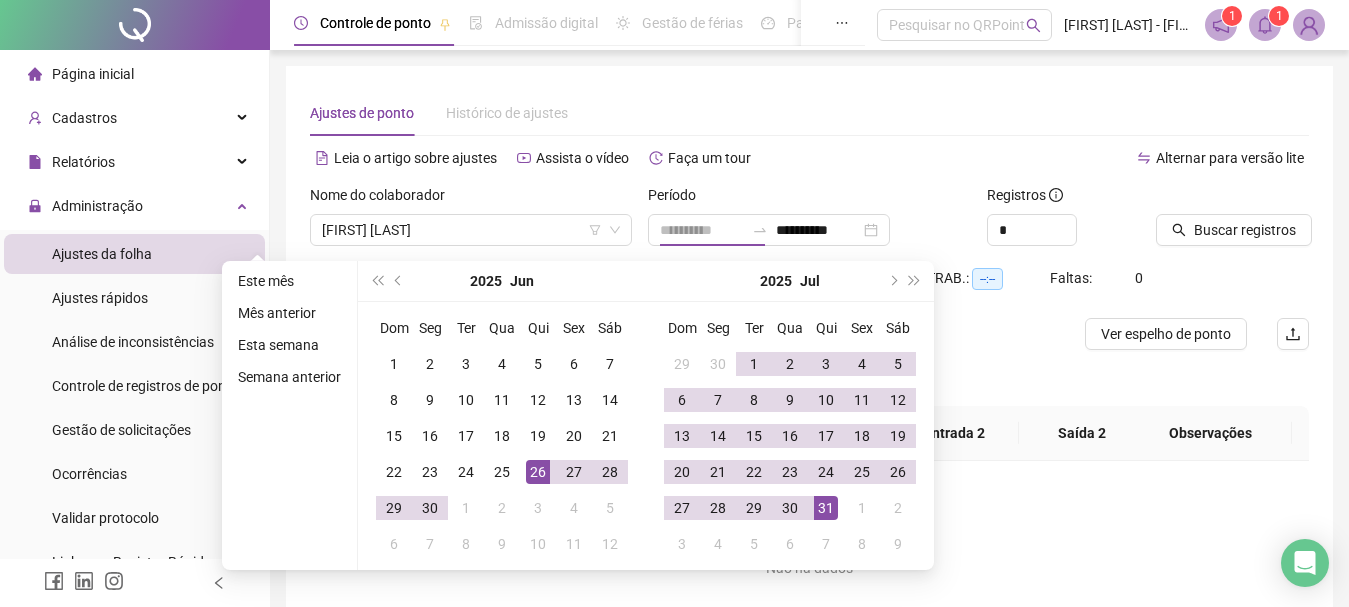 click on "26" at bounding box center (538, 472) 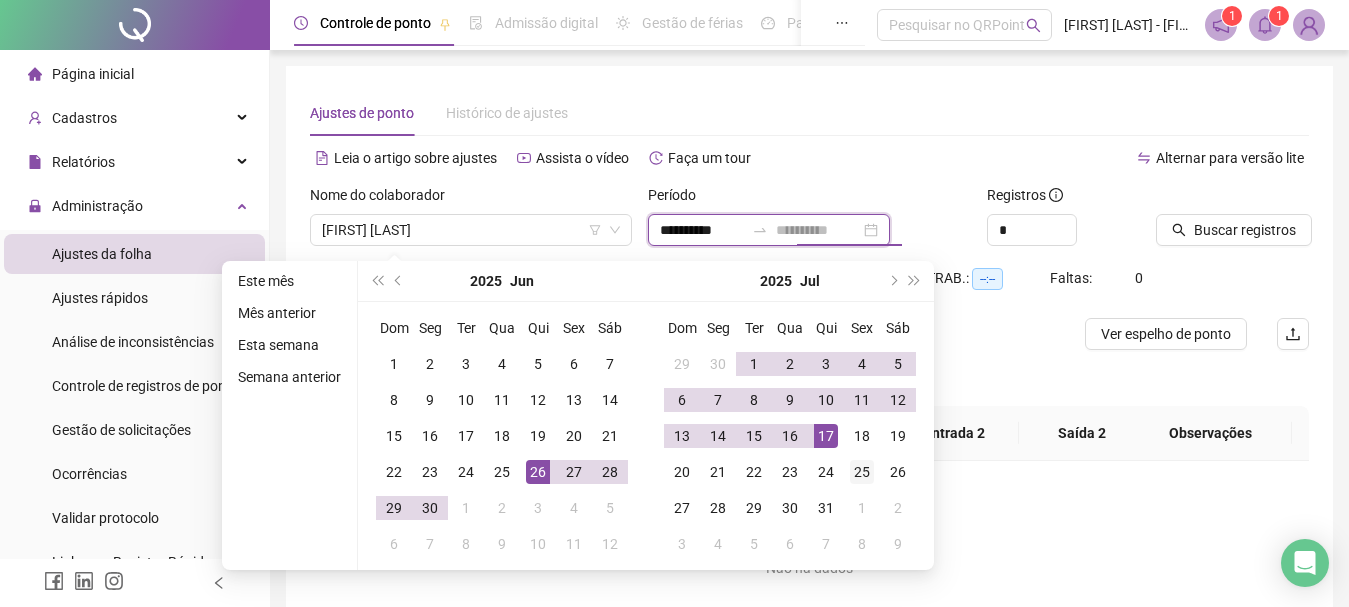 type on "**********" 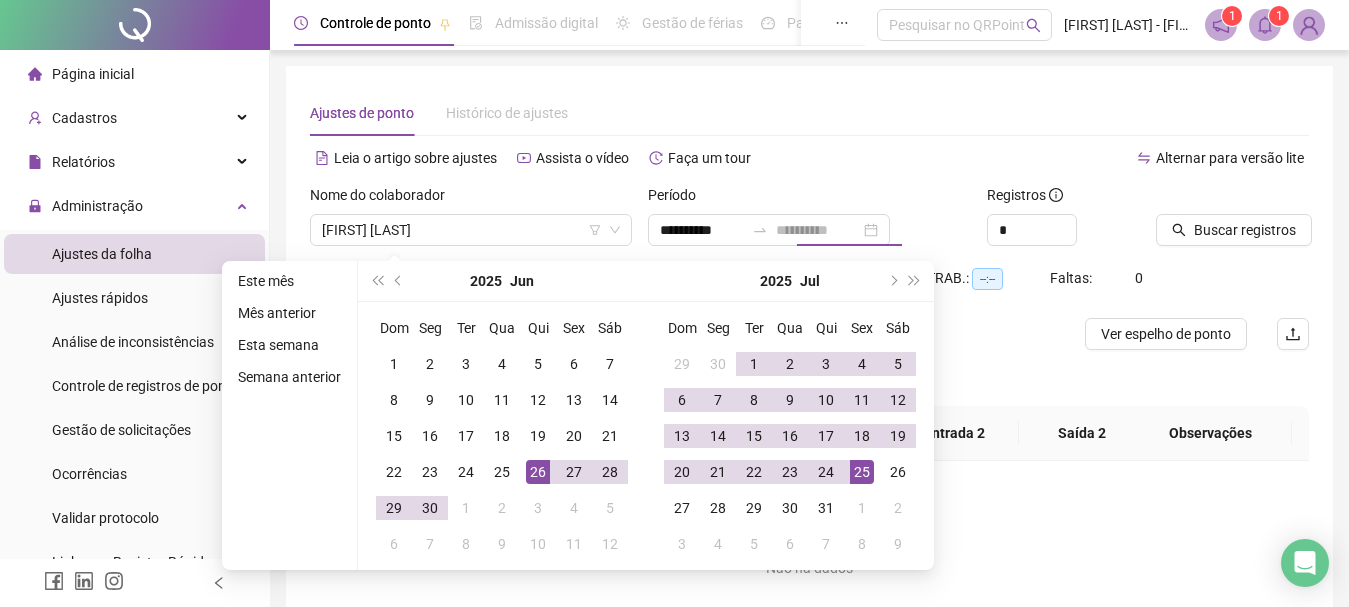 click on "25" at bounding box center (862, 472) 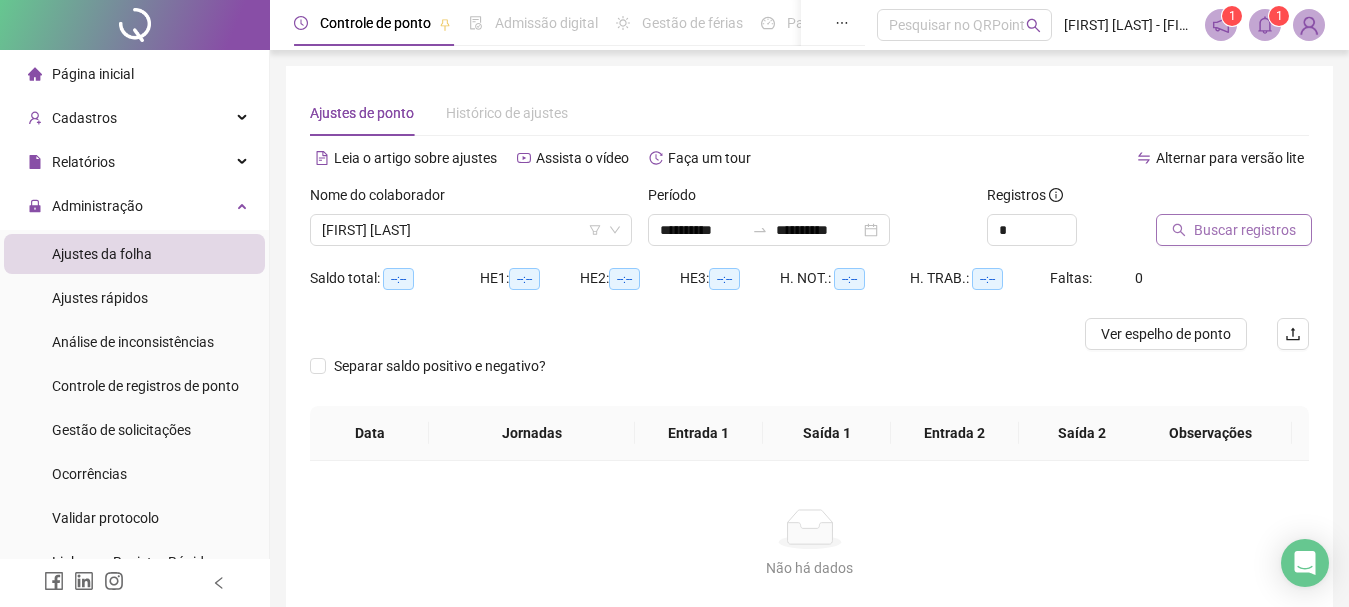 click on "Buscar registros" at bounding box center (1234, 230) 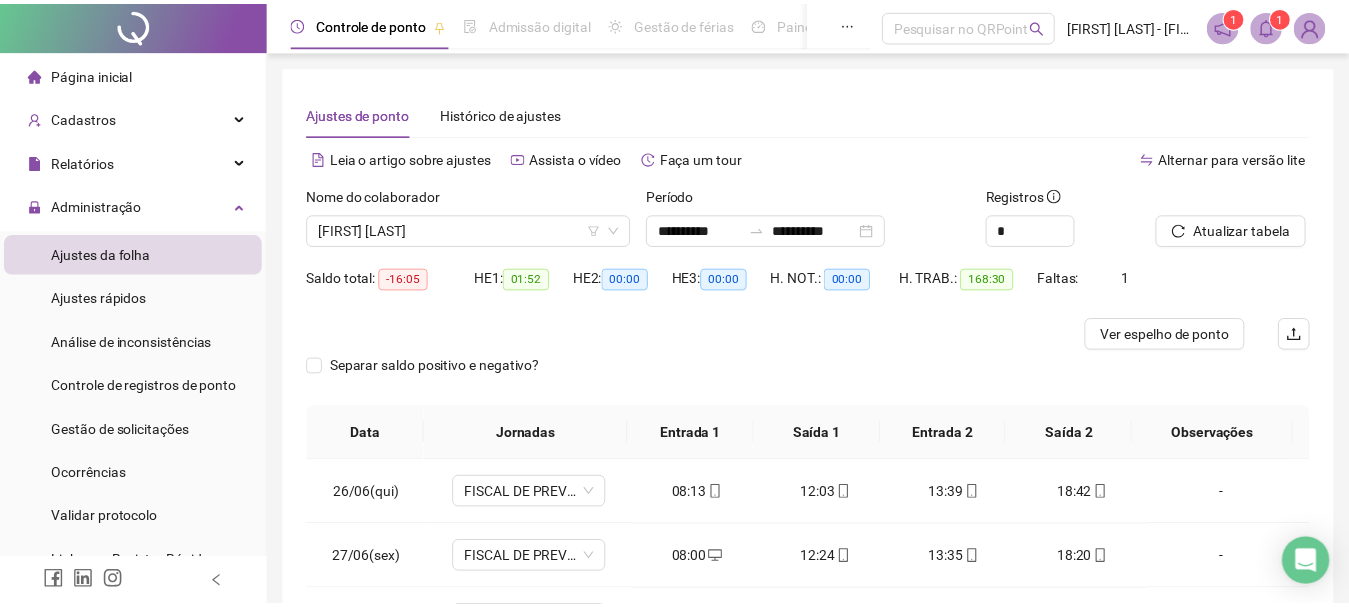 scroll, scrollTop: 100, scrollLeft: 0, axis: vertical 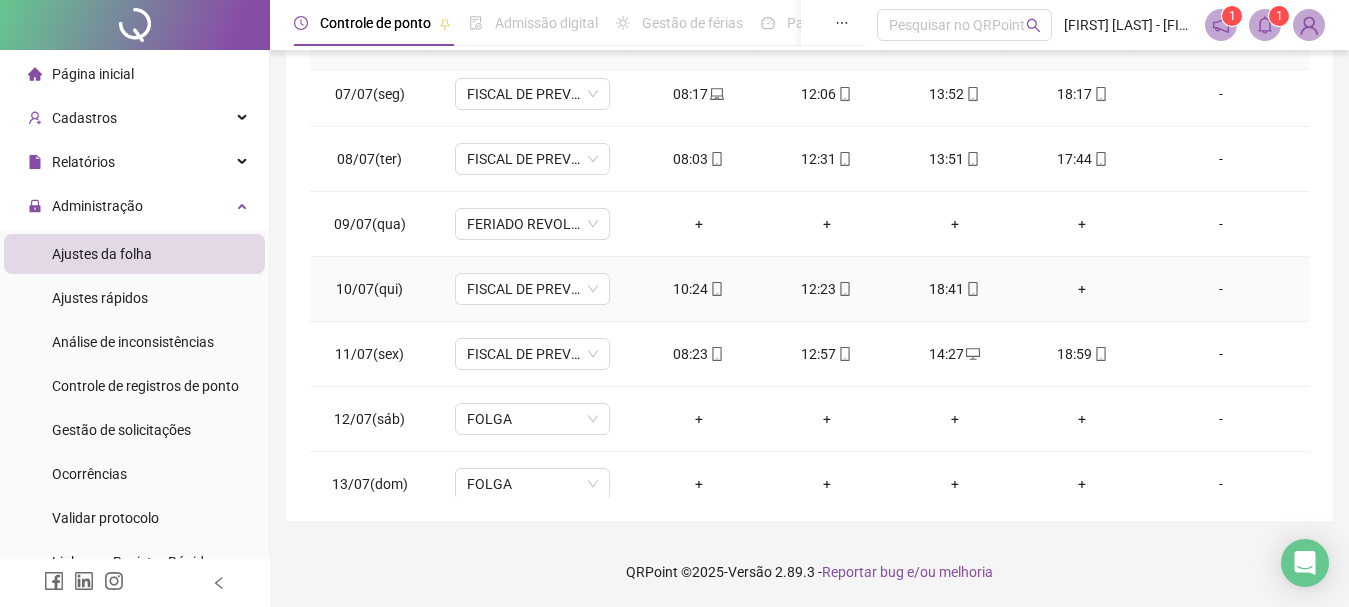 click on "+" at bounding box center (1083, 289) 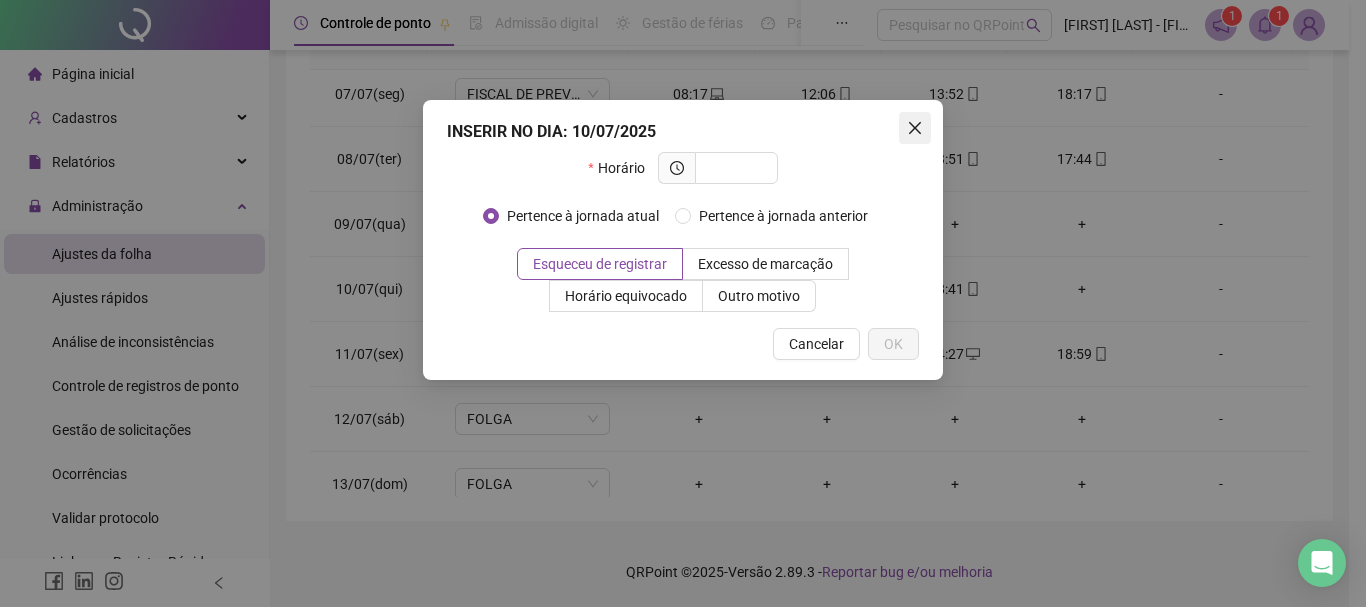 click 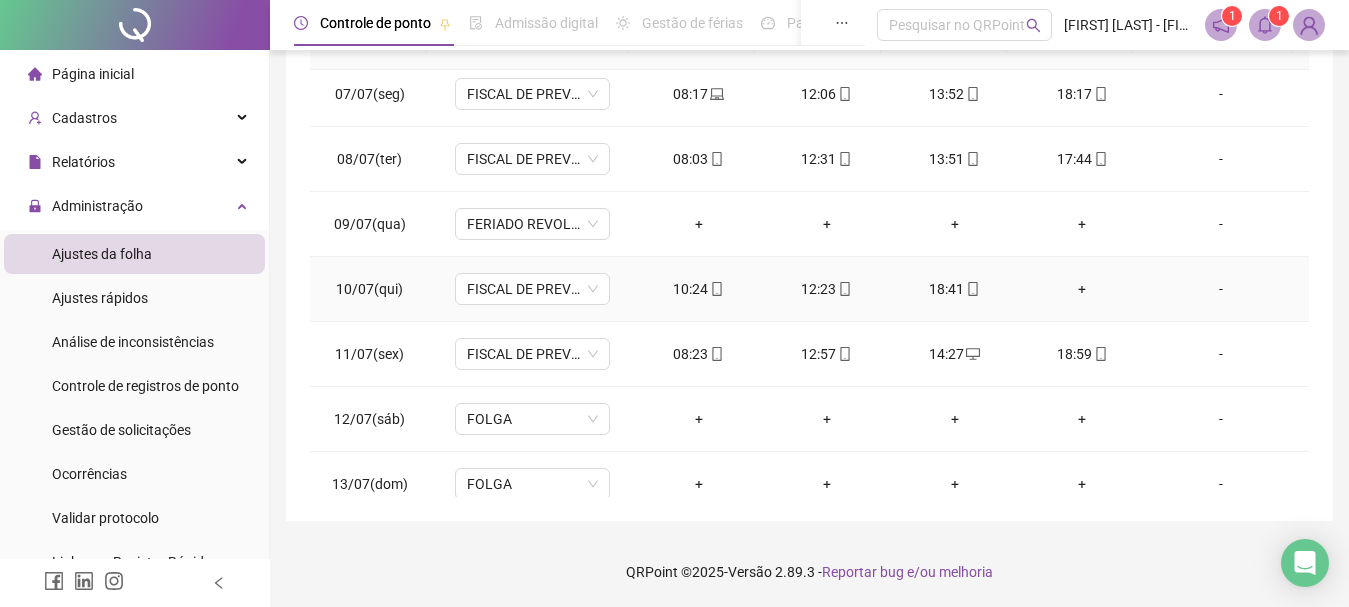 click on "10:24" at bounding box center [699, 289] 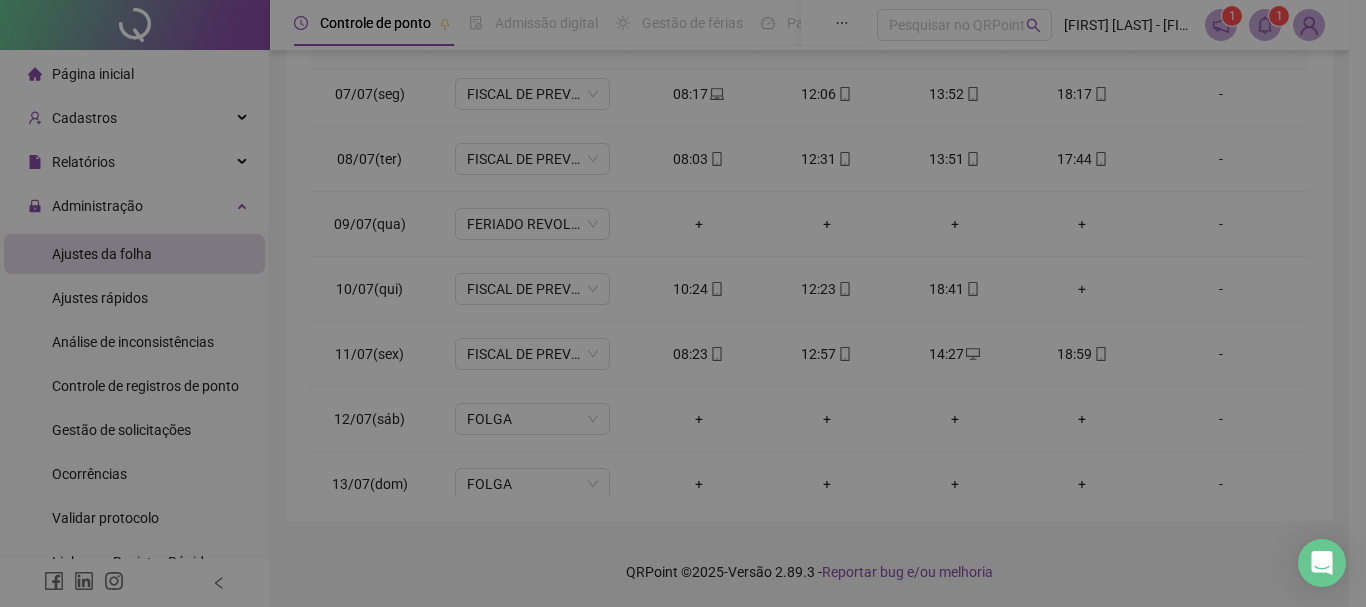 type on "**********" 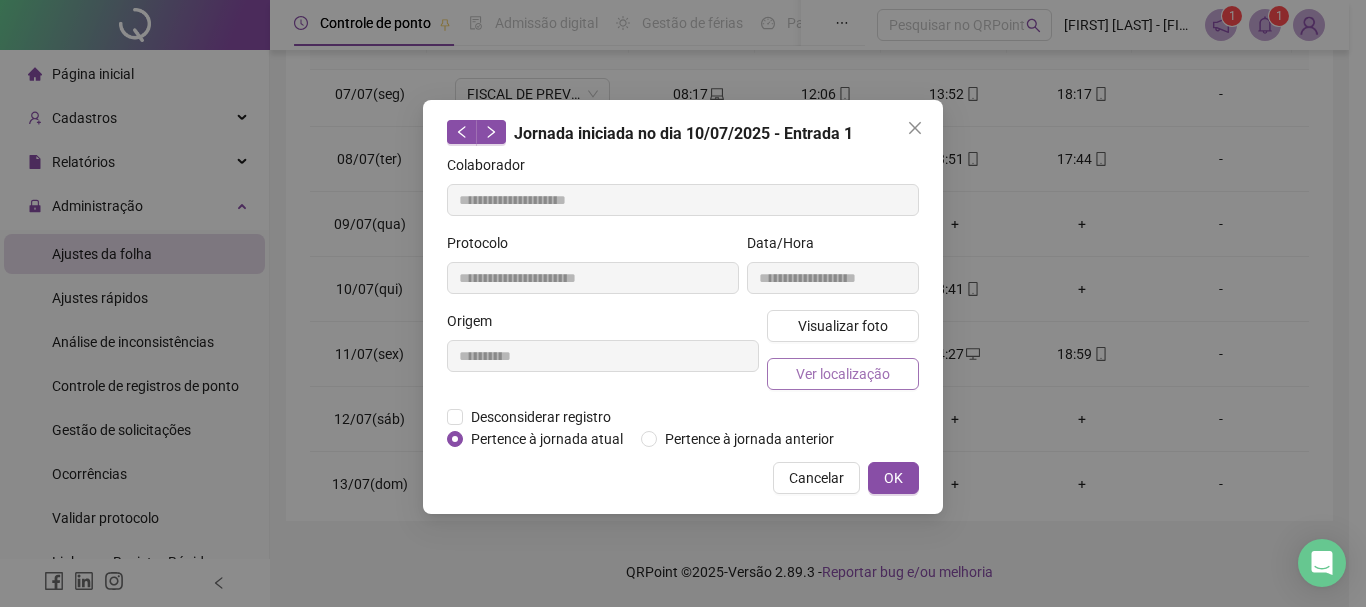 click on "Ver localização" at bounding box center (843, 374) 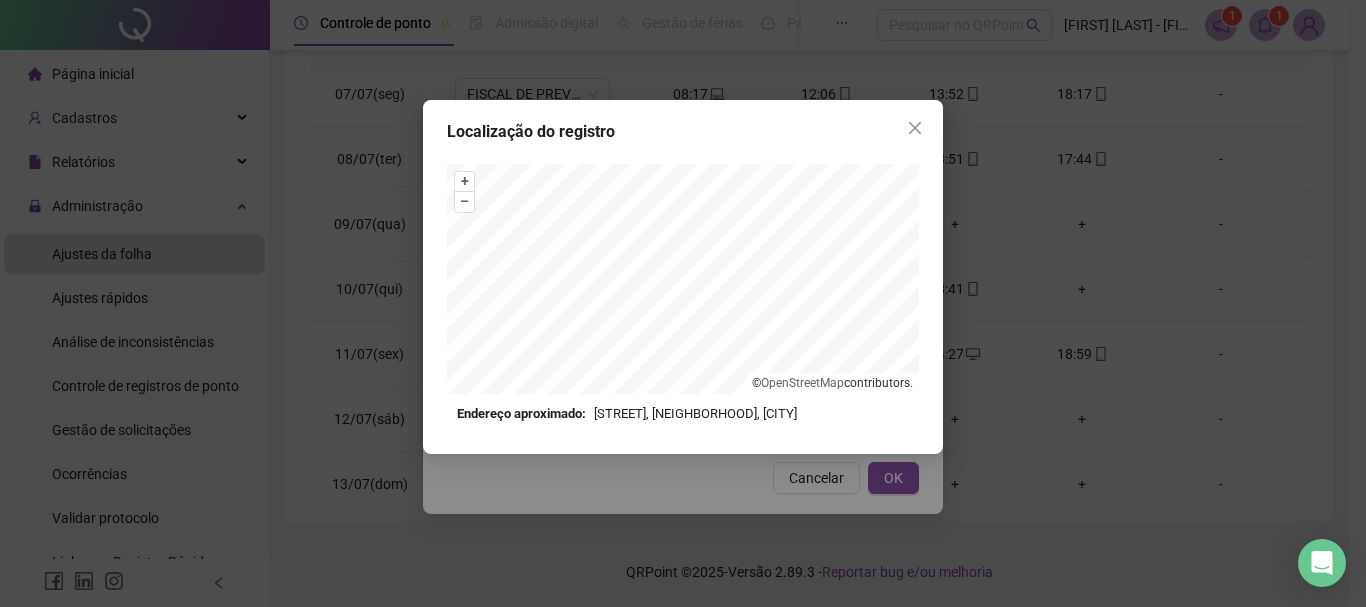 click at bounding box center (915, 128) 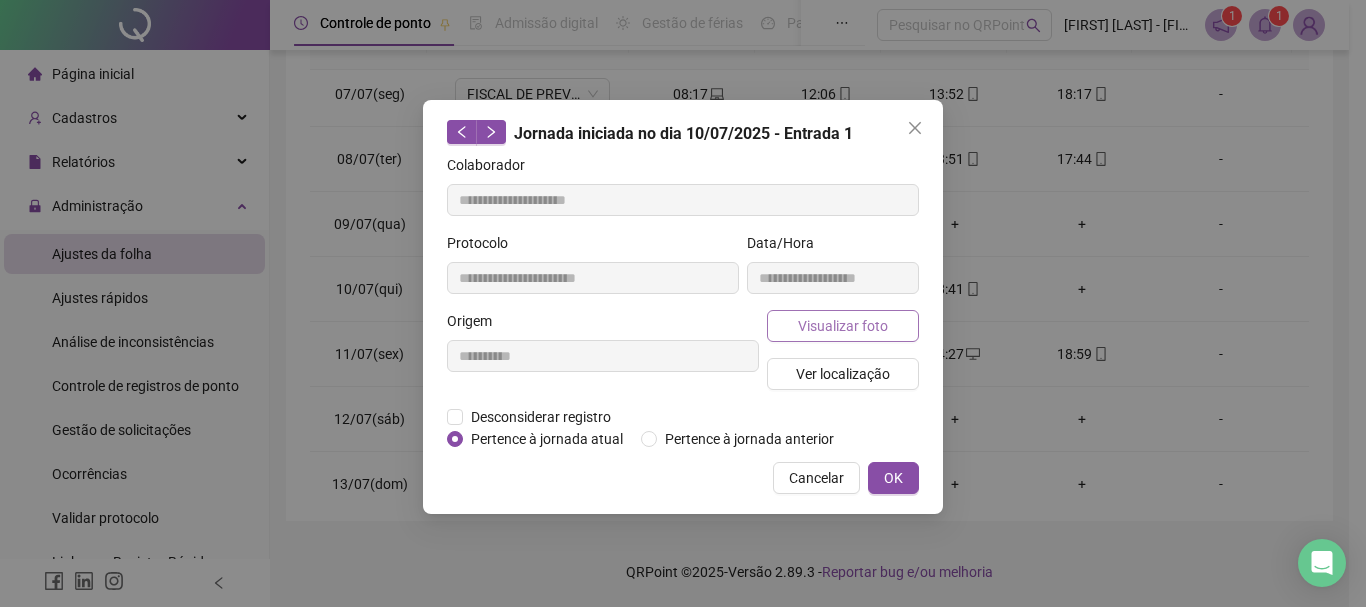 click on "Visualizar foto" at bounding box center (843, 326) 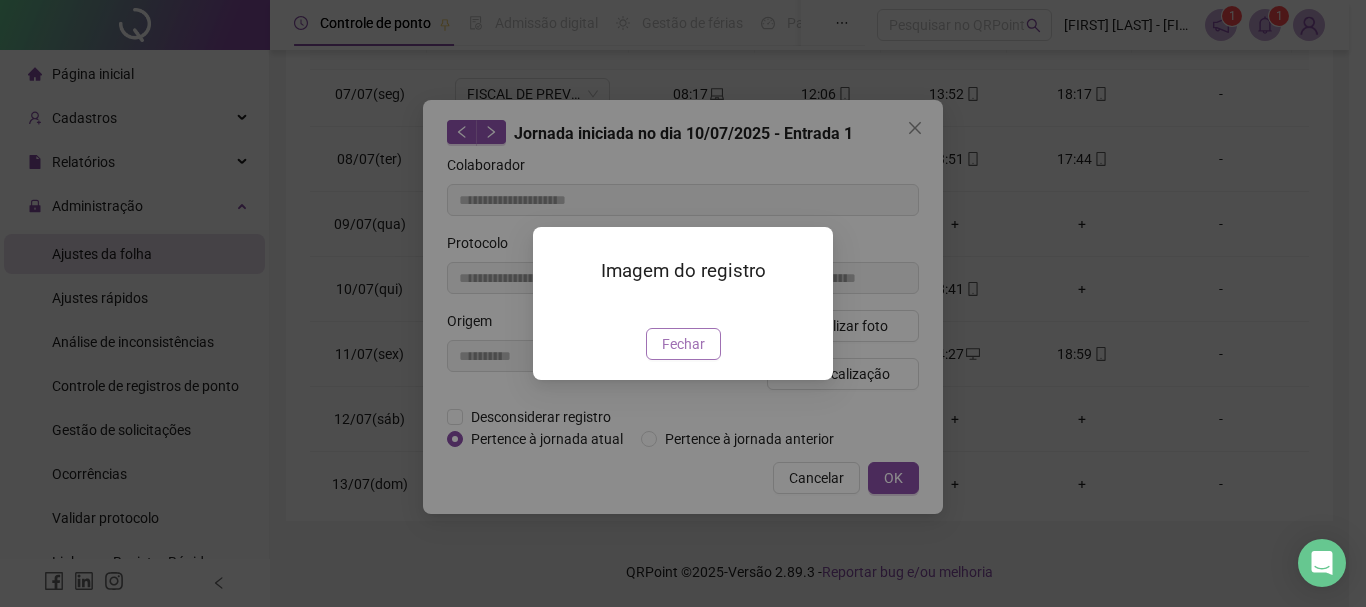 click on "Fechar" at bounding box center (683, 344) 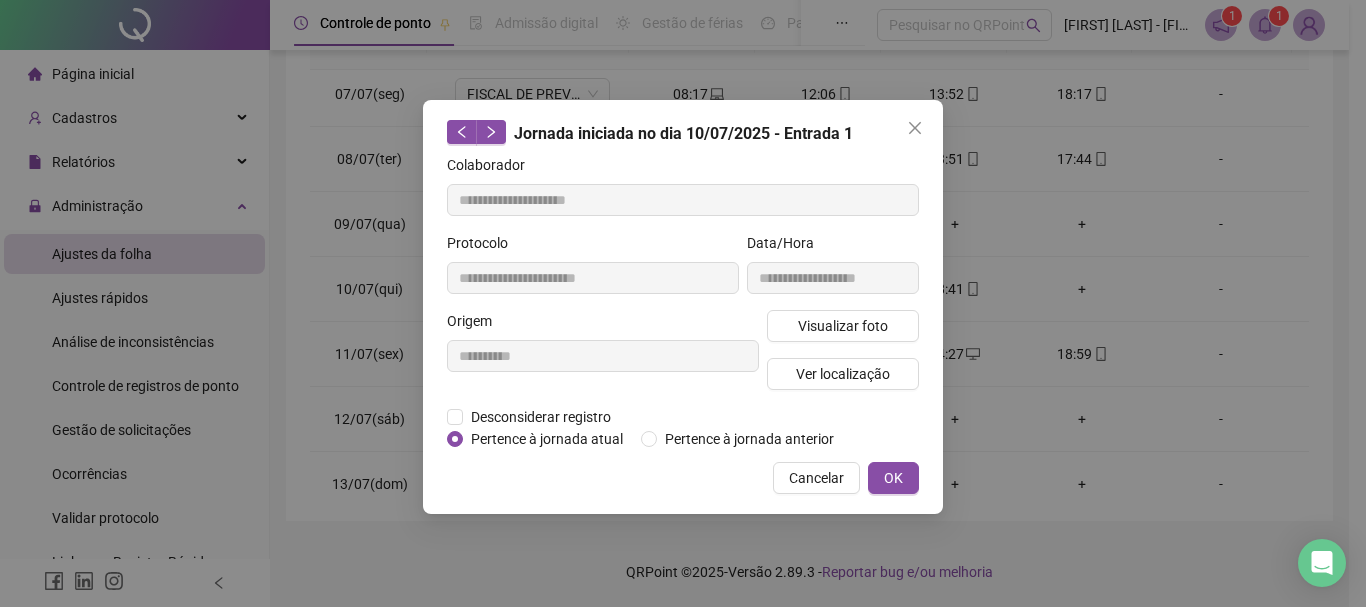 click 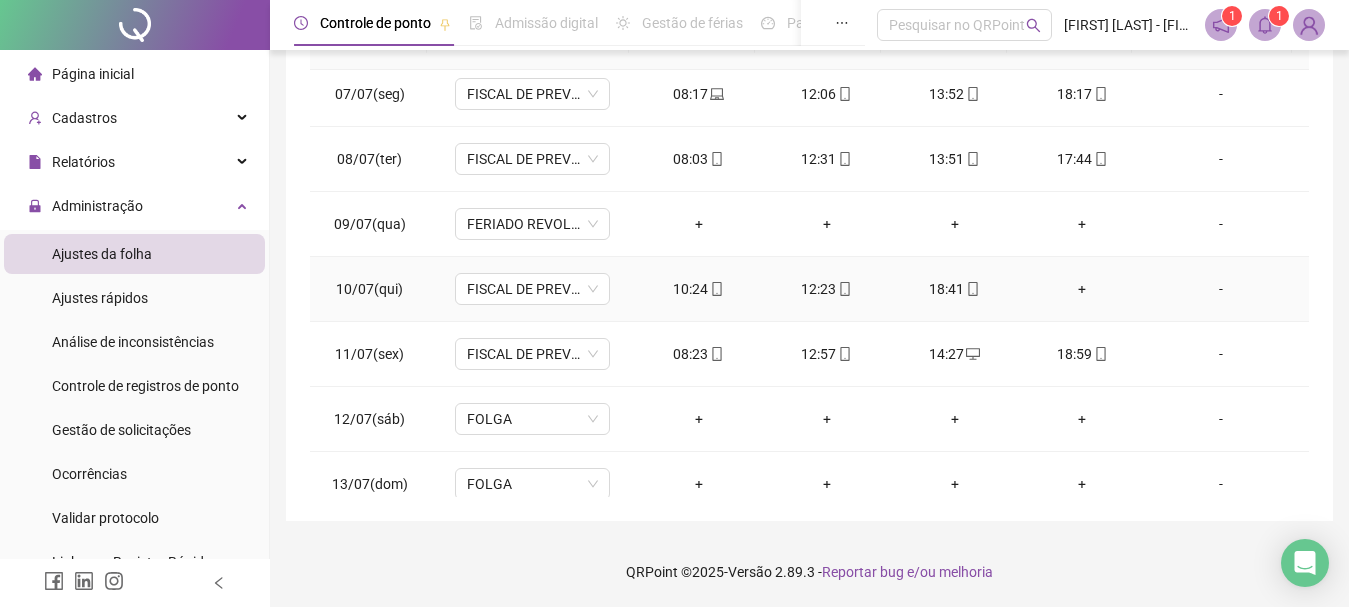 click on "+" at bounding box center (1083, 289) 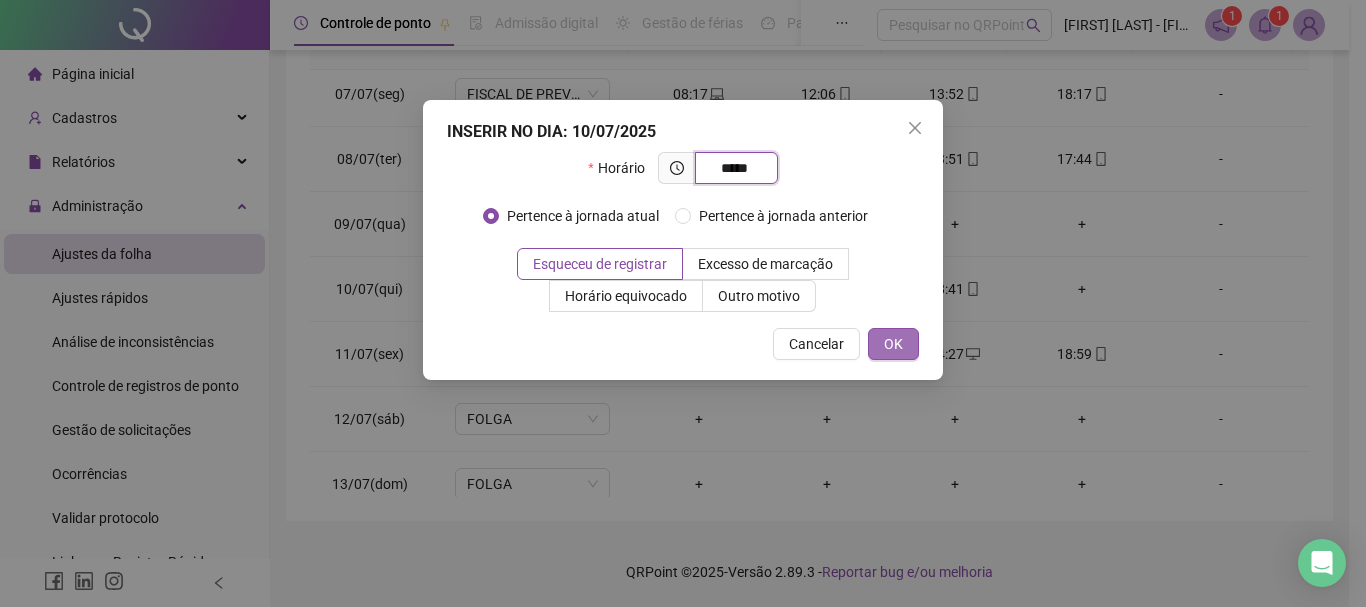 type on "*****" 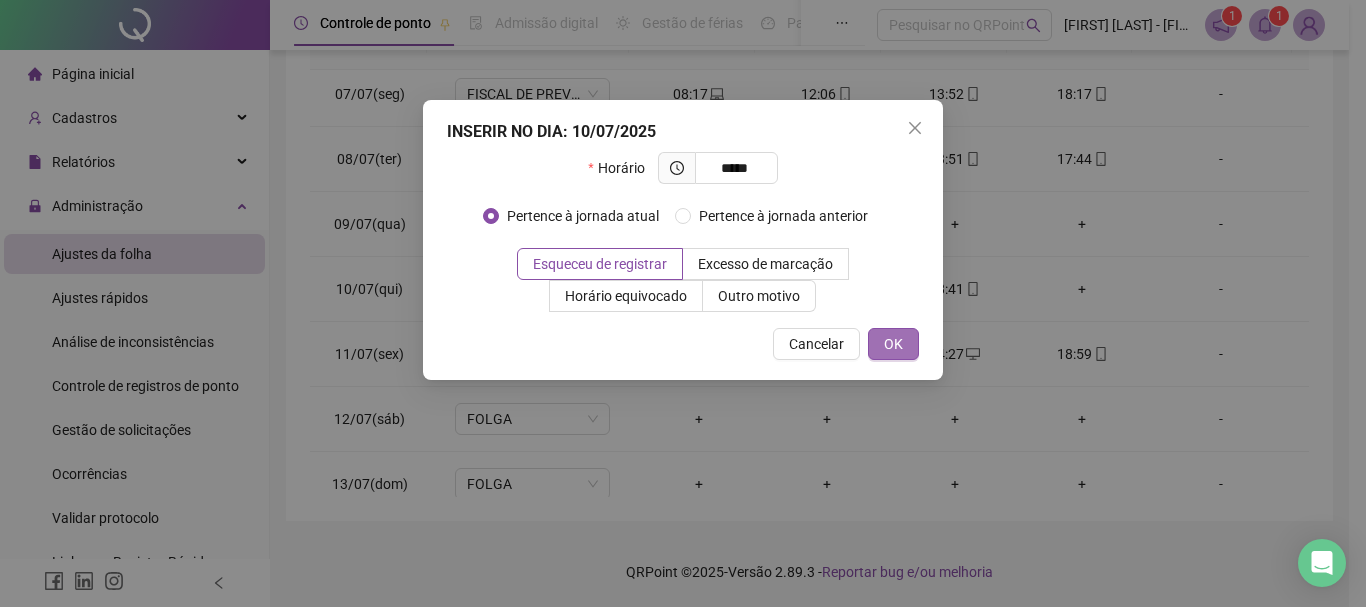 click on "OK" at bounding box center [893, 344] 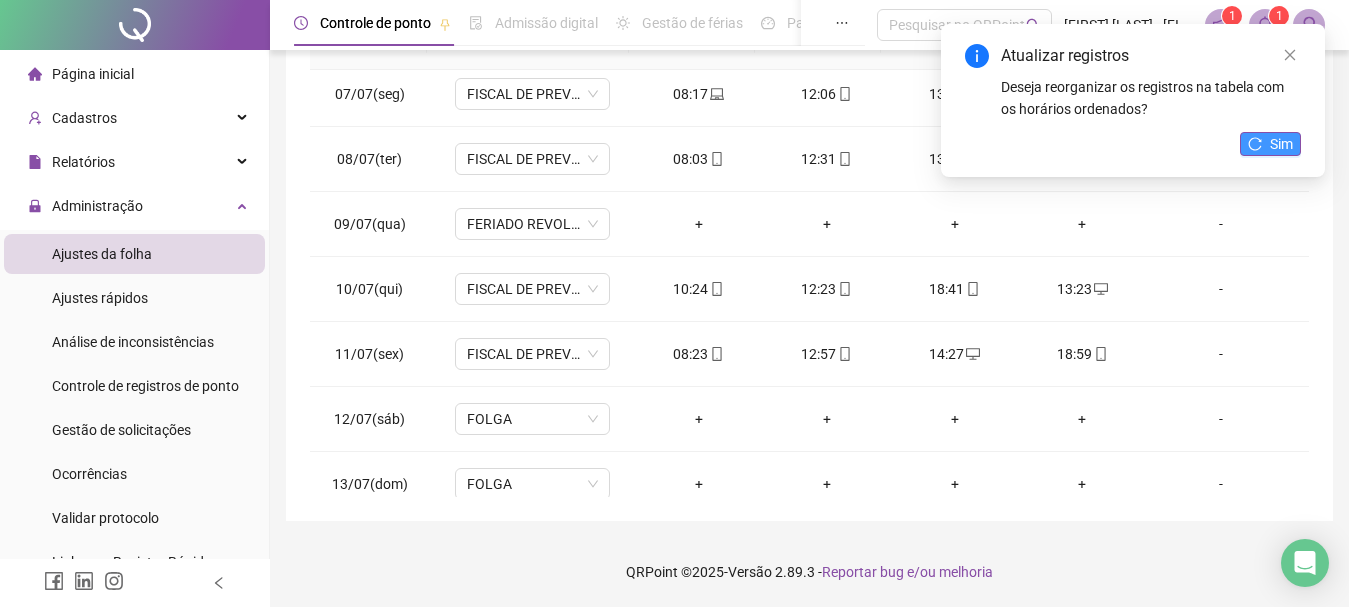click on "Sim" at bounding box center (1281, 144) 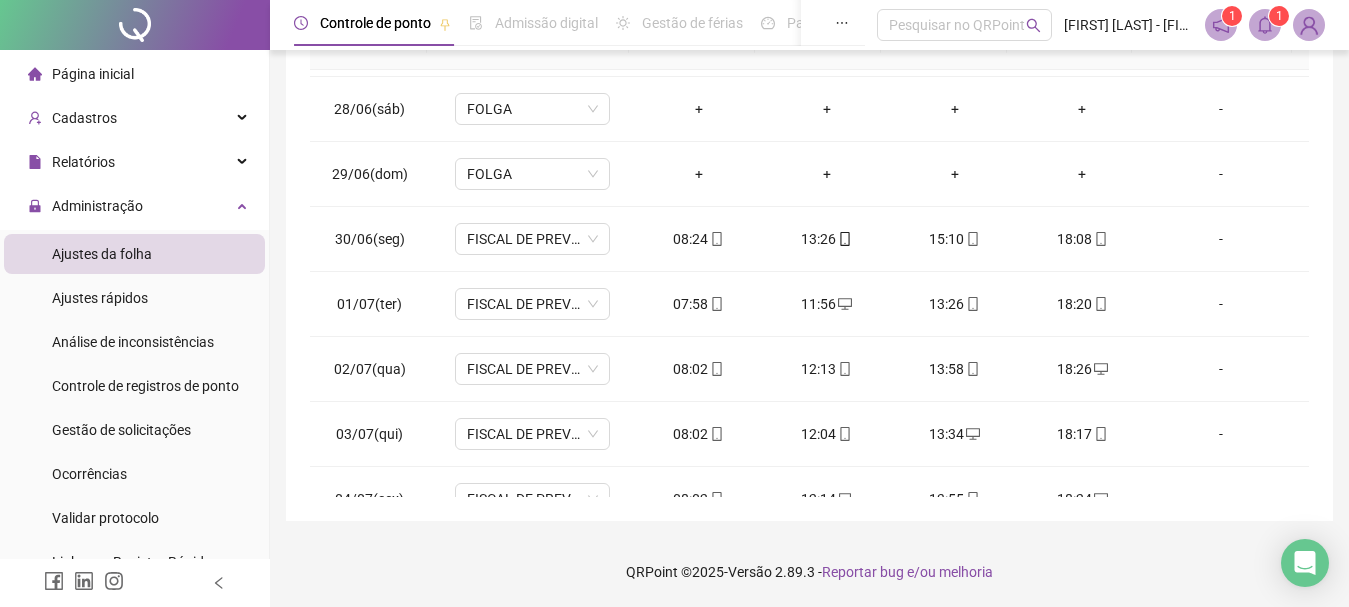 scroll, scrollTop: 0, scrollLeft: 0, axis: both 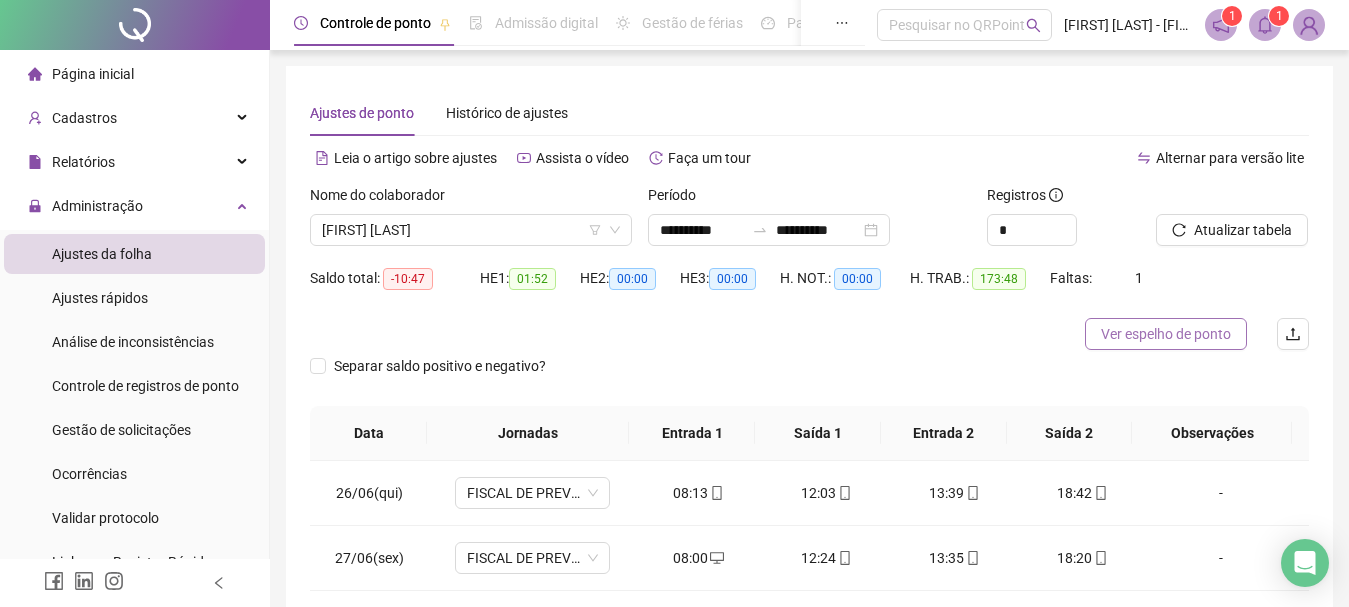click on "Ver espelho de ponto" at bounding box center (1166, 334) 